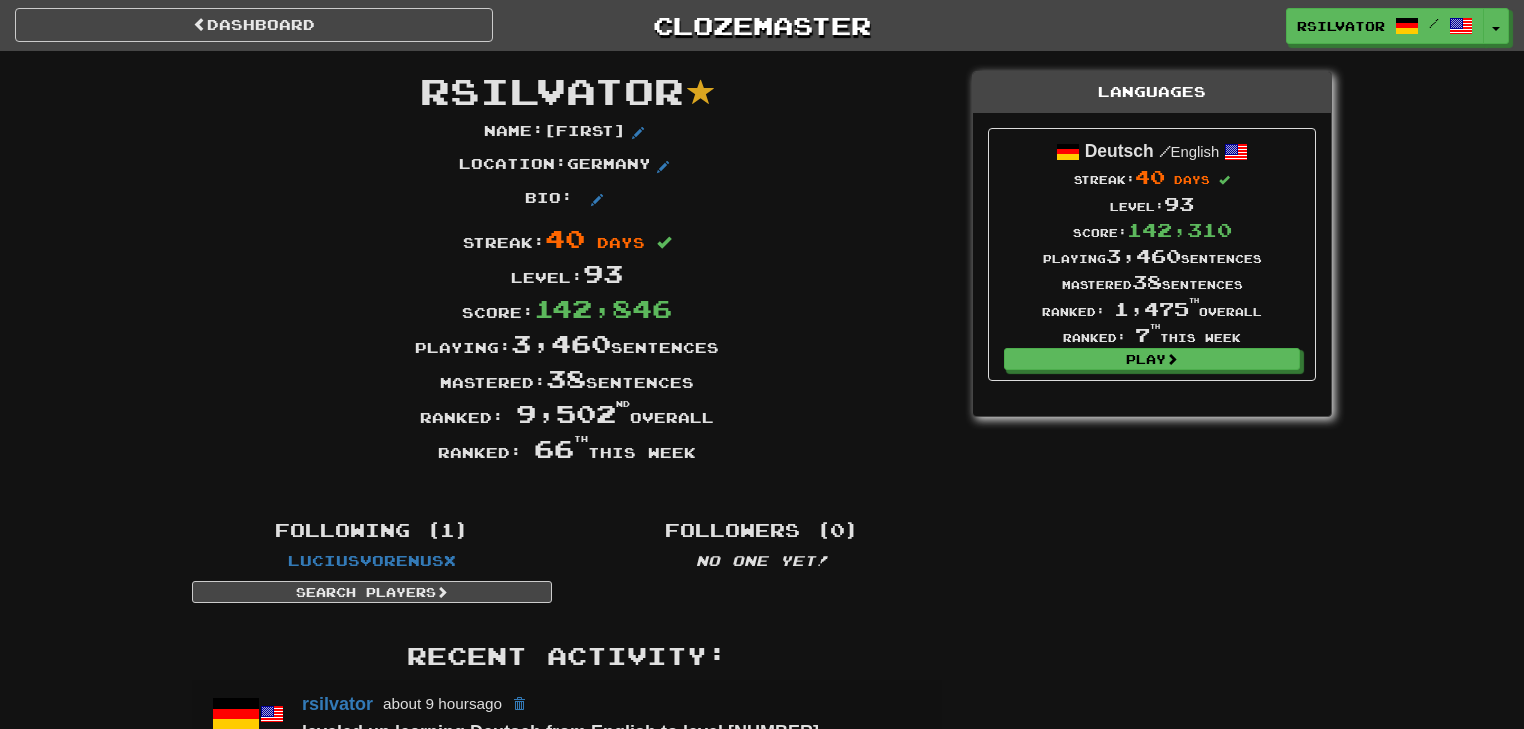 scroll, scrollTop: 0, scrollLeft: 0, axis: both 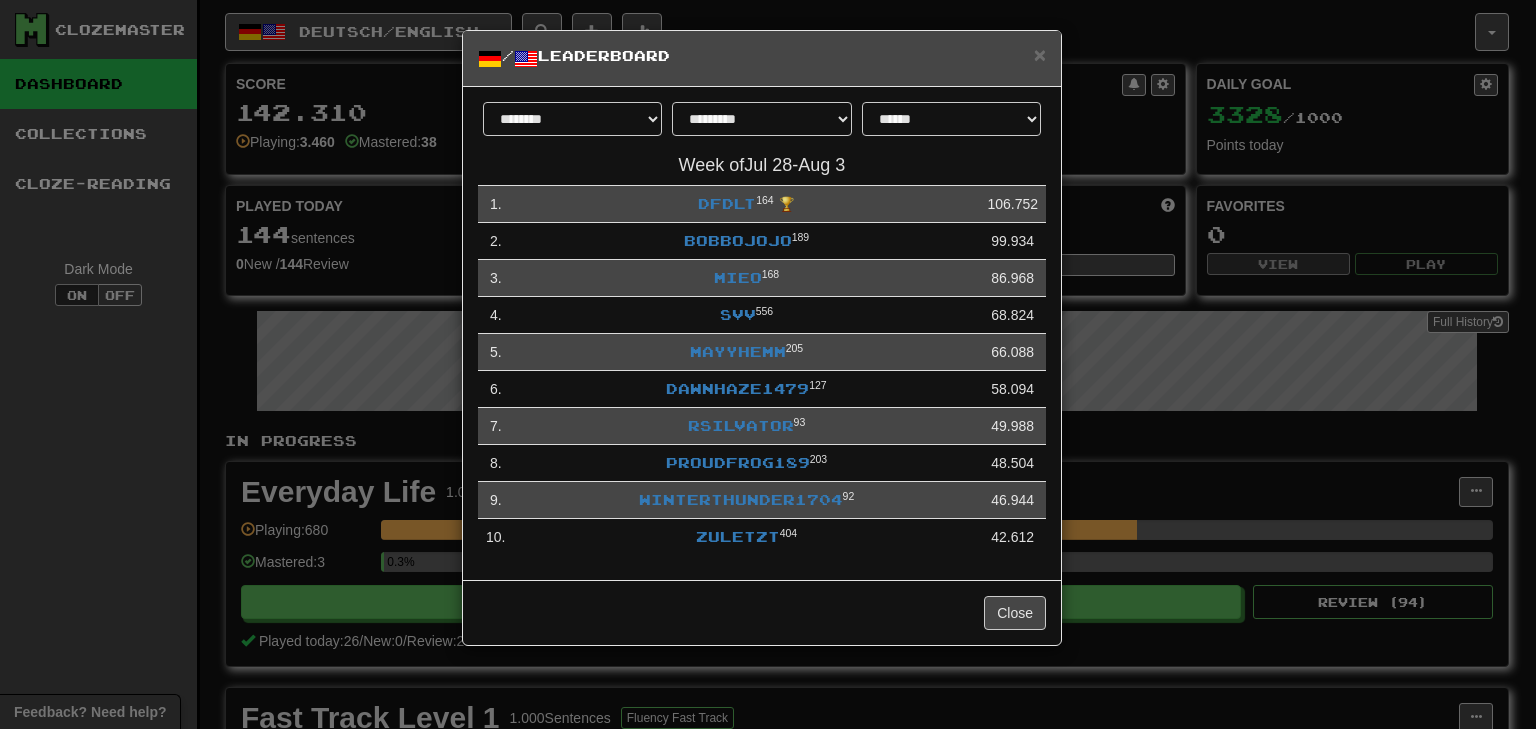 select on "**********" 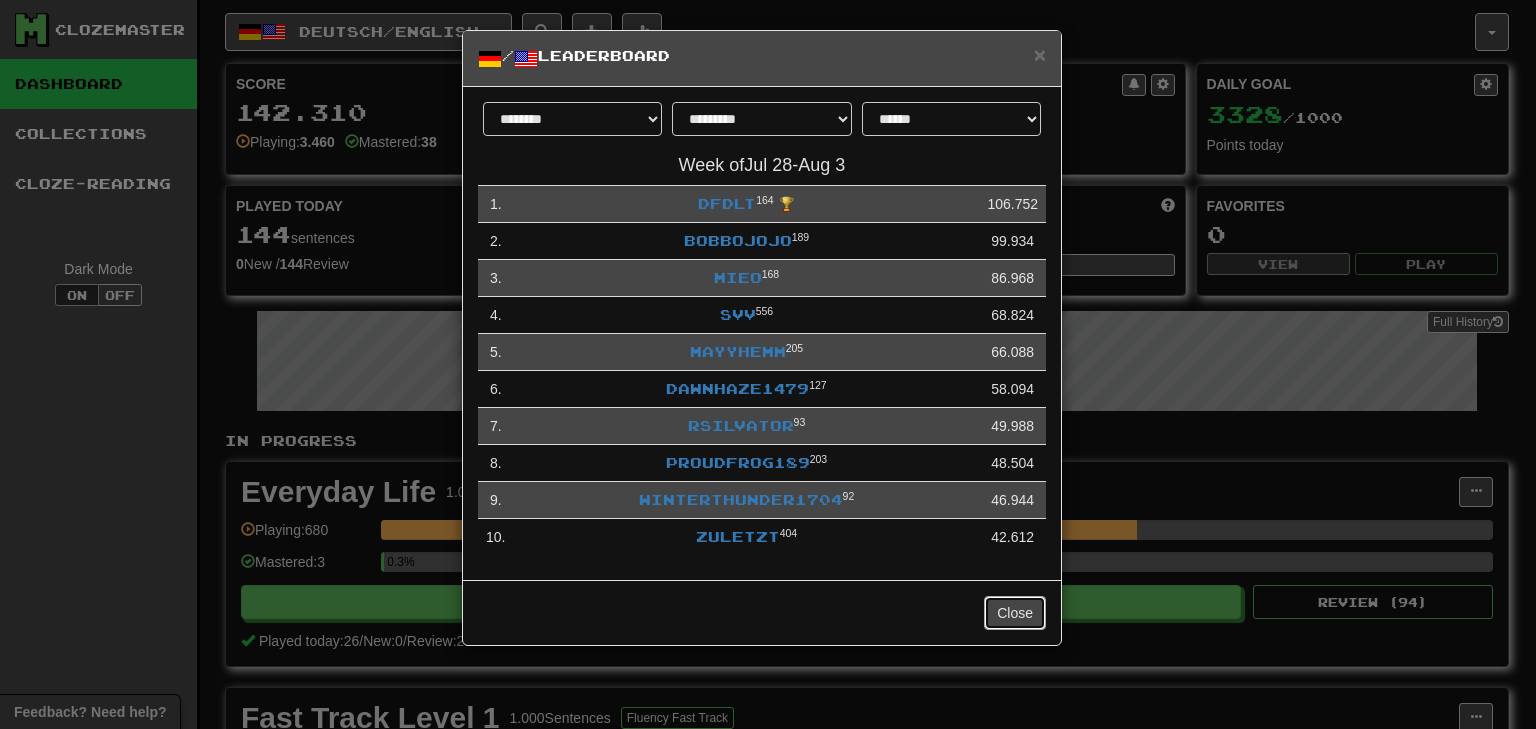 click on "Close" at bounding box center [1015, 613] 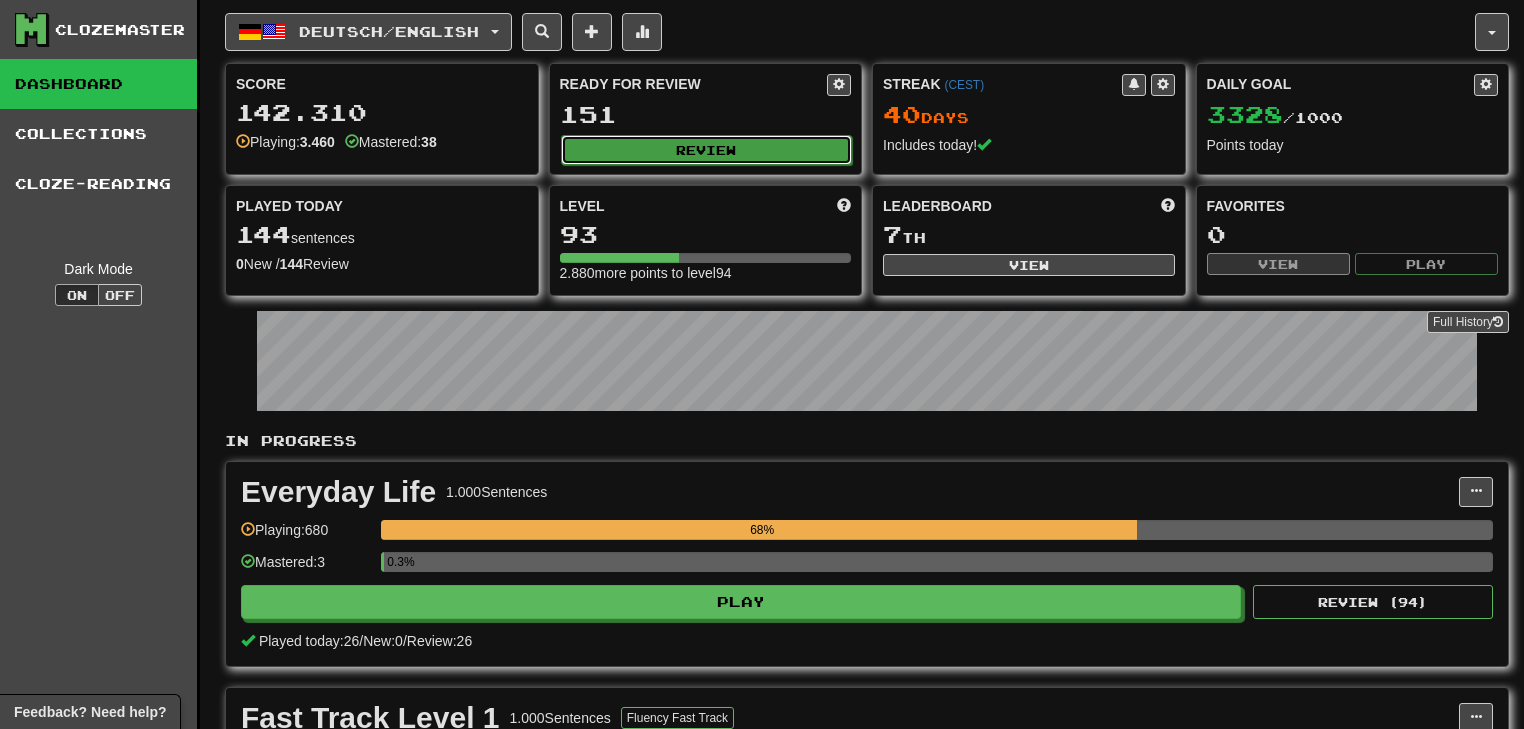 click on "Review" at bounding box center (707, 150) 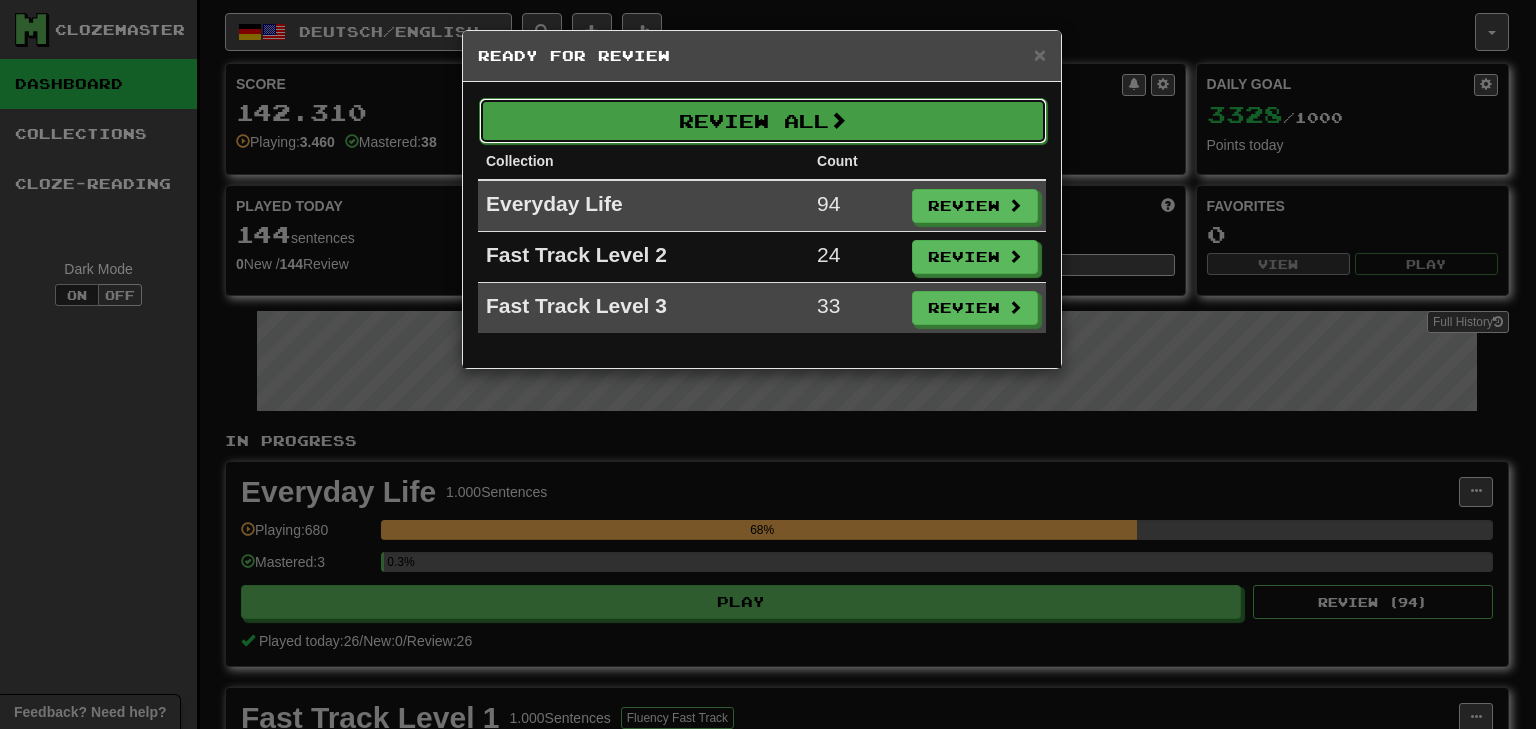 click on "Review All" at bounding box center (763, 121) 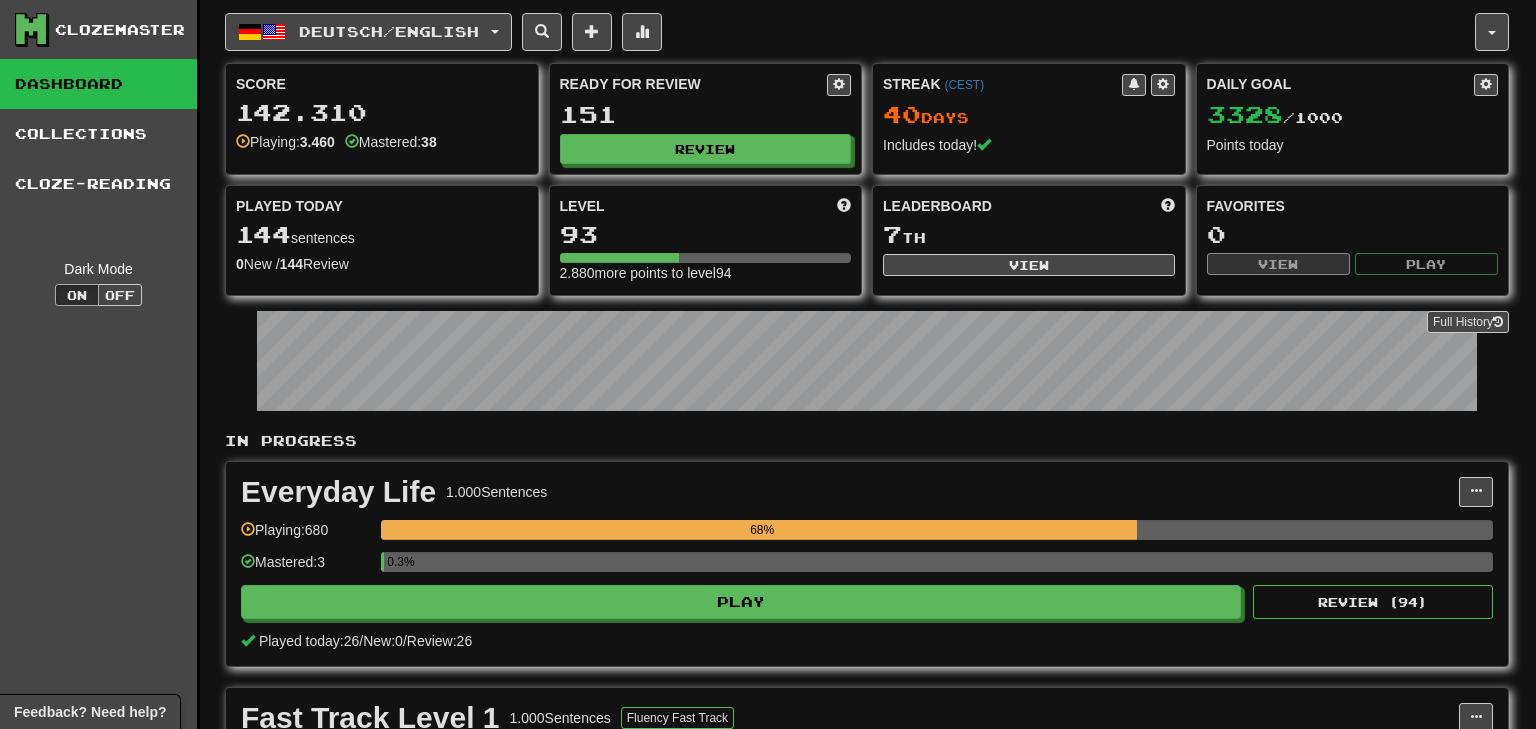 select on "**" 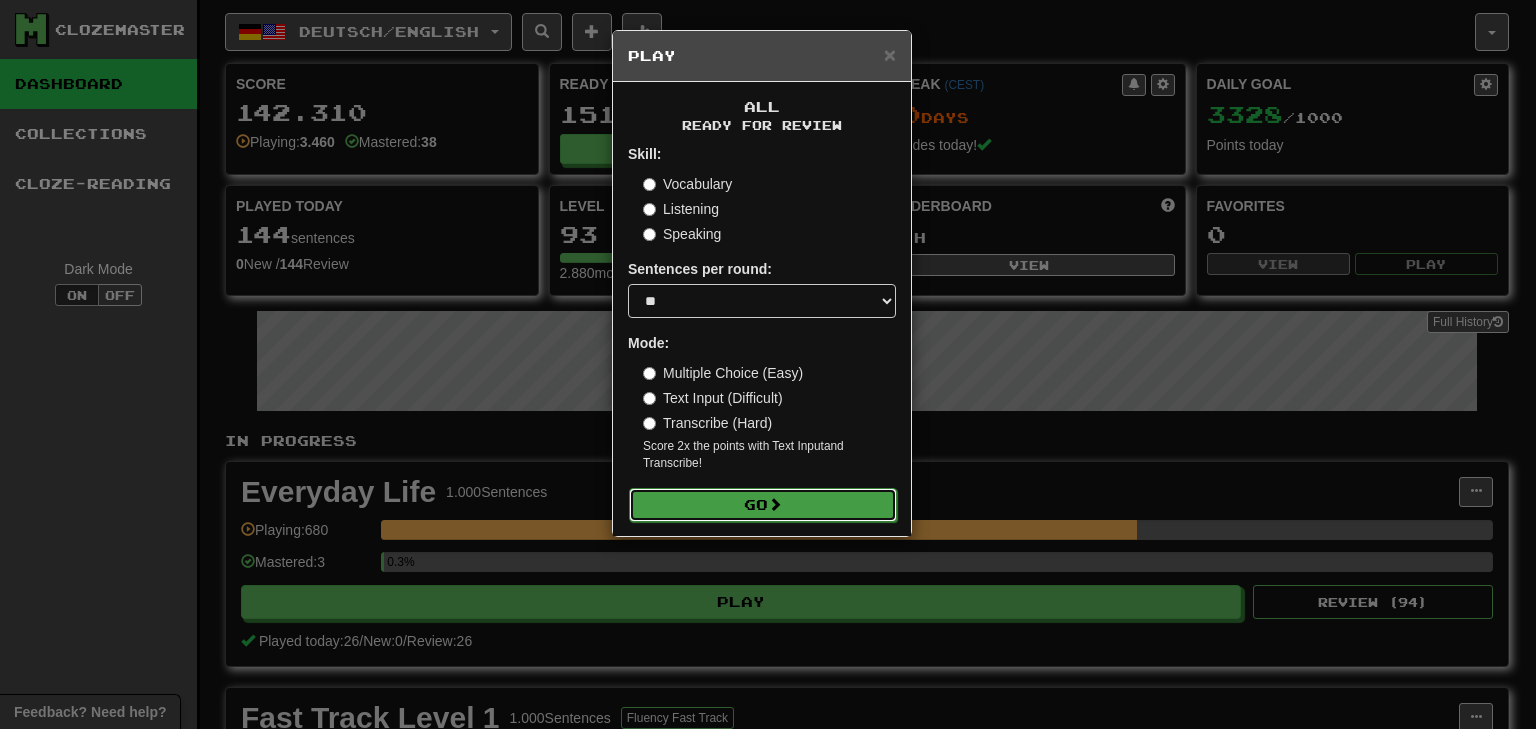 click on "Go" at bounding box center (763, 505) 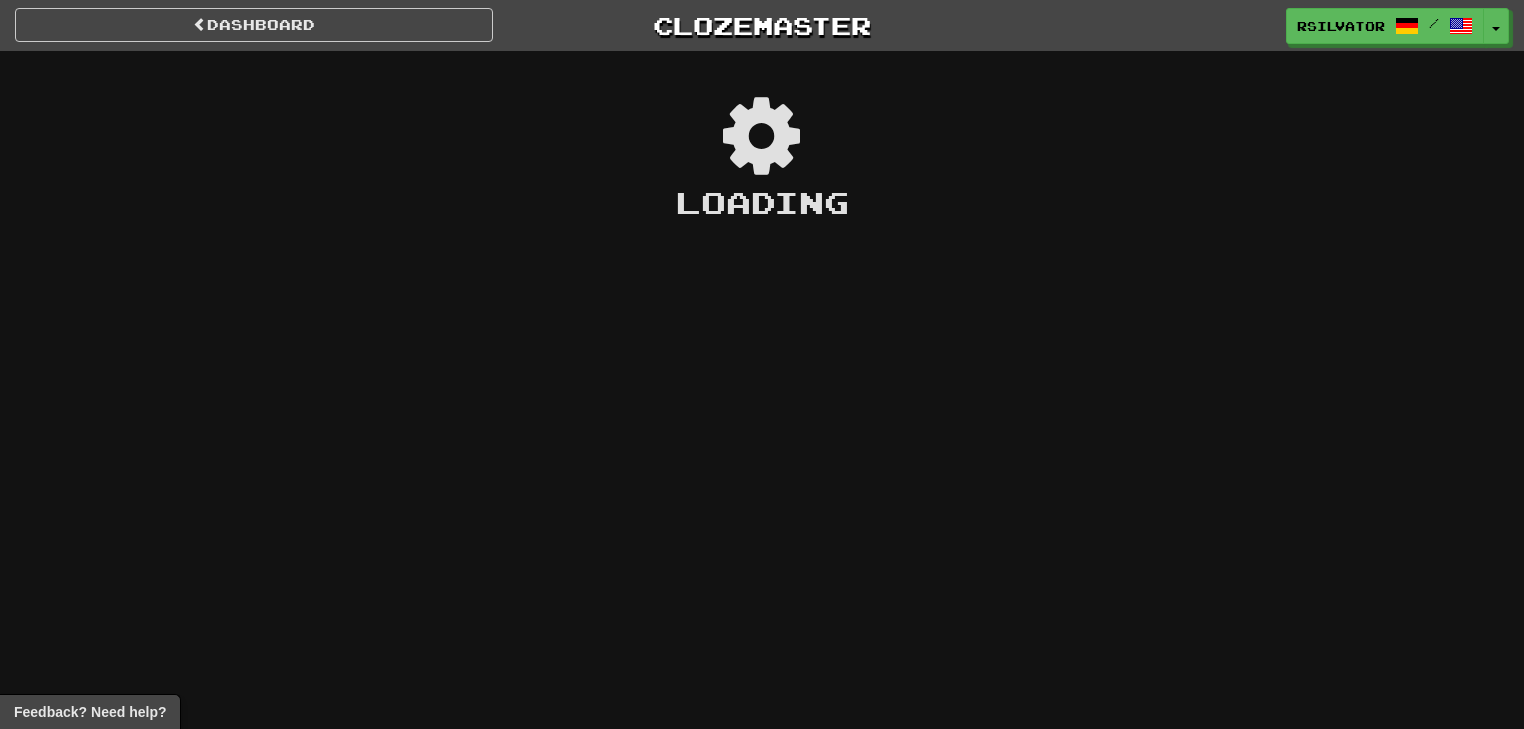 scroll, scrollTop: 0, scrollLeft: 0, axis: both 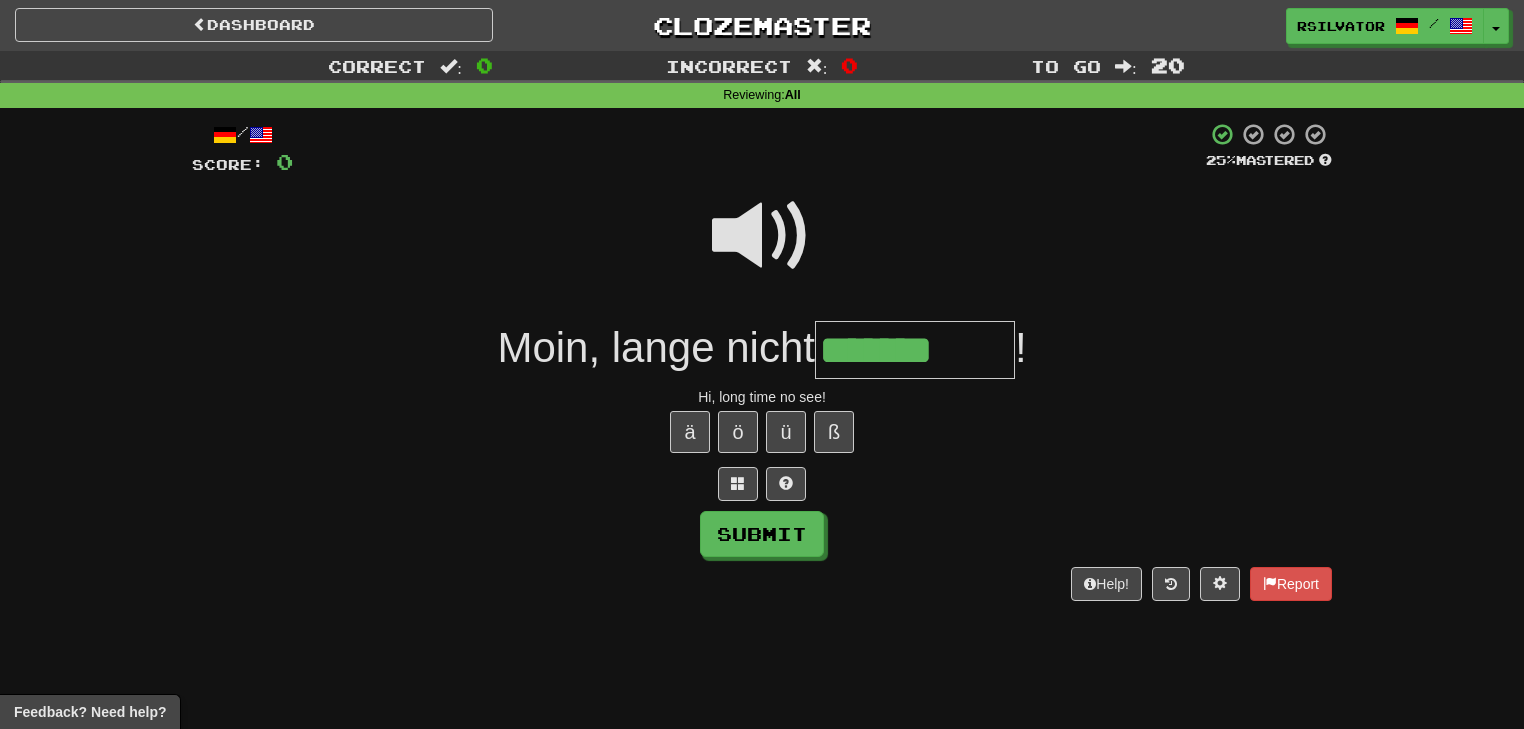 type on "*******" 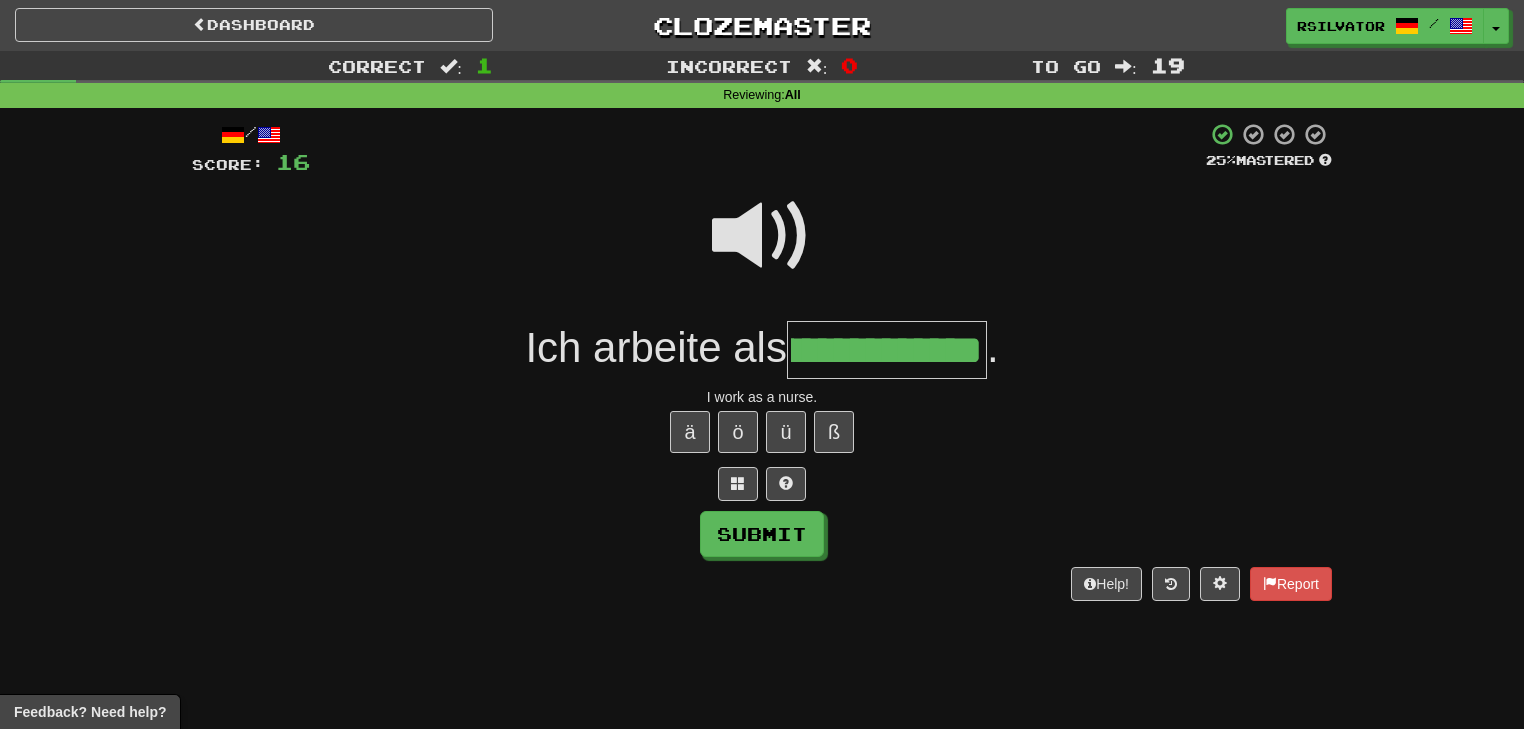 scroll, scrollTop: 0, scrollLeft: 92, axis: horizontal 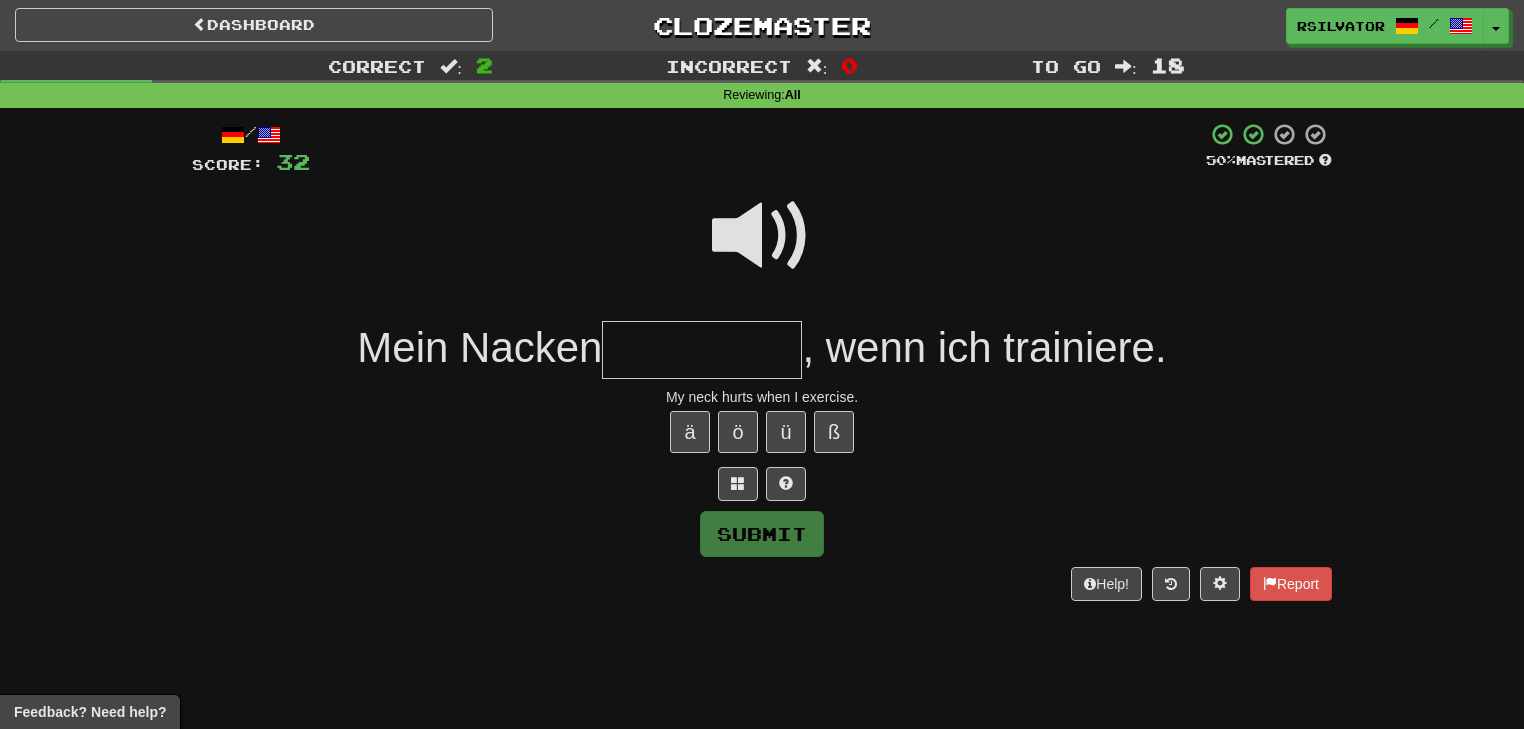 type on "*" 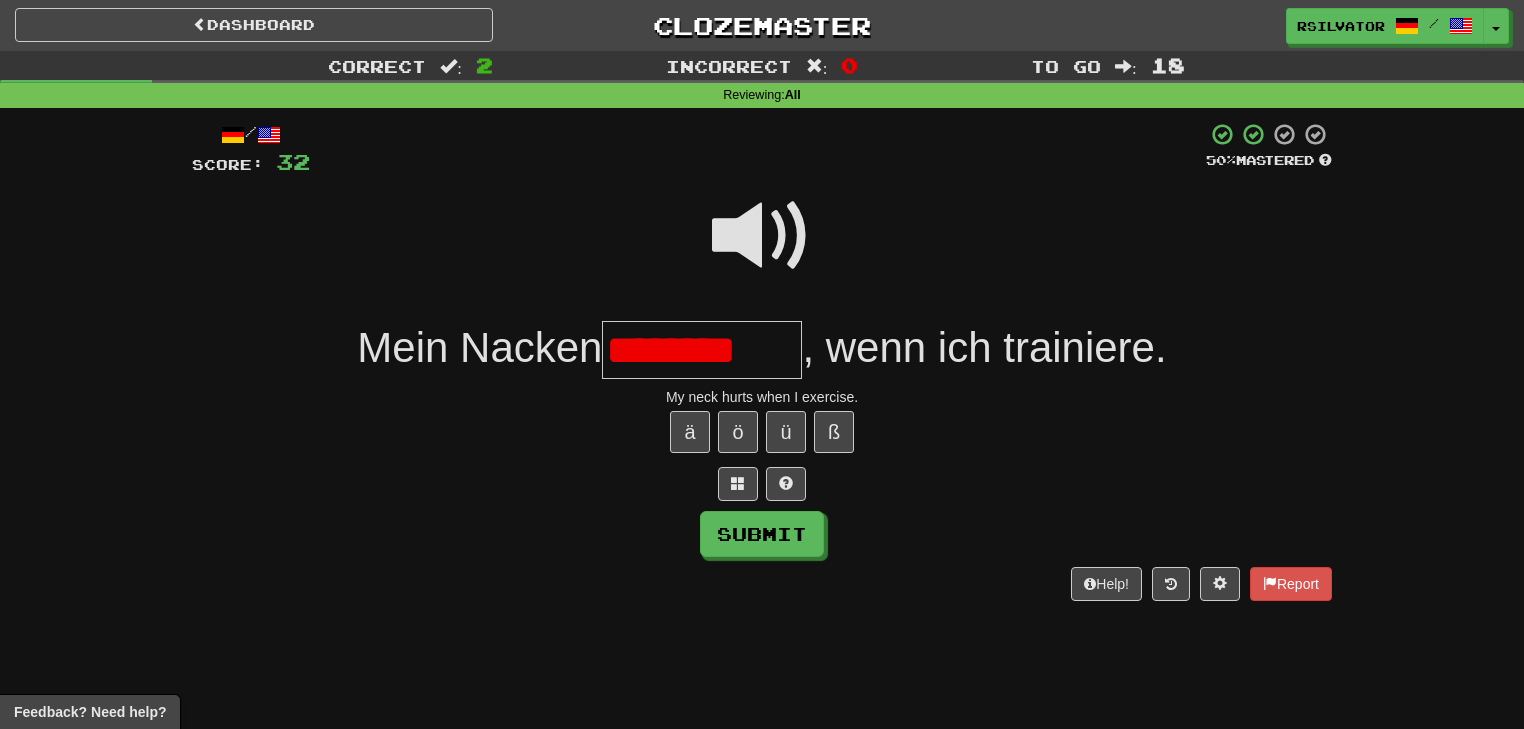 scroll, scrollTop: 0, scrollLeft: 0, axis: both 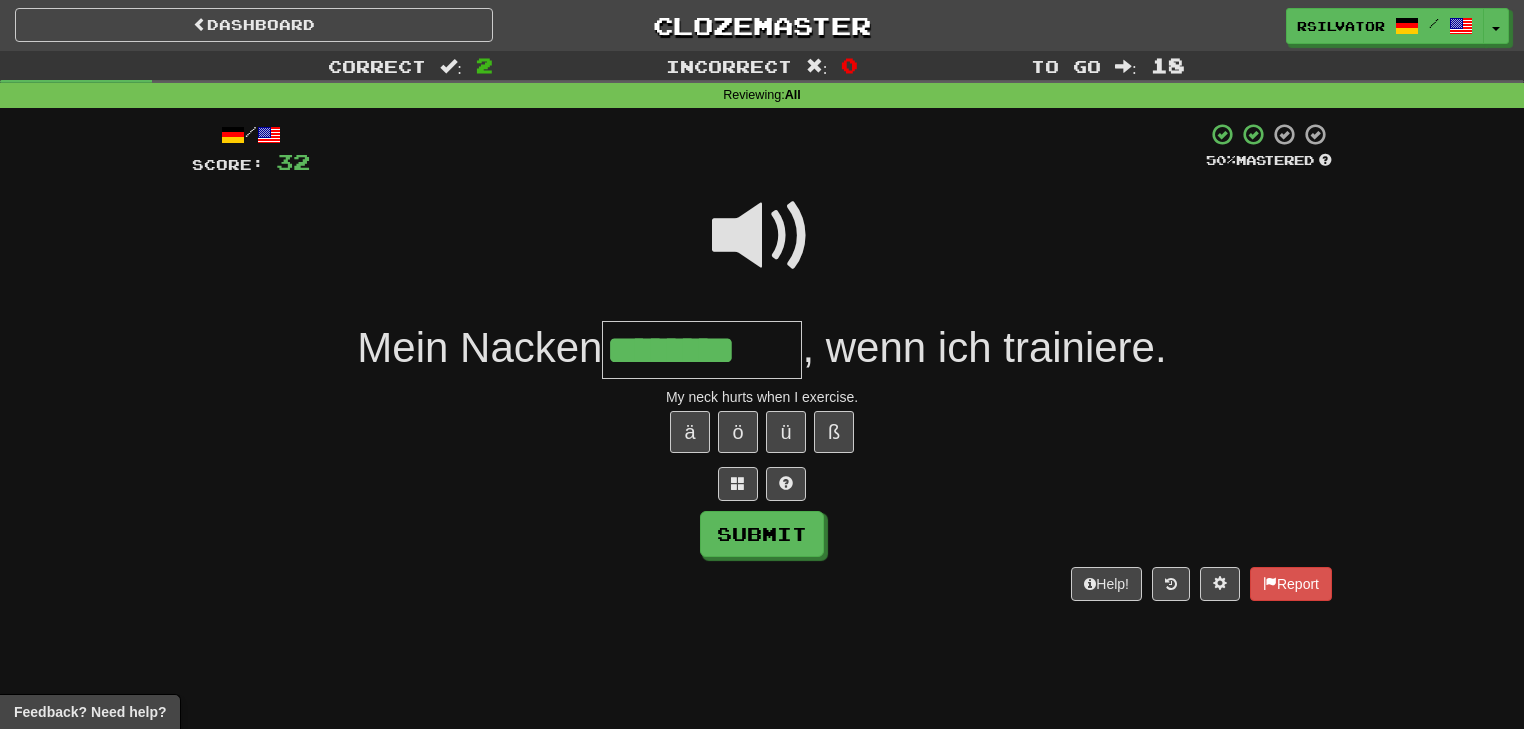 type on "********" 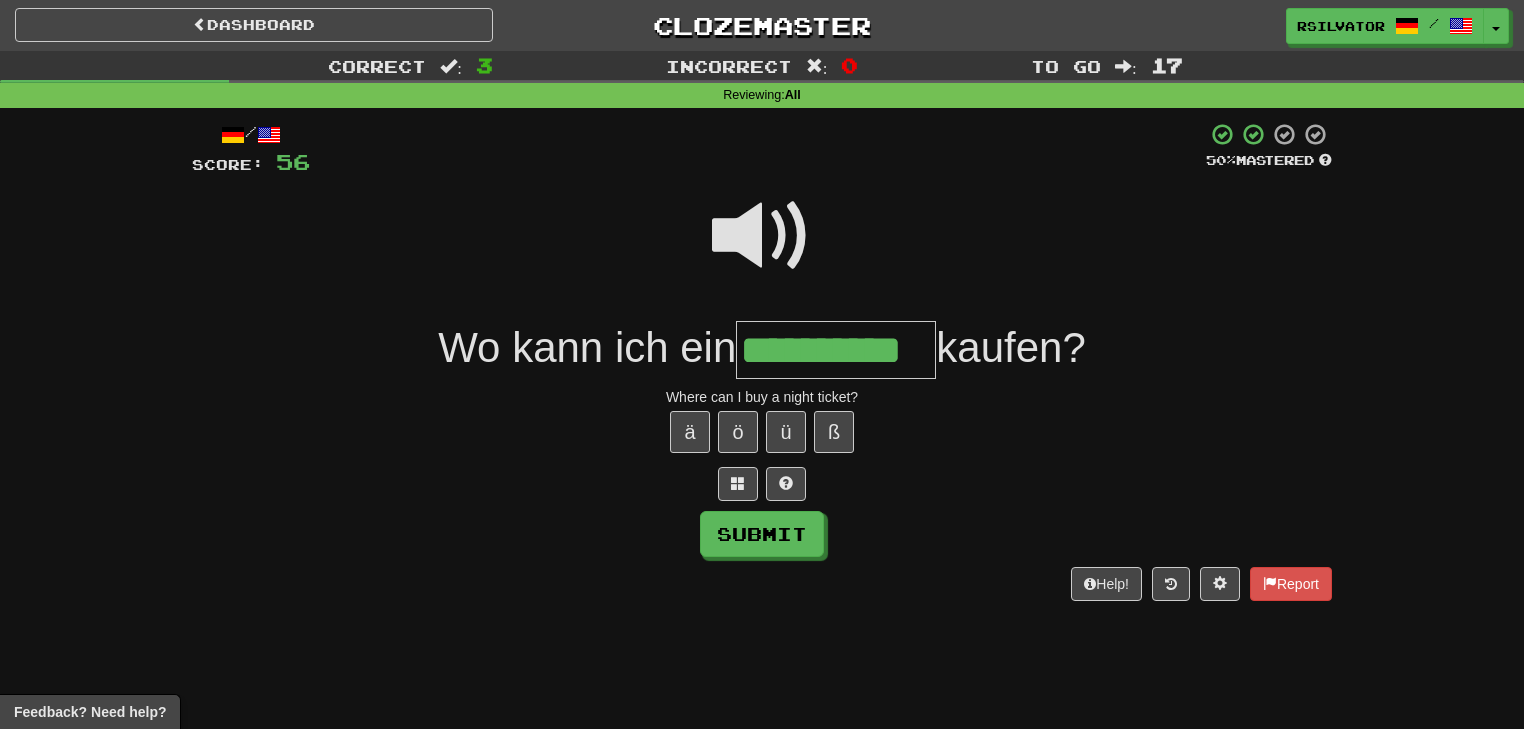 scroll, scrollTop: 0, scrollLeft: 15, axis: horizontal 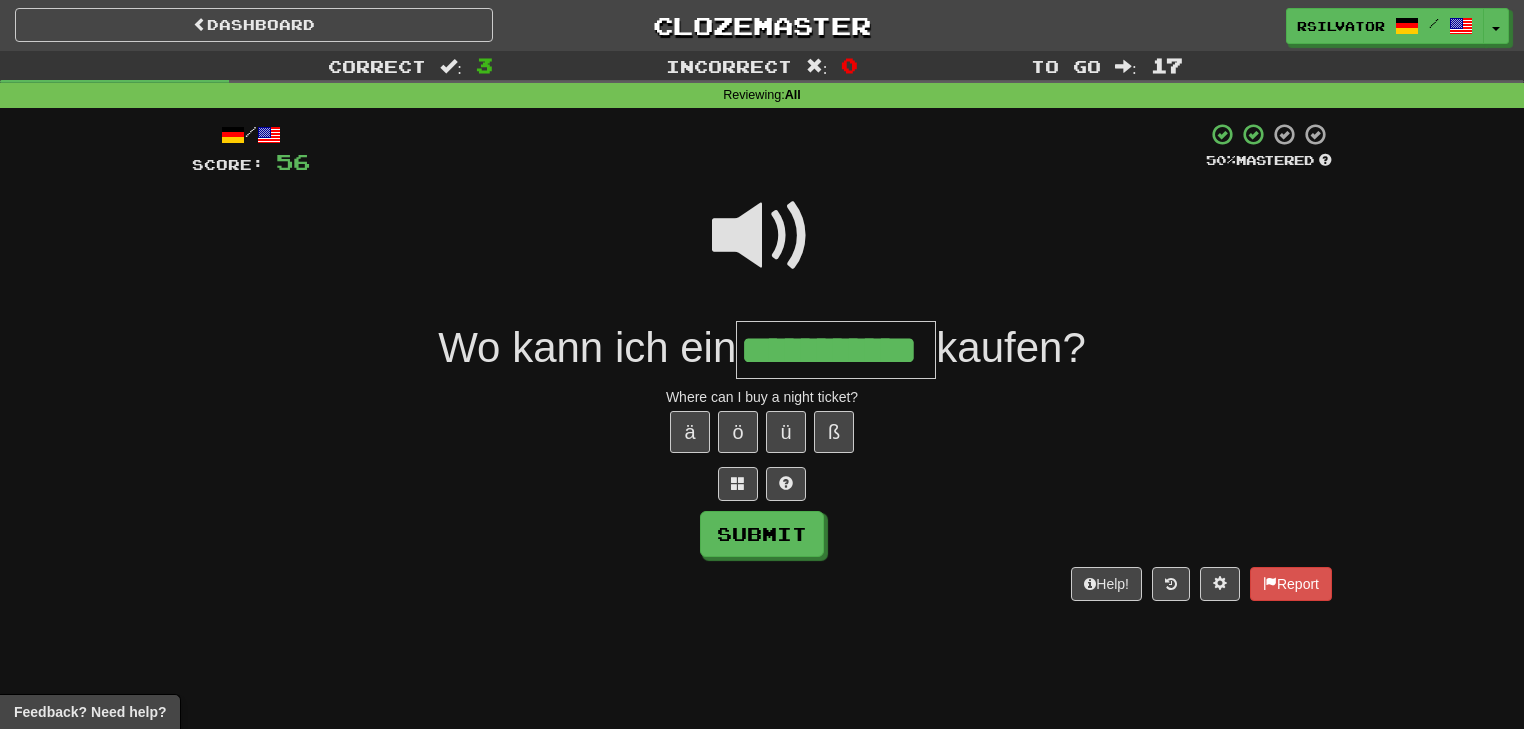 type on "**********" 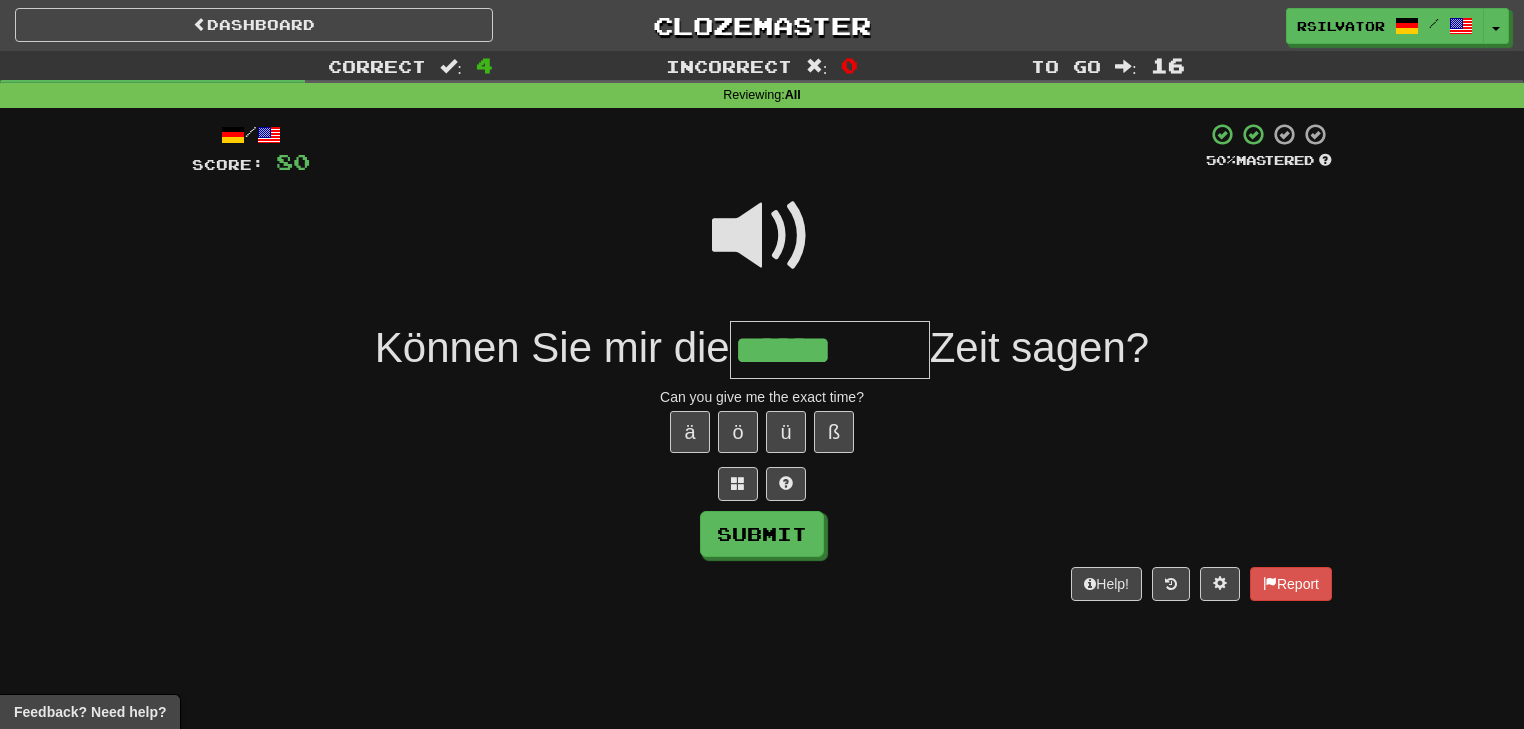 type on "******" 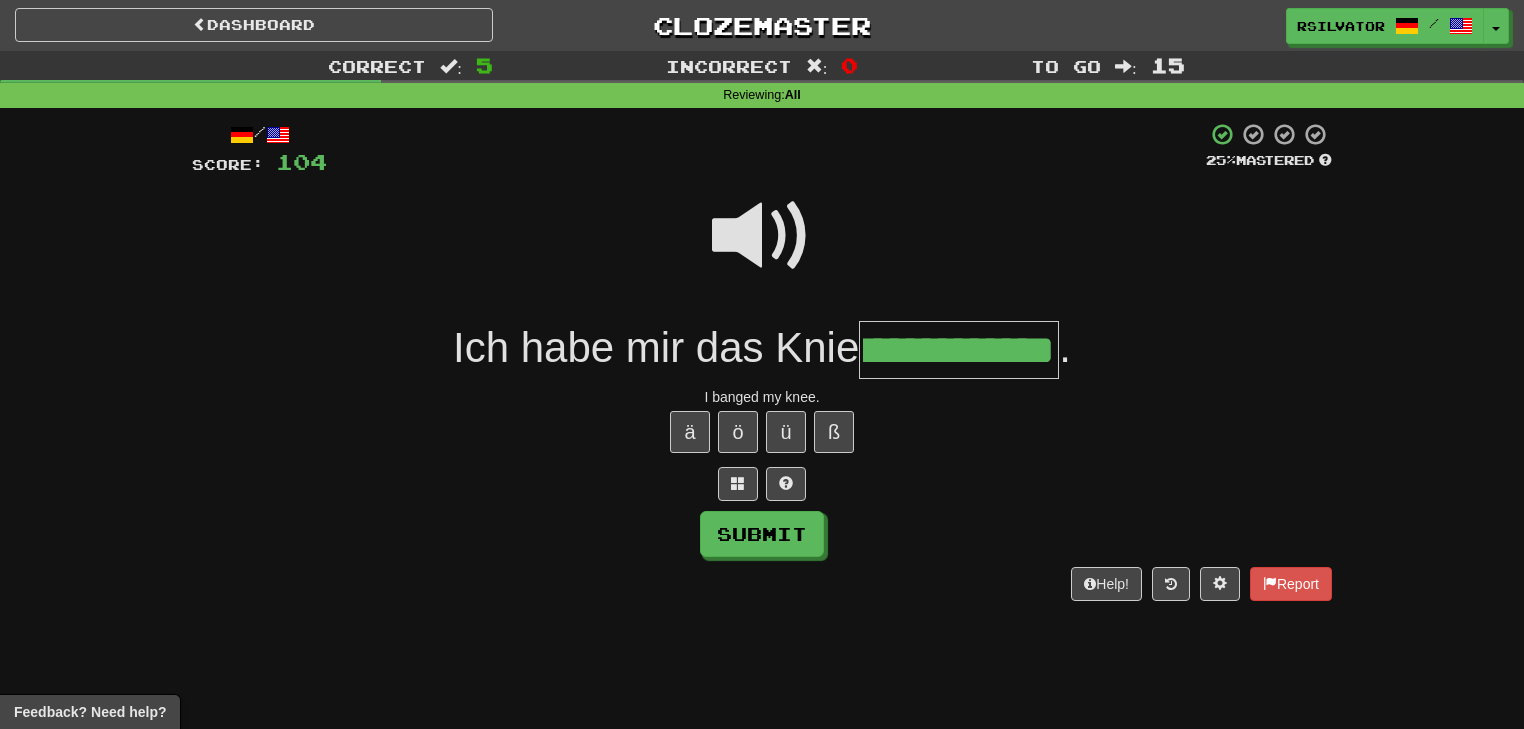 scroll, scrollTop: 0, scrollLeft: 80, axis: horizontal 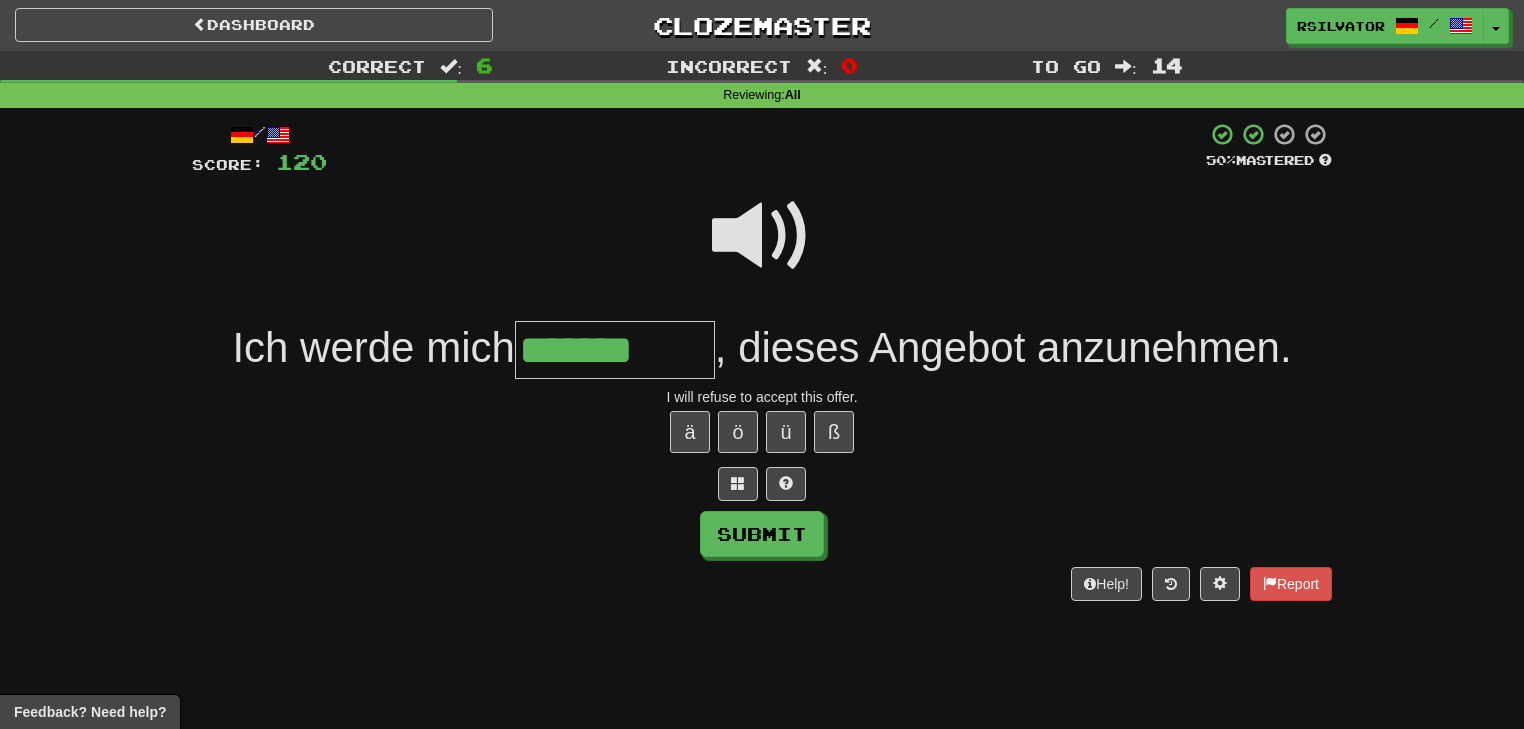 type on "*******" 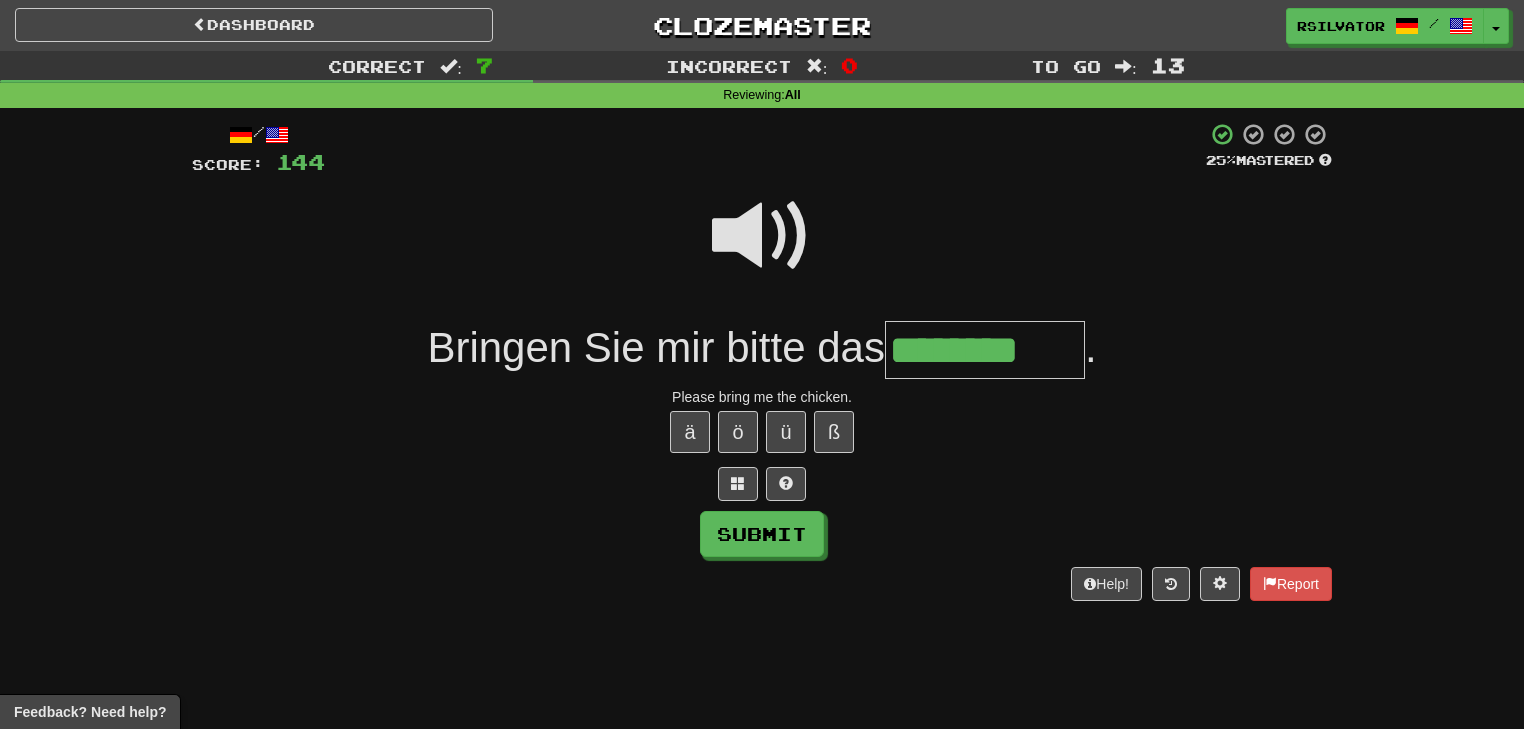 type on "********" 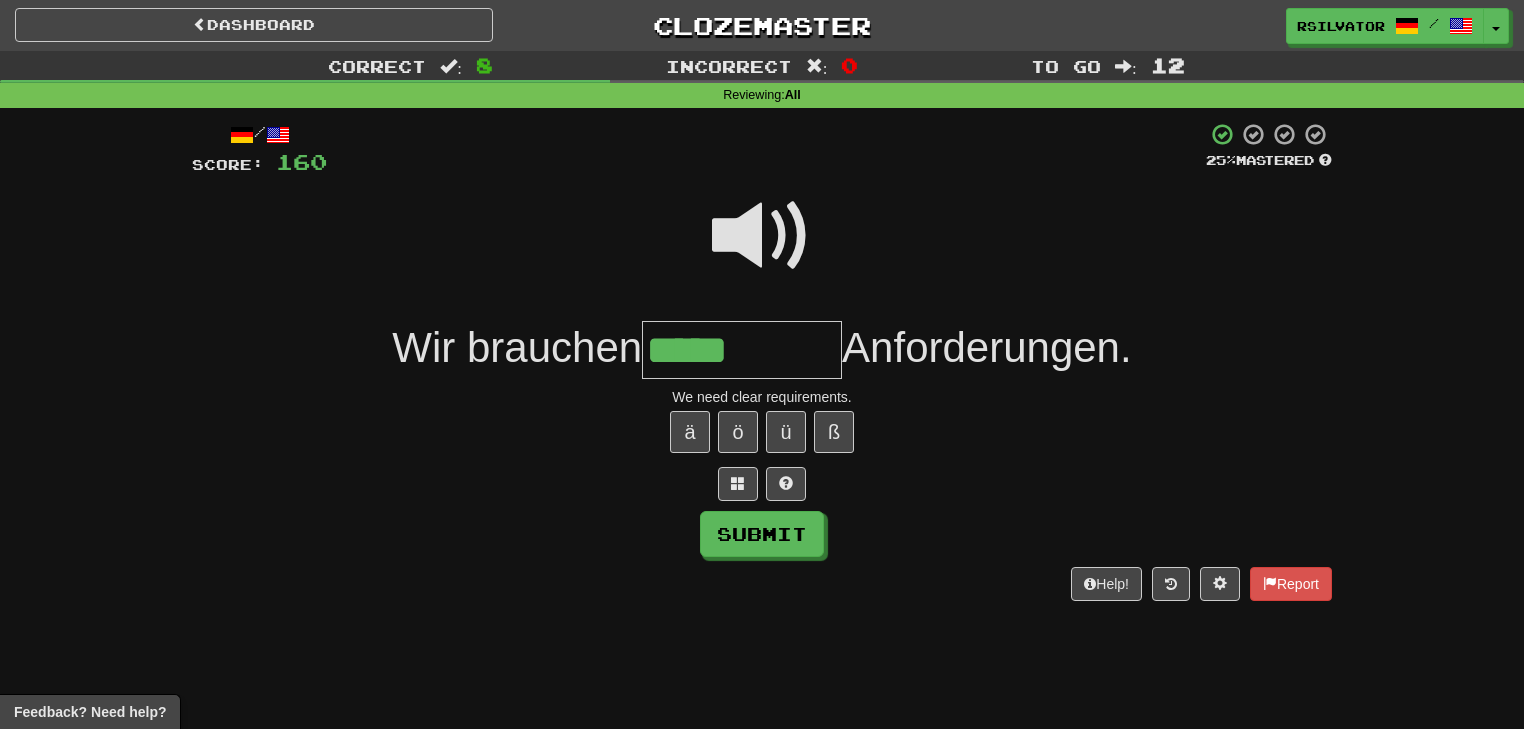 click at bounding box center [762, 236] 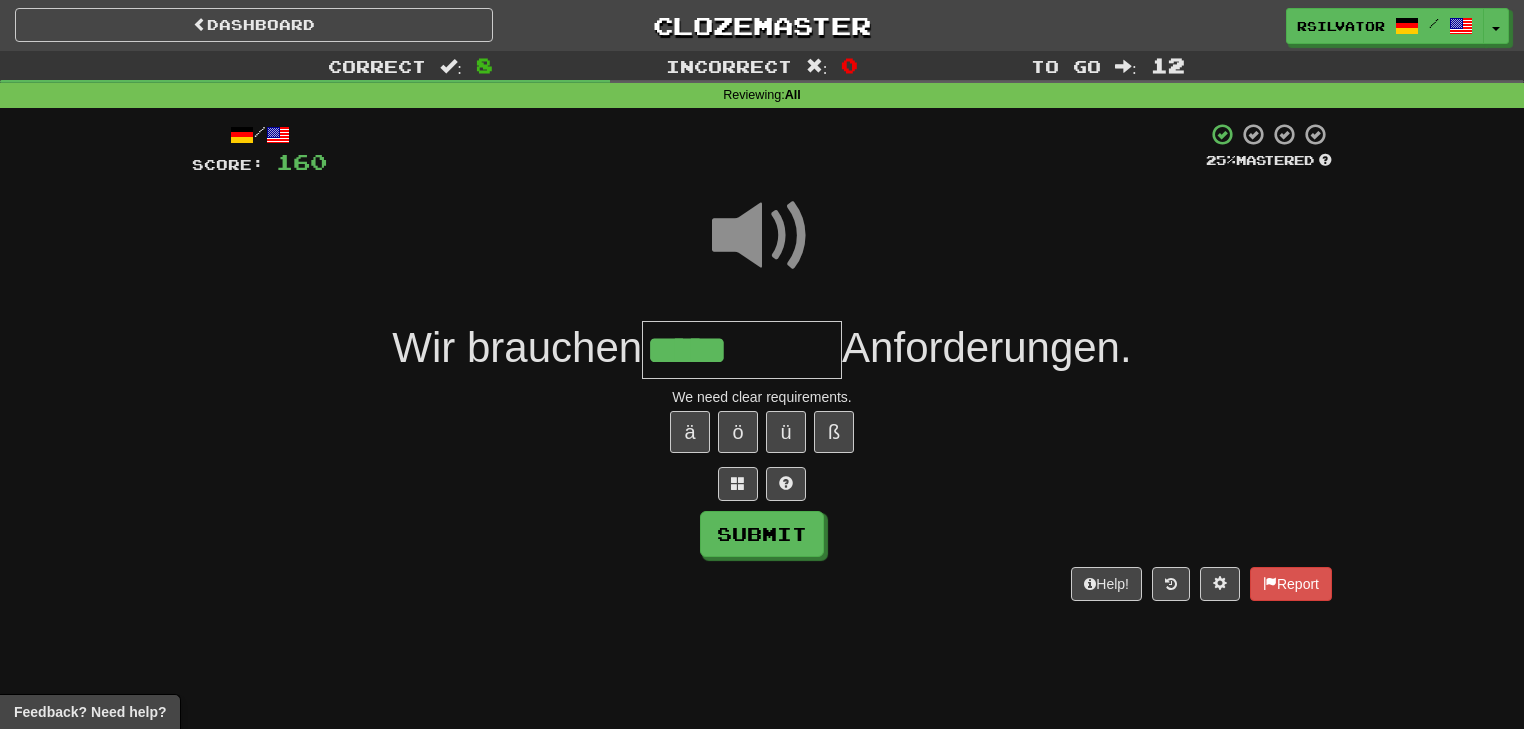 click on "*****" at bounding box center (742, 350) 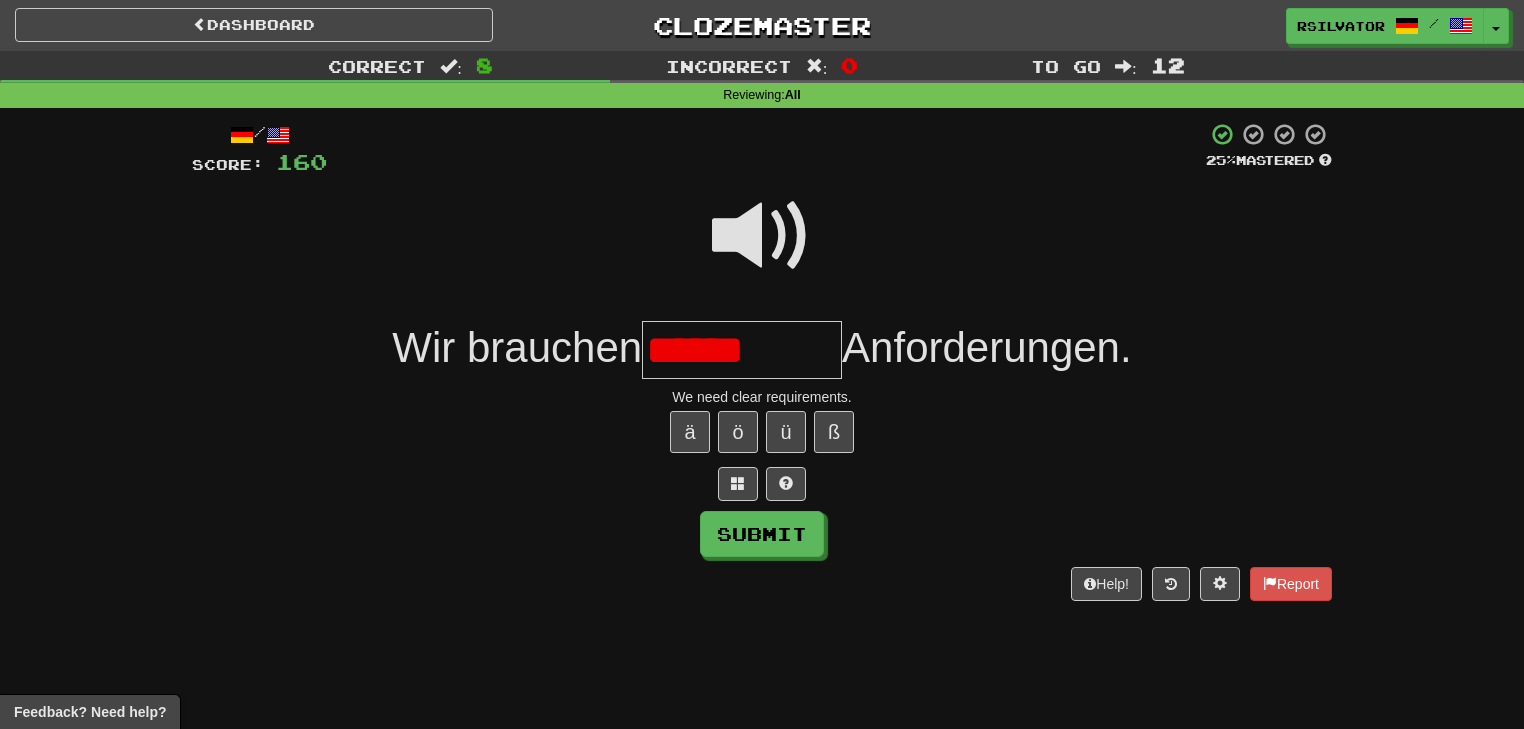type on "*****" 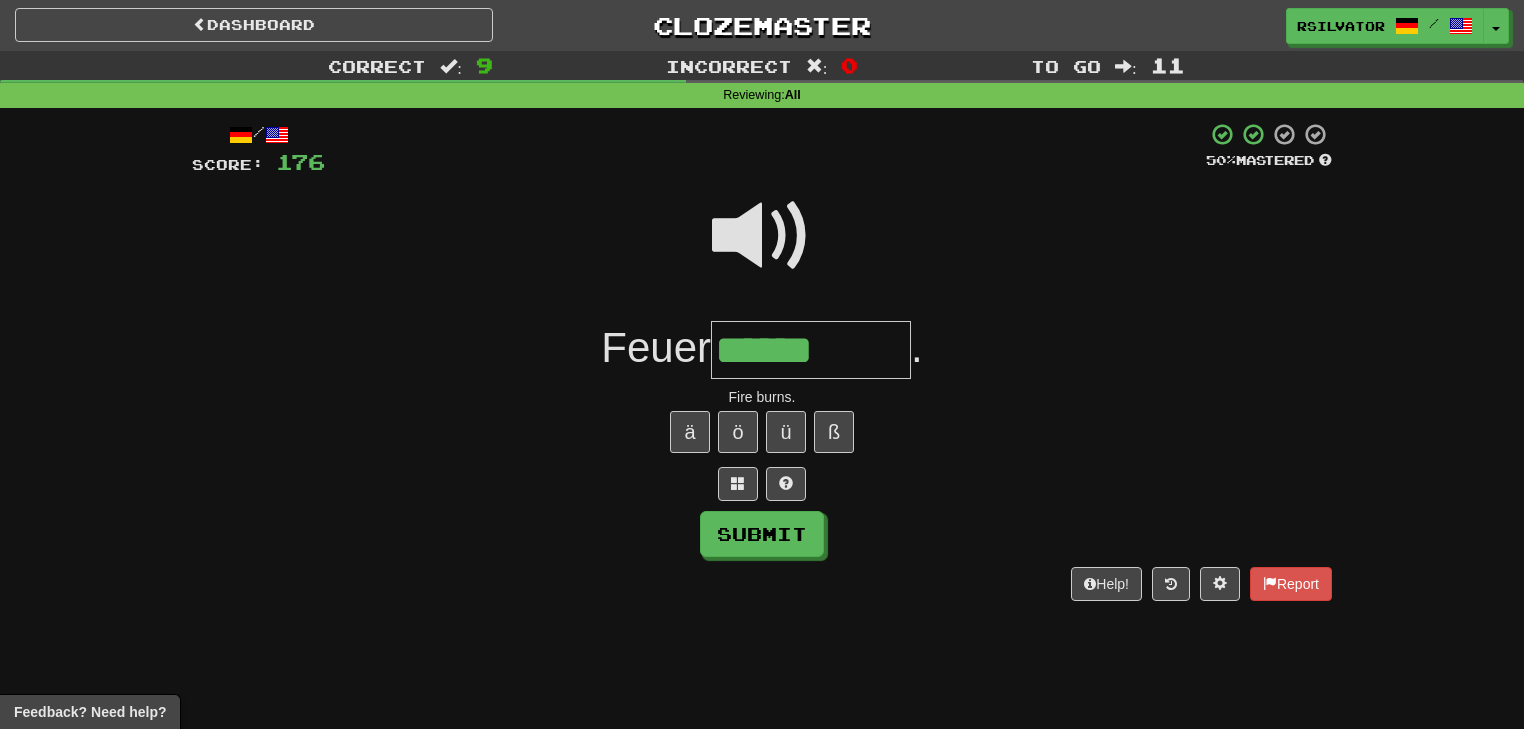 type on "******" 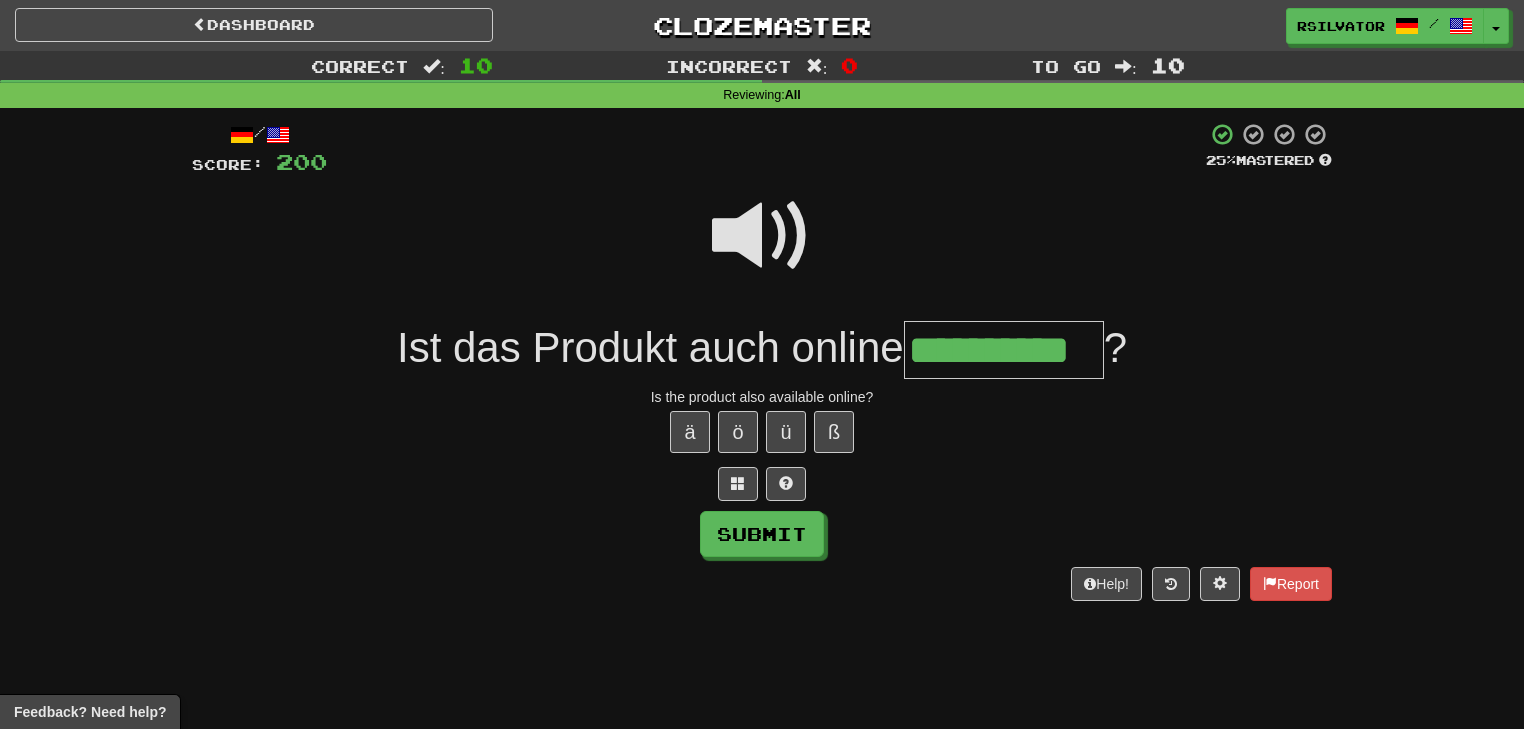 type on "**********" 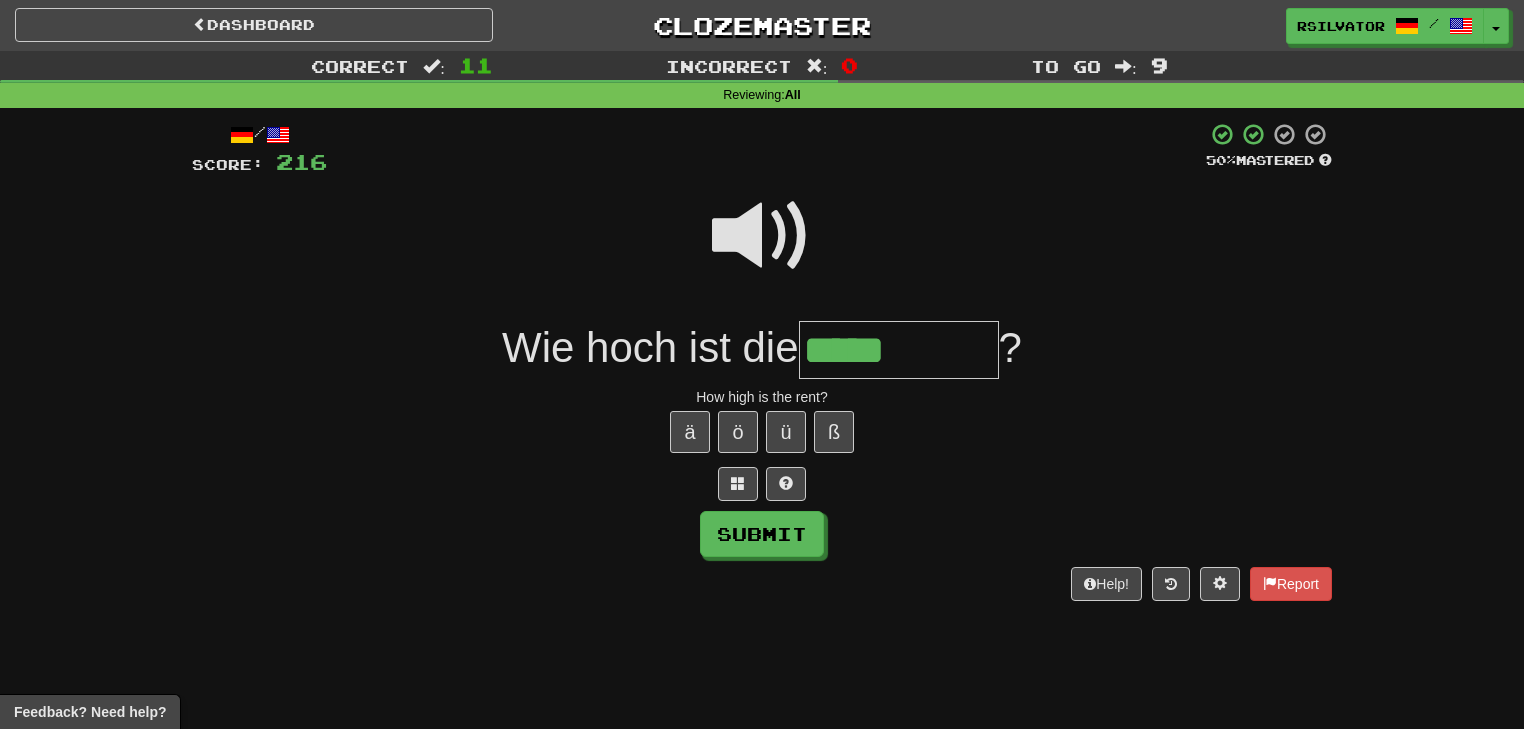 type on "*****" 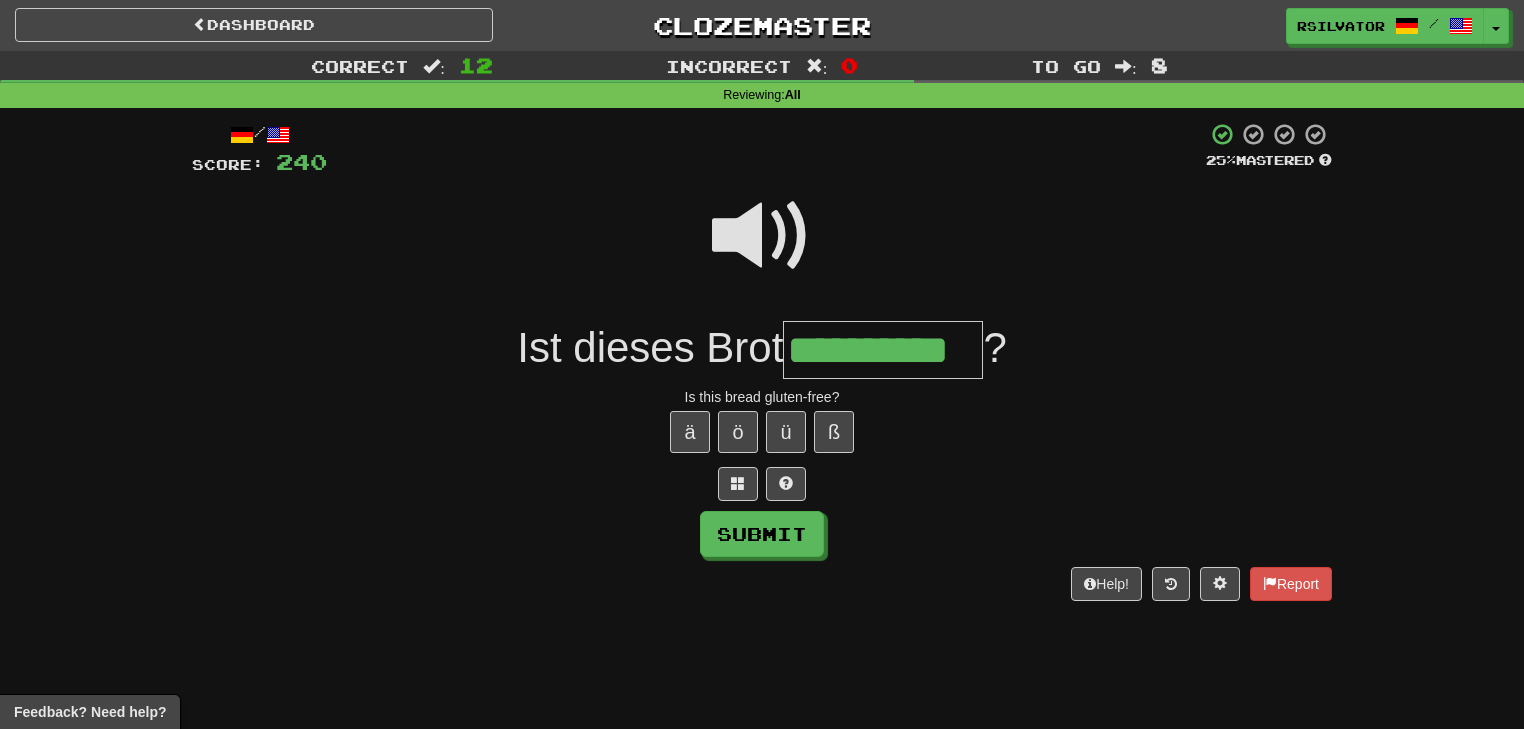 type on "**********" 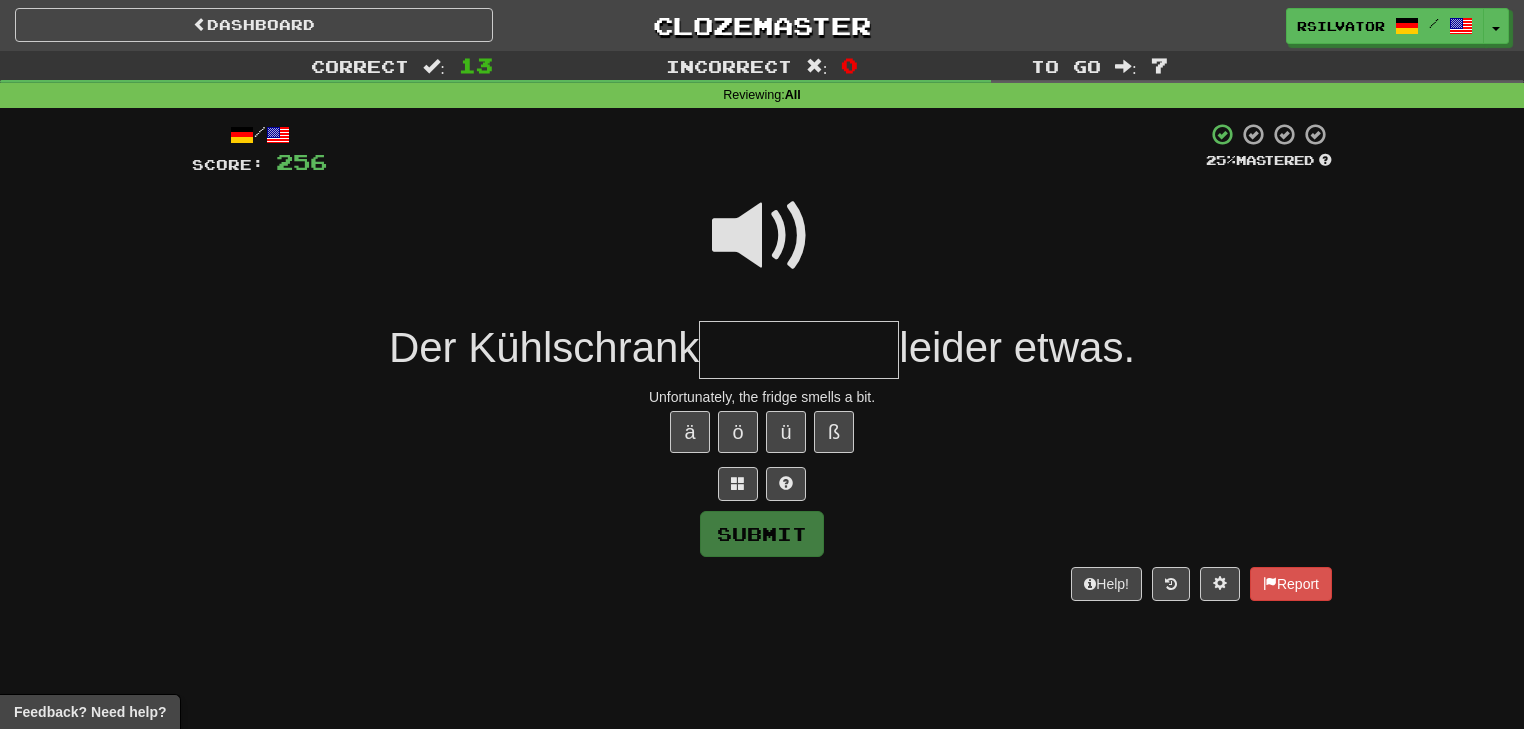 type on "*" 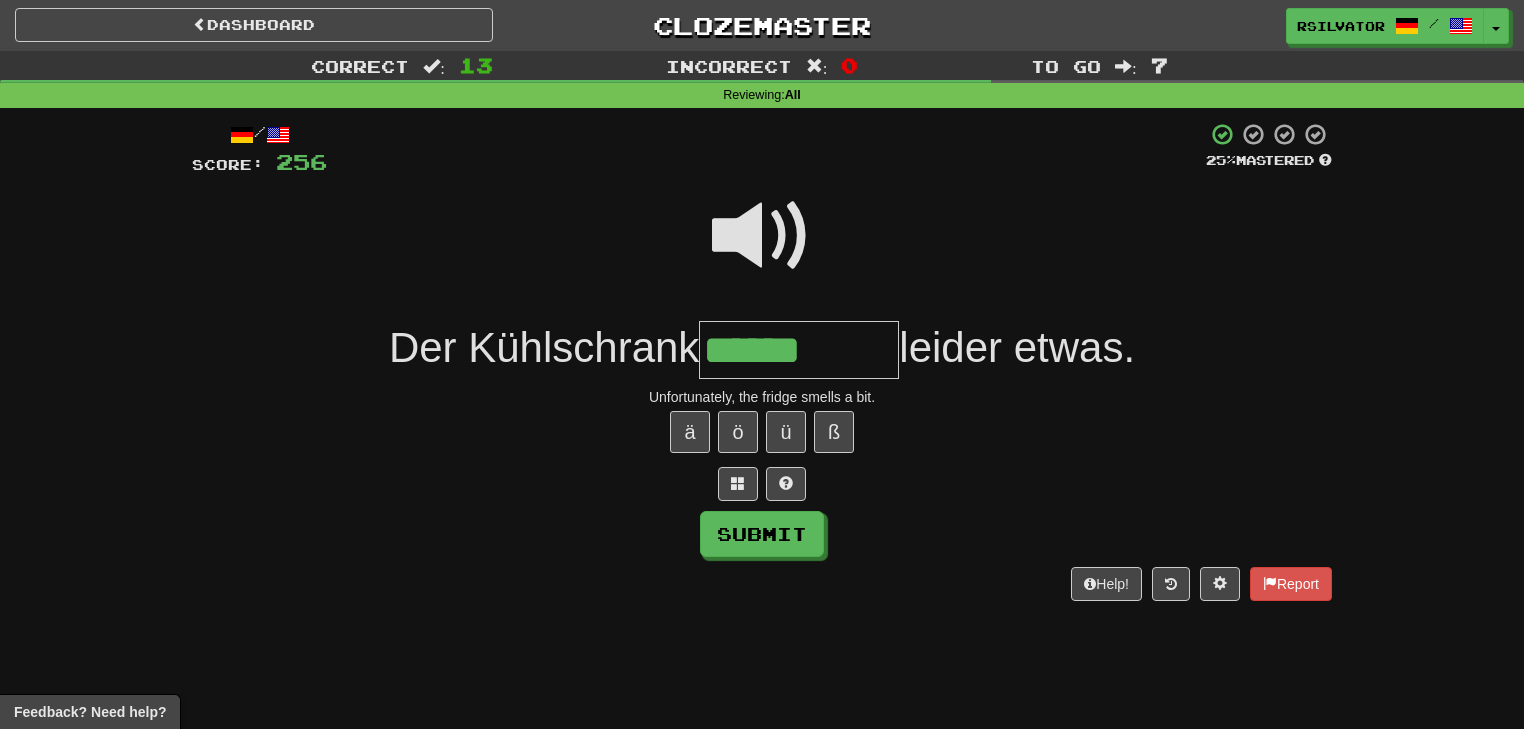type on "******" 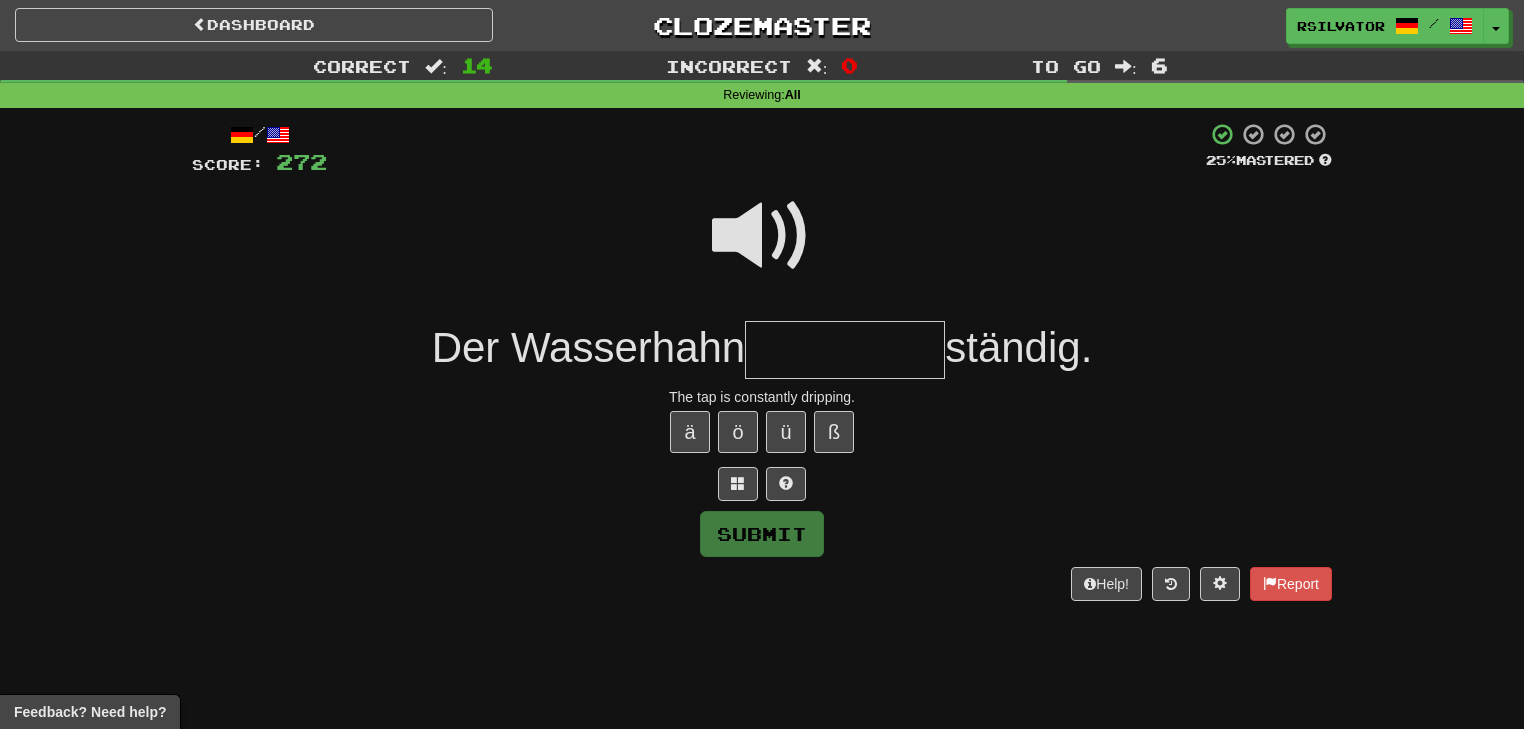 click at bounding box center (762, 236) 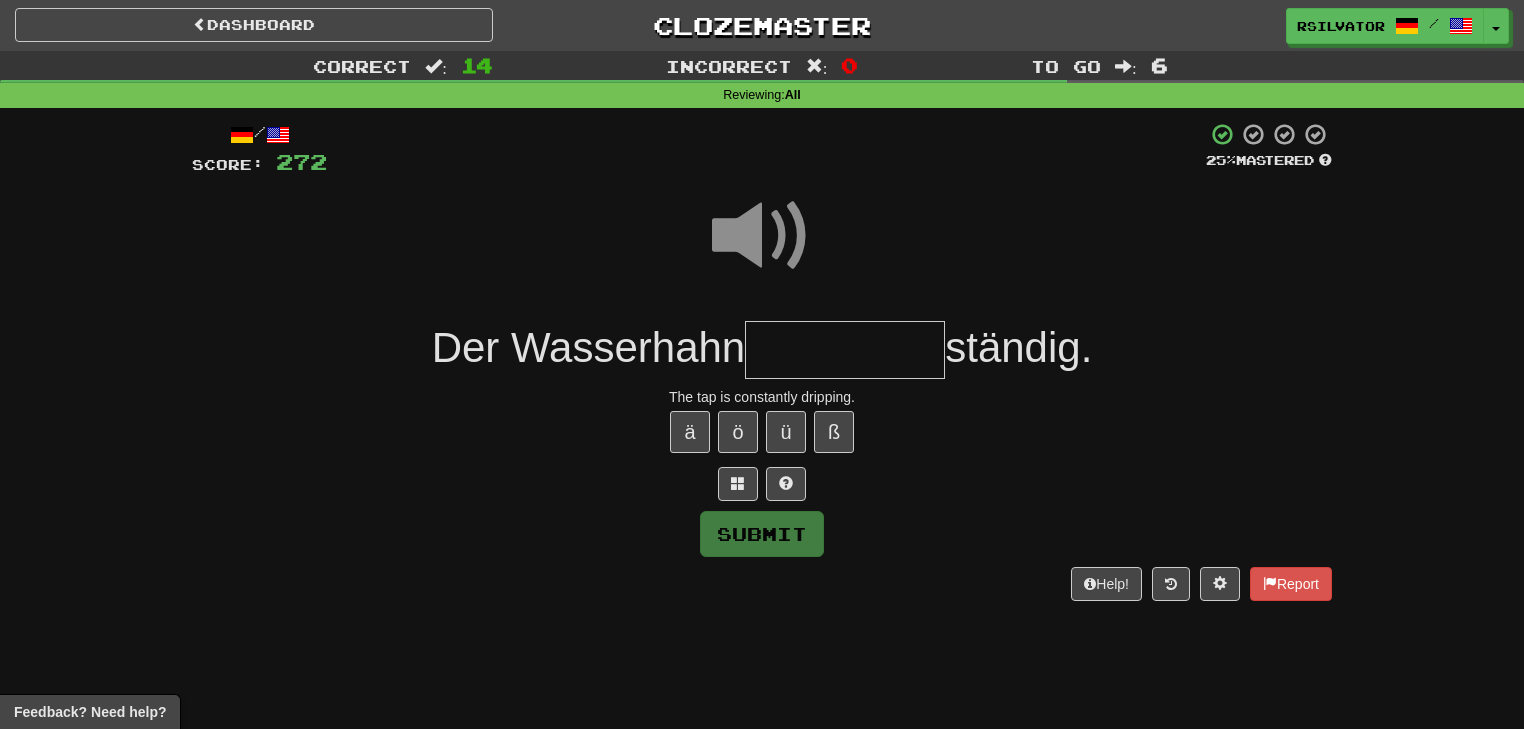 click at bounding box center (845, 350) 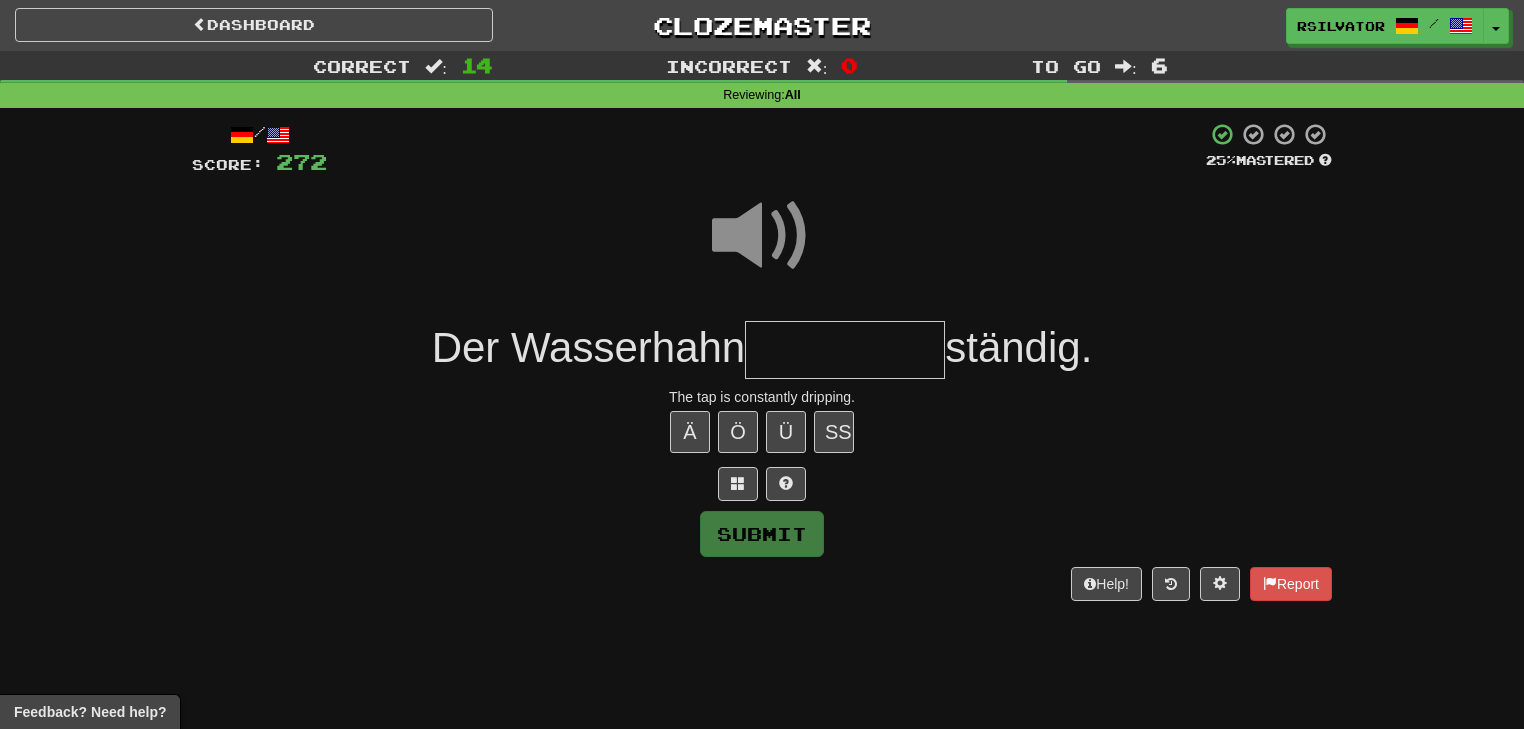 type on "*" 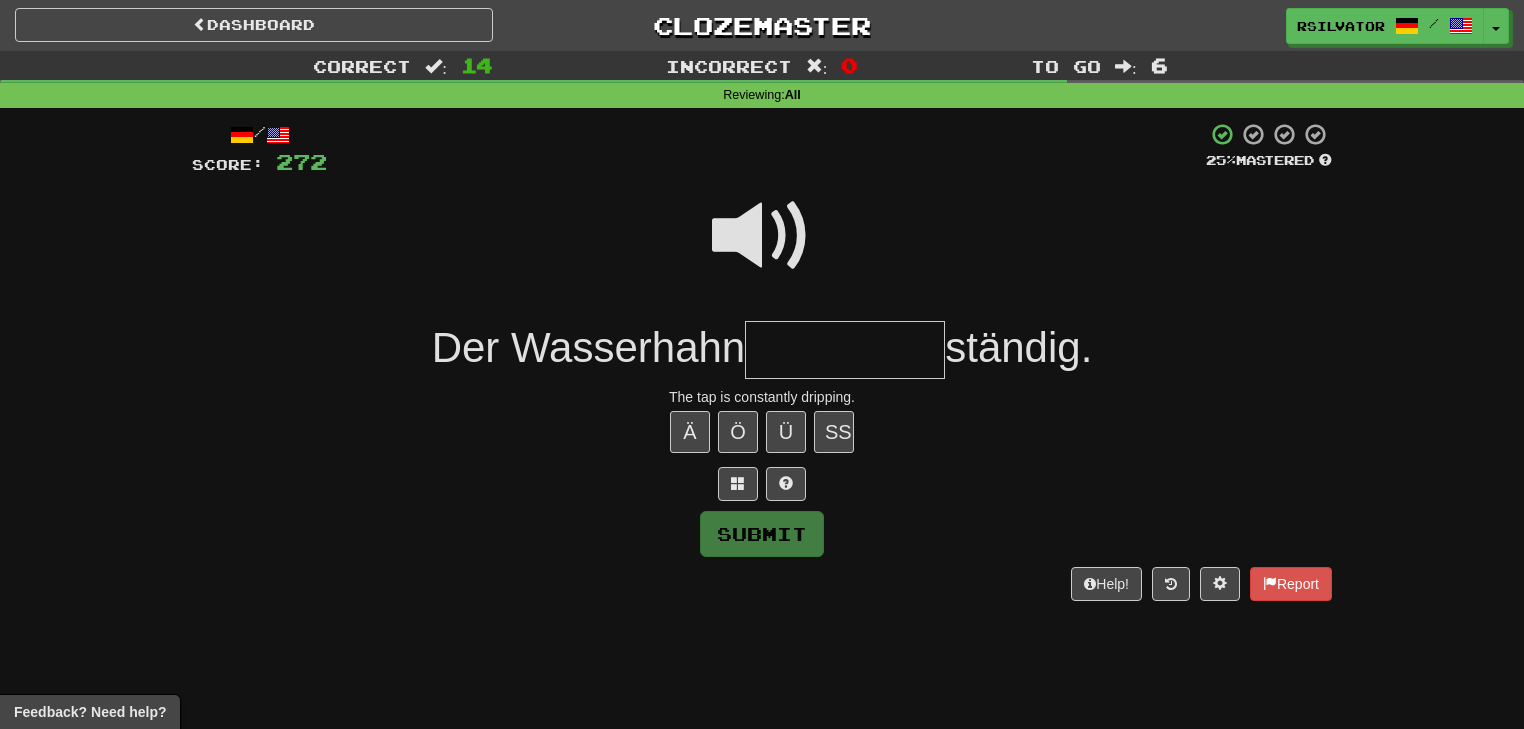 type on "*" 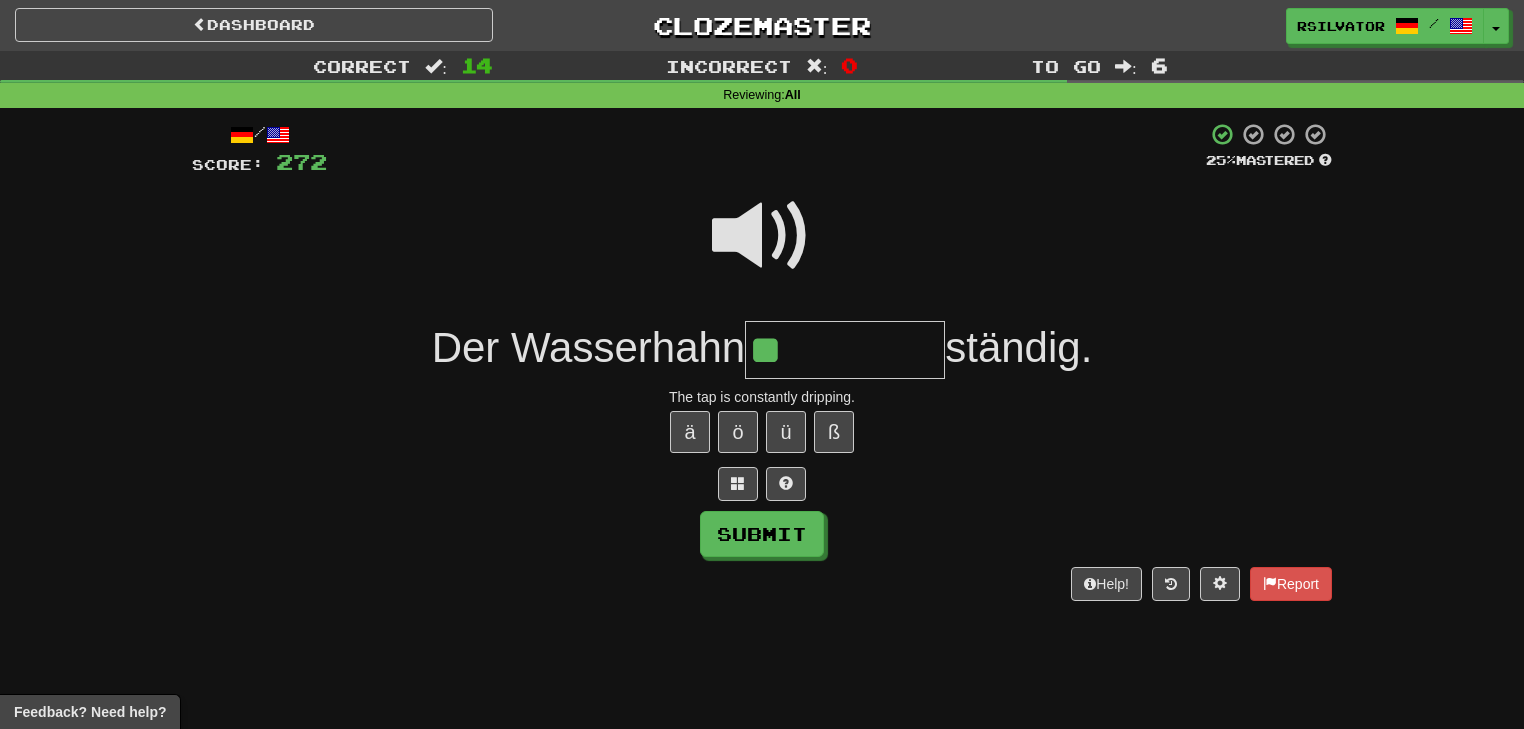 type on "*" 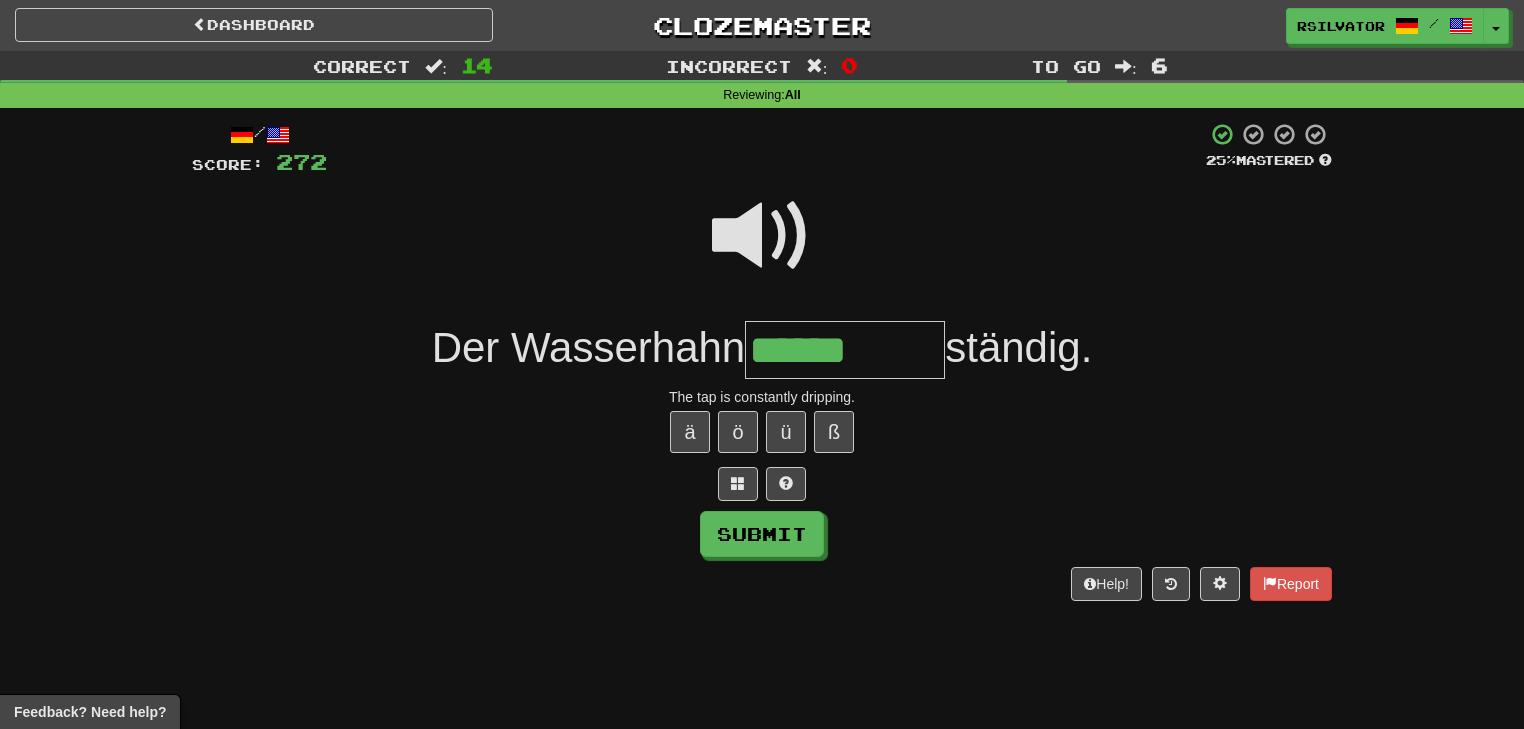 type on "******" 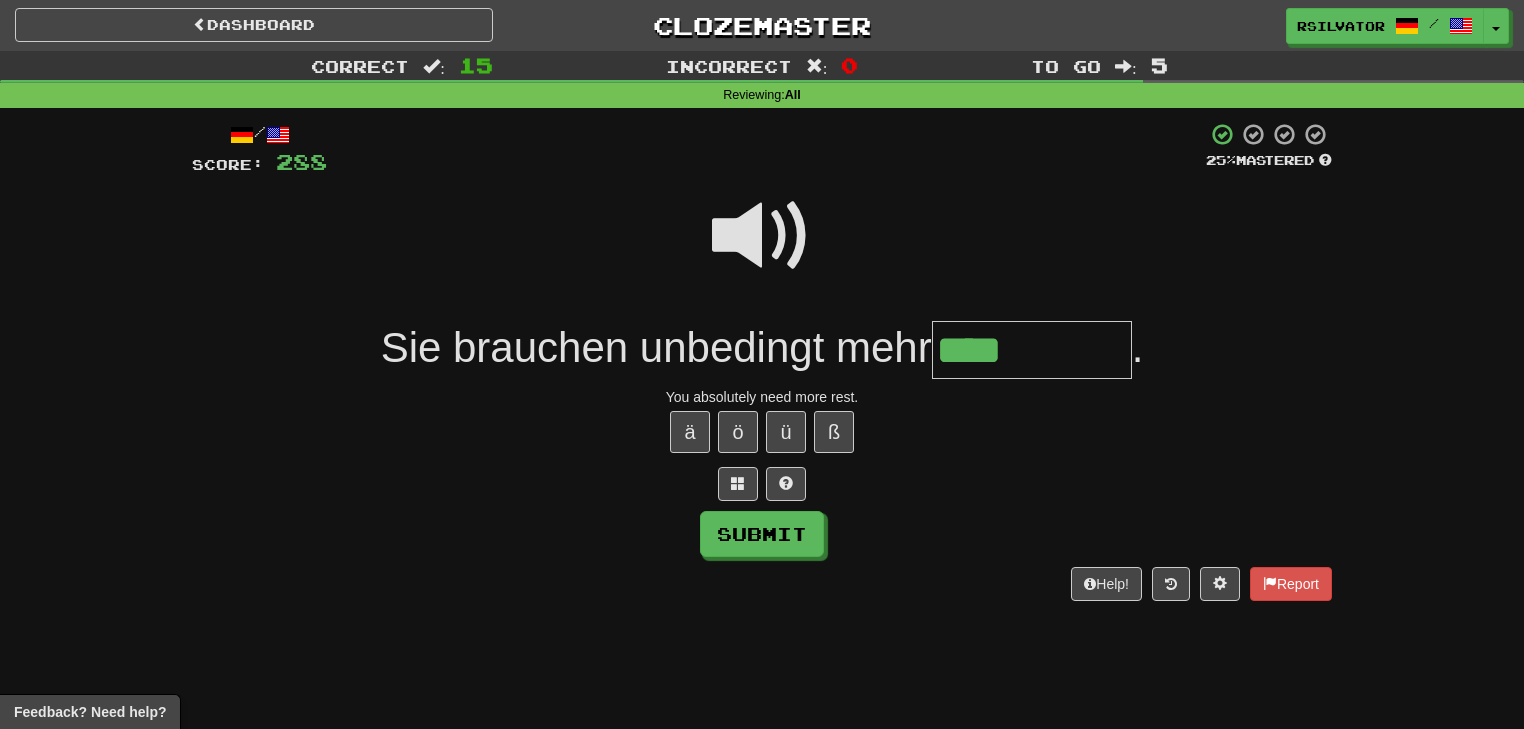 type on "****" 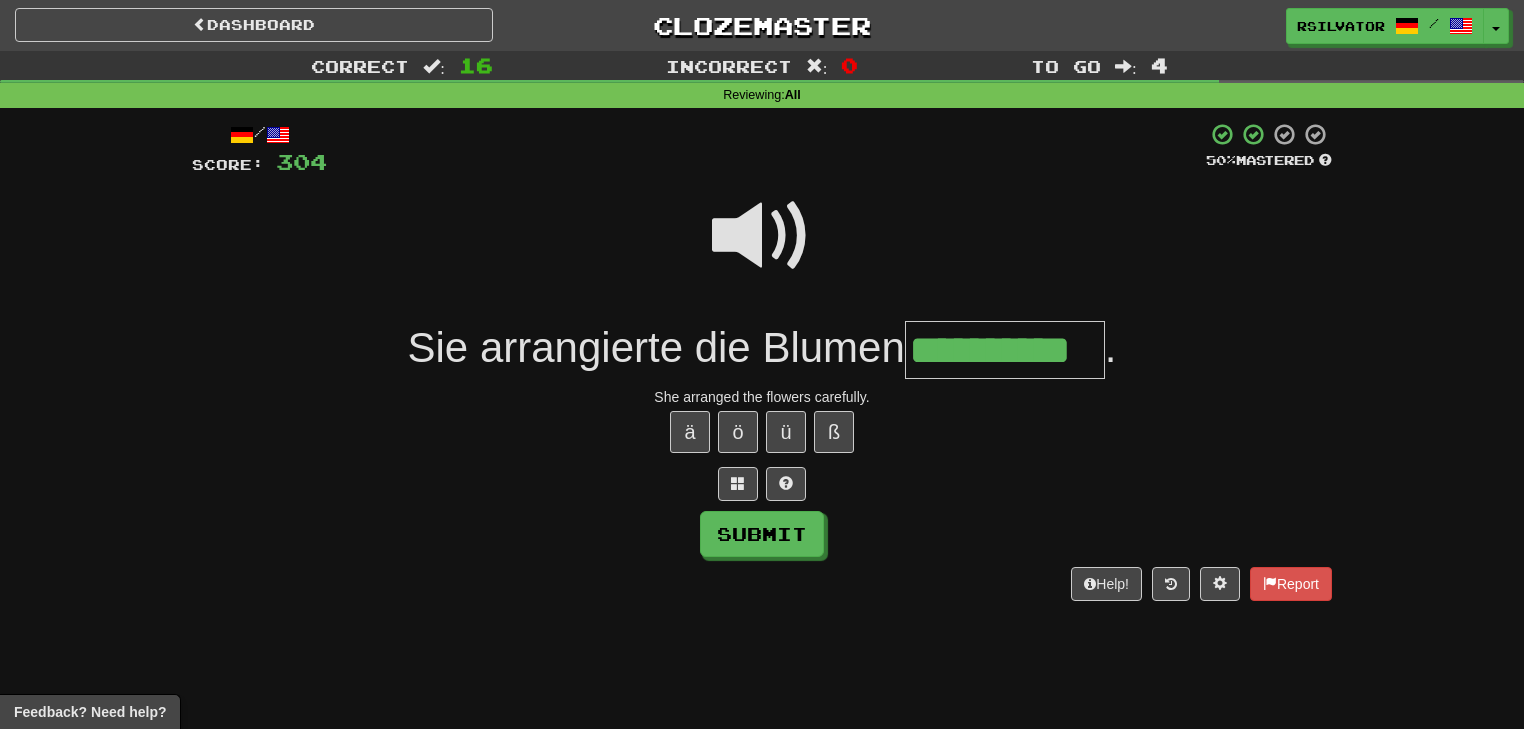 type on "**********" 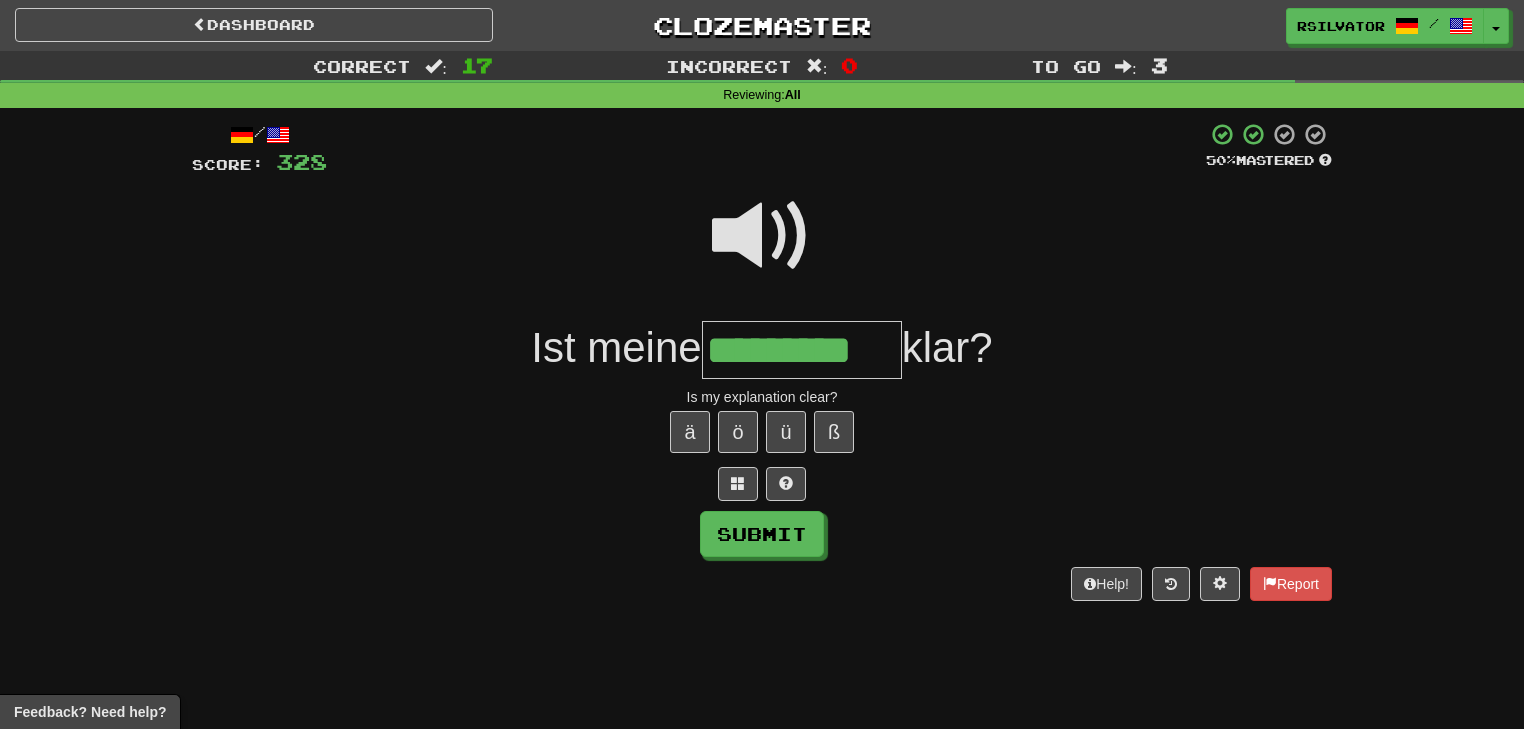 type on "*********" 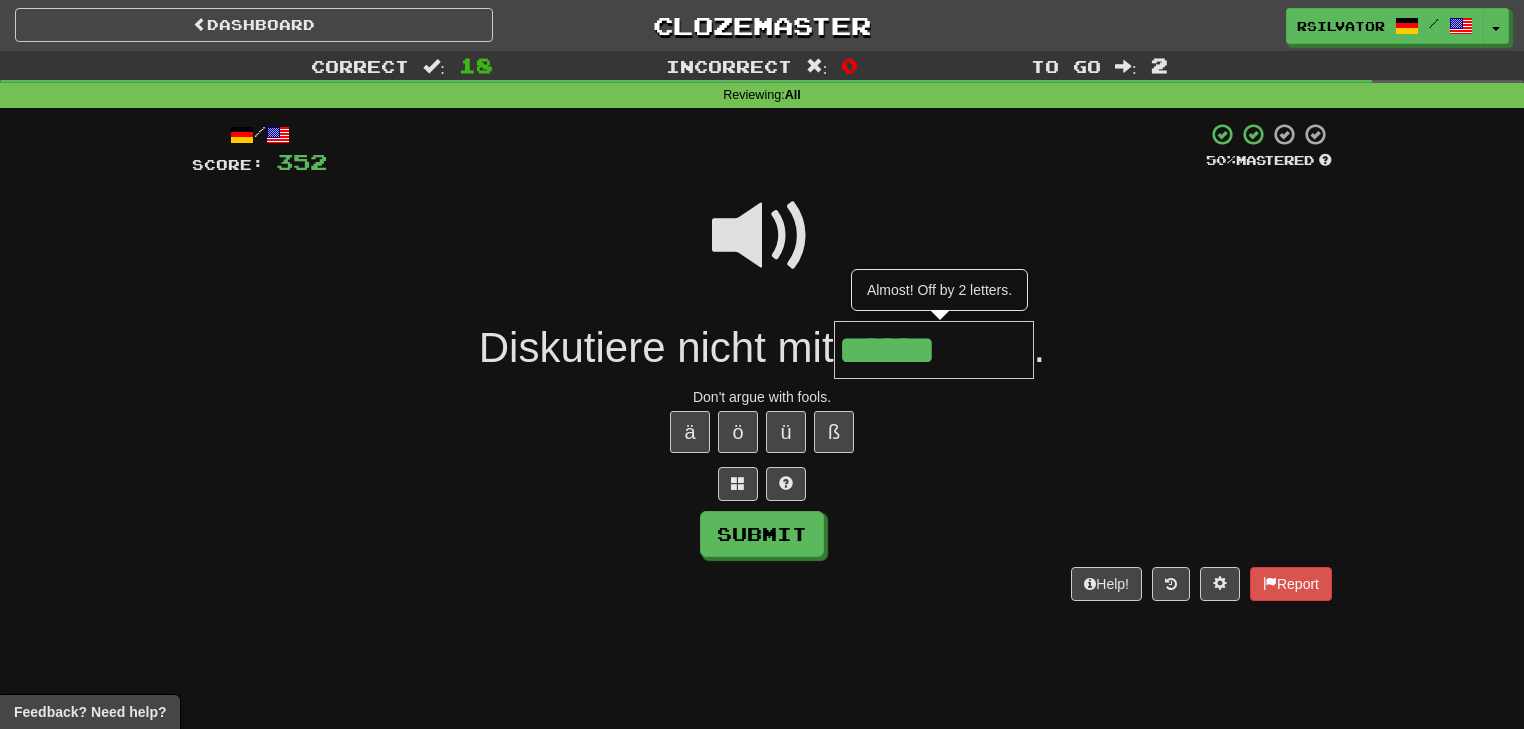 type on "******" 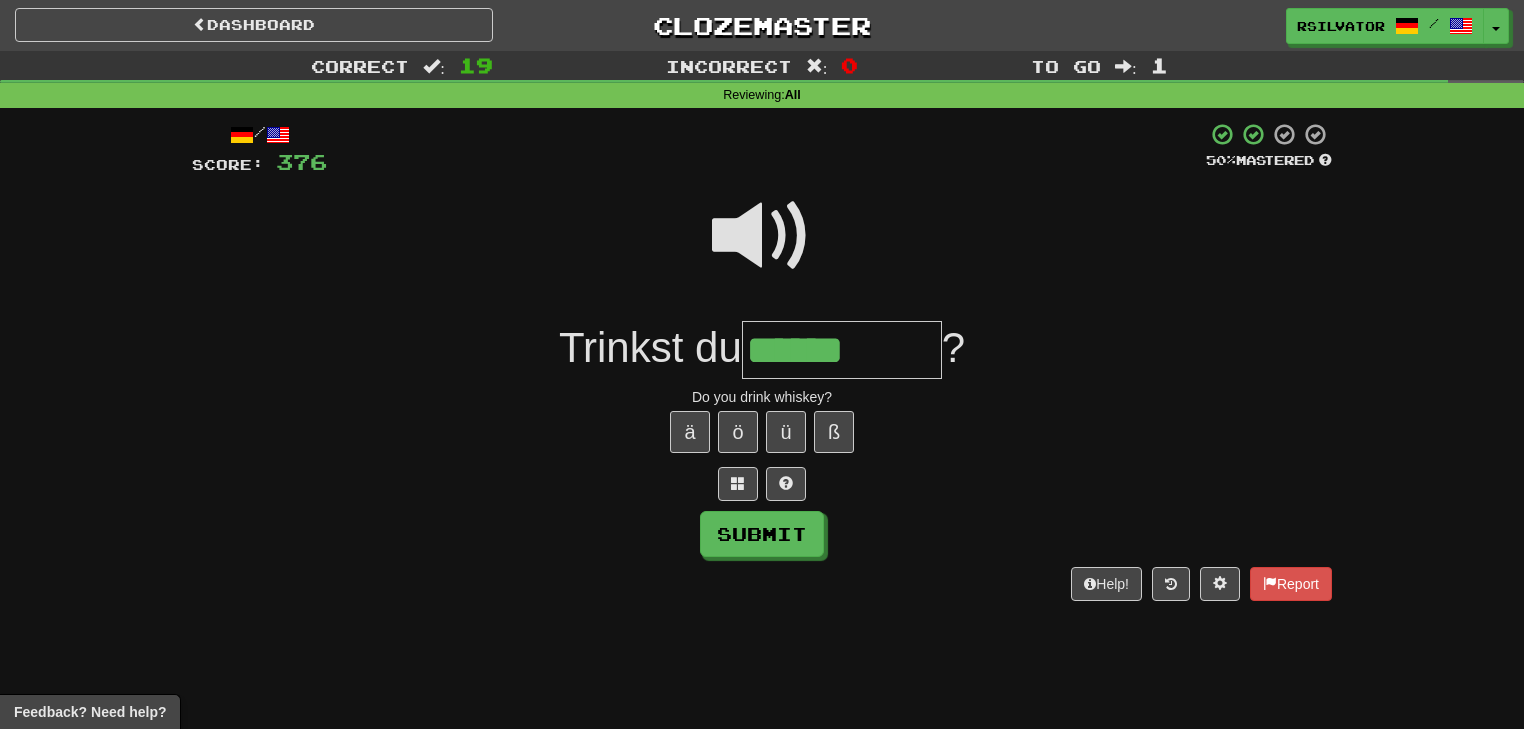 type on "******" 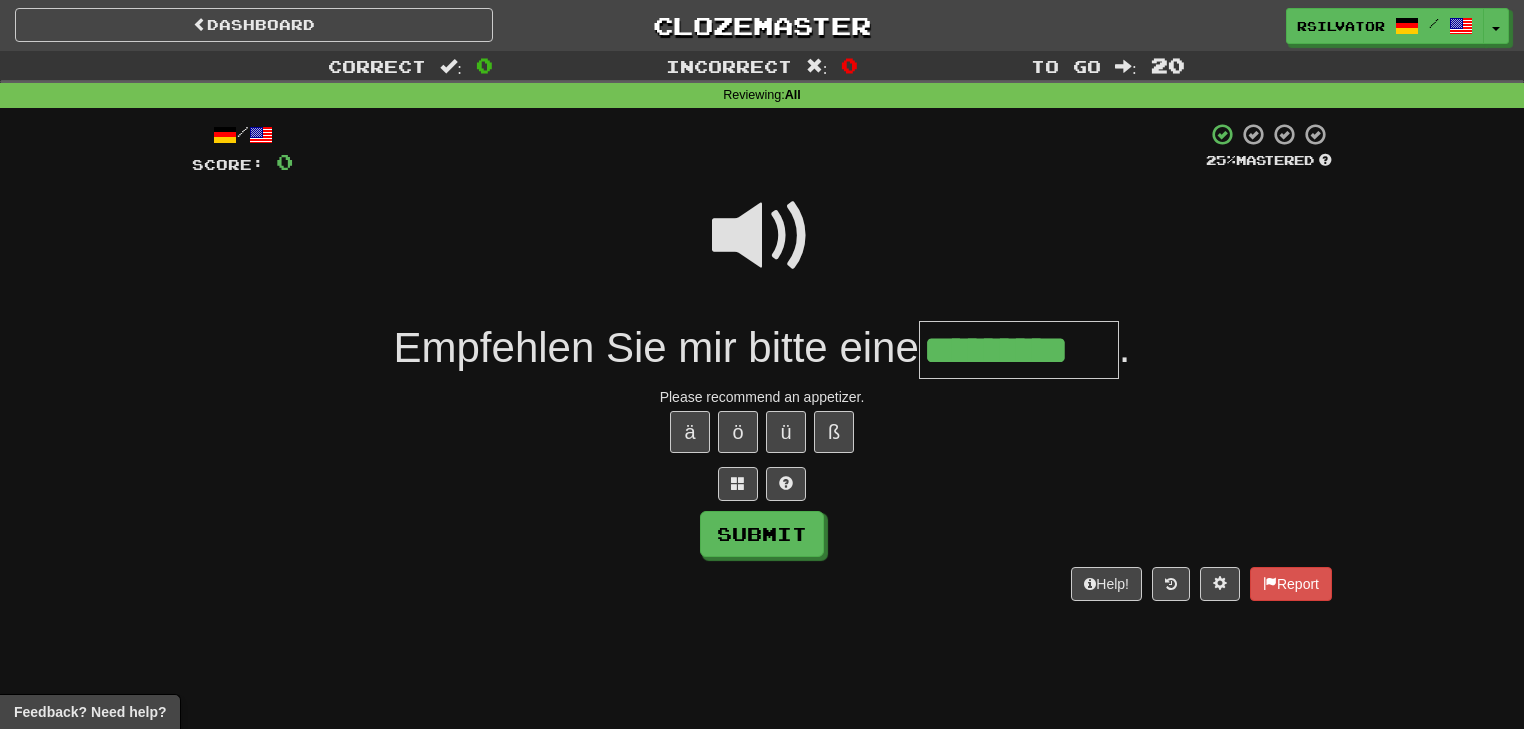 type on "*********" 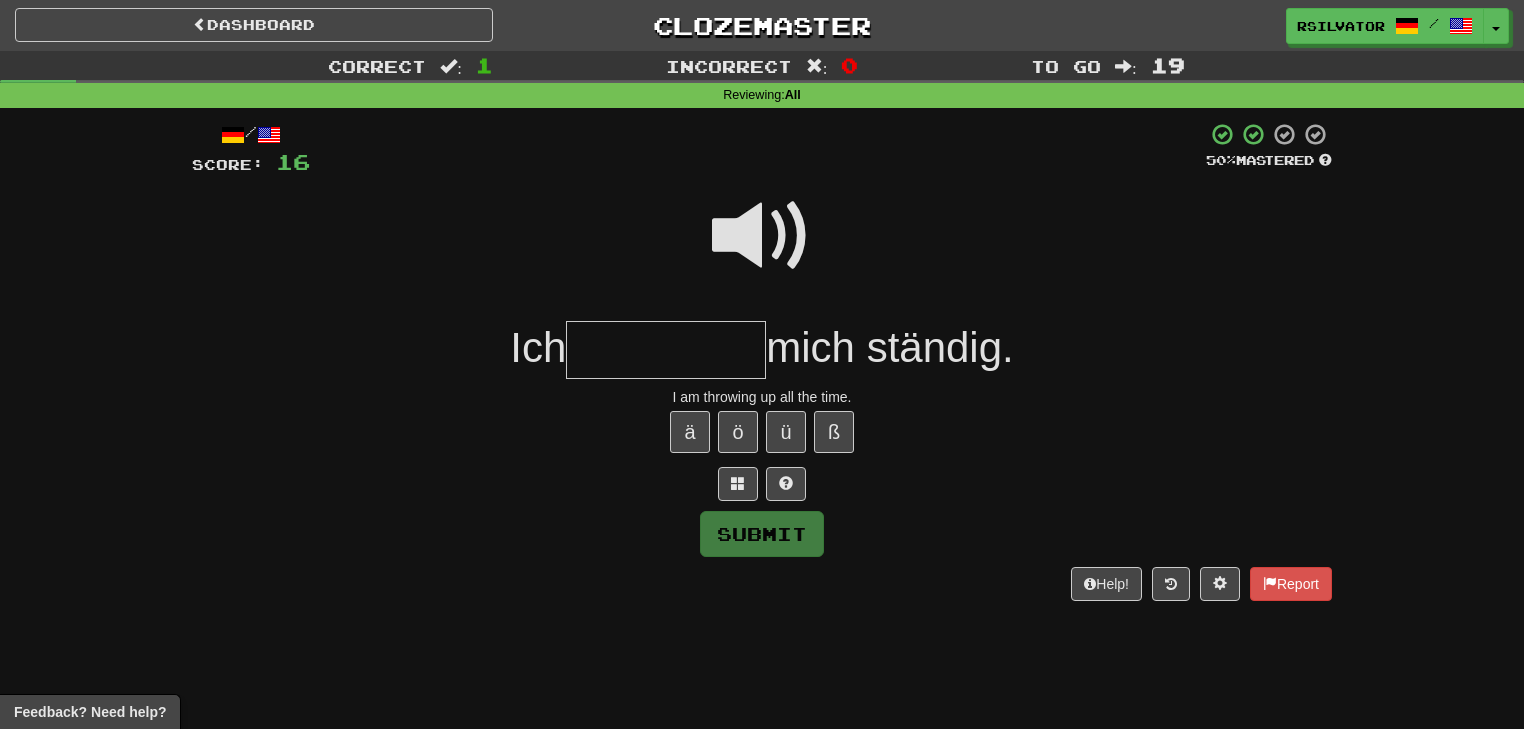 type on "*" 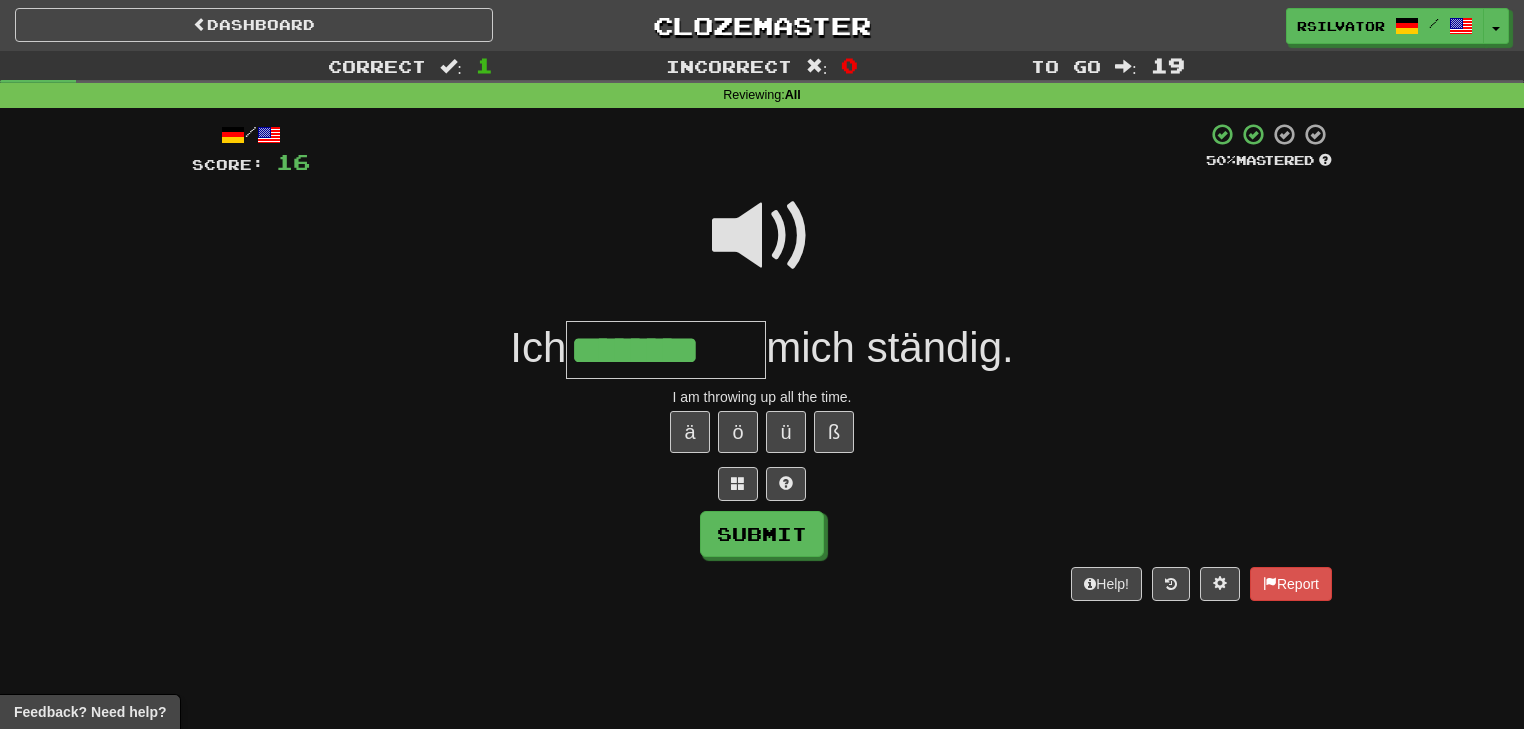type on "********" 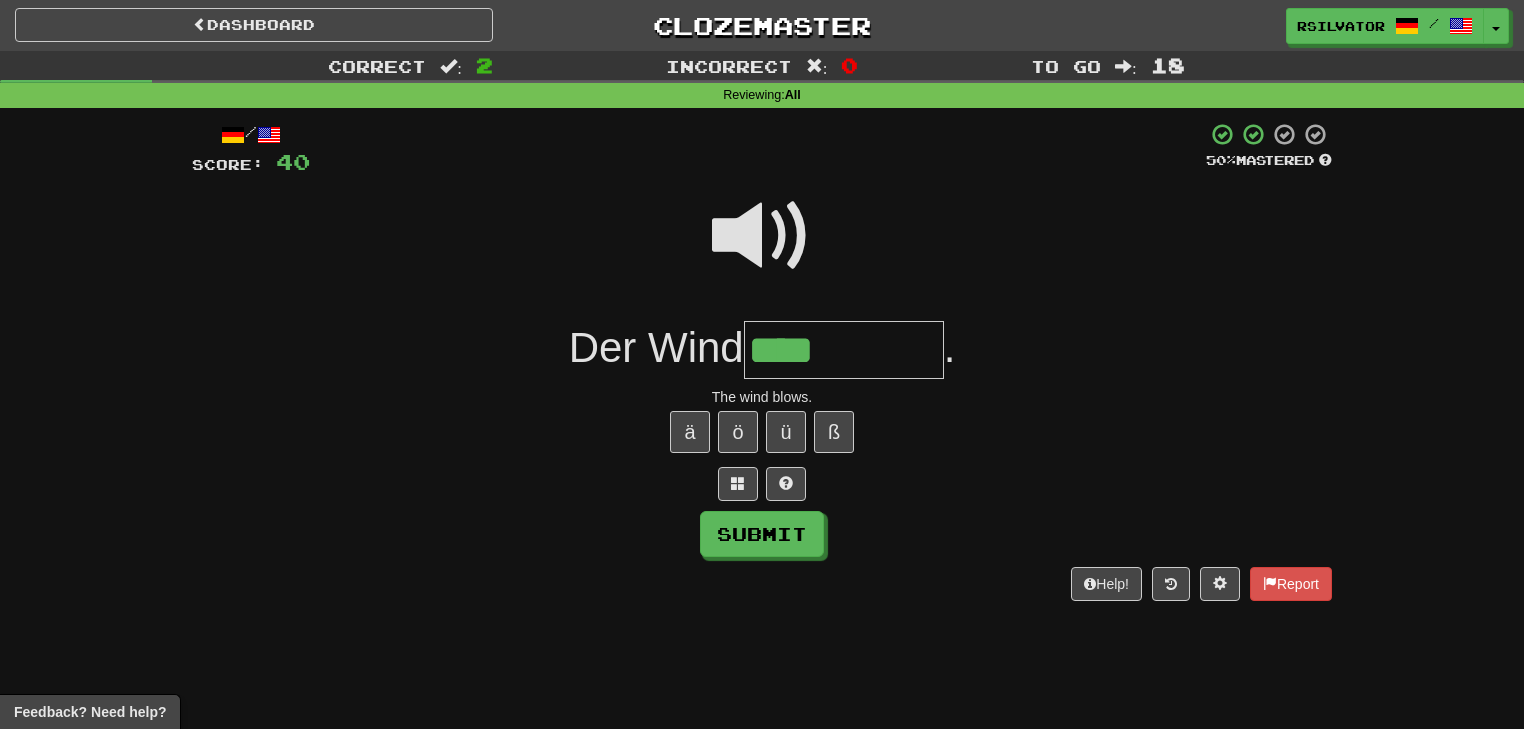 type on "****" 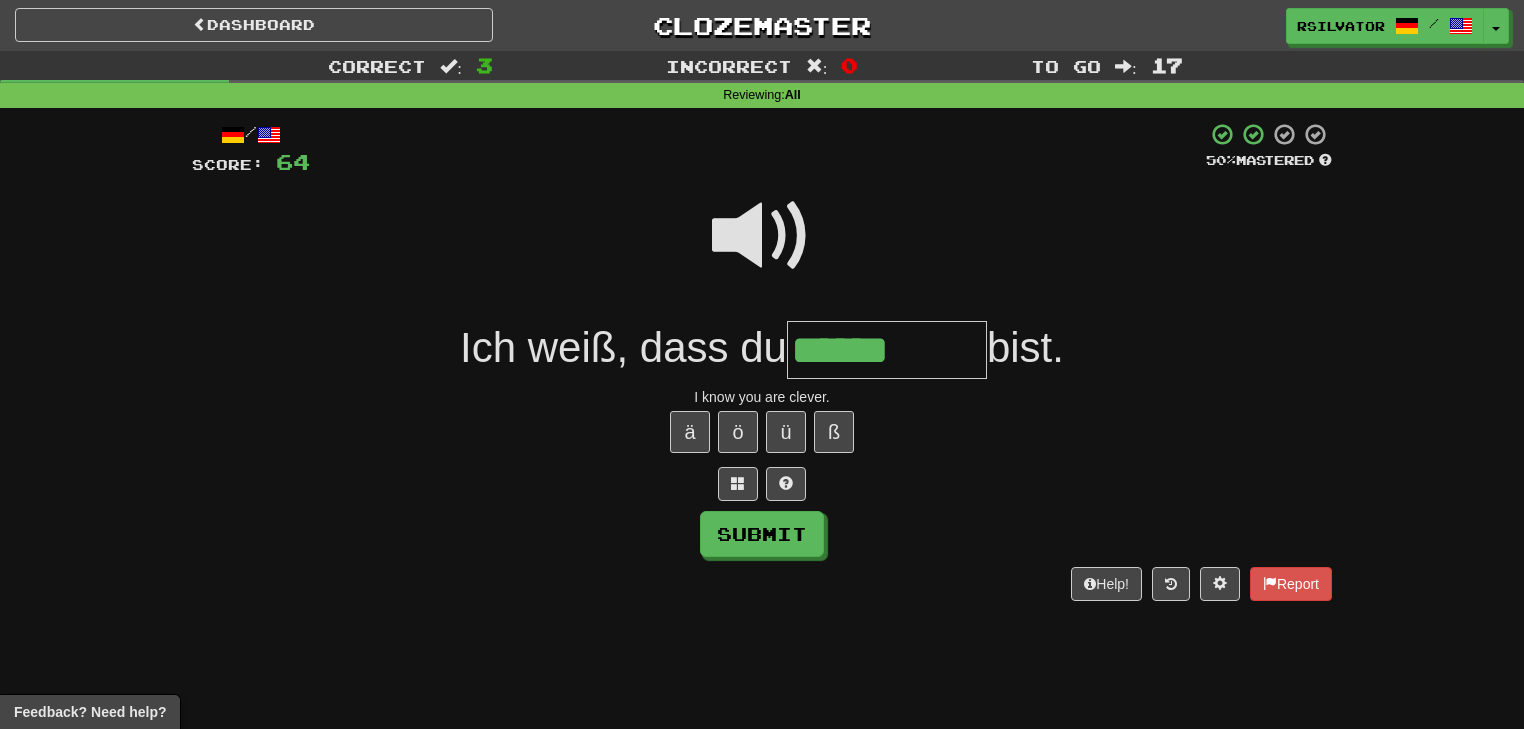 type on "******" 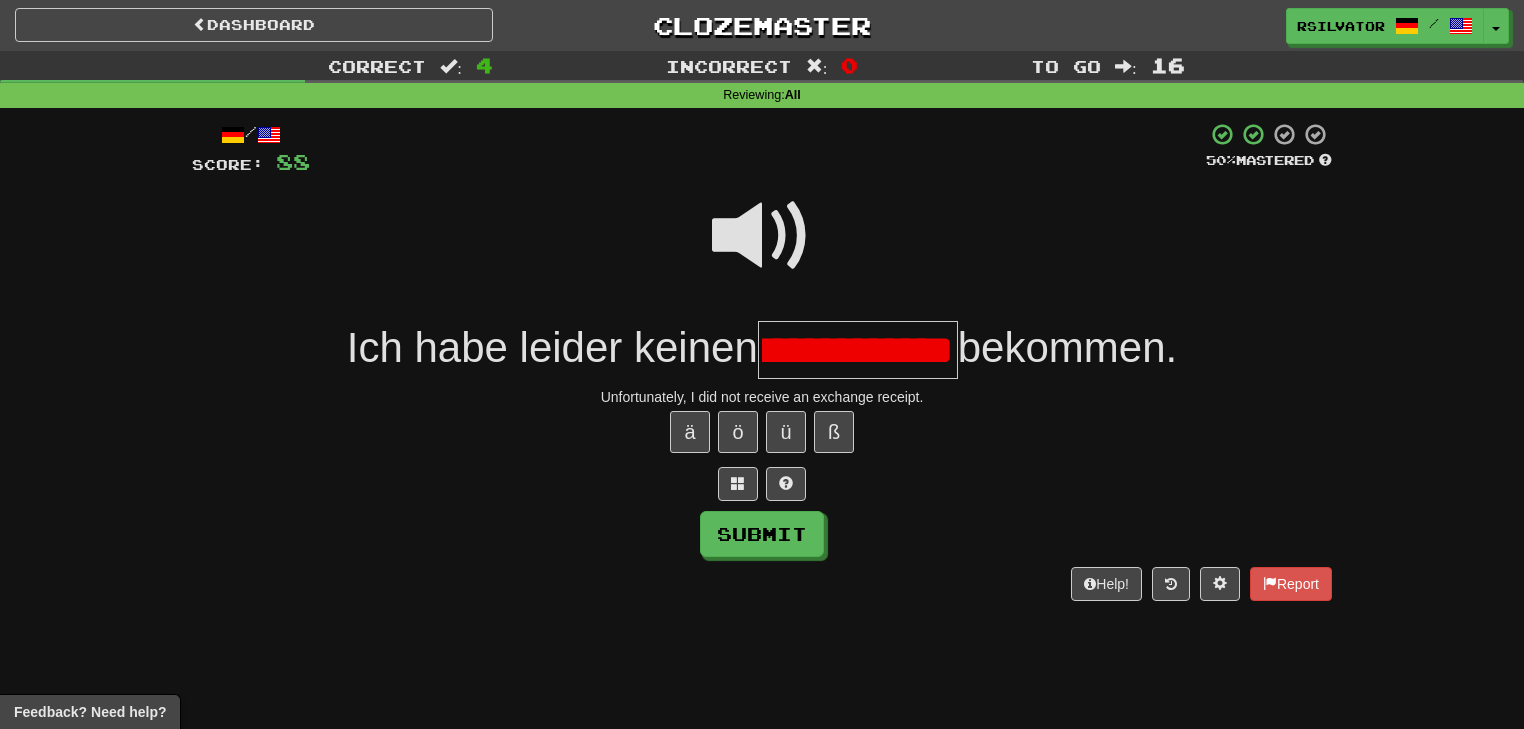 scroll, scrollTop: 0, scrollLeft: 99, axis: horizontal 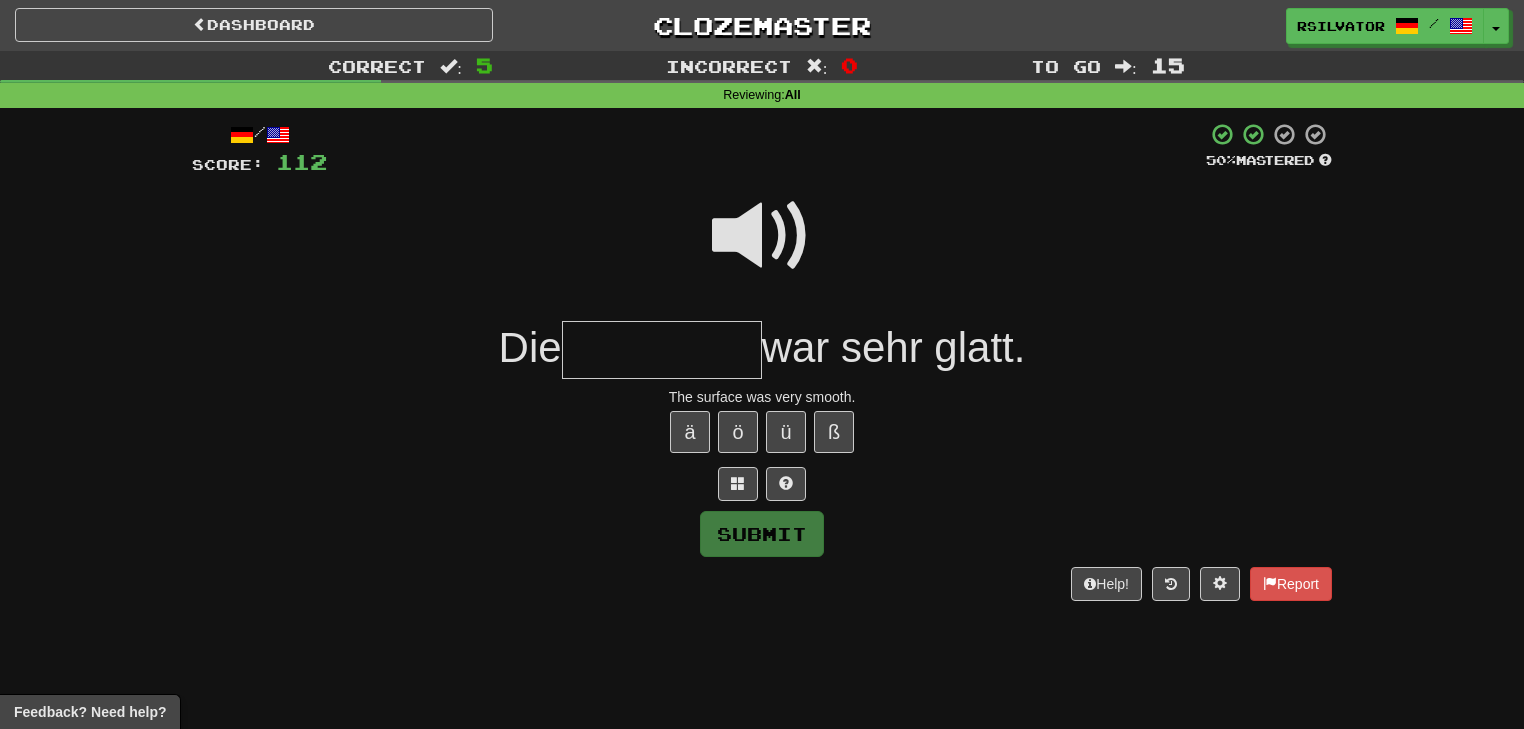 type on "*" 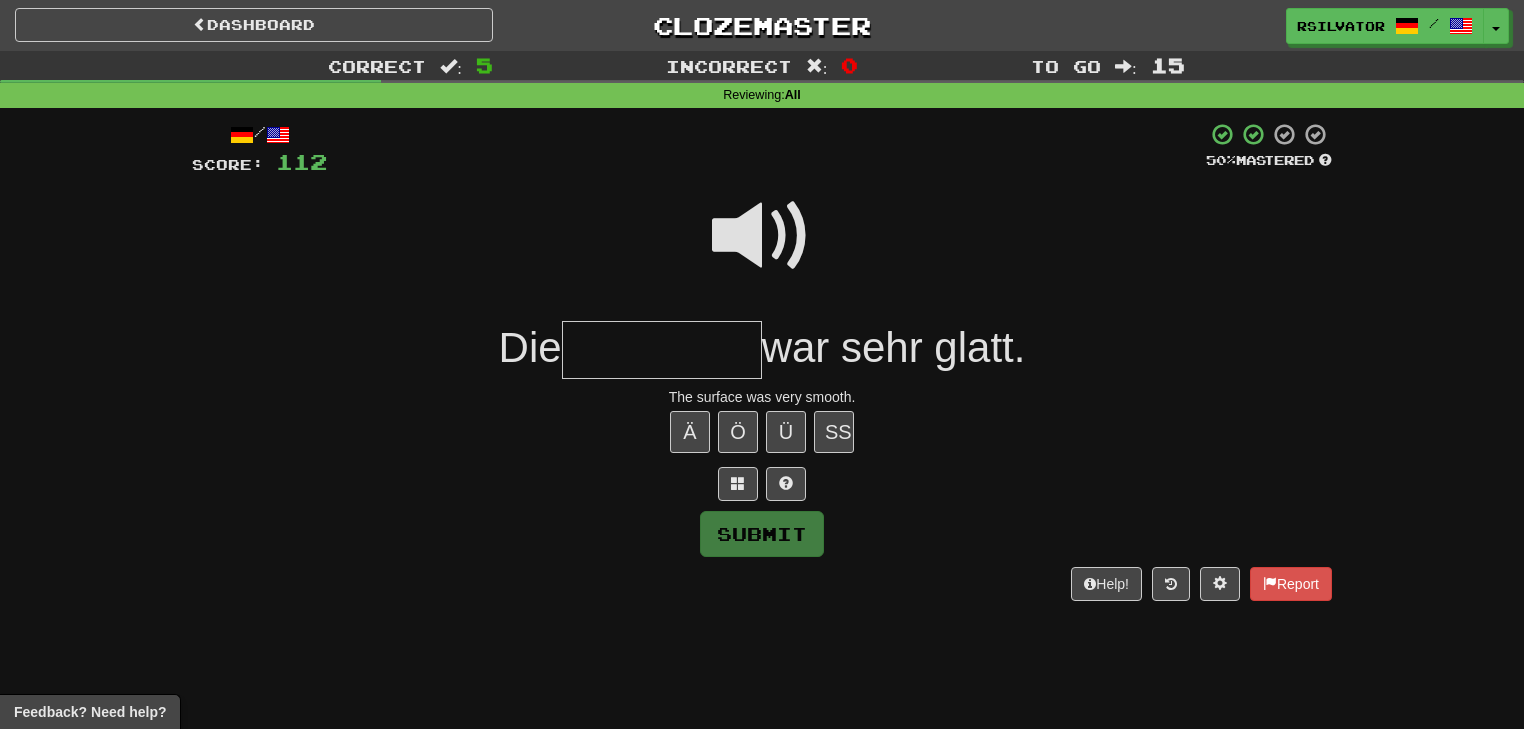 type on "*" 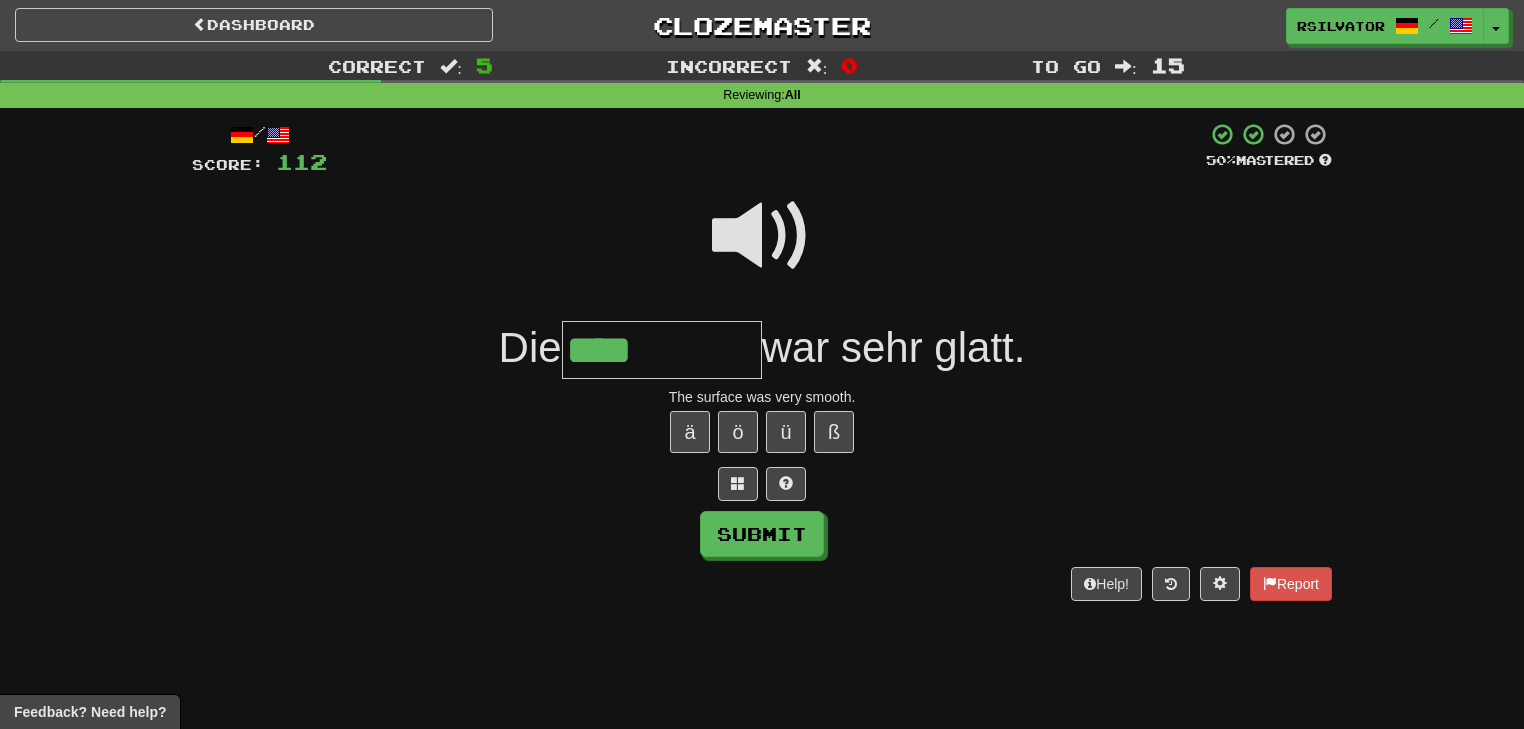 click at bounding box center (762, 236) 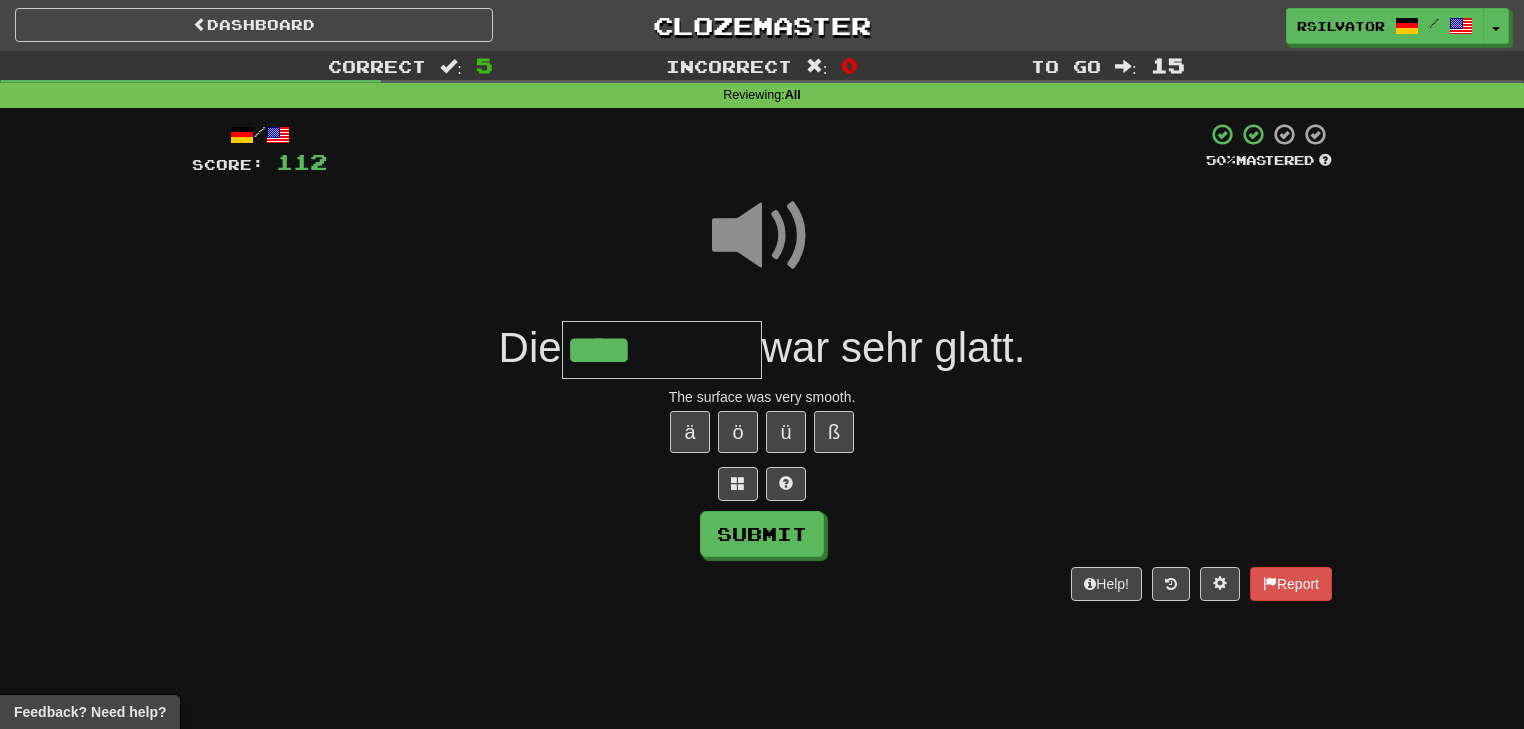 click on "****" at bounding box center (662, 350) 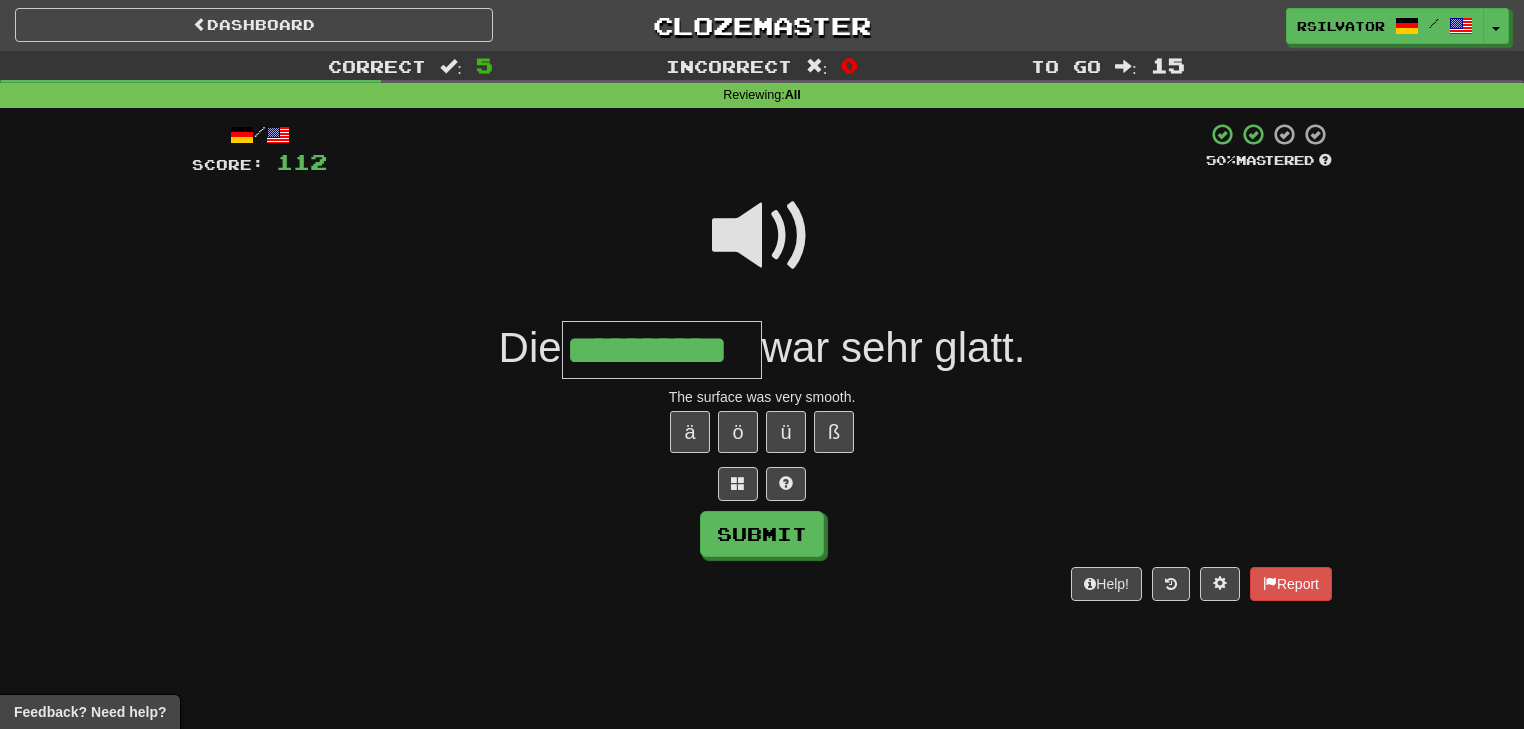 scroll, scrollTop: 0, scrollLeft: 12, axis: horizontal 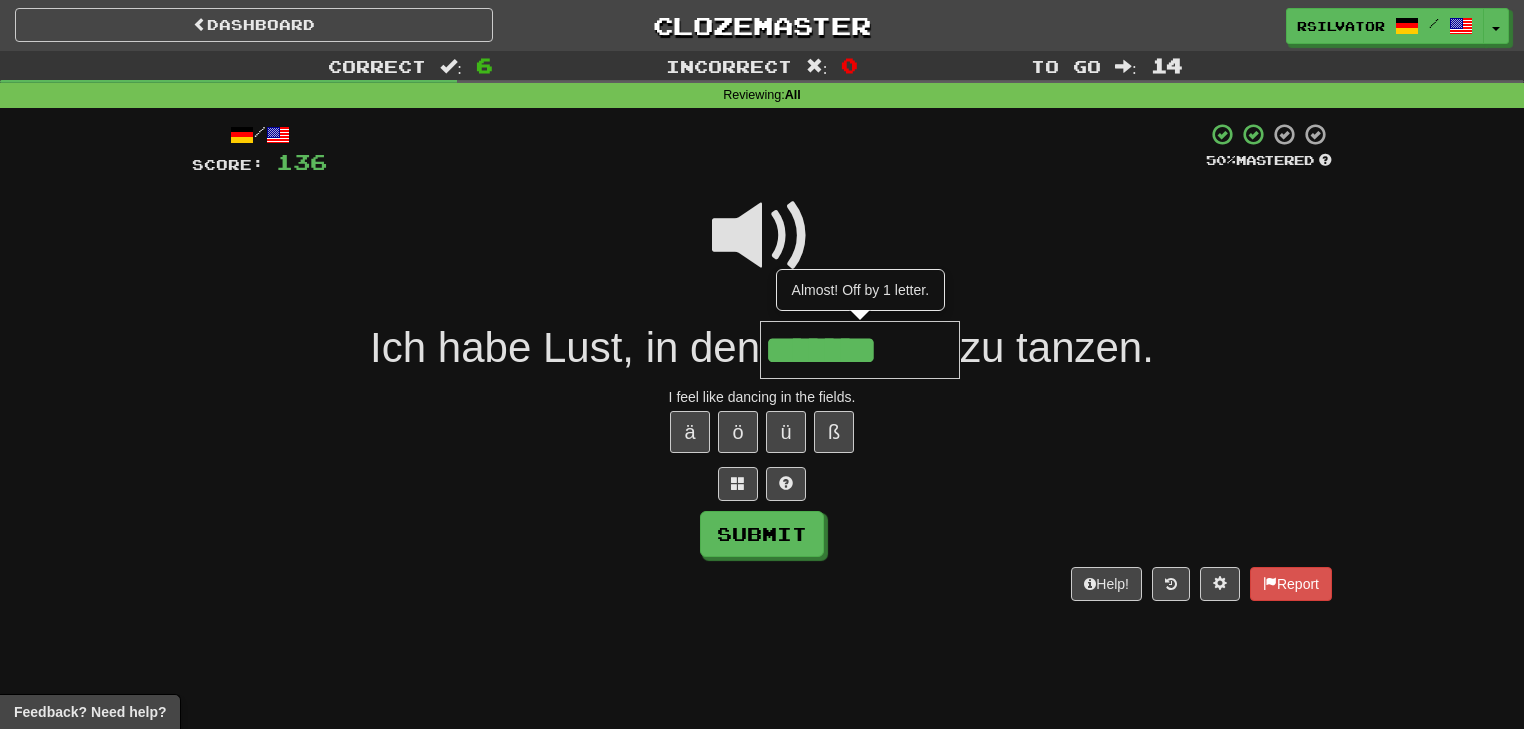 type on "*******" 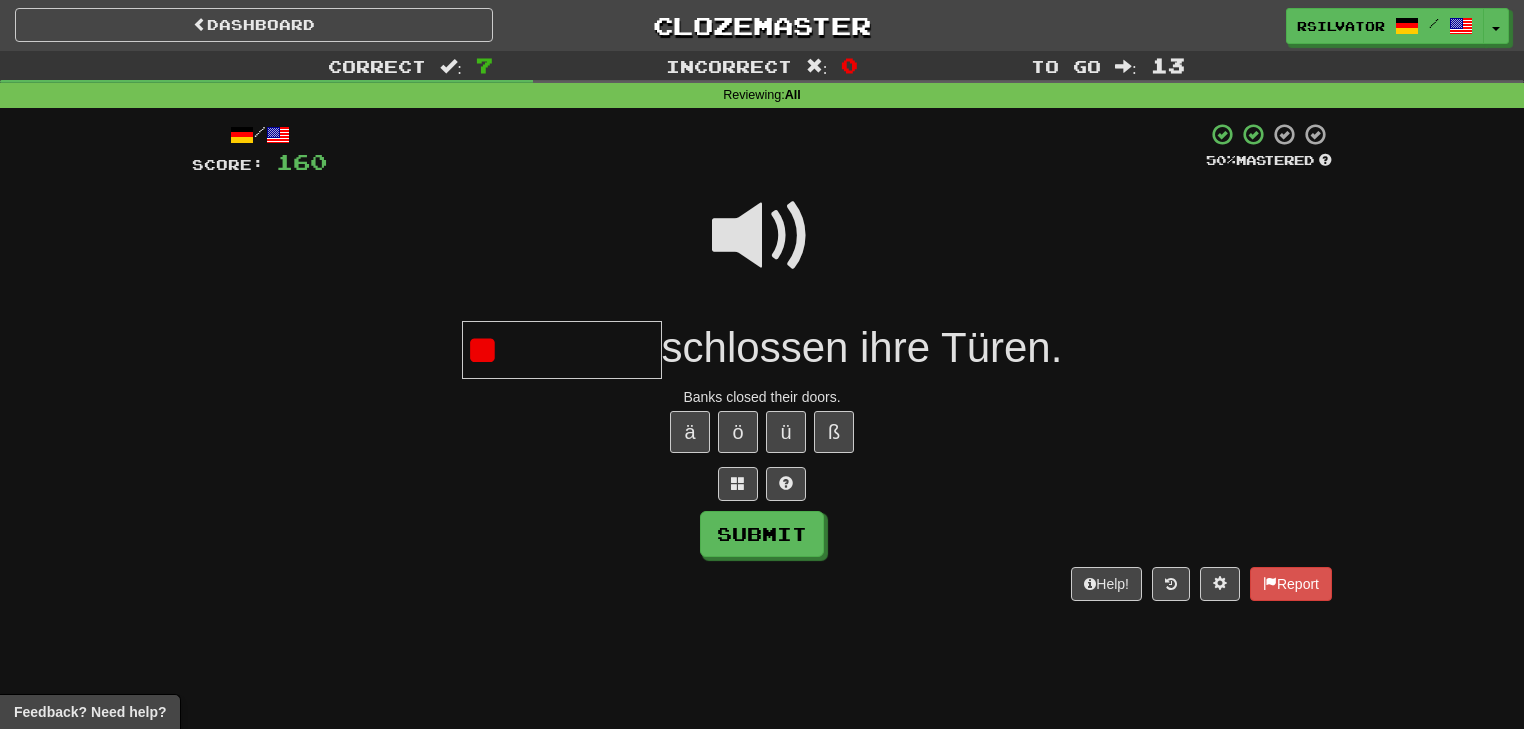 type on "*" 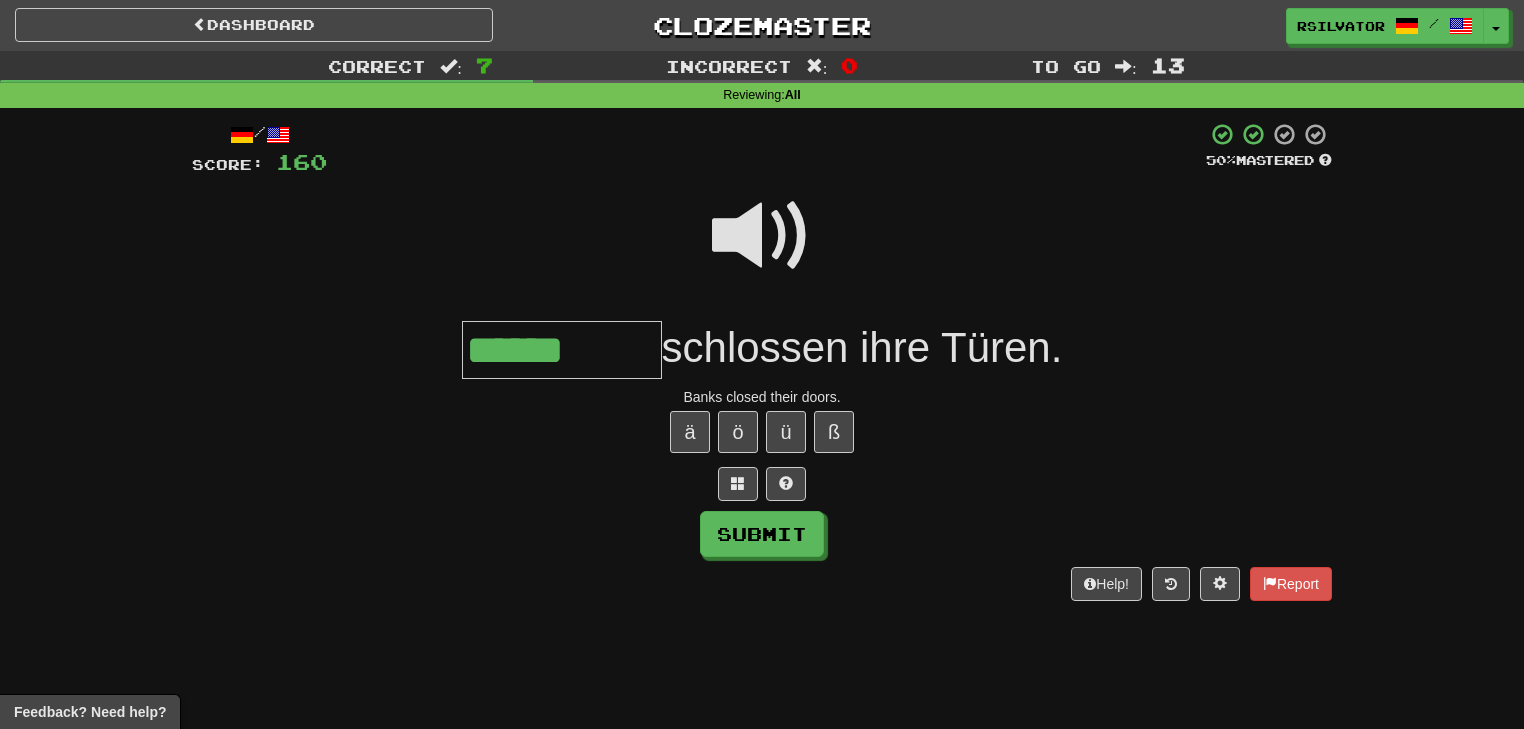 type on "******" 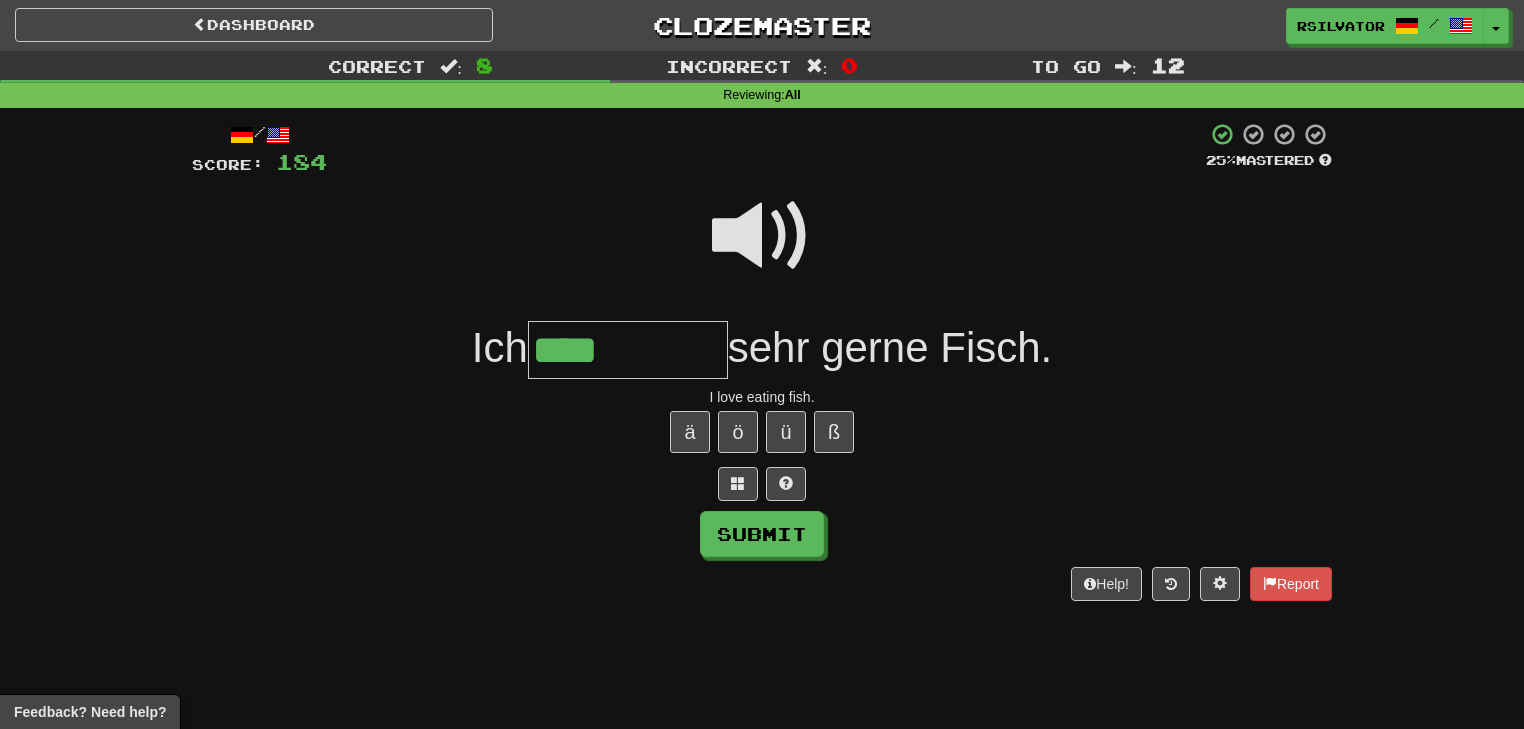 type on "****" 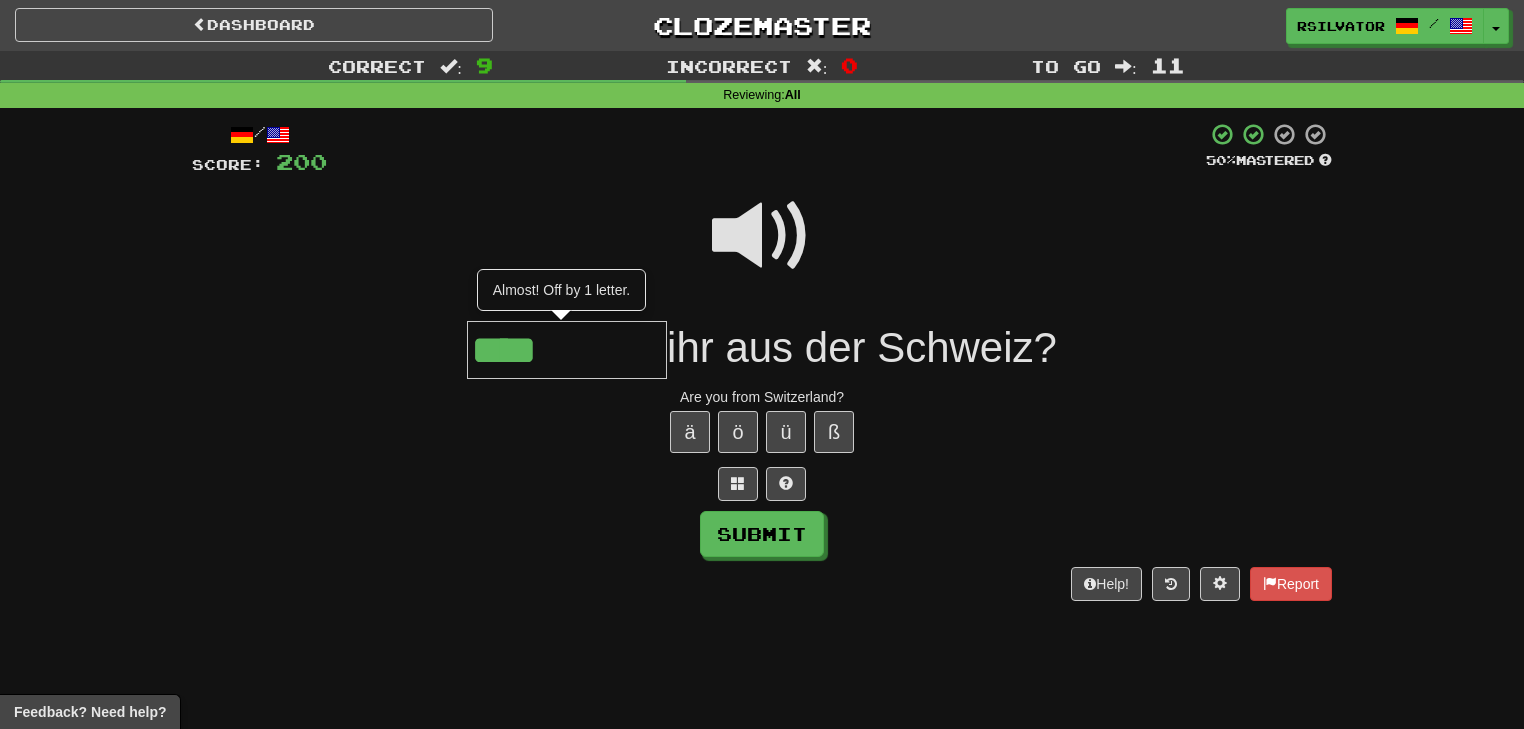 type on "****" 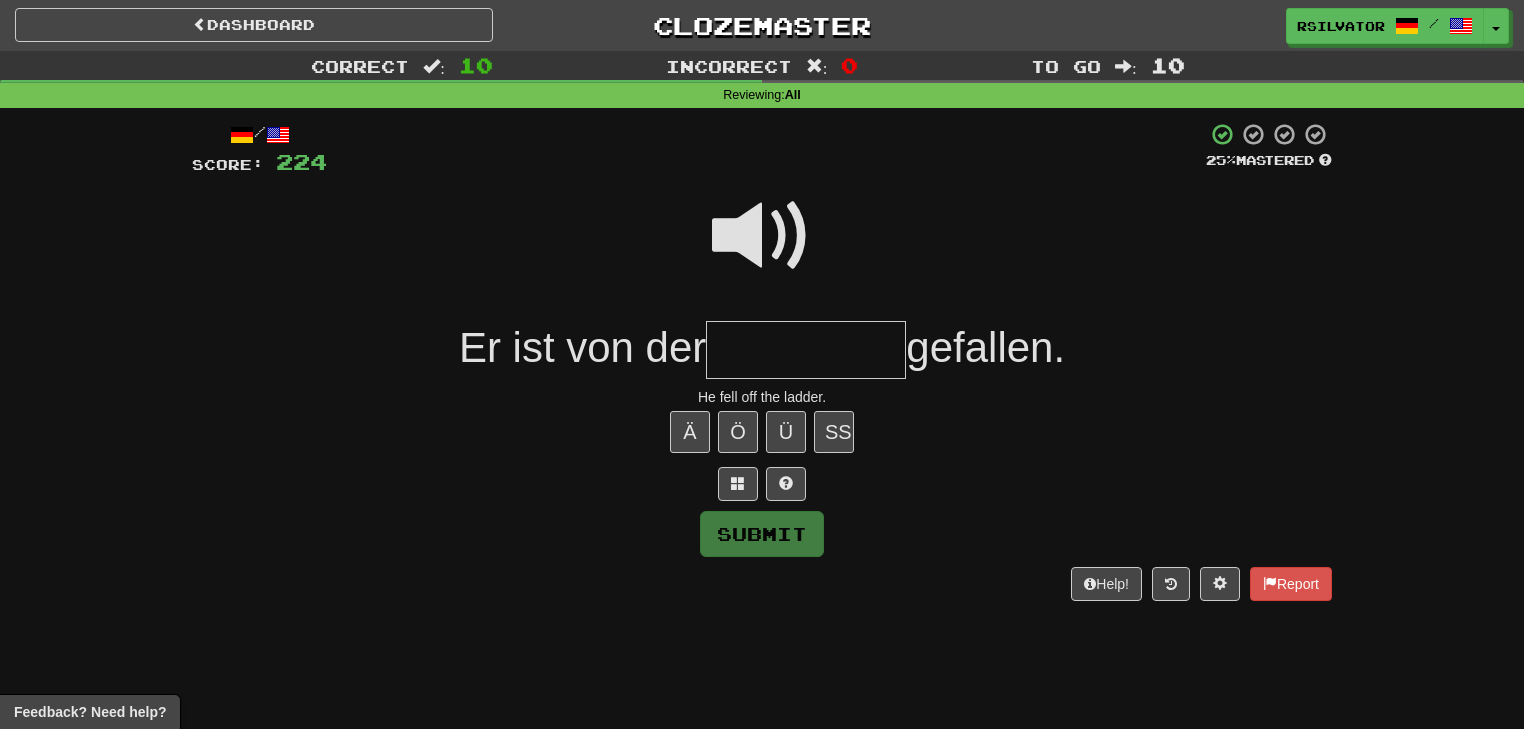 type on "*" 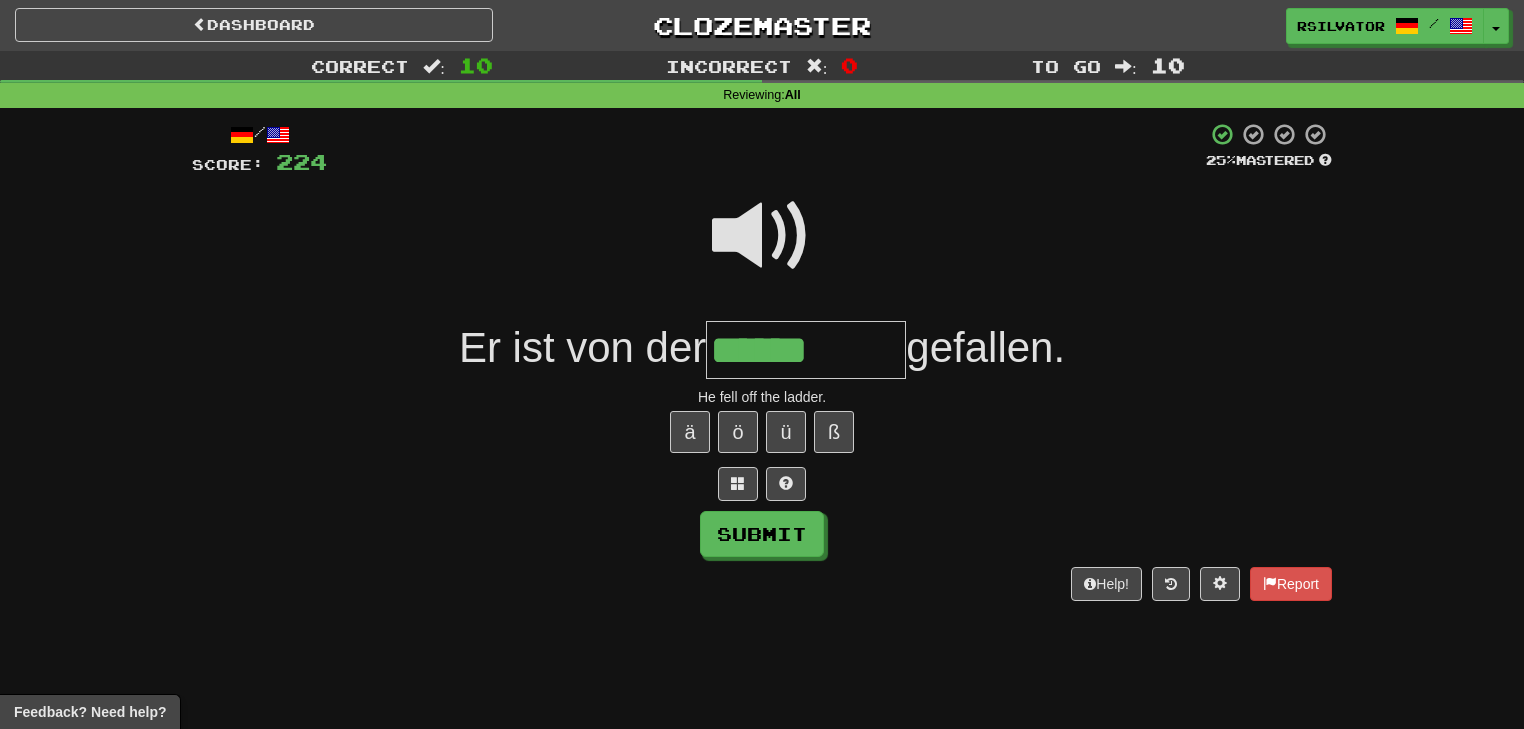 type on "******" 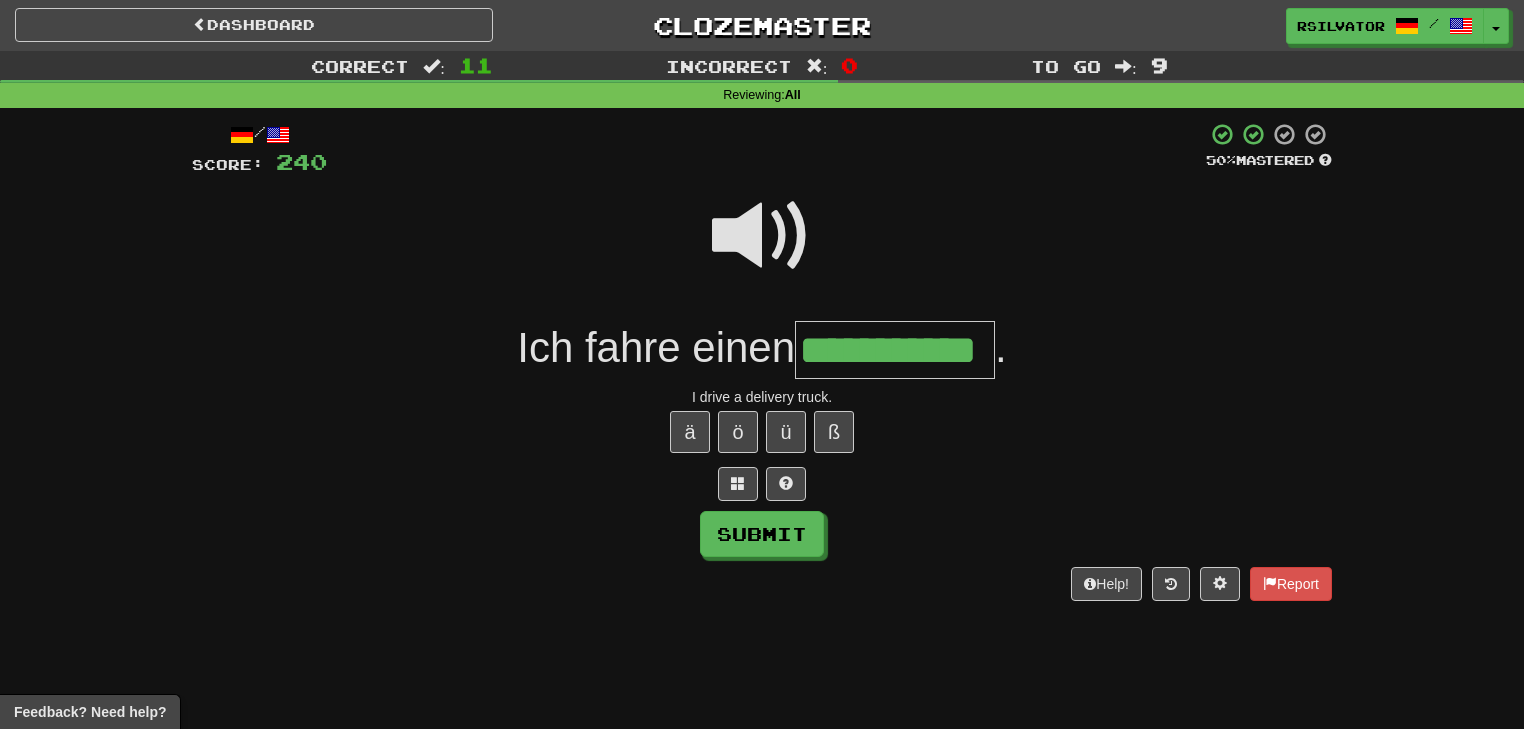 scroll, scrollTop: 0, scrollLeft: 36, axis: horizontal 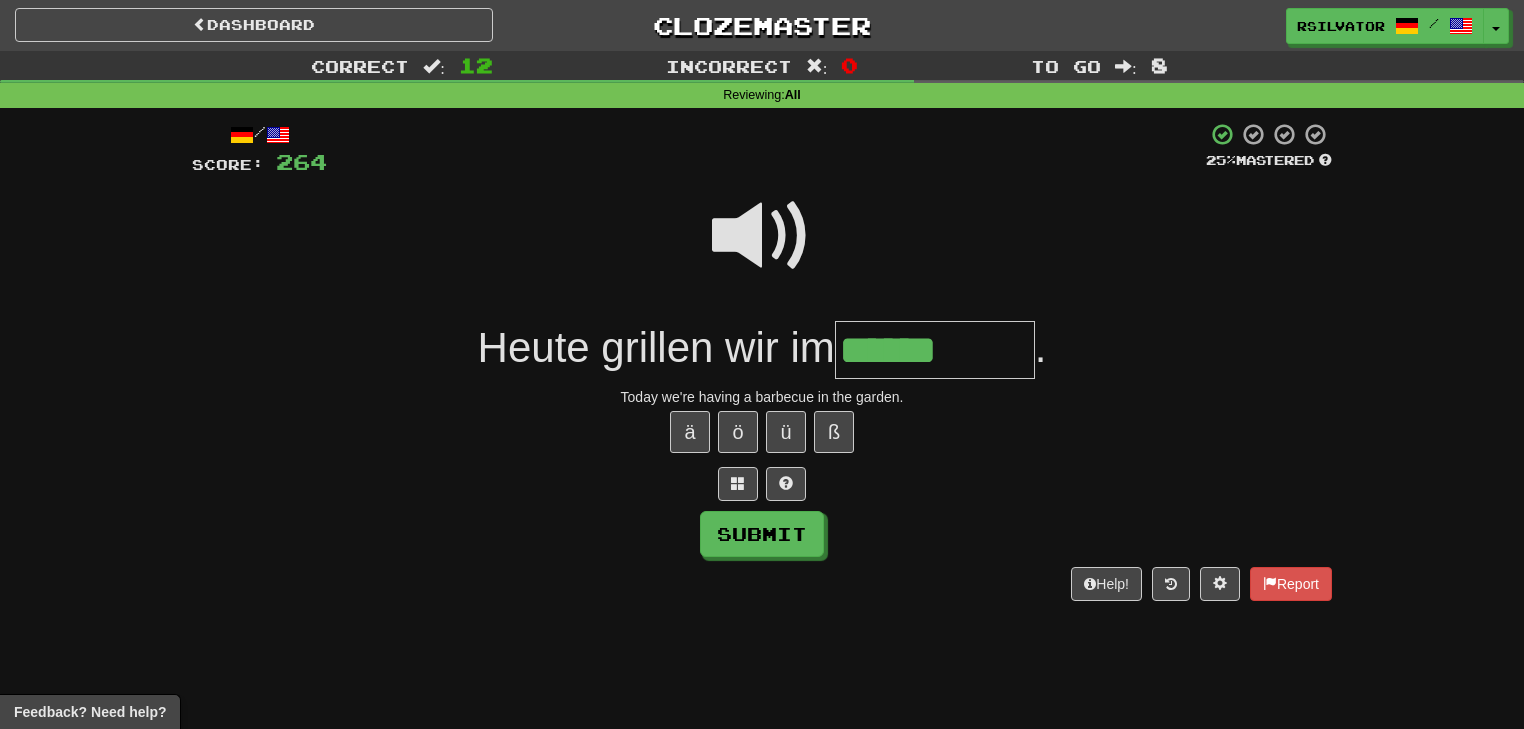 type on "******" 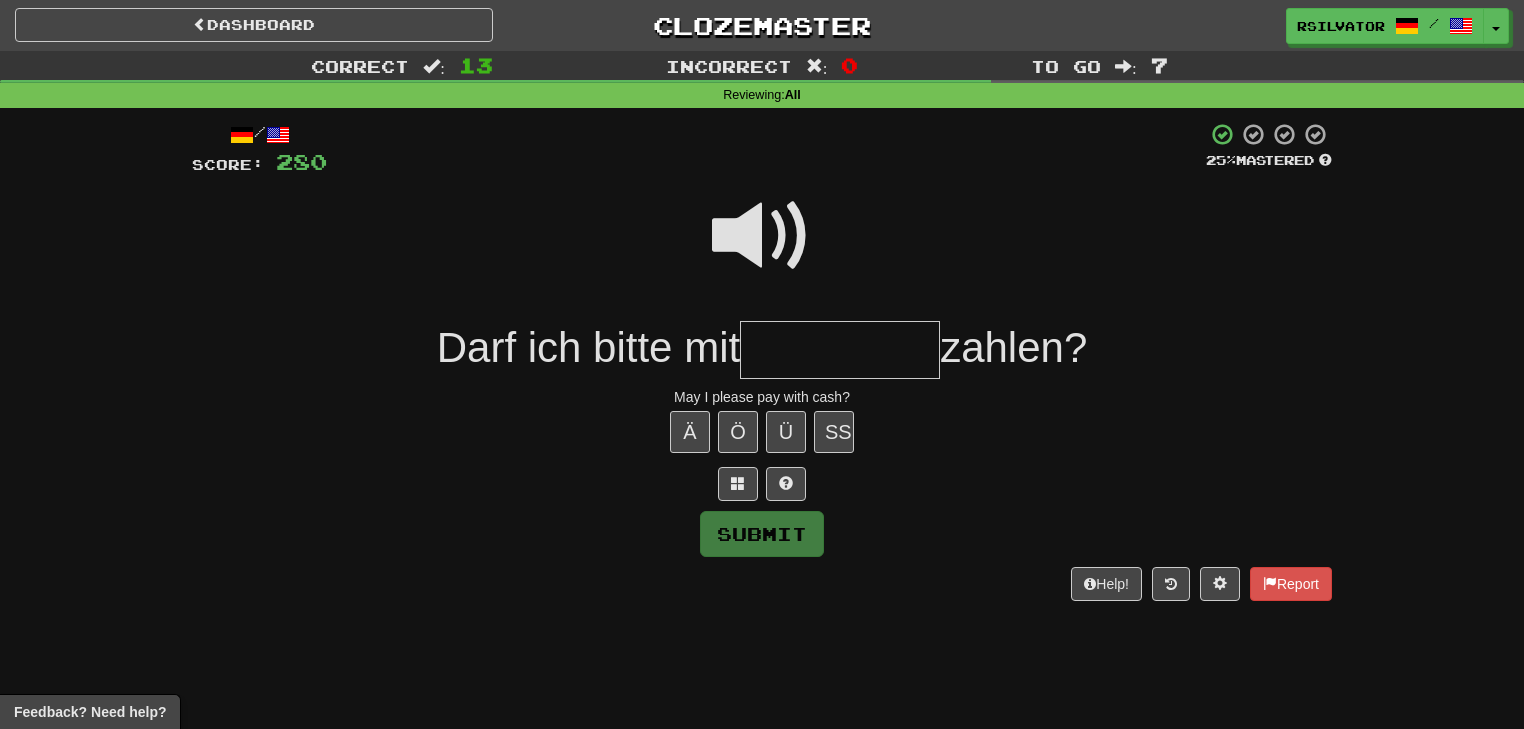 type on "*" 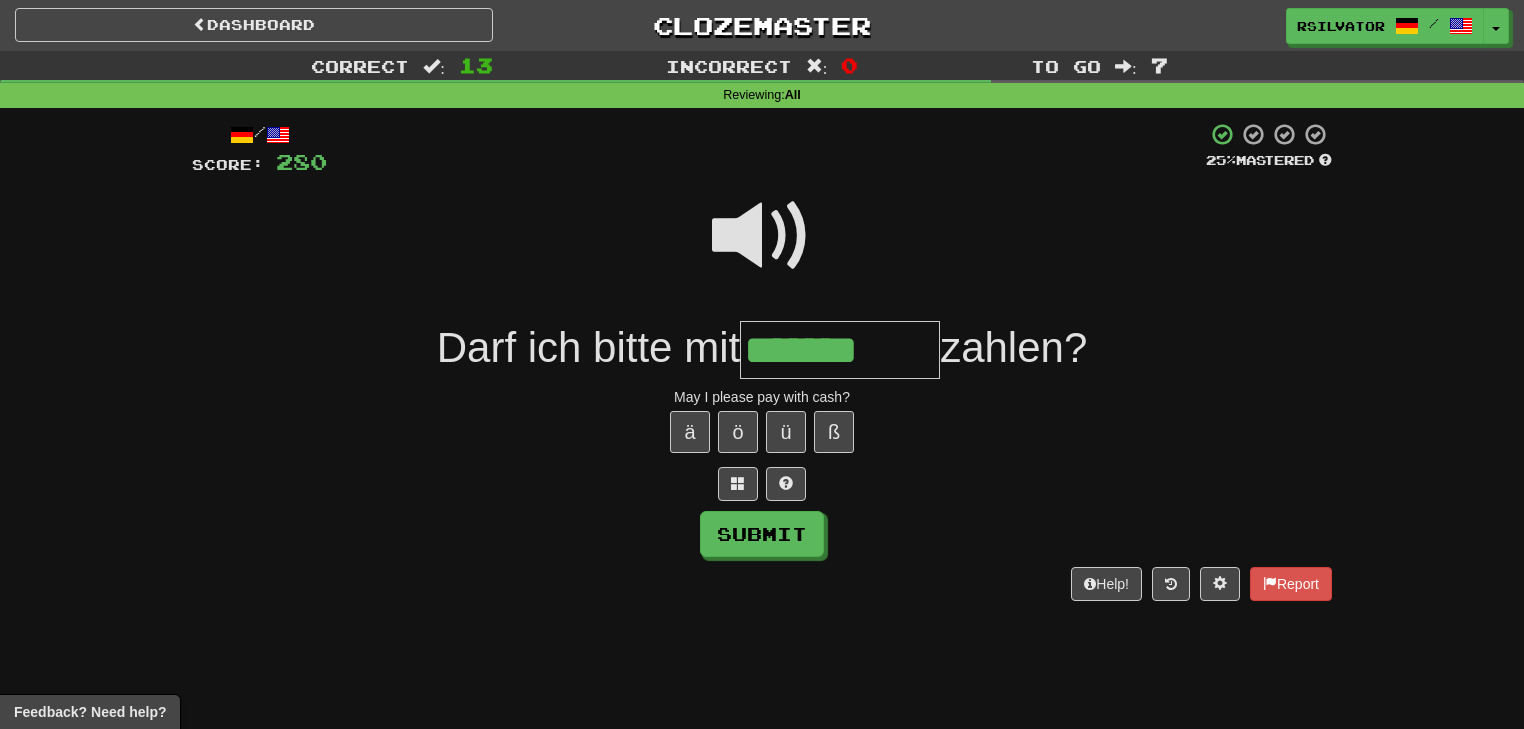 type on "*******" 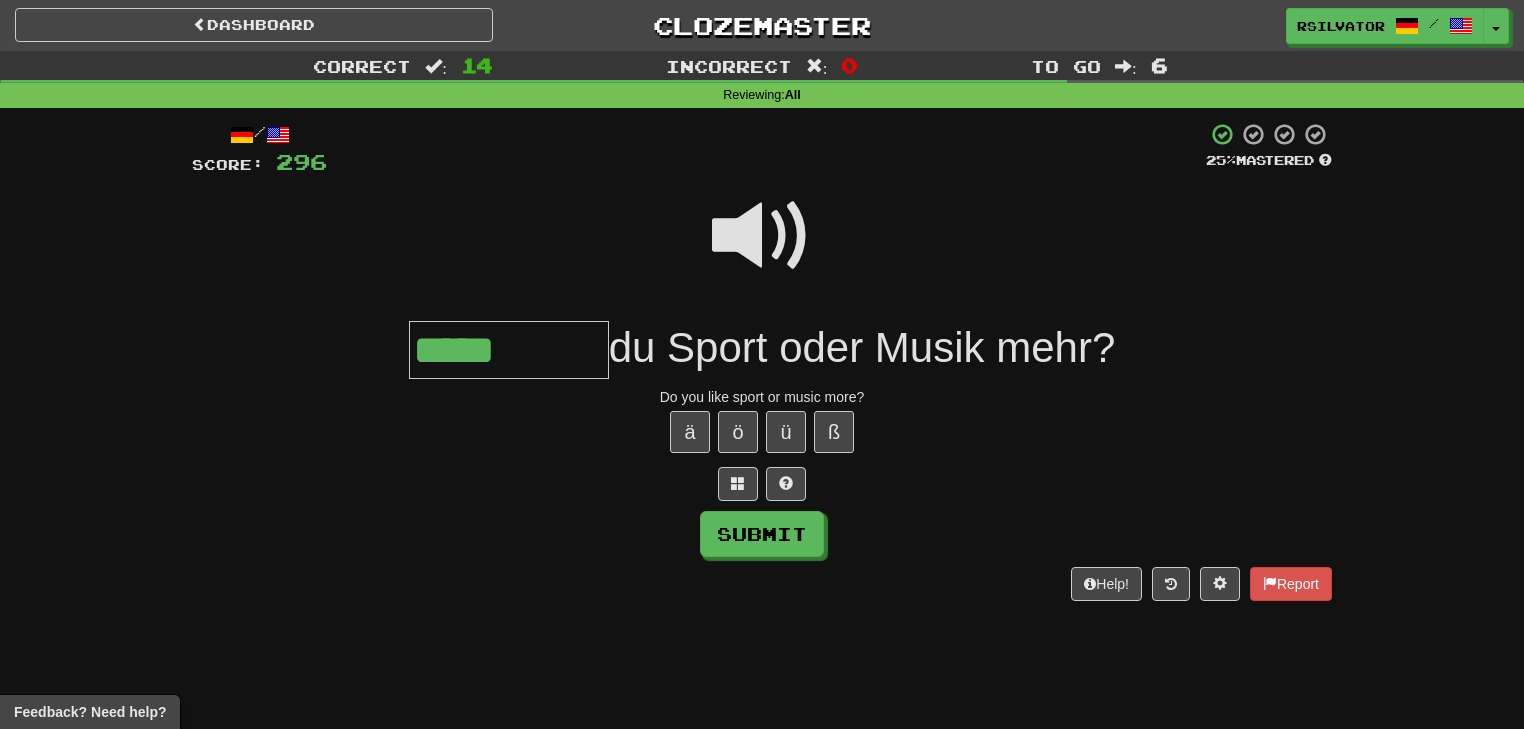 type on "*****" 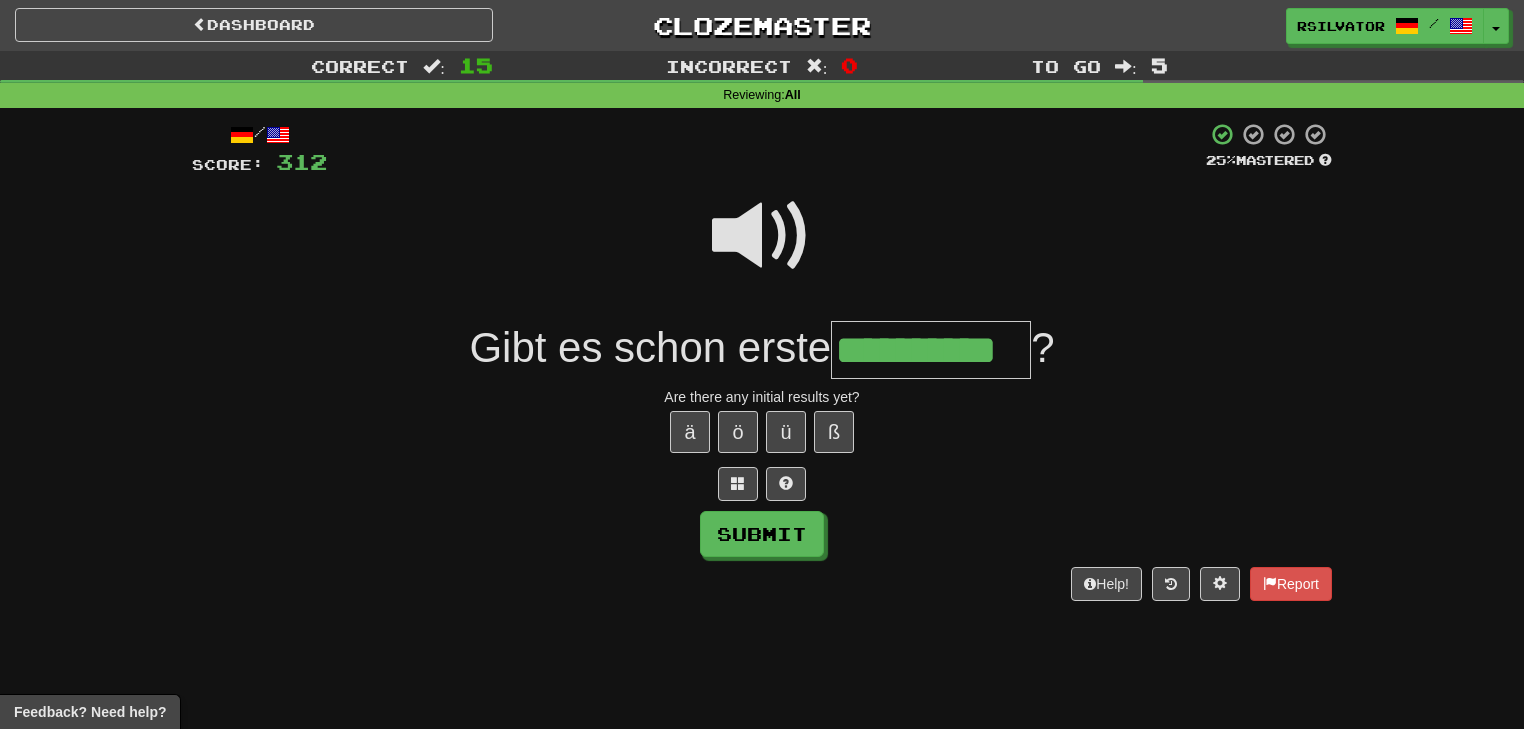 scroll, scrollTop: 0, scrollLeft: 17, axis: horizontal 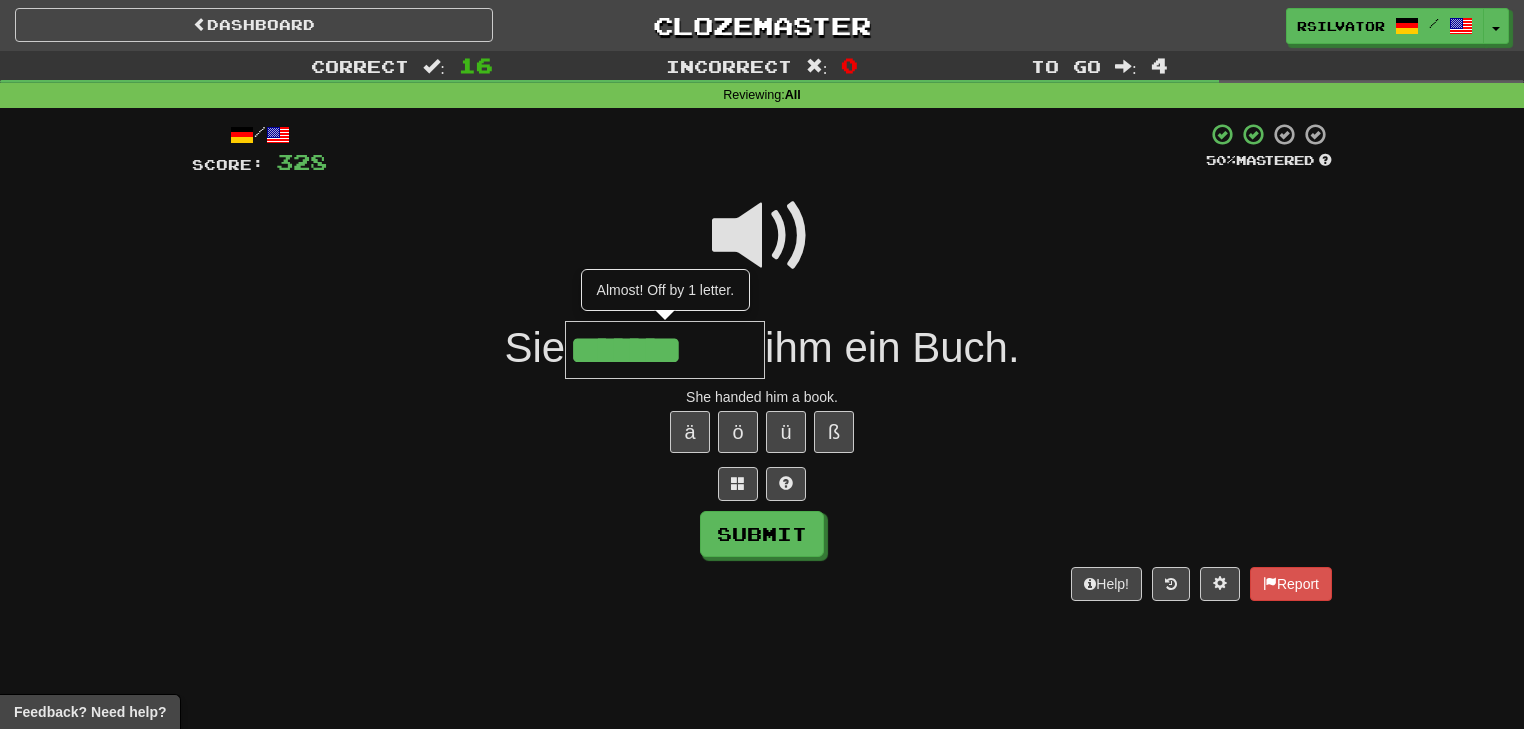 type on "*******" 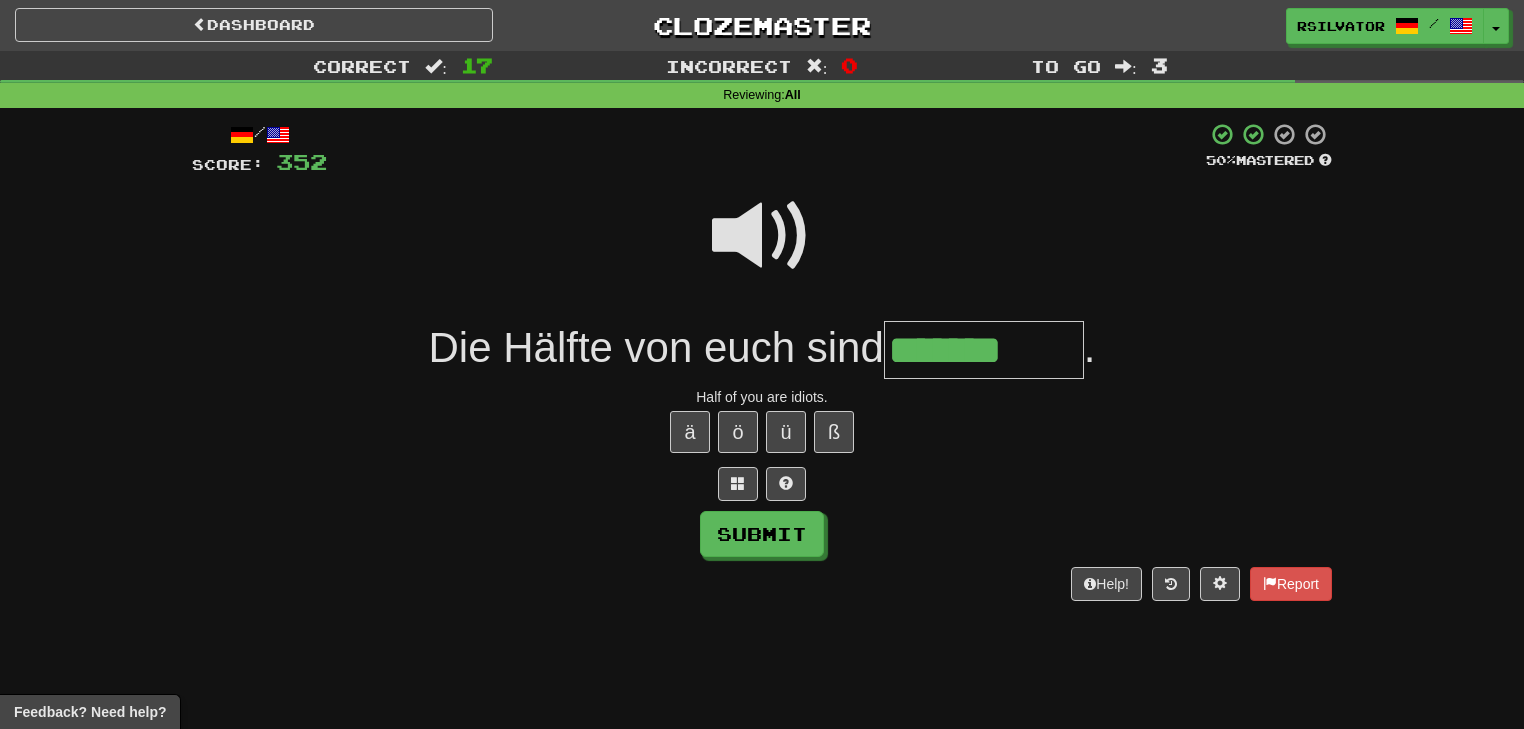 type on "*******" 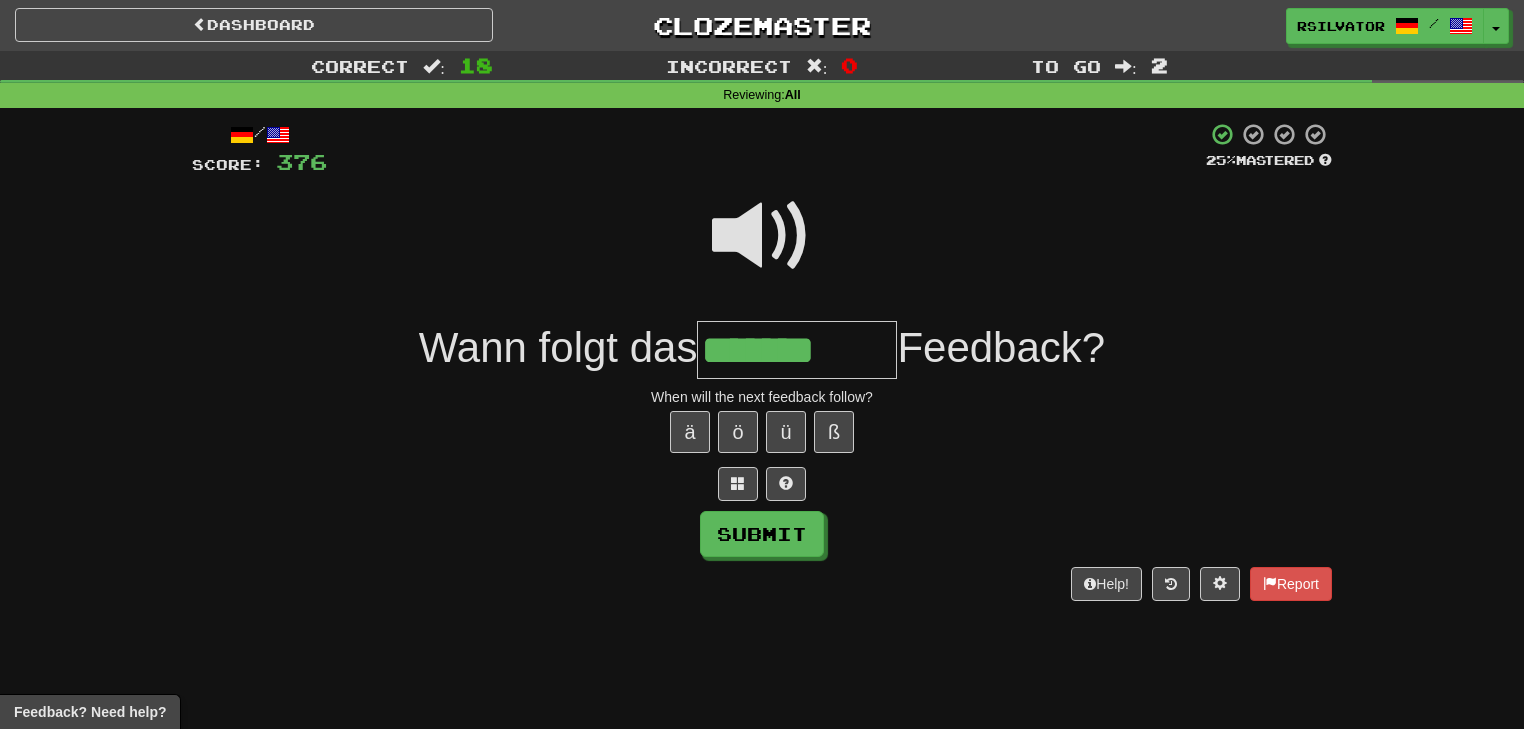 type on "*******" 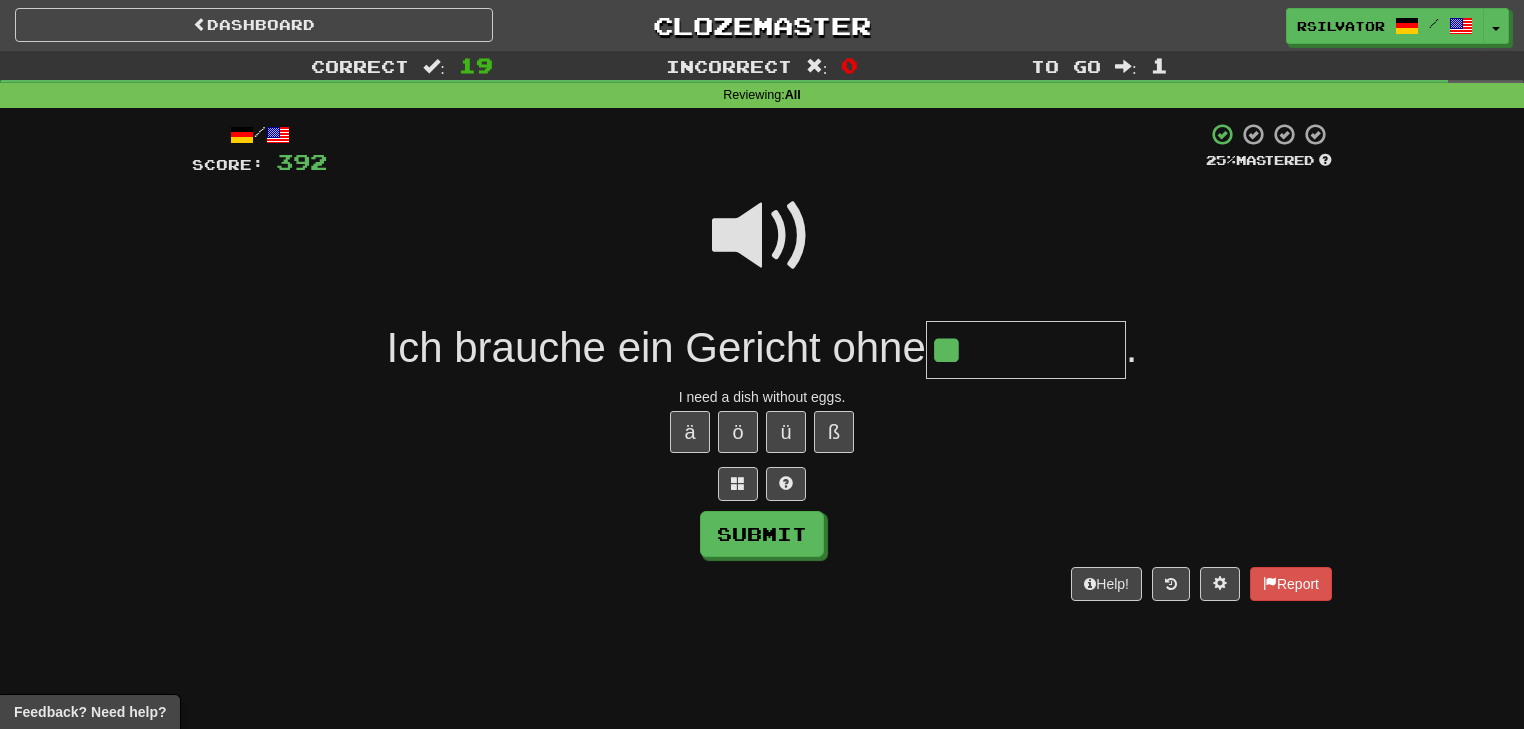 type on "**" 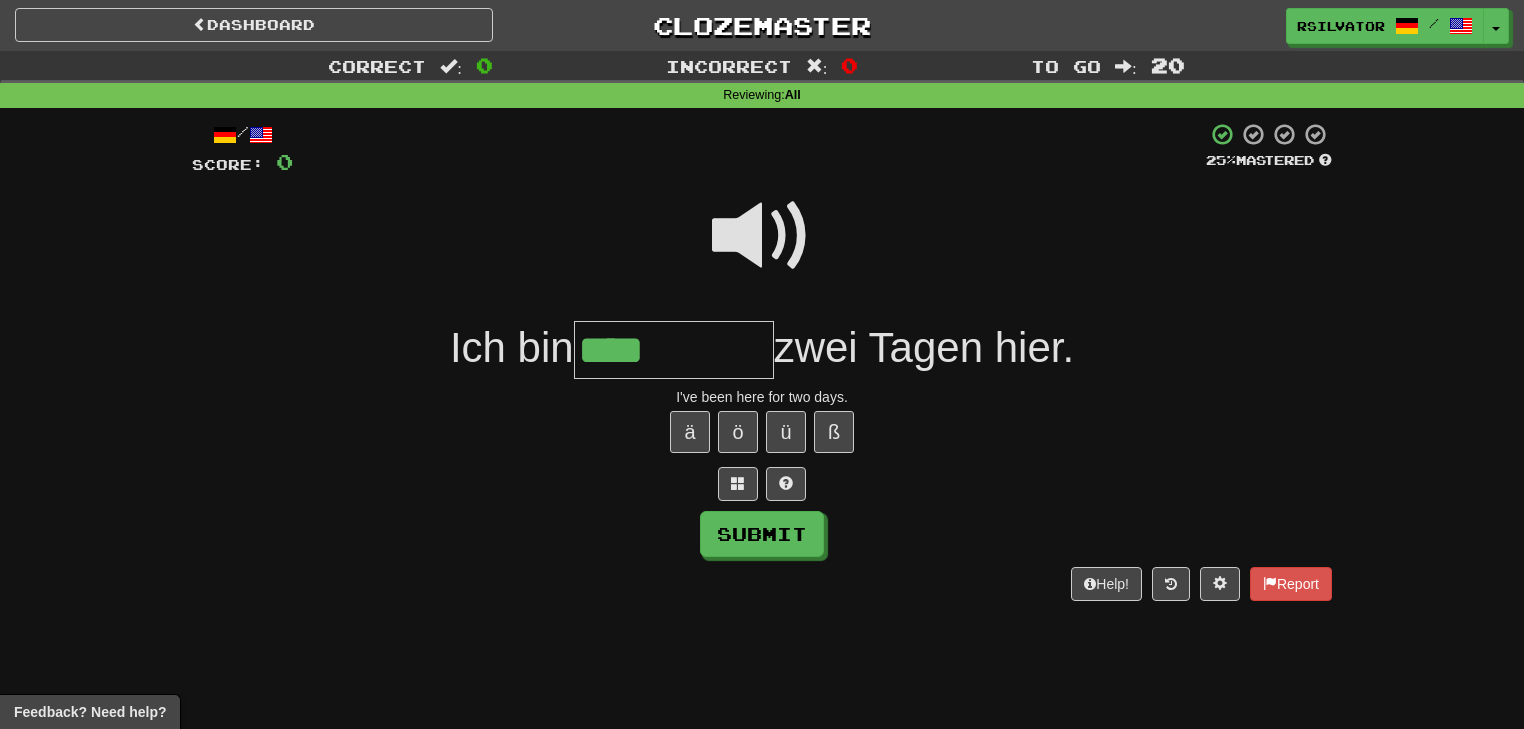 type on "****" 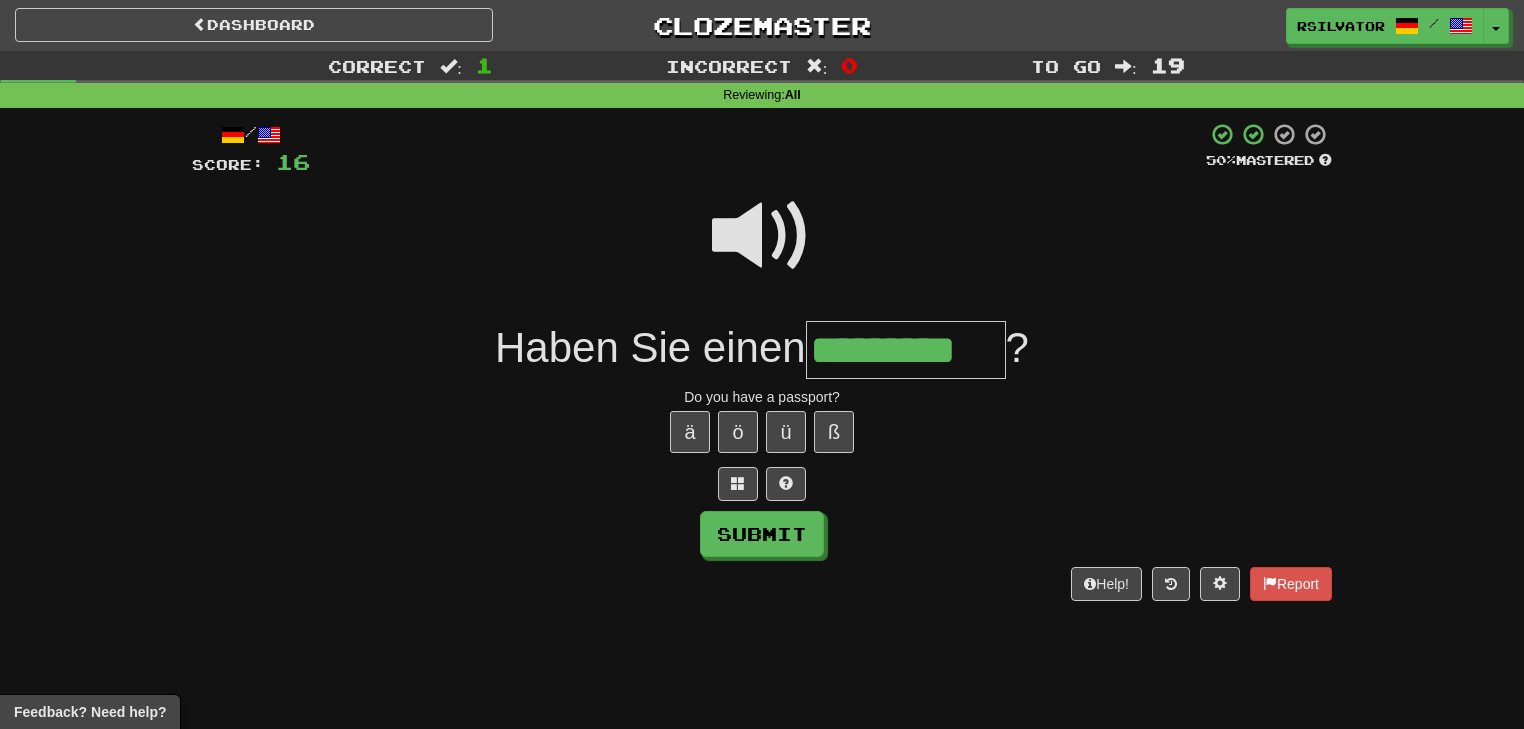scroll, scrollTop: 0, scrollLeft: 3, axis: horizontal 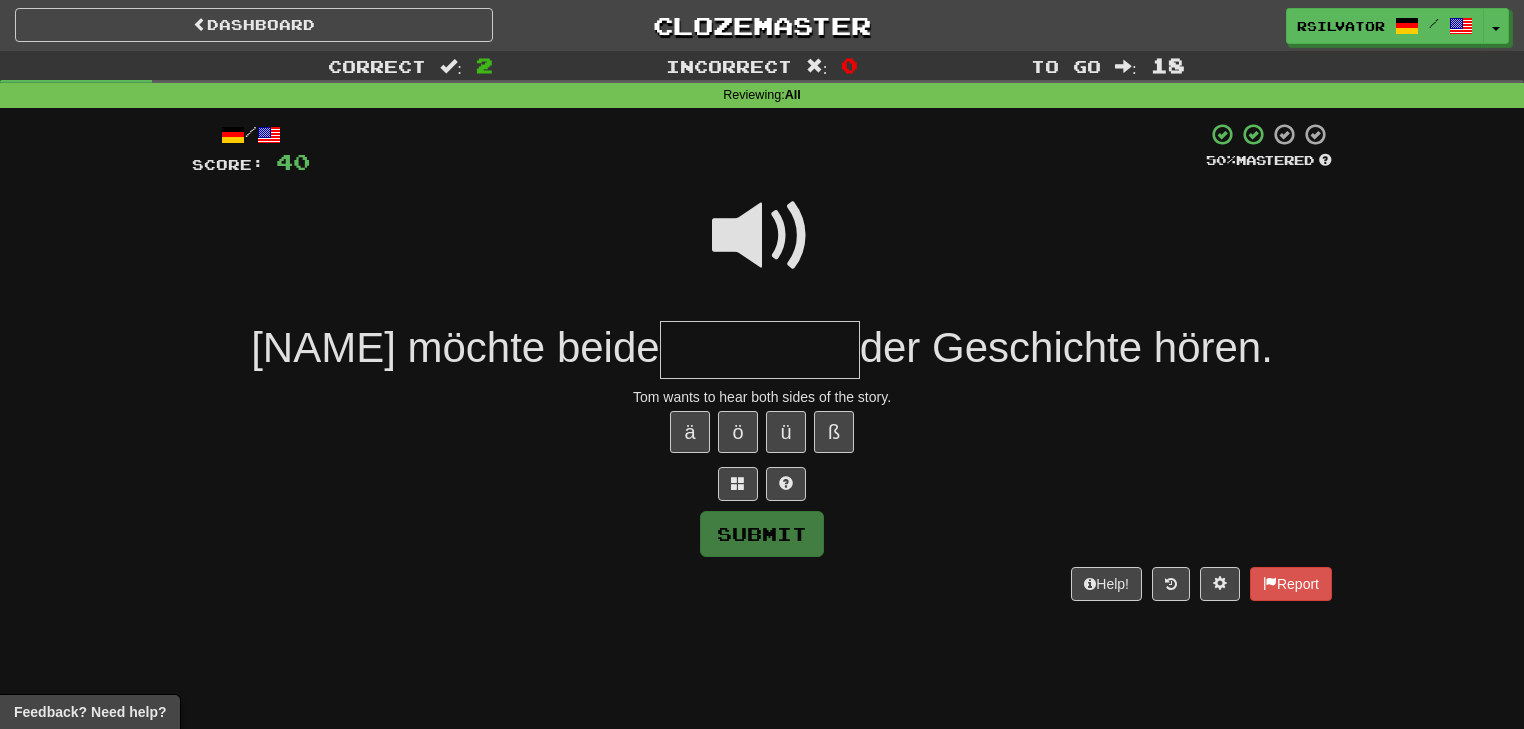 type on "*" 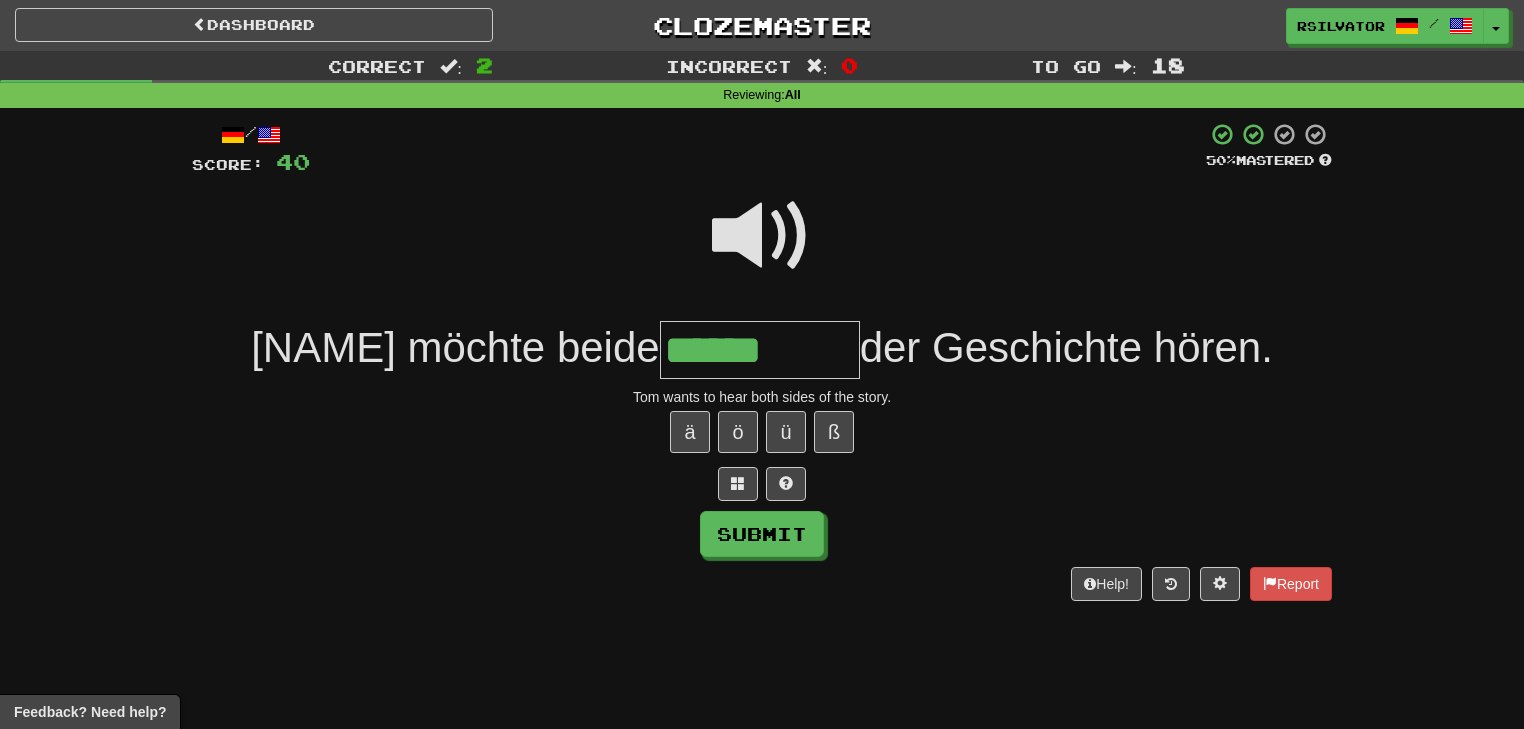 type on "******" 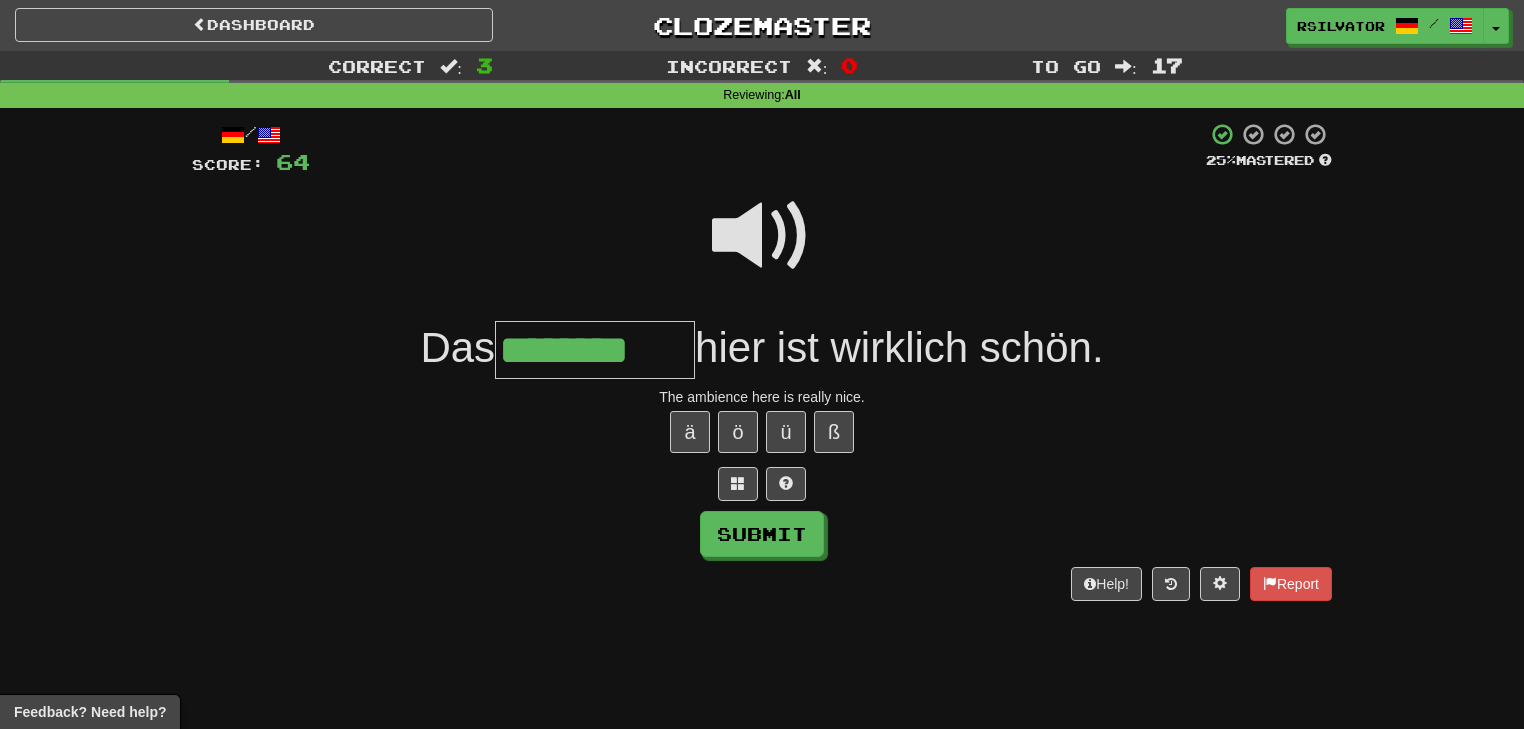 type on "********" 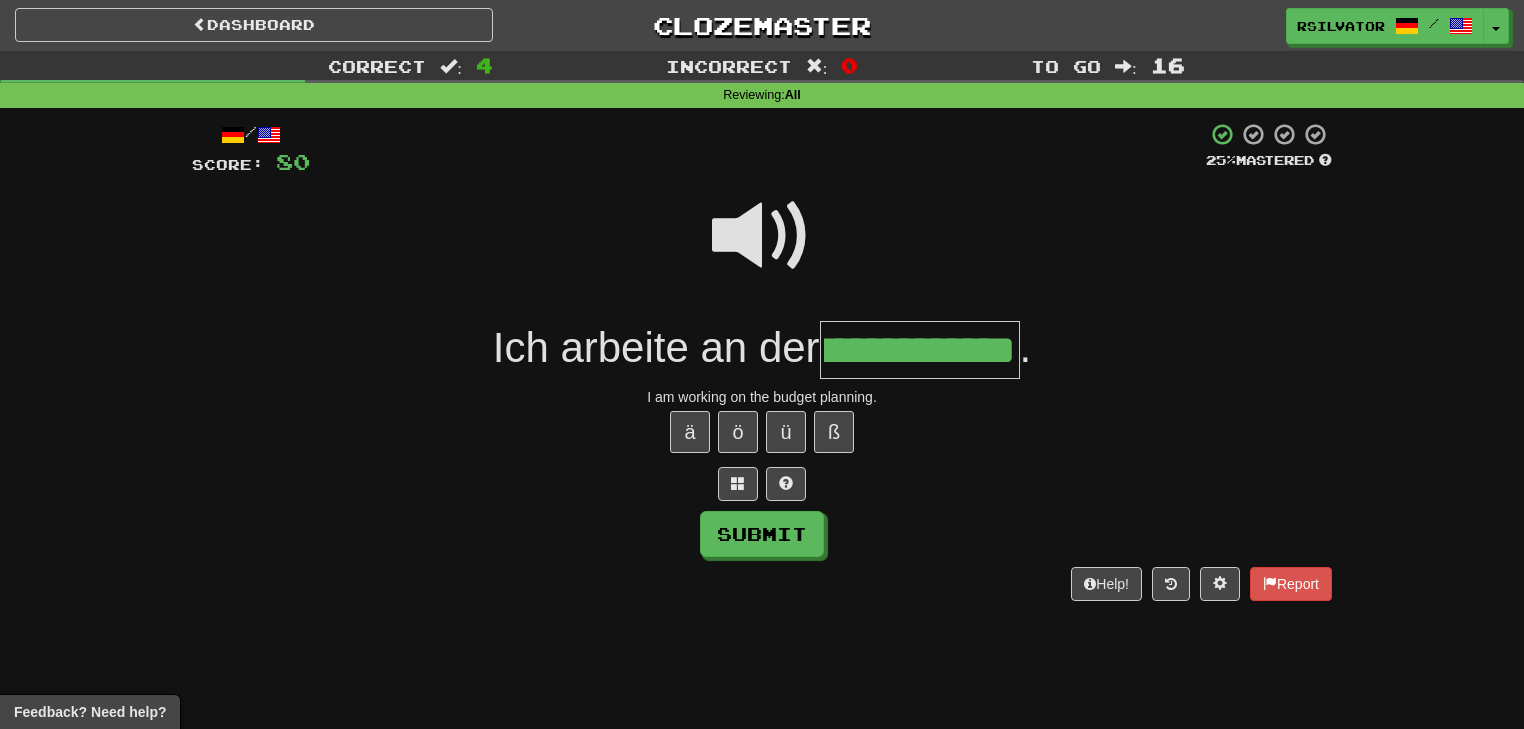 scroll, scrollTop: 0, scrollLeft: 89, axis: horizontal 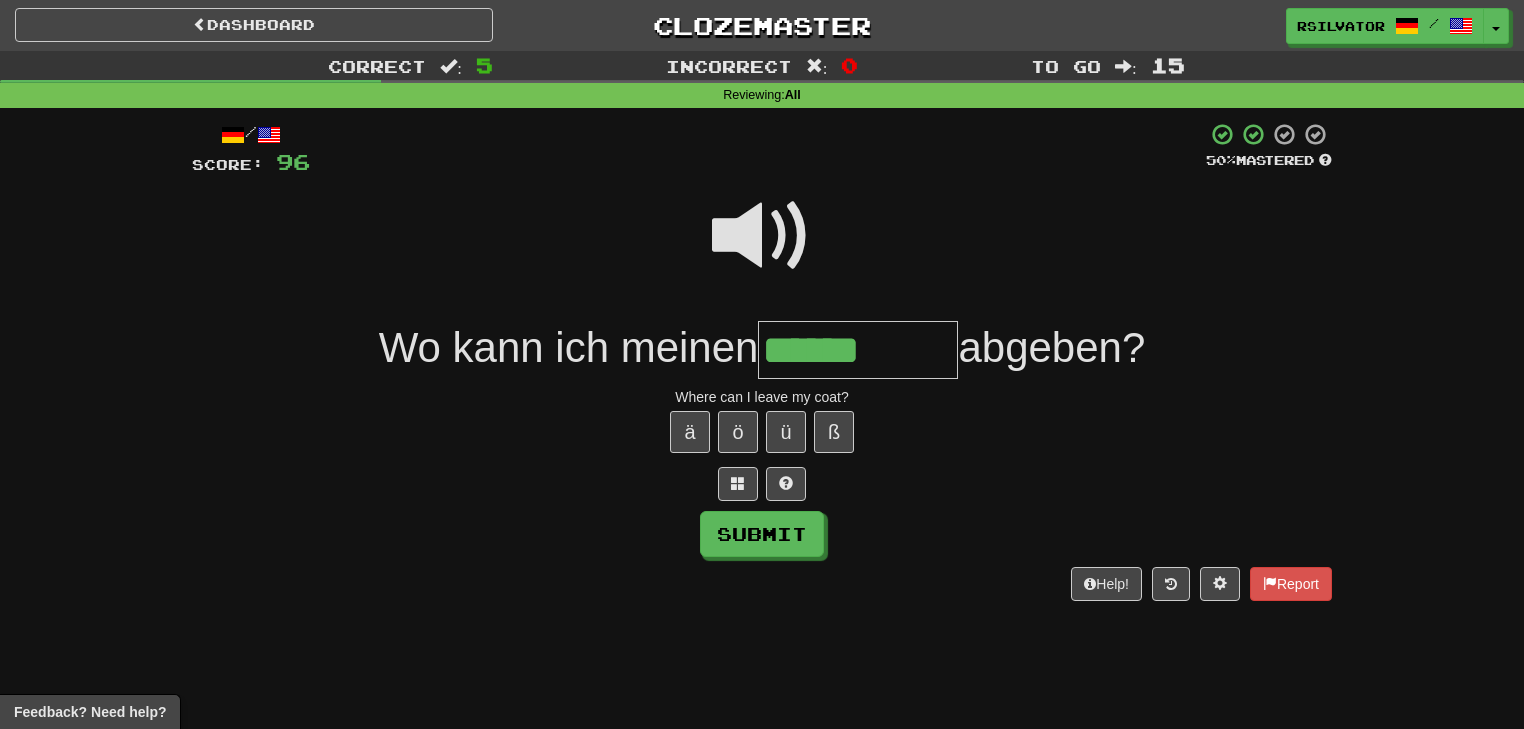 type on "******" 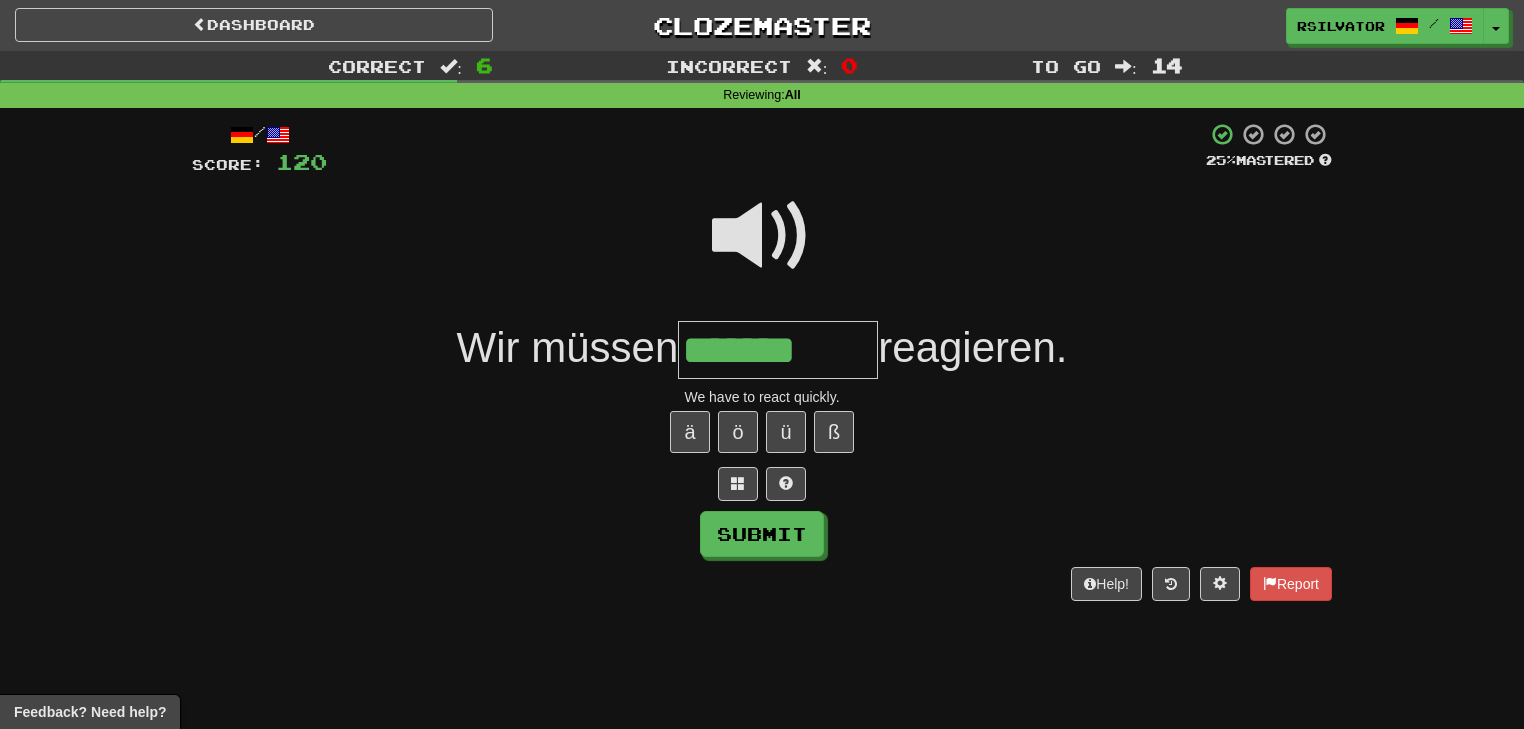 type on "*******" 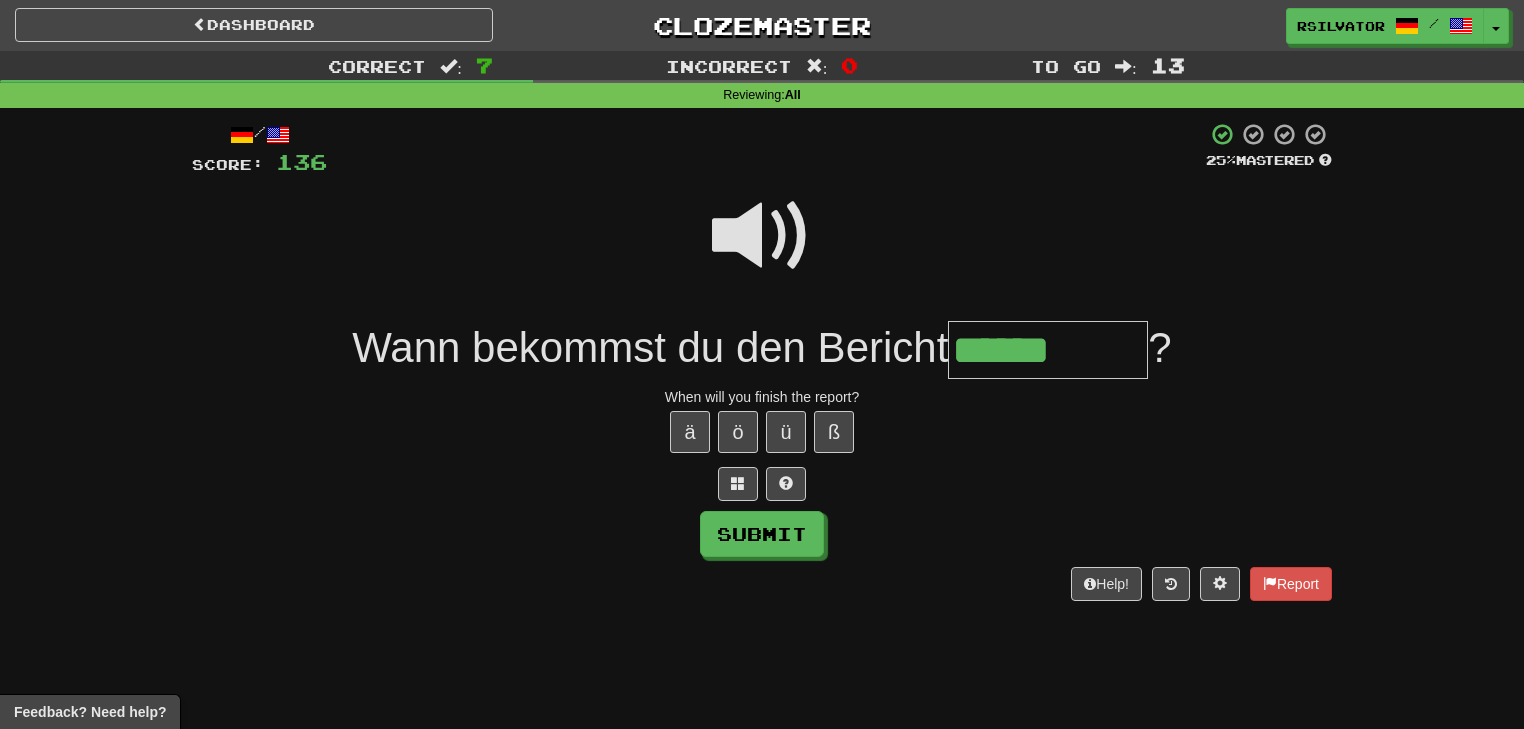 type on "******" 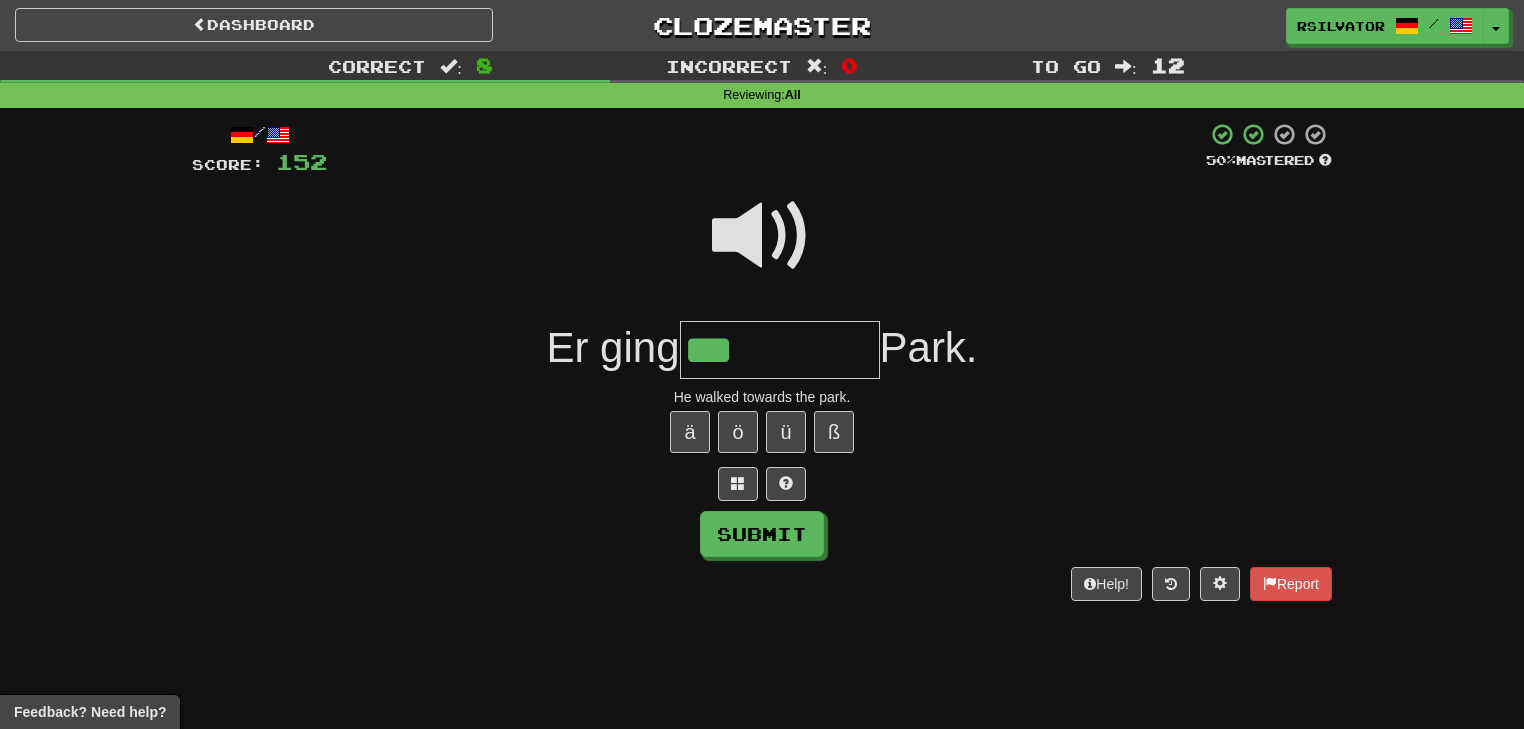 type on "***" 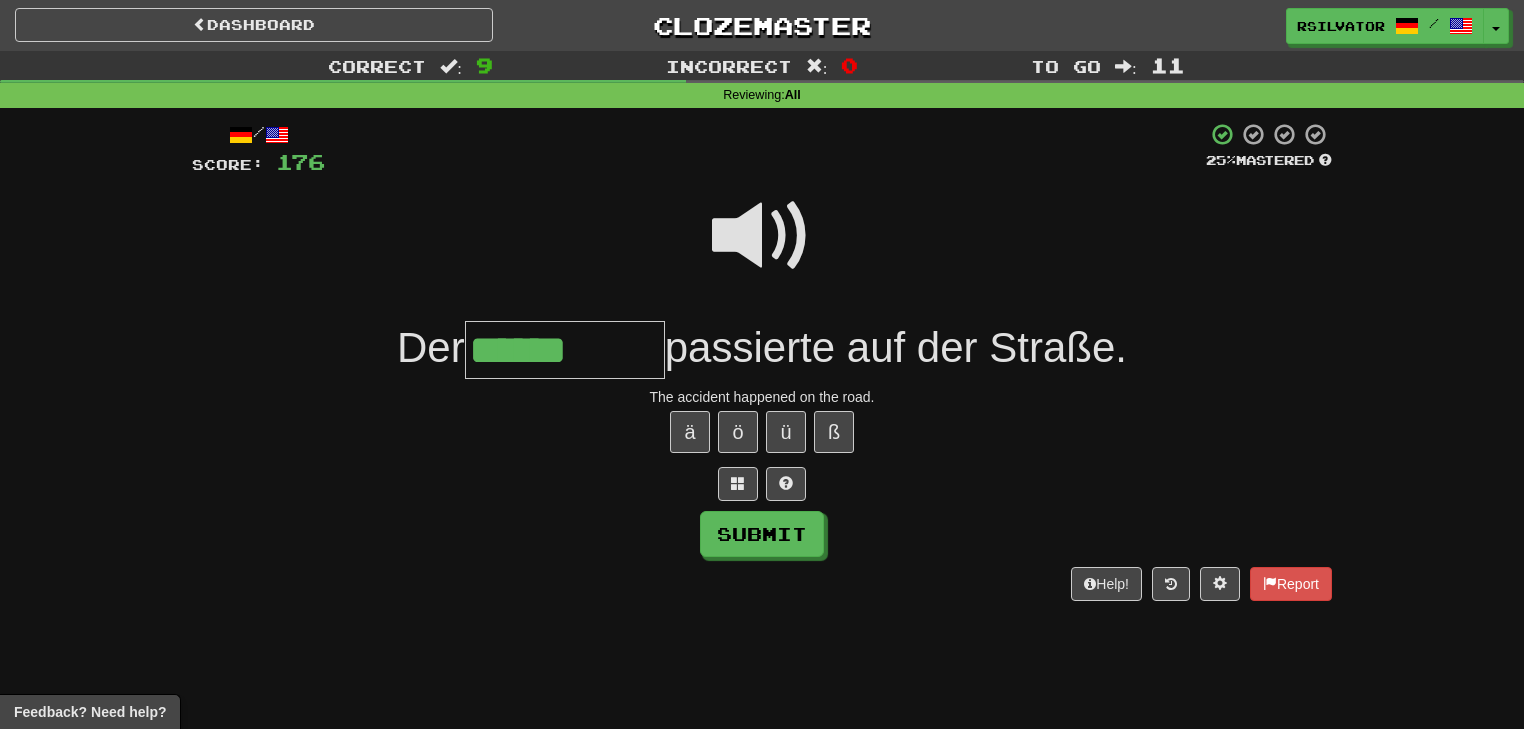 type on "******" 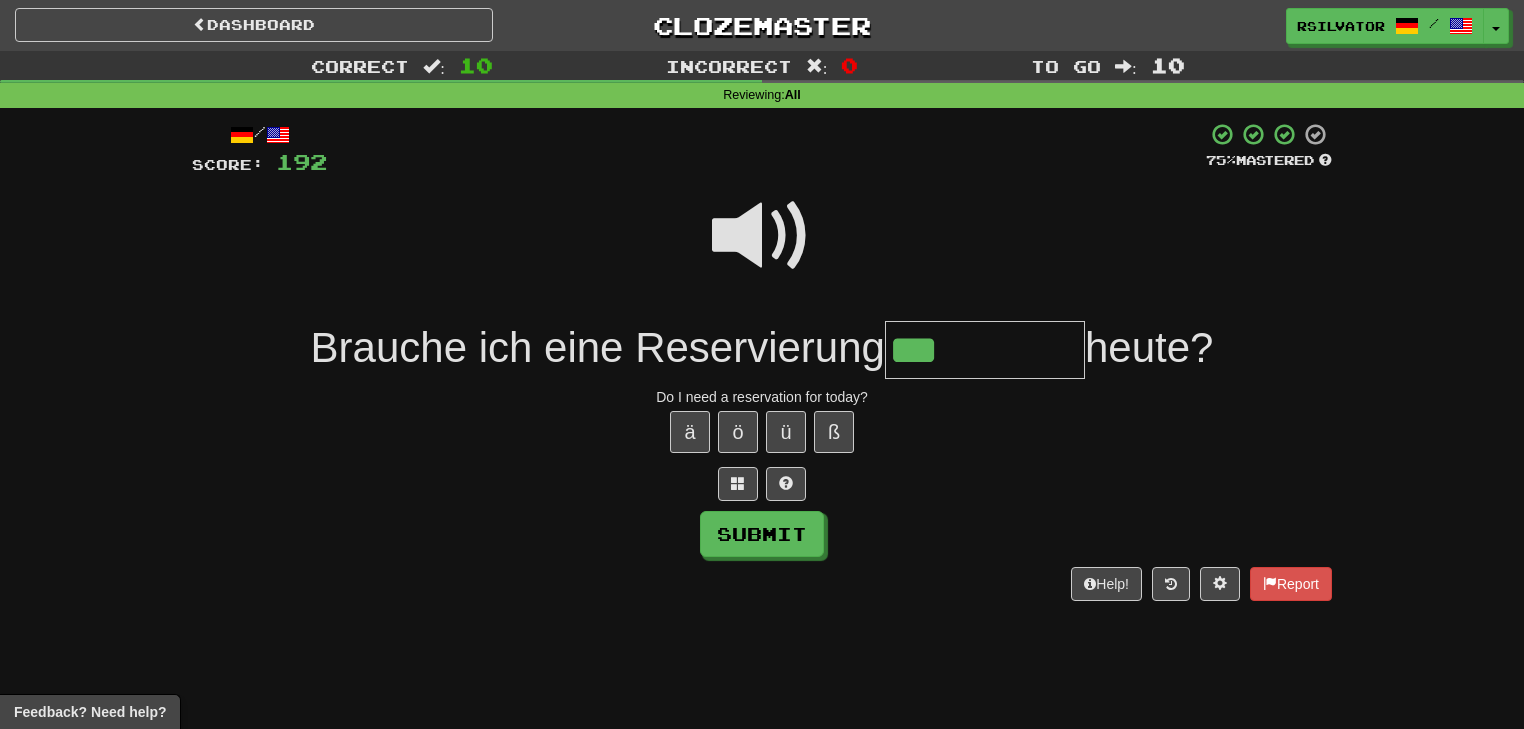 type on "***" 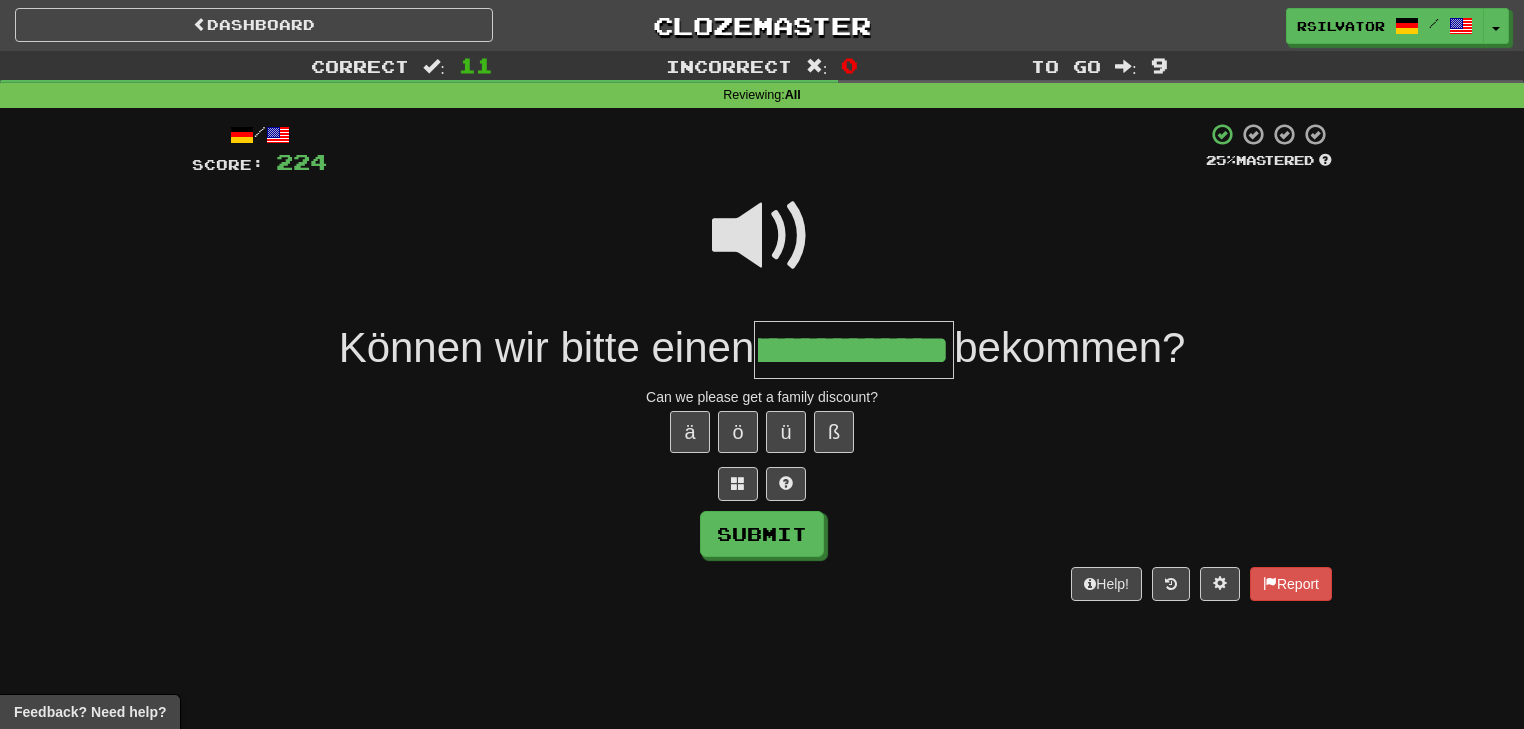 scroll, scrollTop: 0, scrollLeft: 73, axis: horizontal 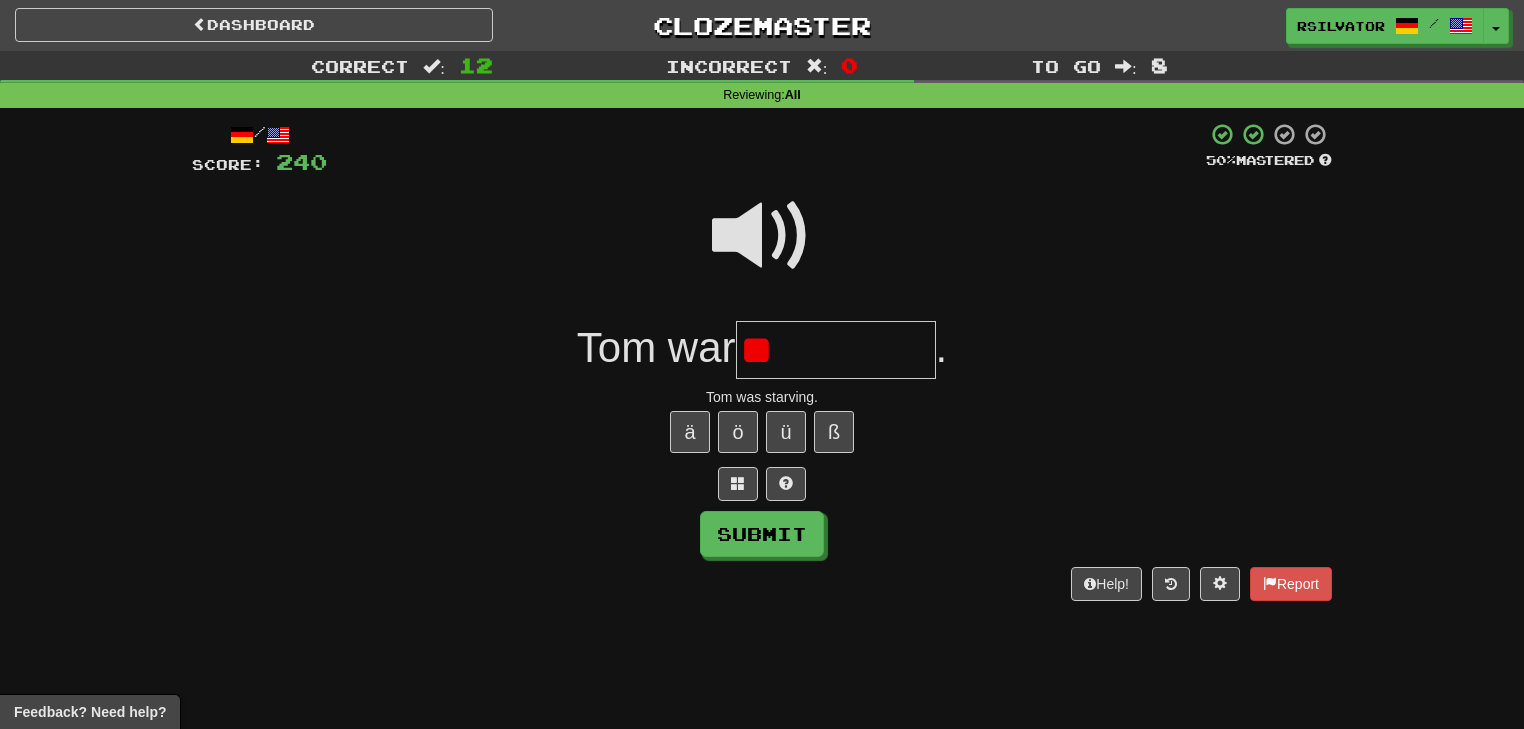 type on "*" 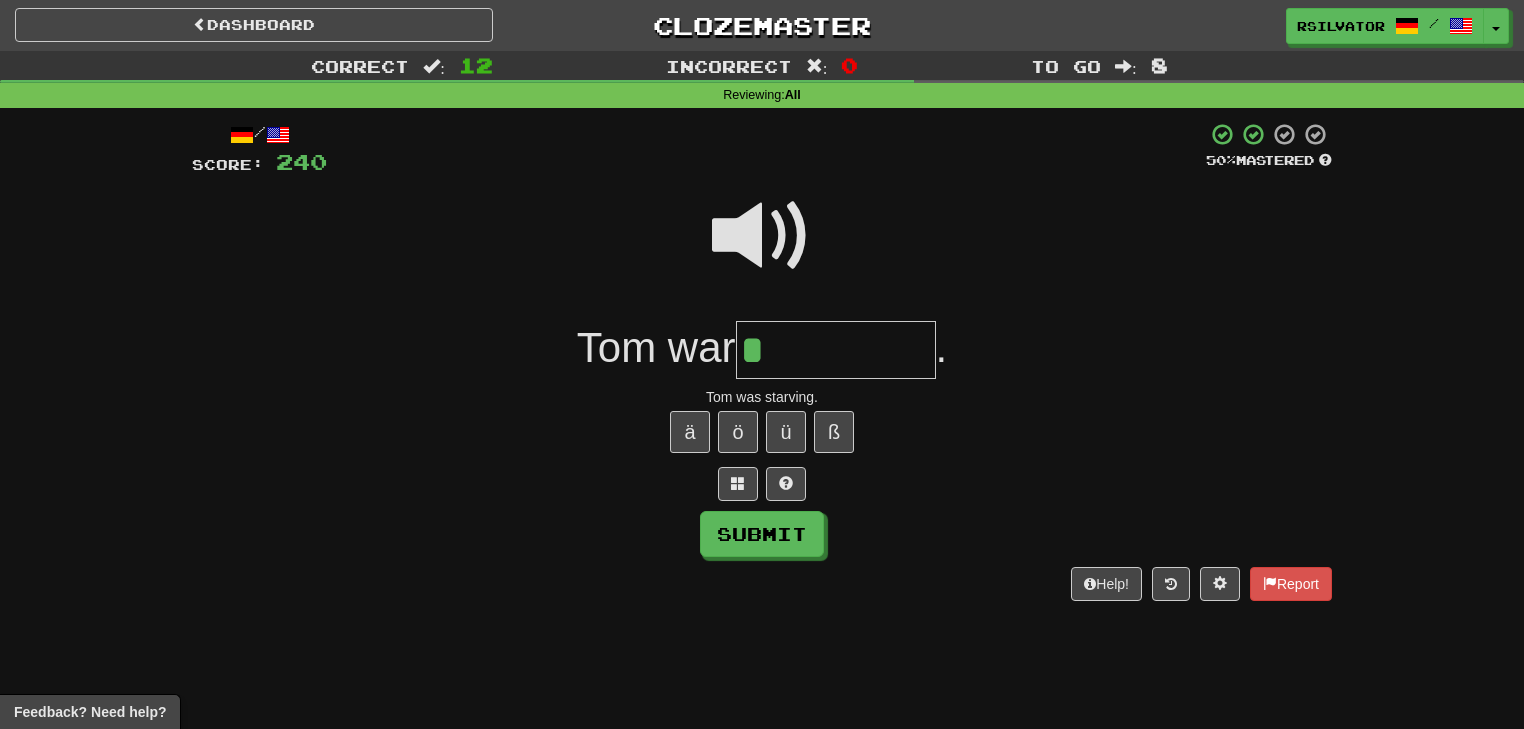 click at bounding box center (762, 236) 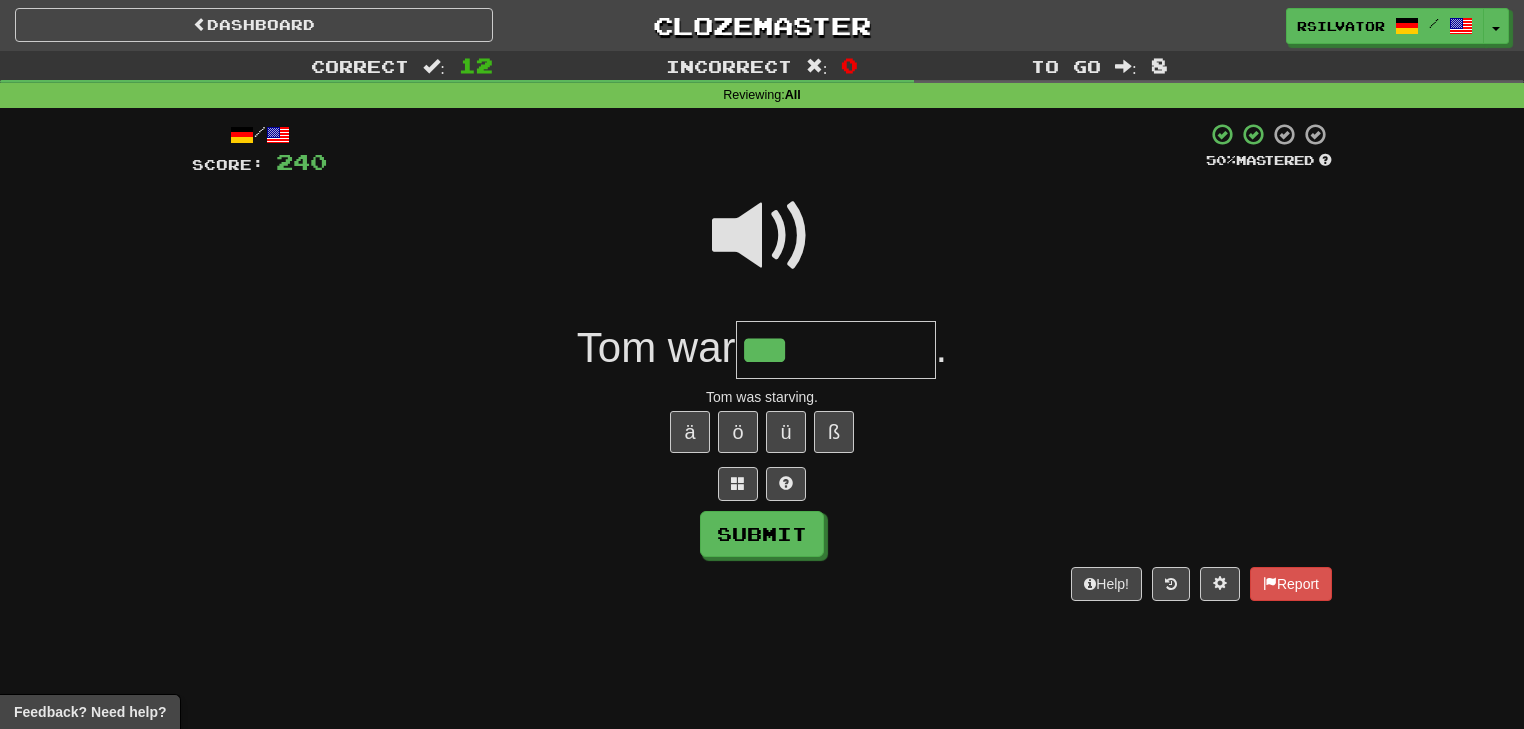 click at bounding box center (762, 236) 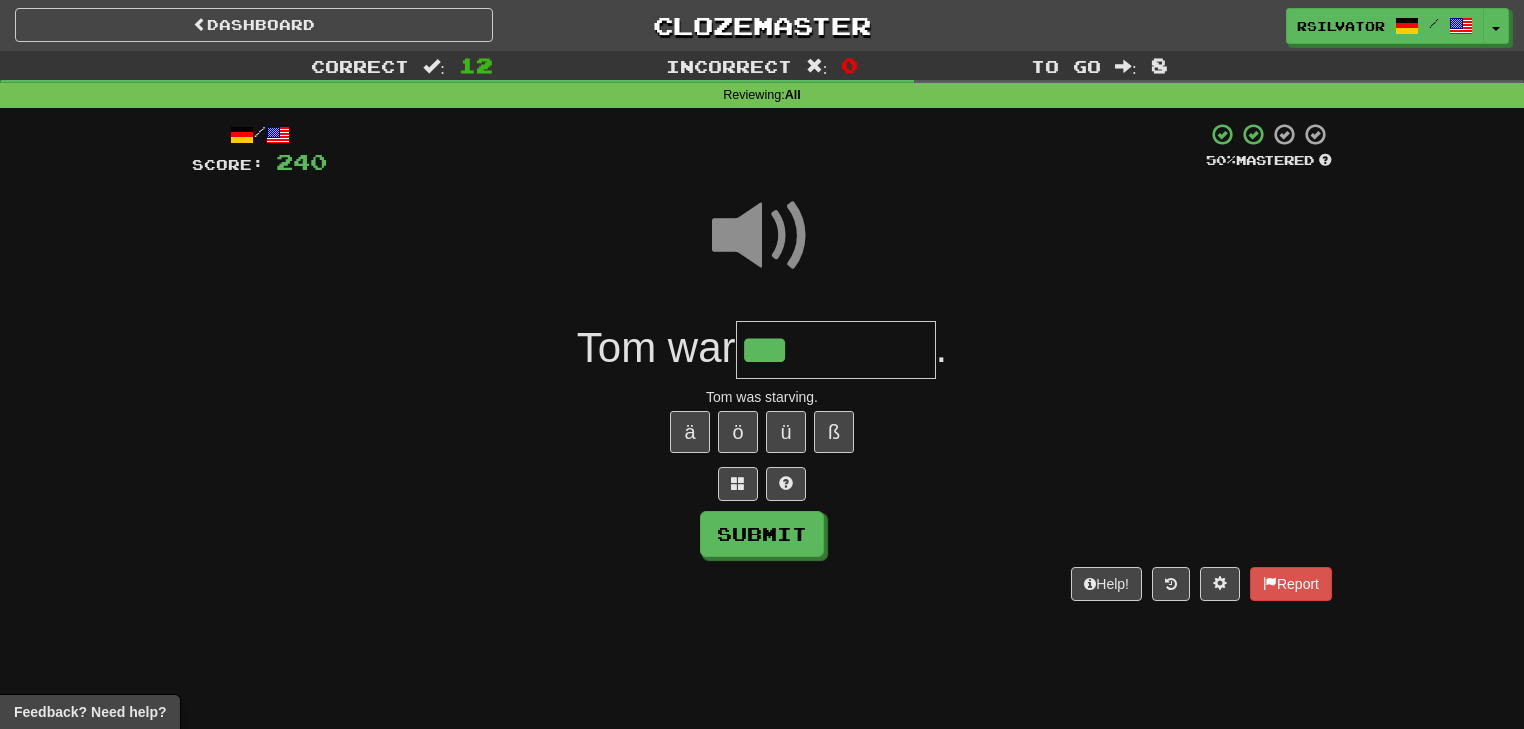 click on "***" at bounding box center [836, 350] 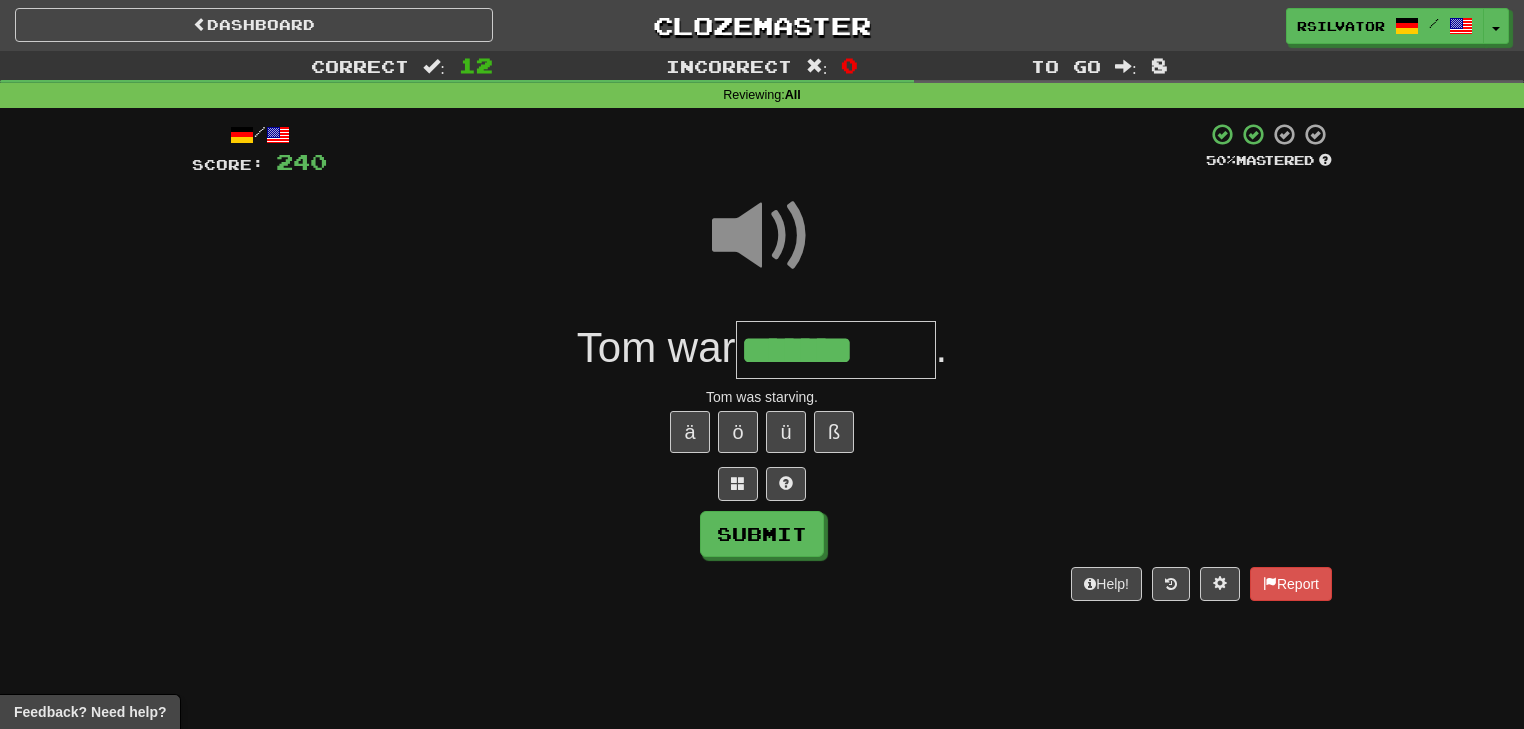 type on "*******" 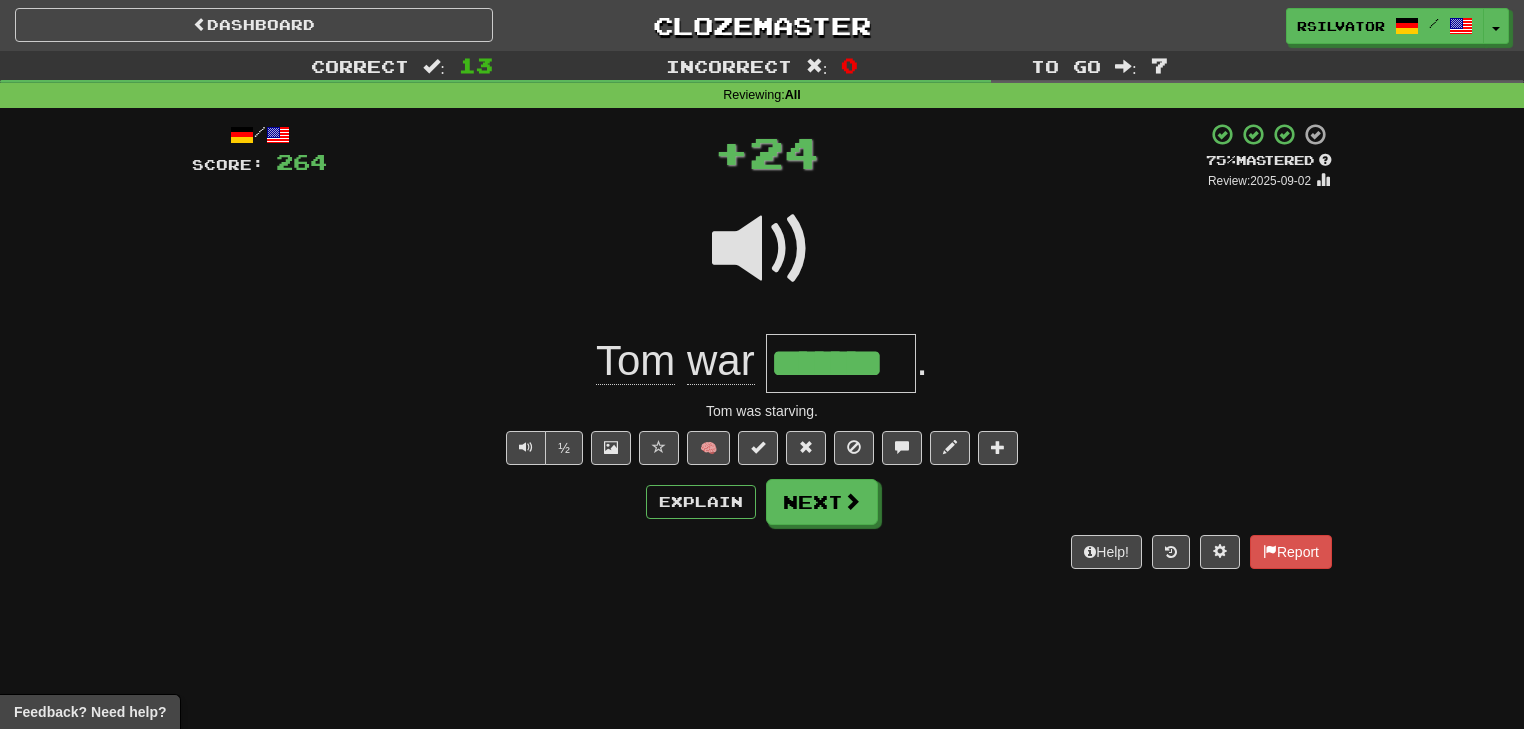 click on "*******" at bounding box center (841, 363) 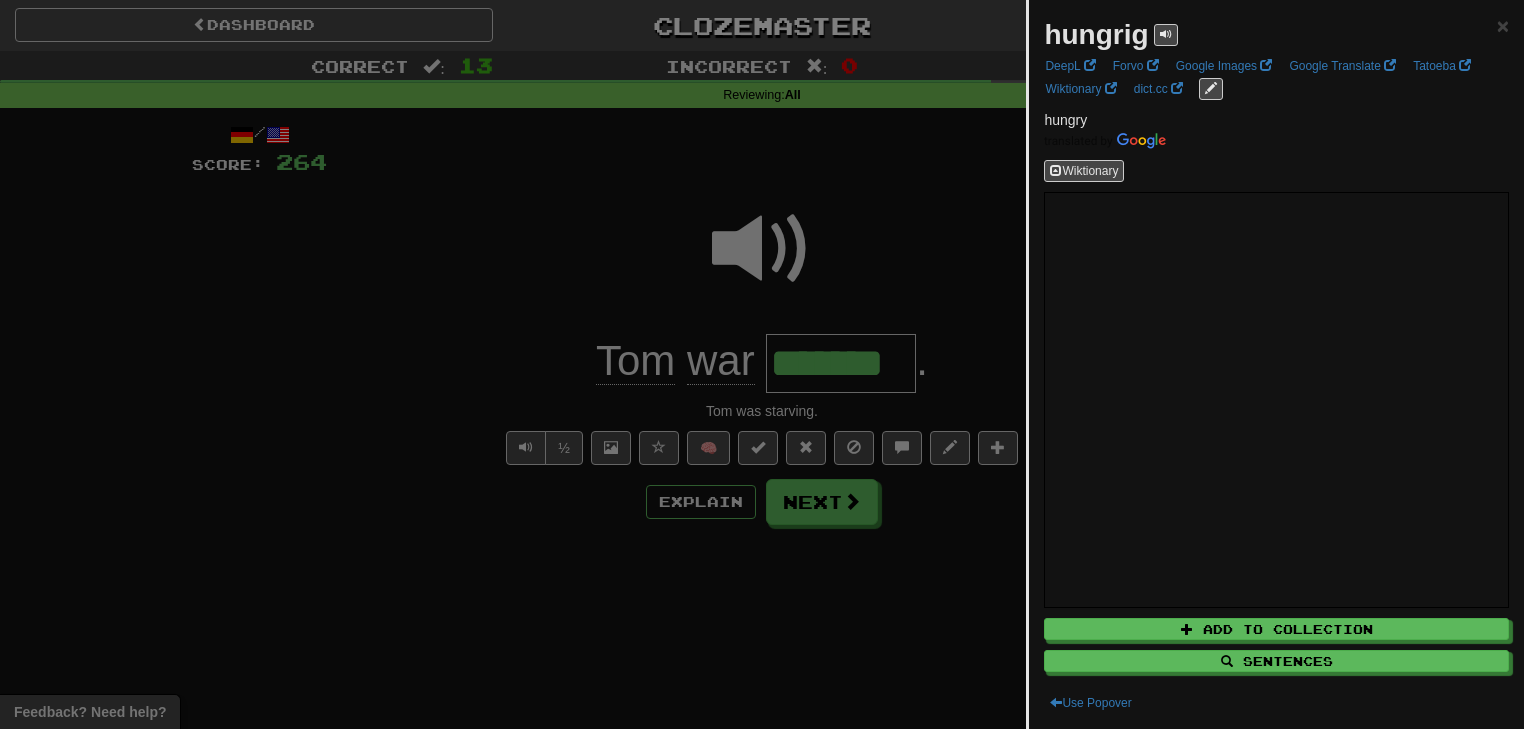 click at bounding box center (762, 364) 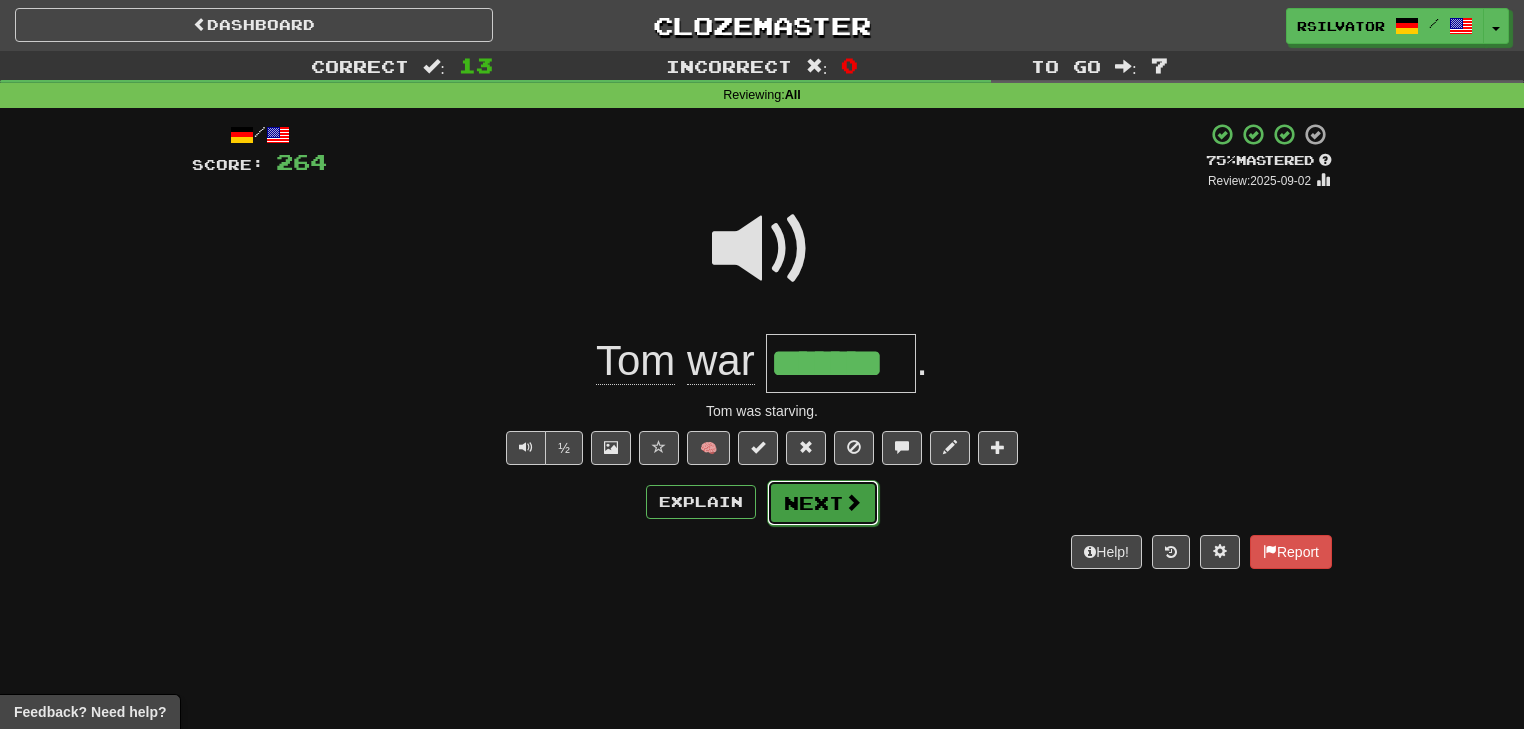 click on "Next" at bounding box center [823, 503] 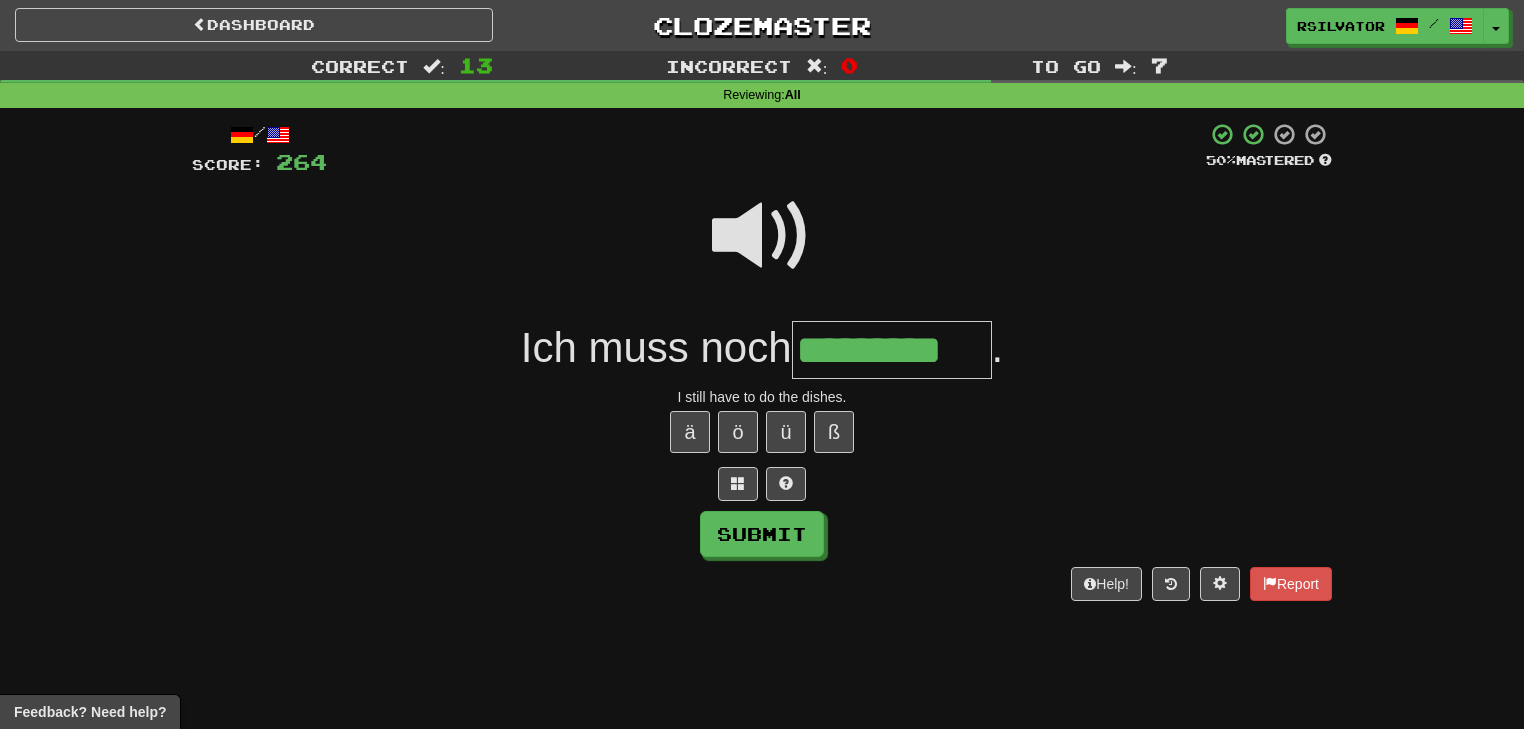 scroll, scrollTop: 0, scrollLeft: 20, axis: horizontal 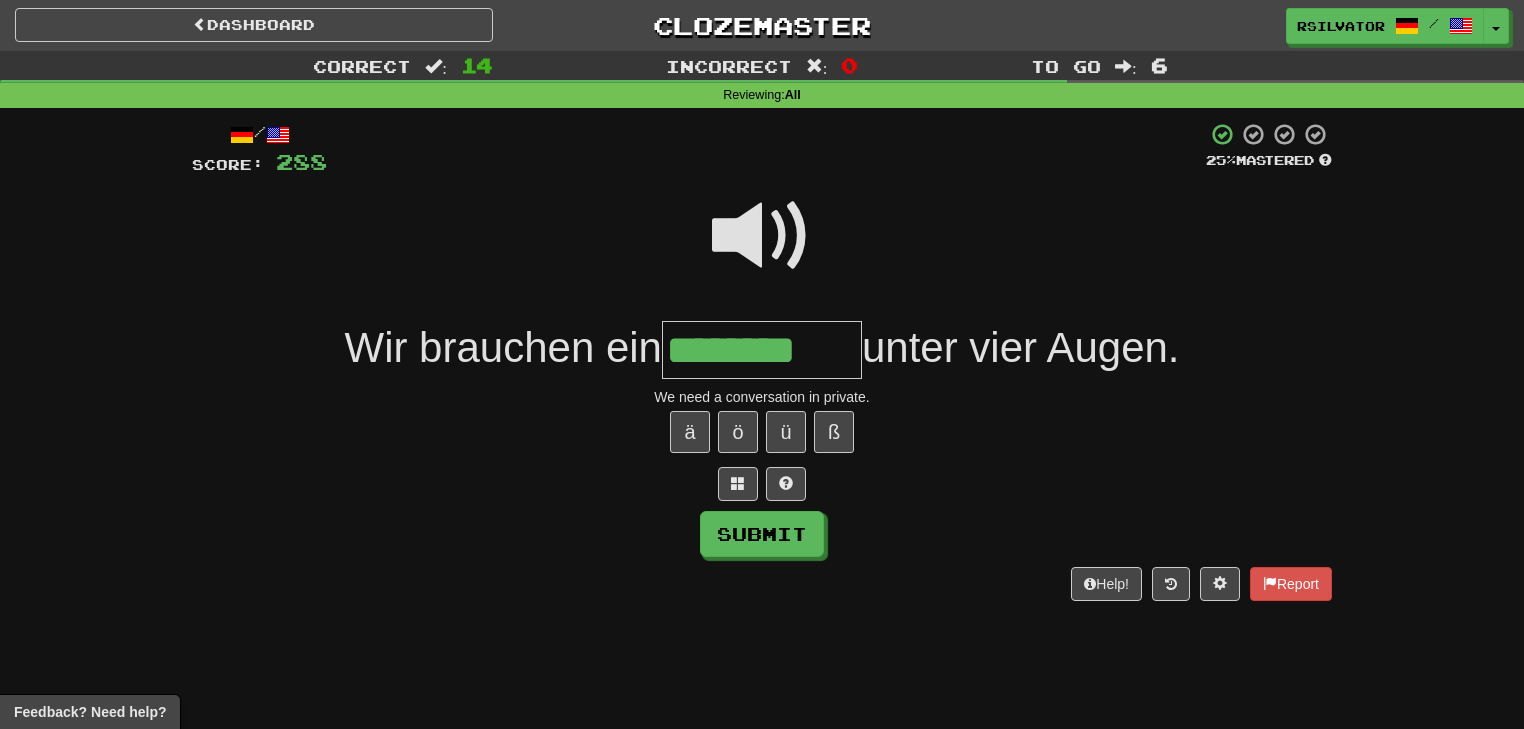type on "********" 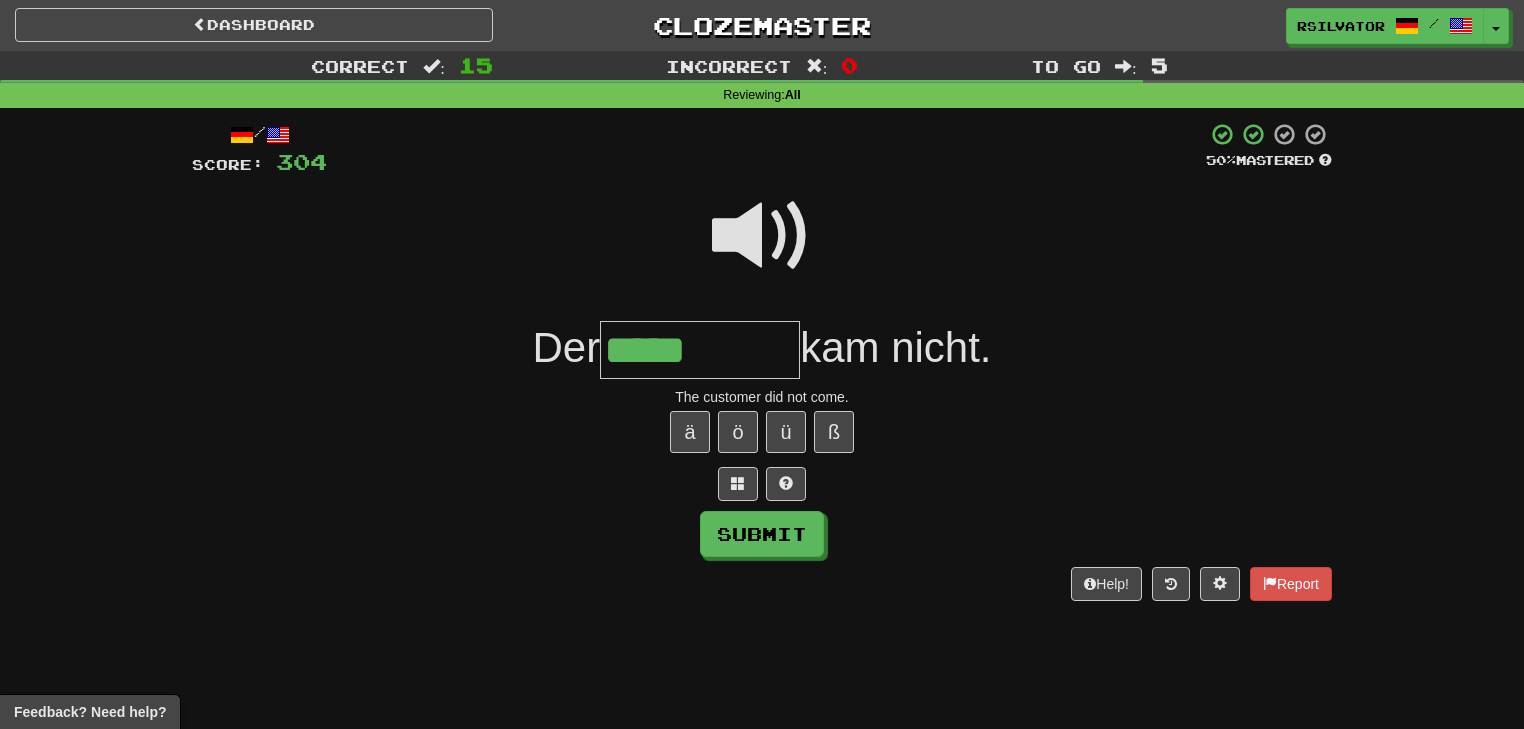 type on "*****" 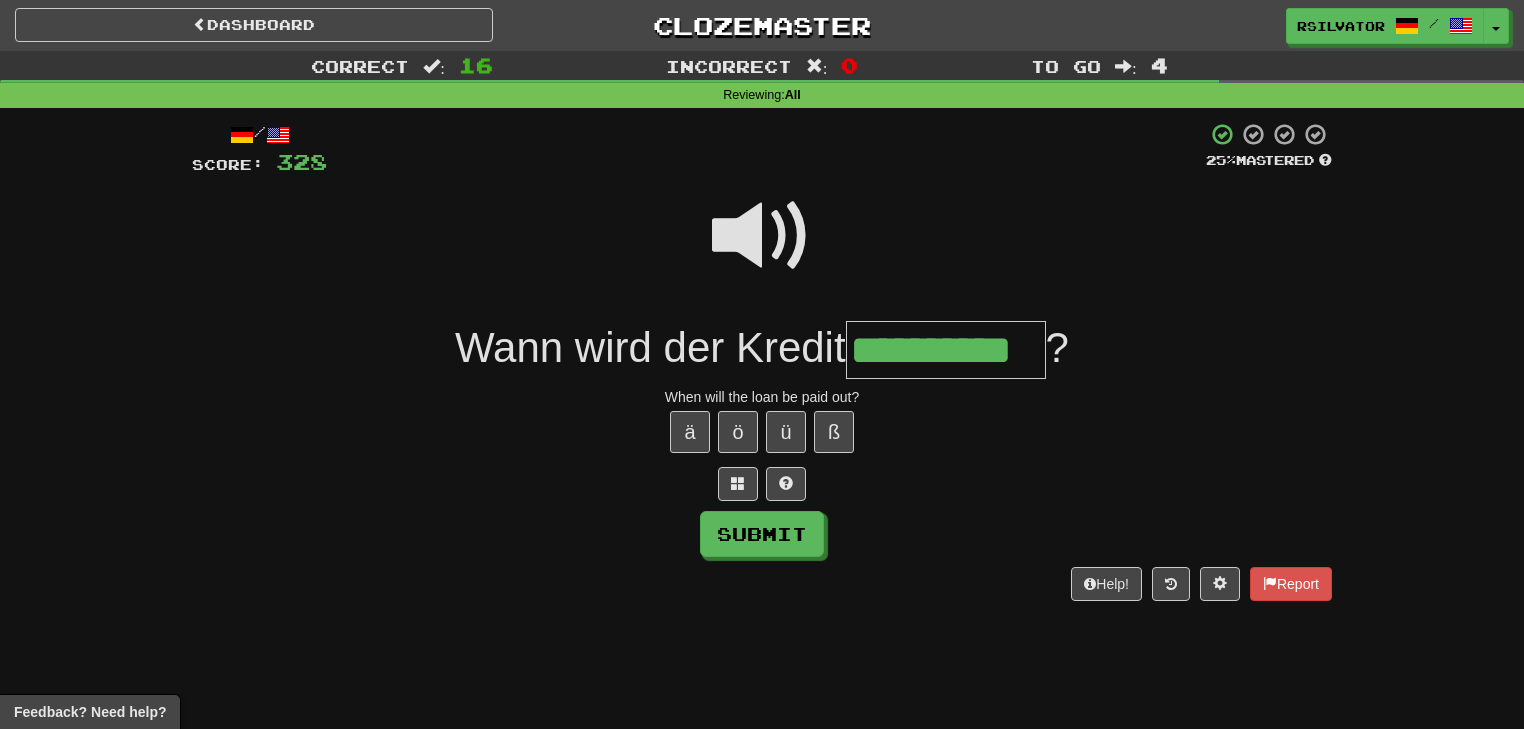 scroll, scrollTop: 0, scrollLeft: 10, axis: horizontal 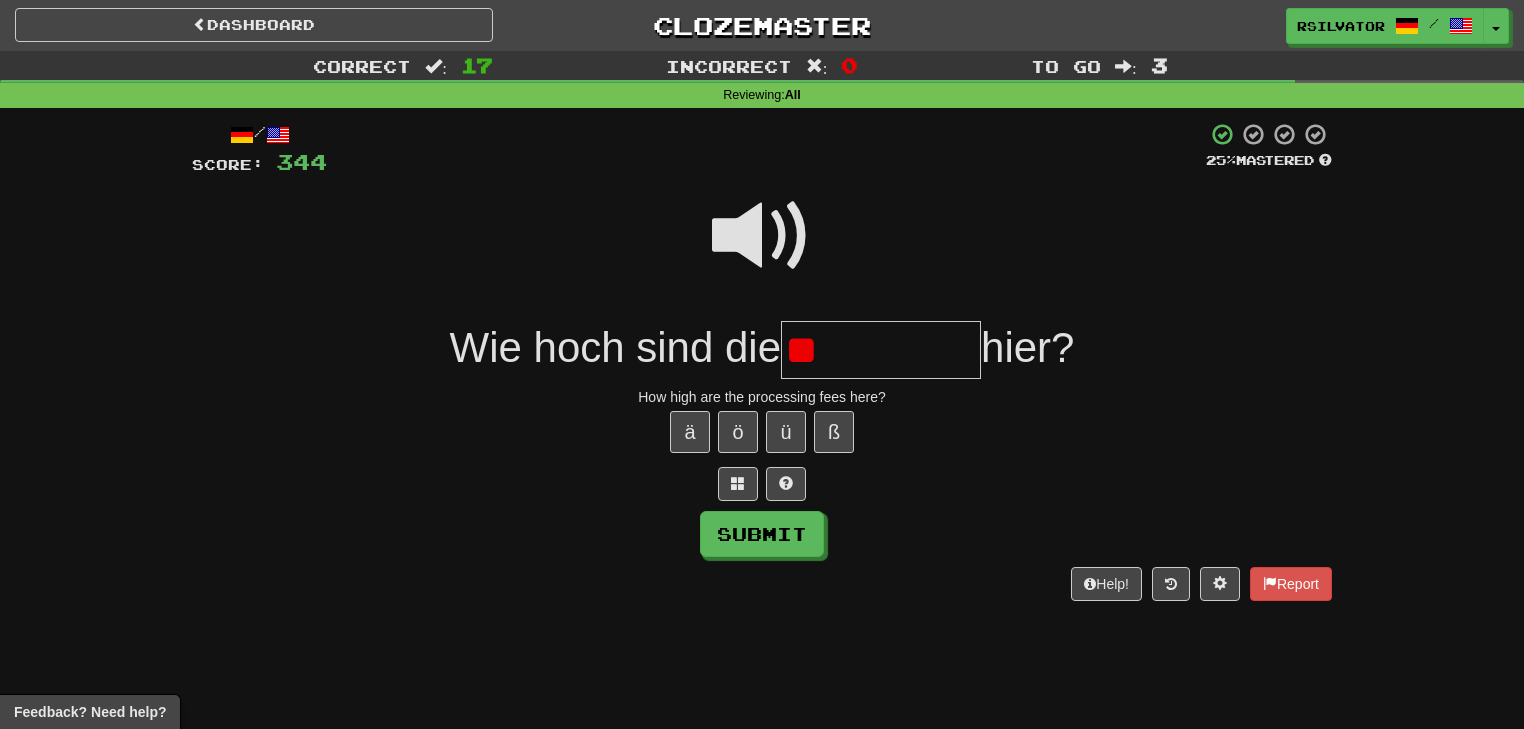 type on "*" 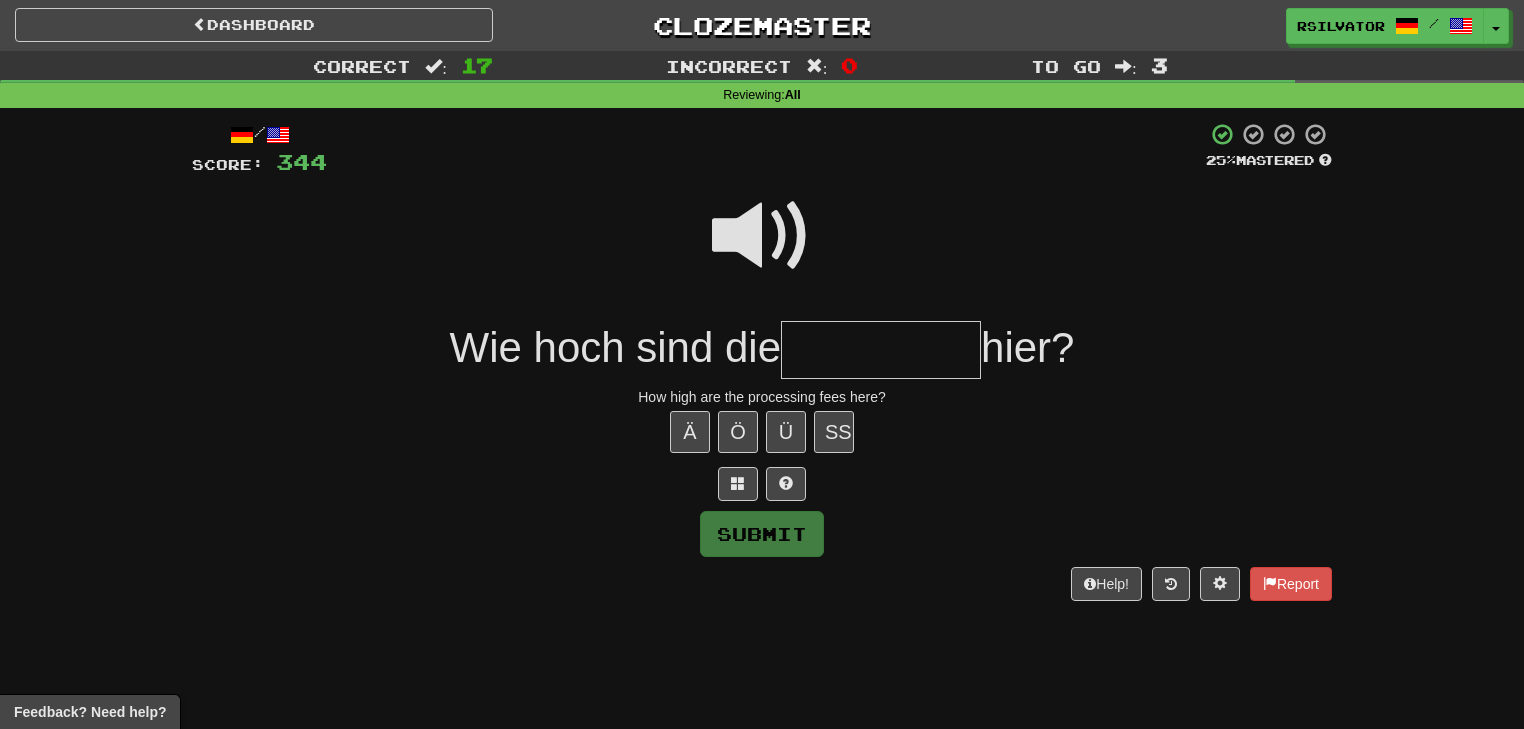 type on "*" 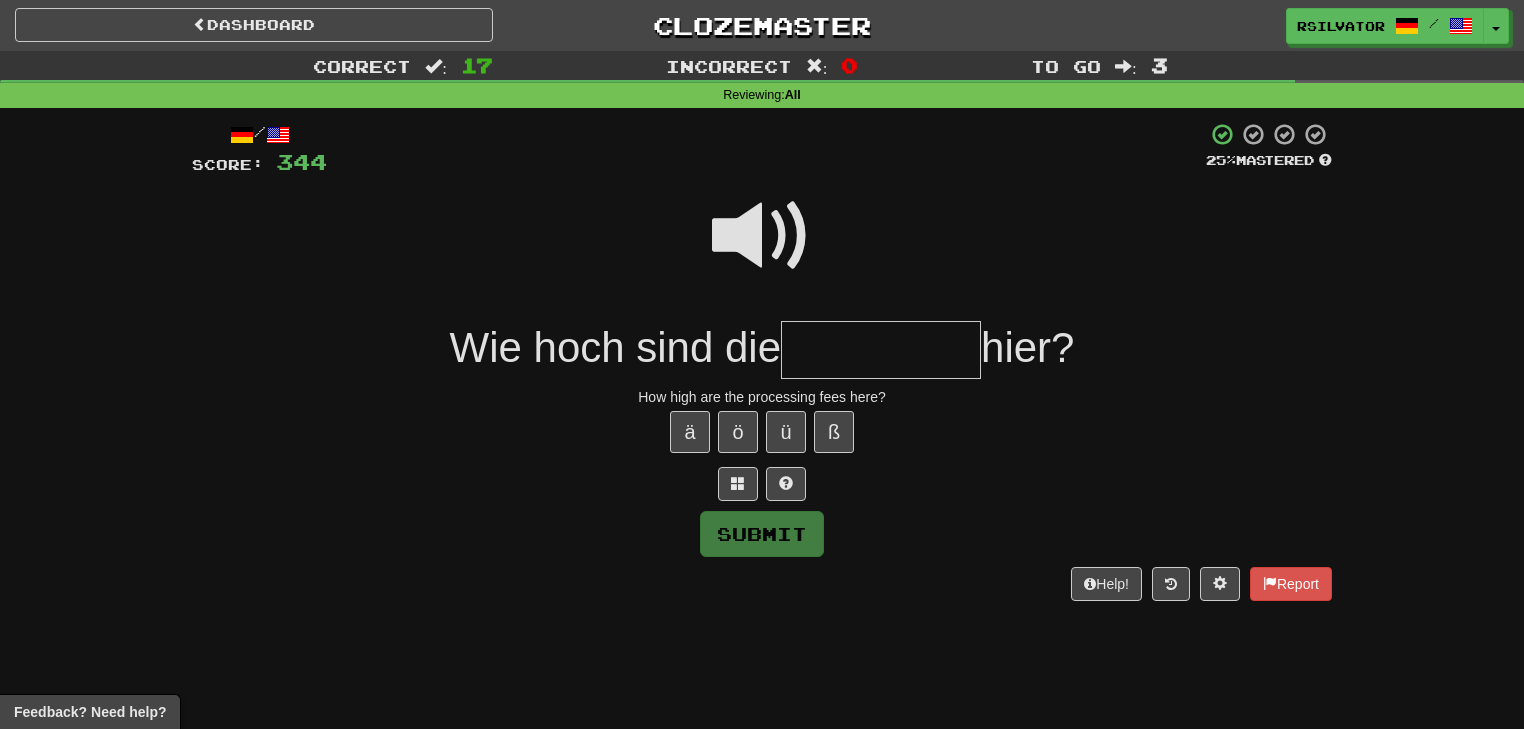 click at bounding box center (881, 350) 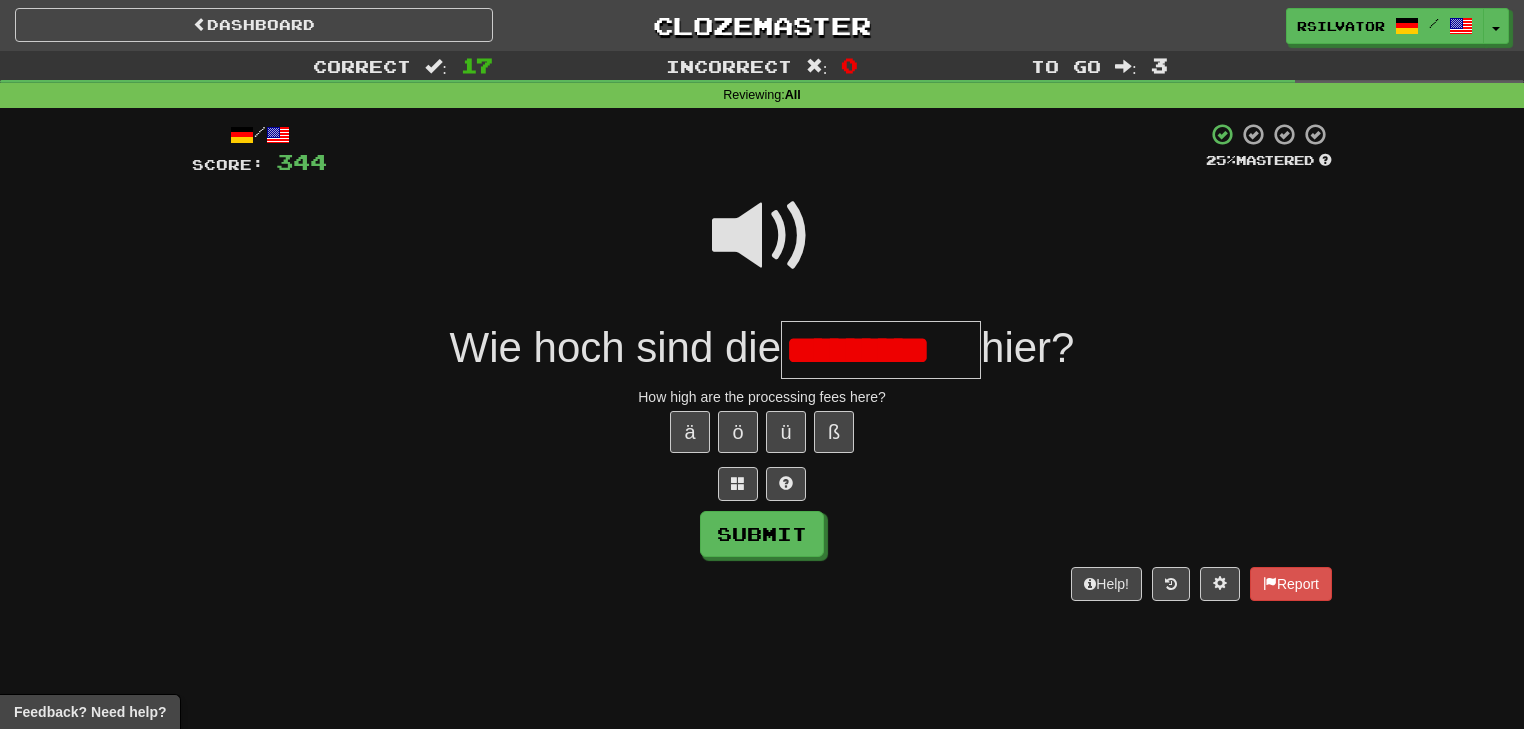 scroll, scrollTop: 0, scrollLeft: 0, axis: both 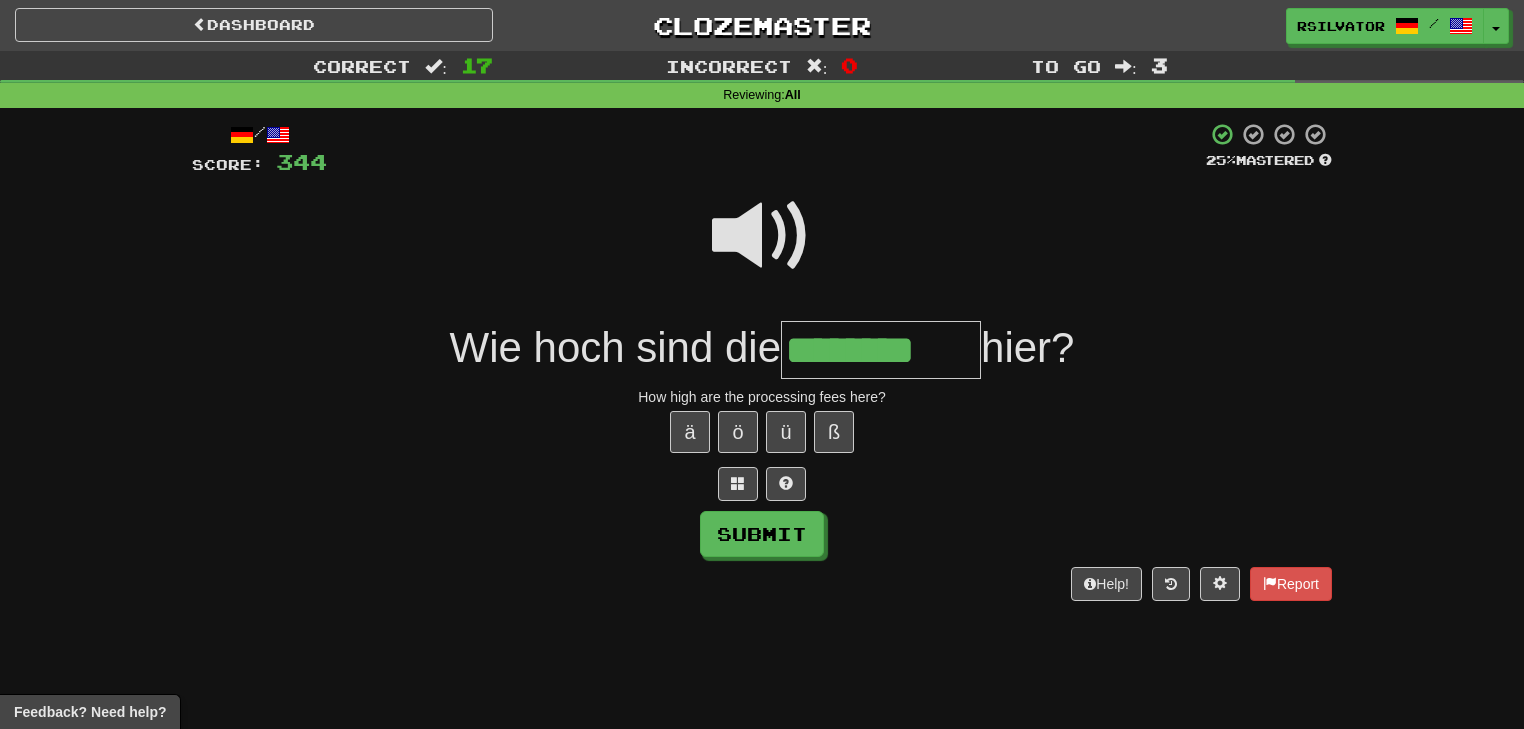 click at bounding box center [762, 236] 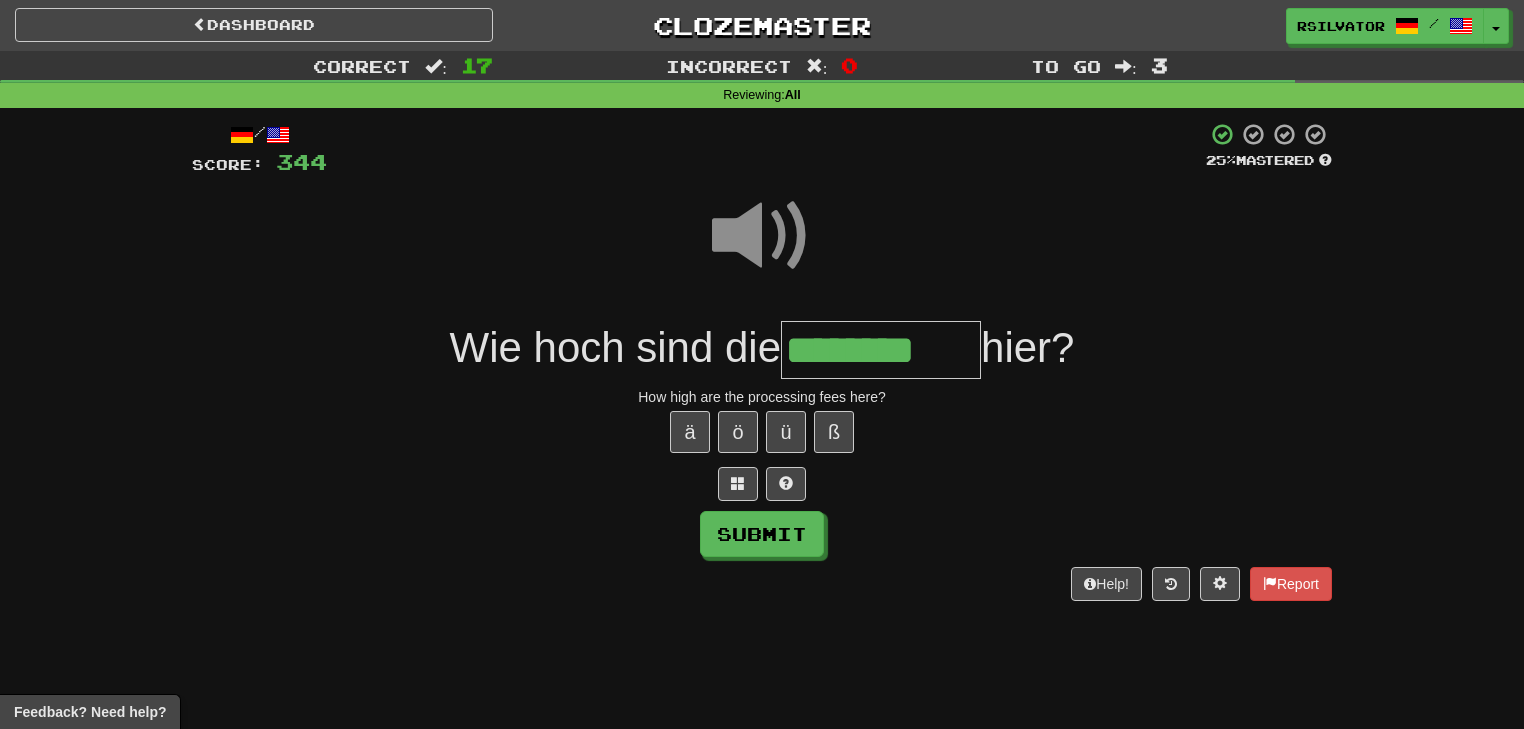 click on "********" at bounding box center [881, 350] 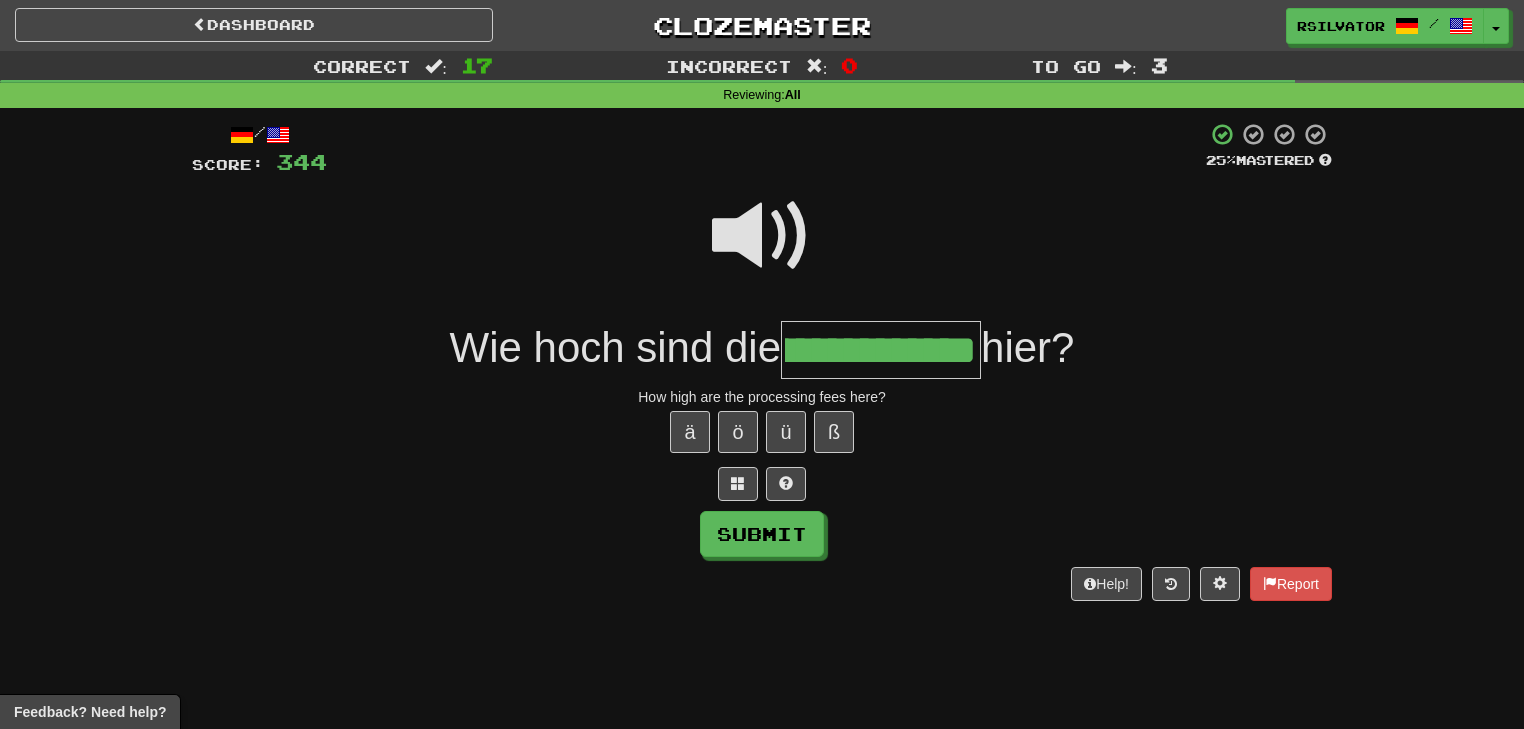 scroll, scrollTop: 0, scrollLeft: 232, axis: horizontal 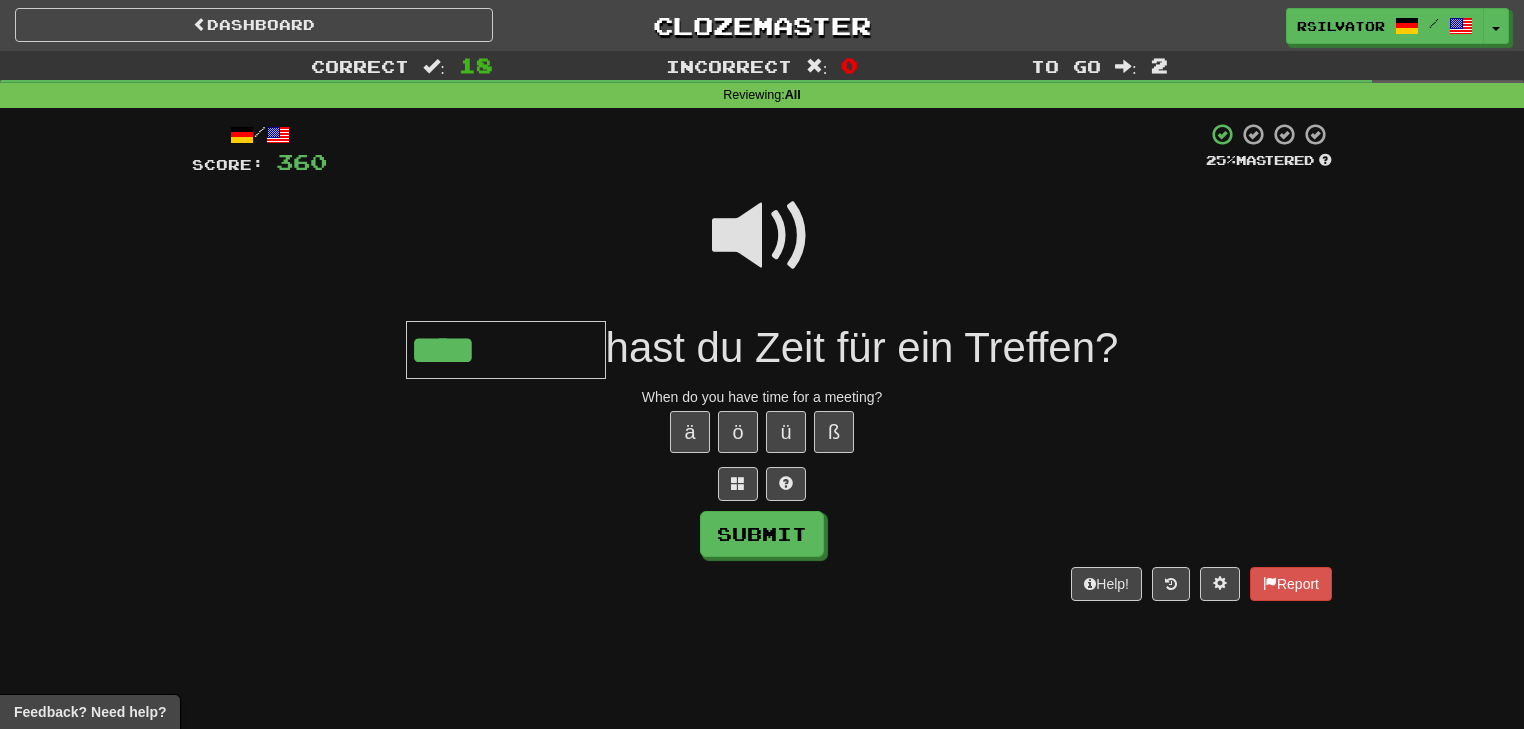 type on "****" 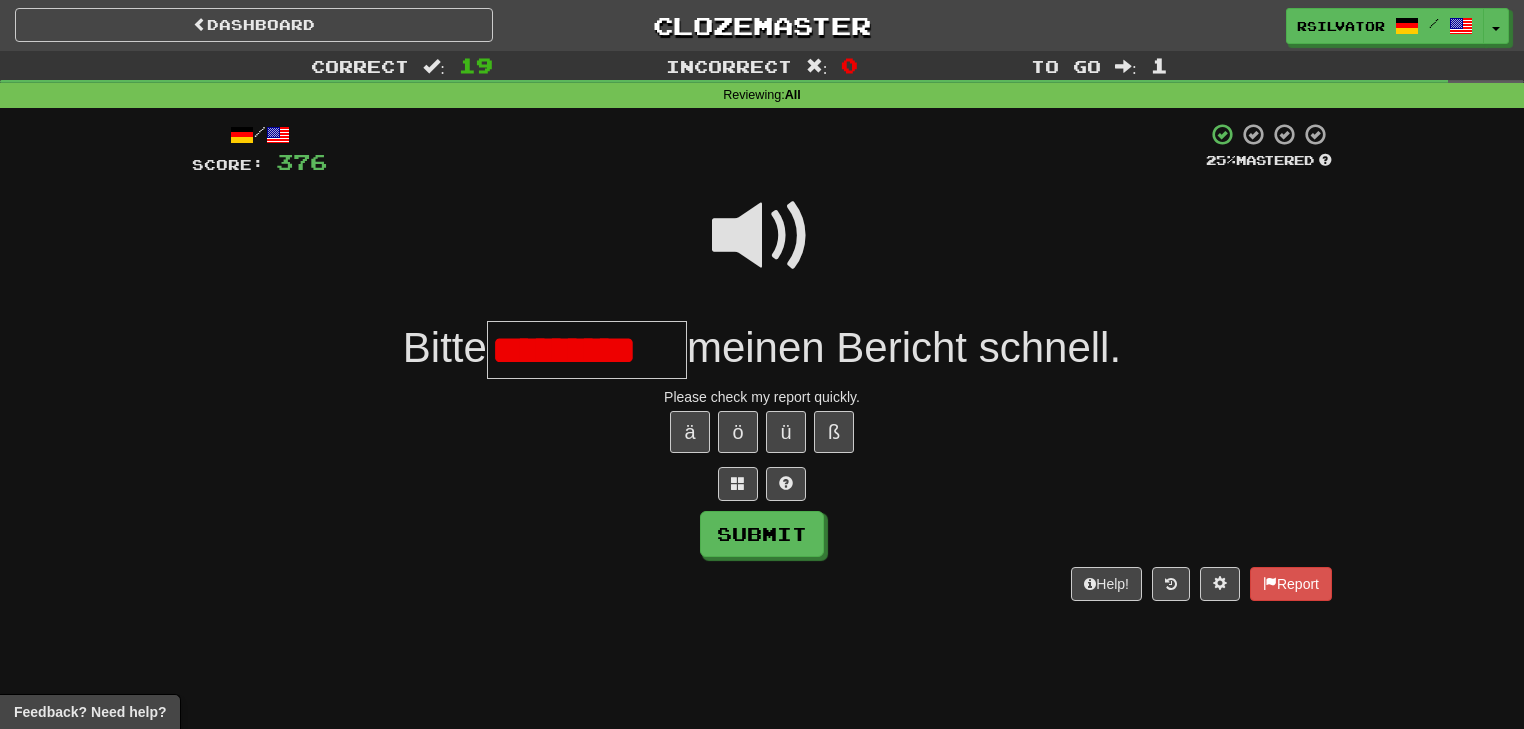 scroll, scrollTop: 0, scrollLeft: 0, axis: both 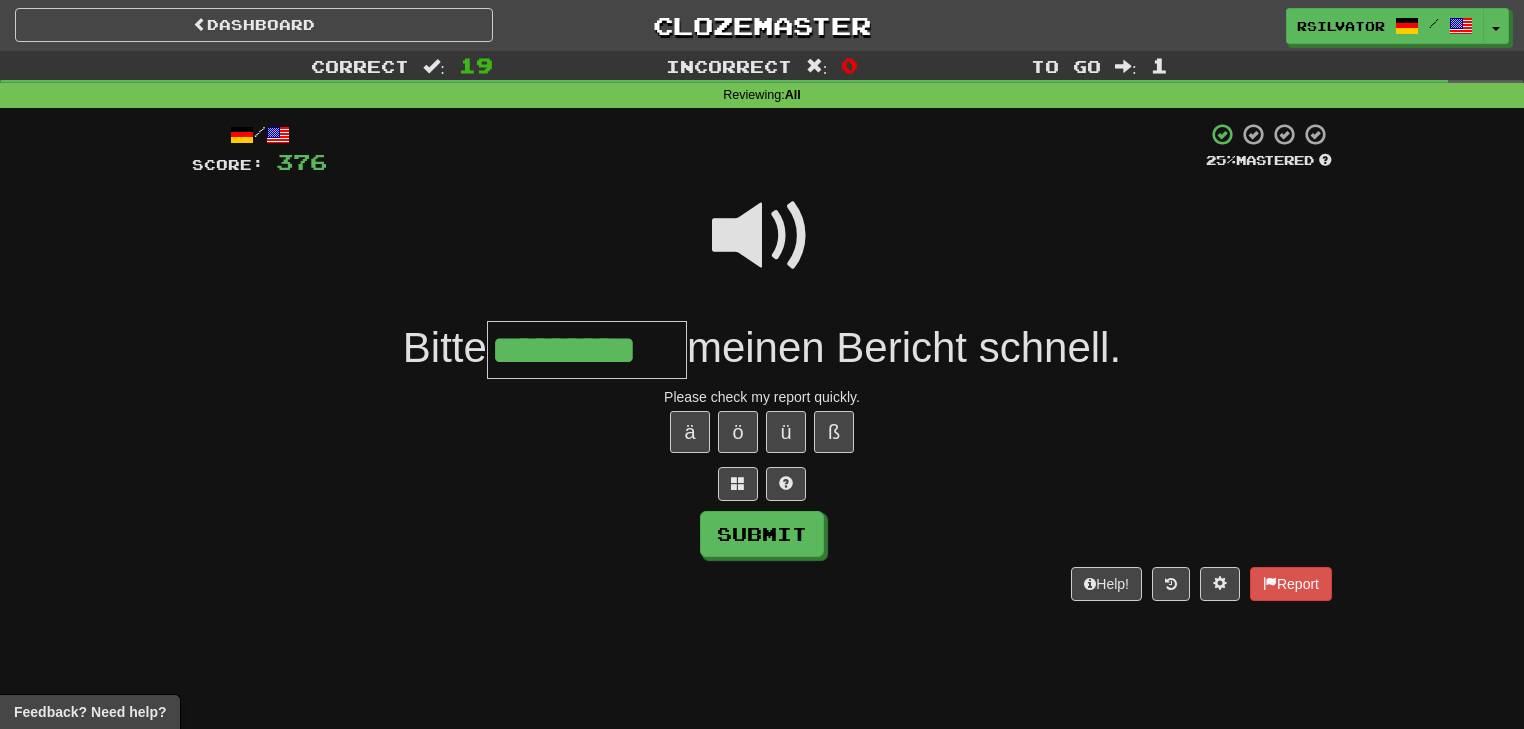type on "*********" 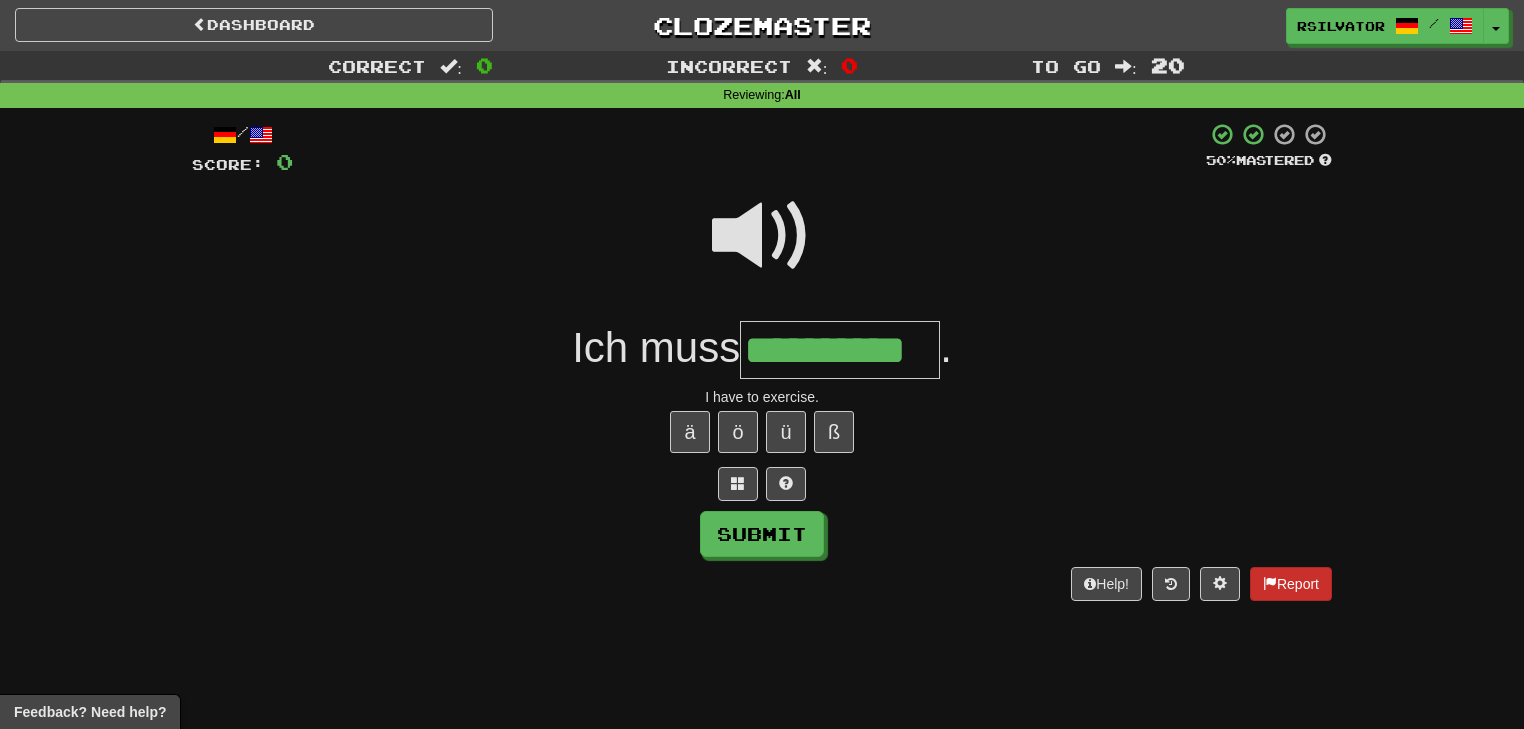 type on "**********" 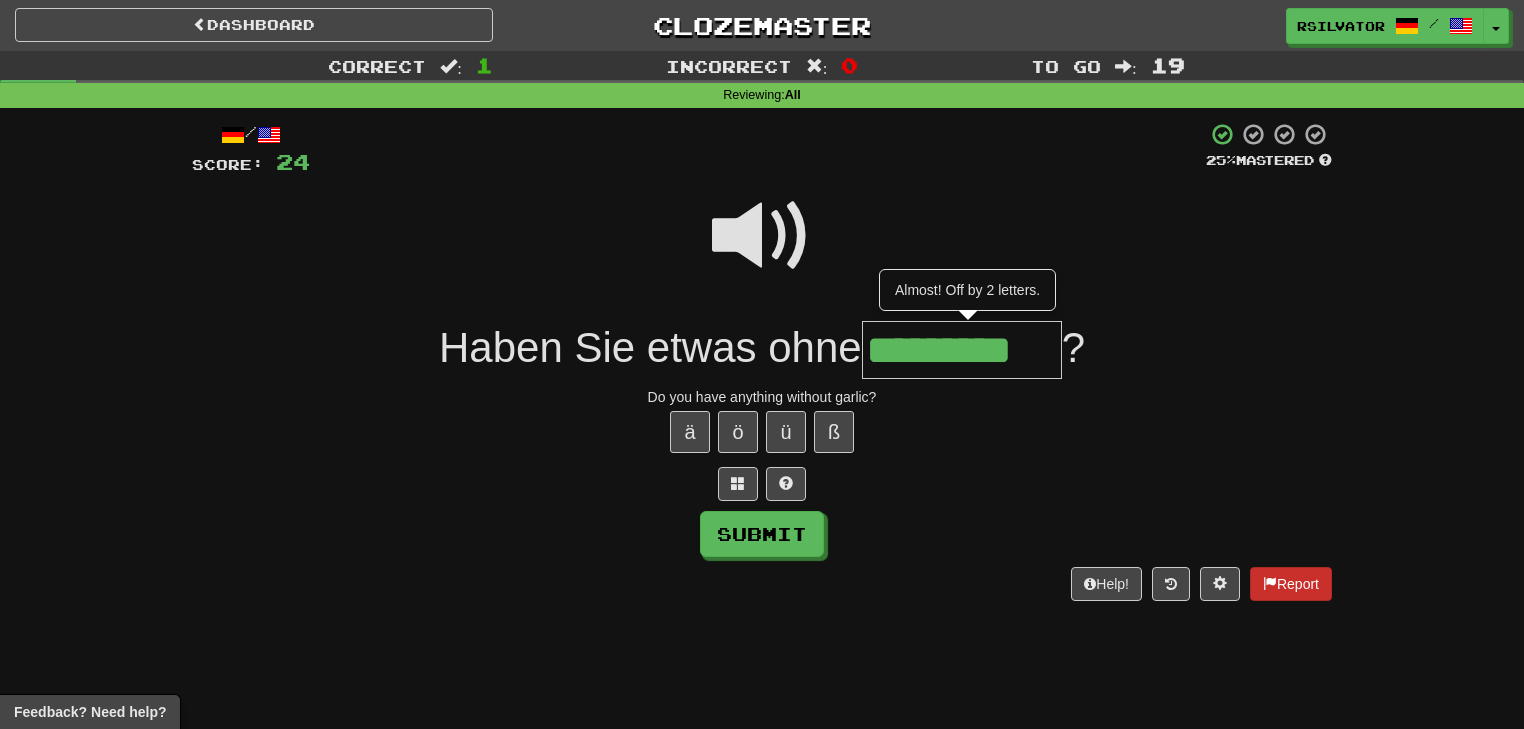 scroll, scrollTop: 0, scrollLeft: 5, axis: horizontal 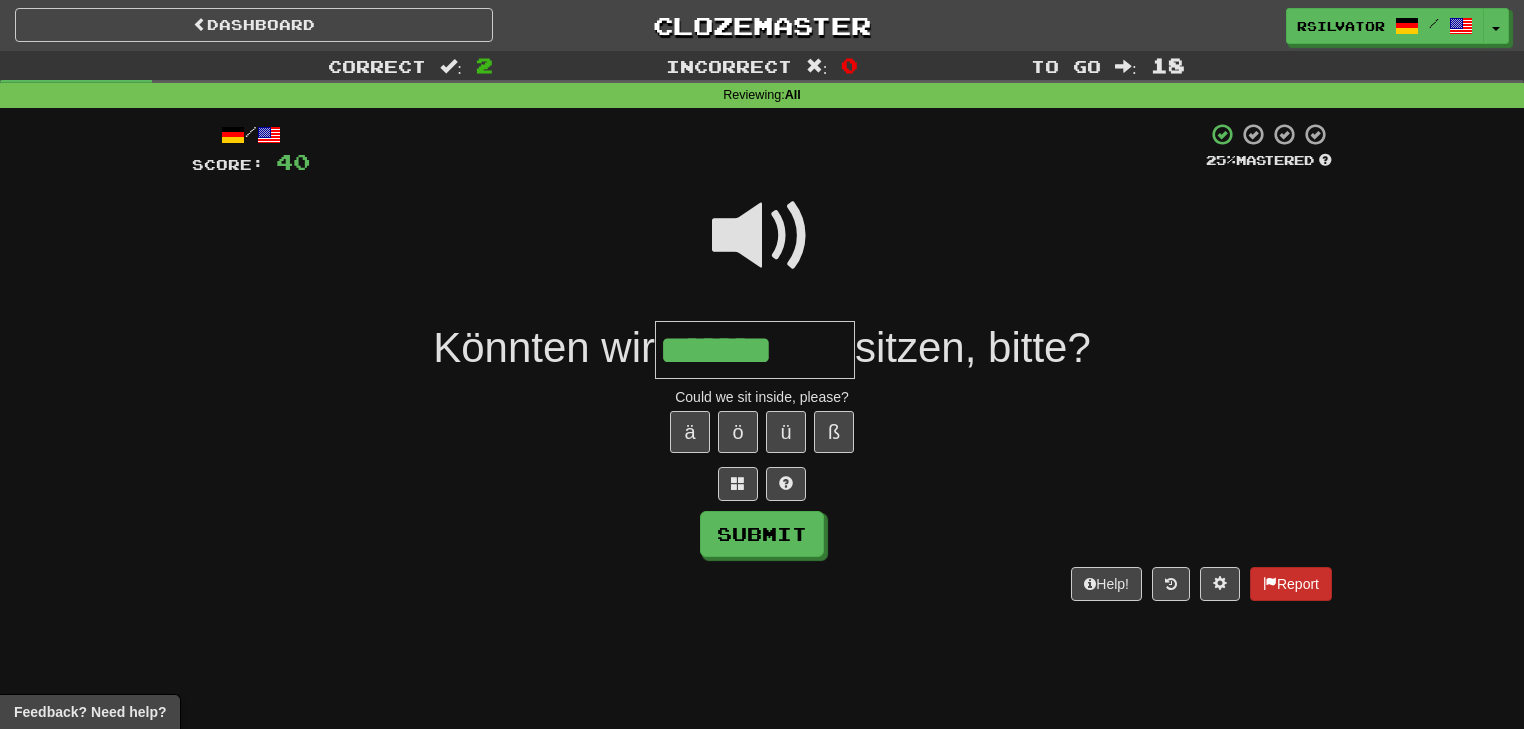 type on "*******" 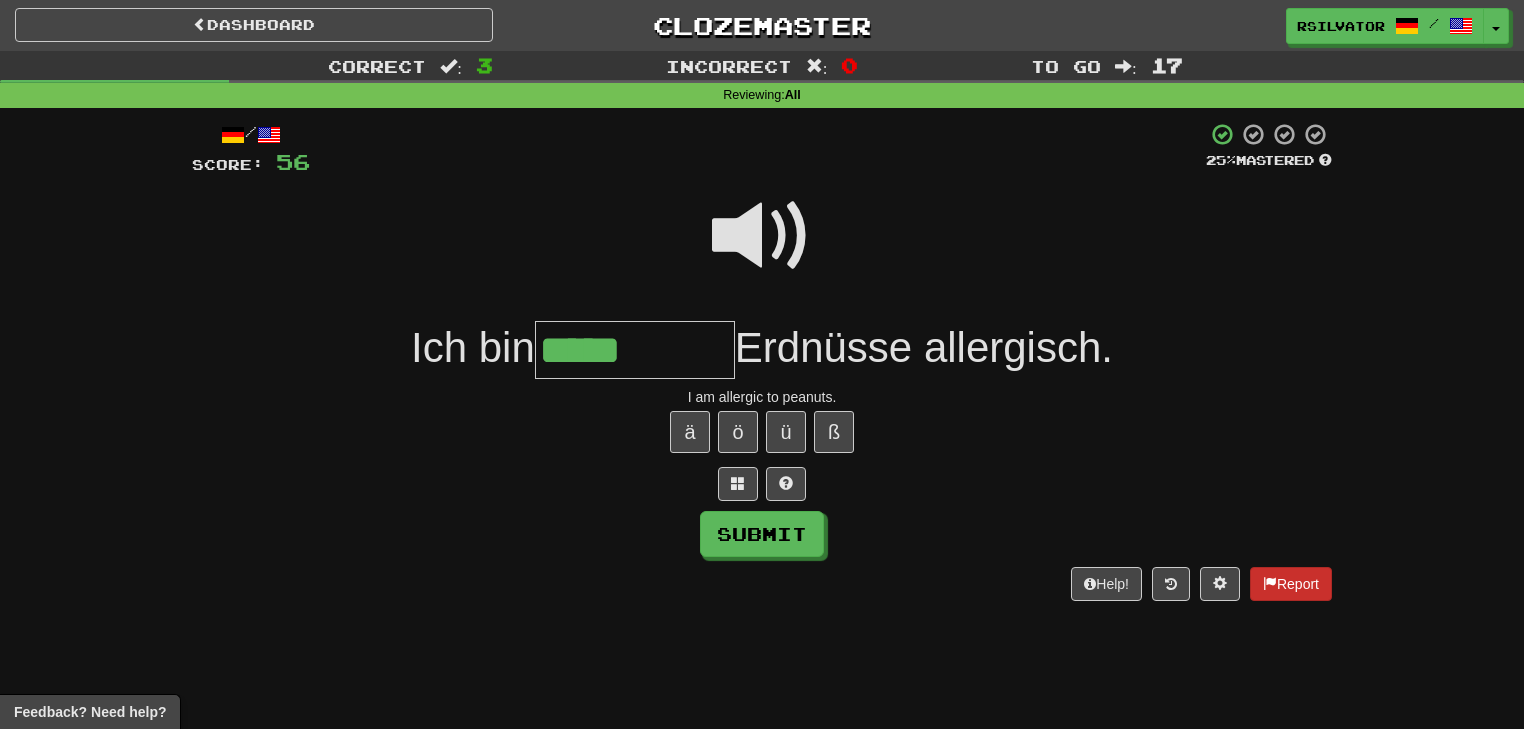 type on "*****" 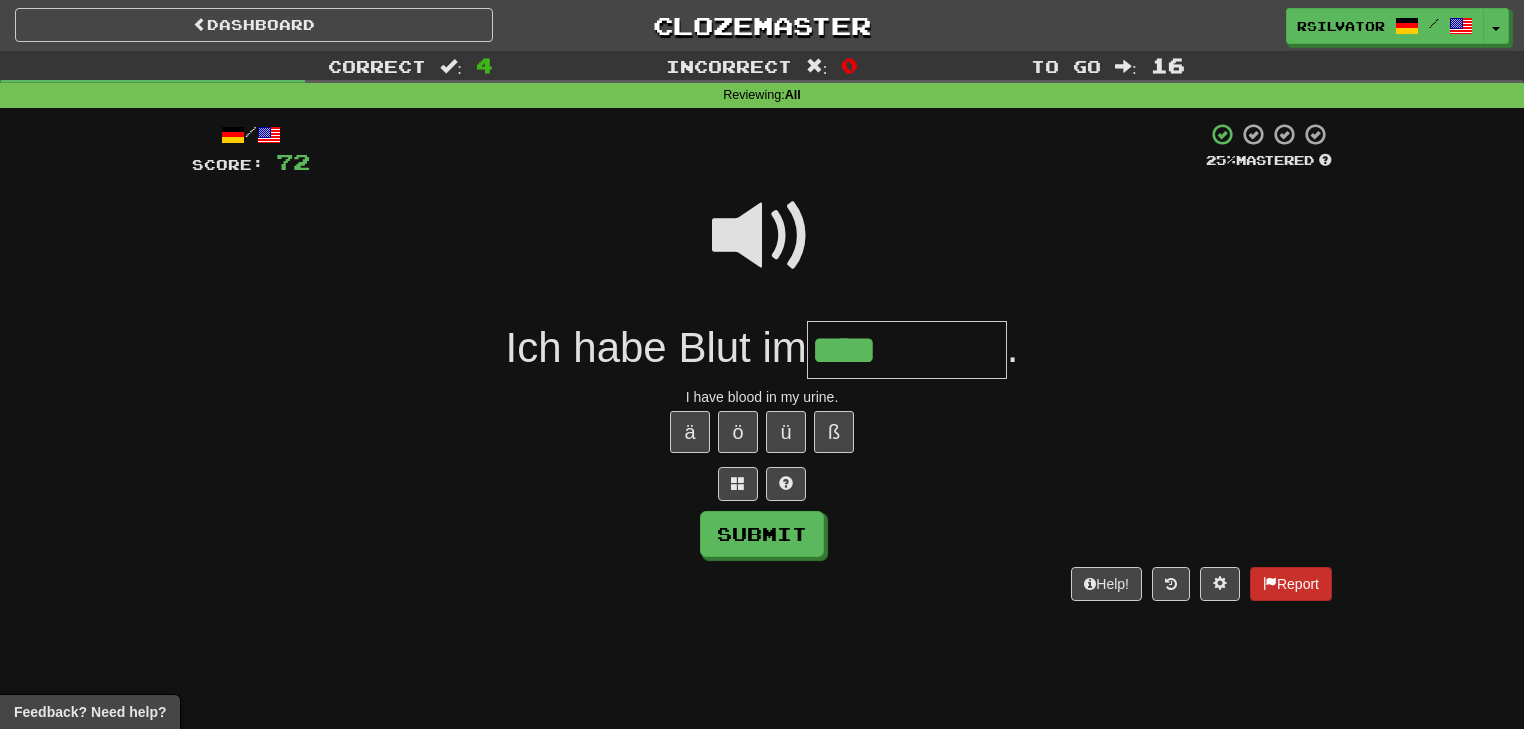 type on "****" 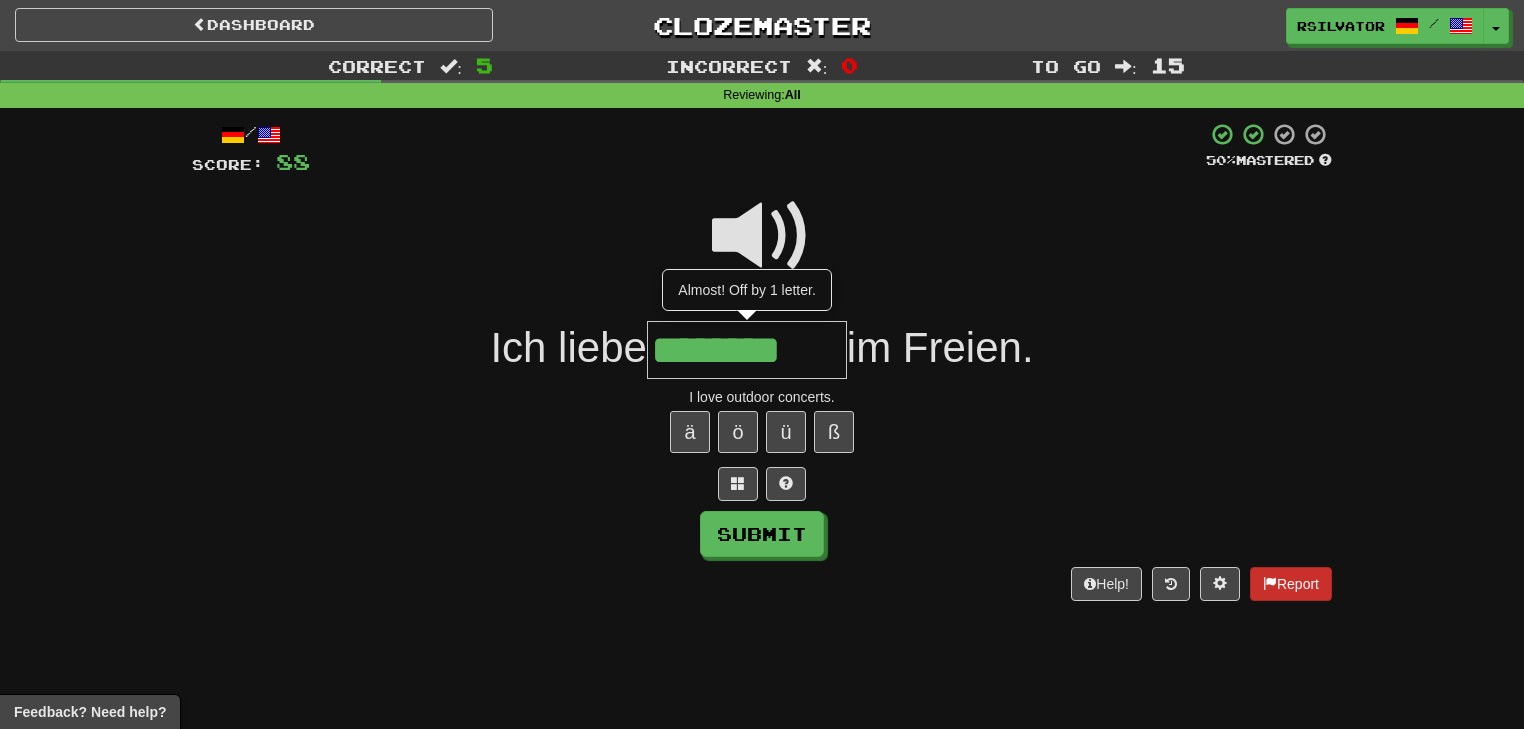 type on "********" 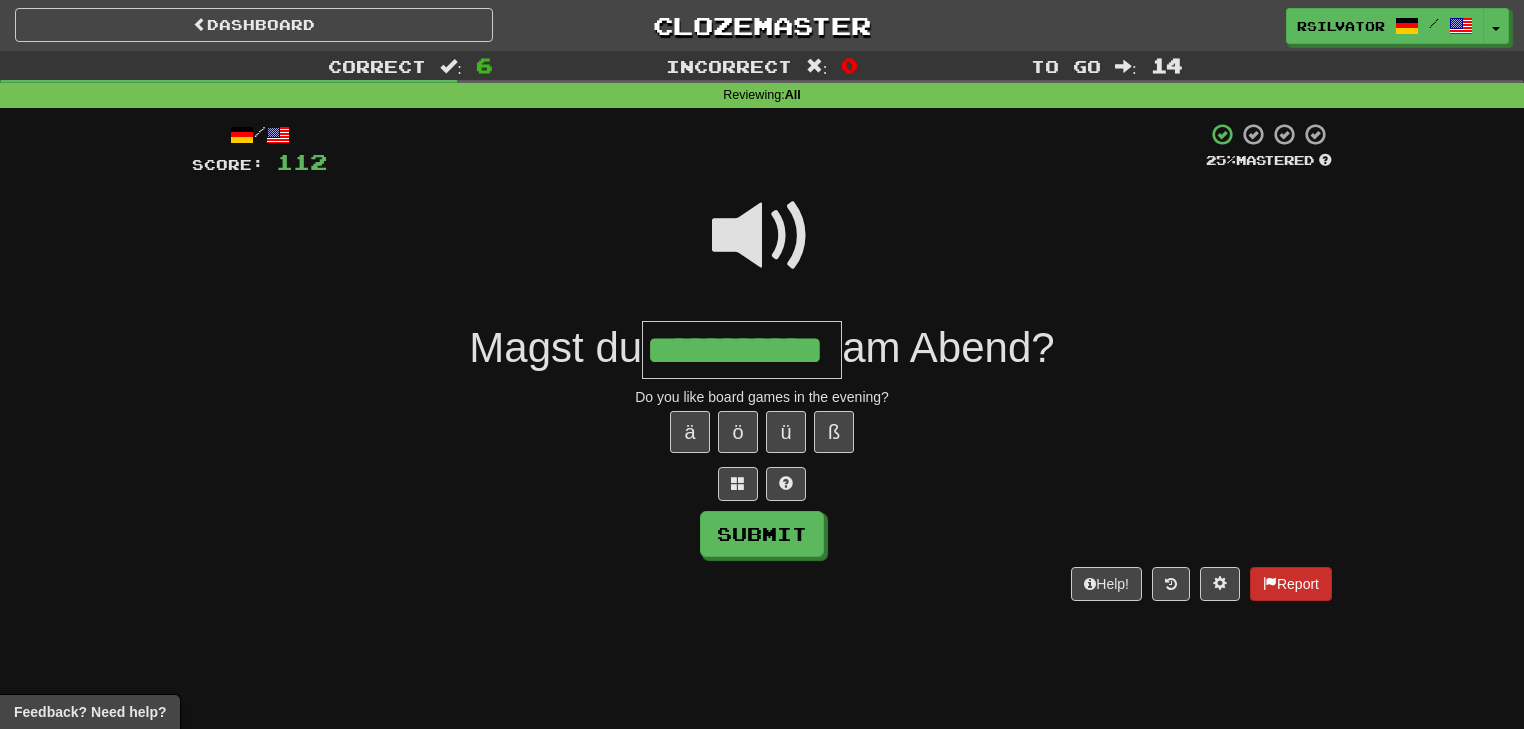 scroll, scrollTop: 0, scrollLeft: 5, axis: horizontal 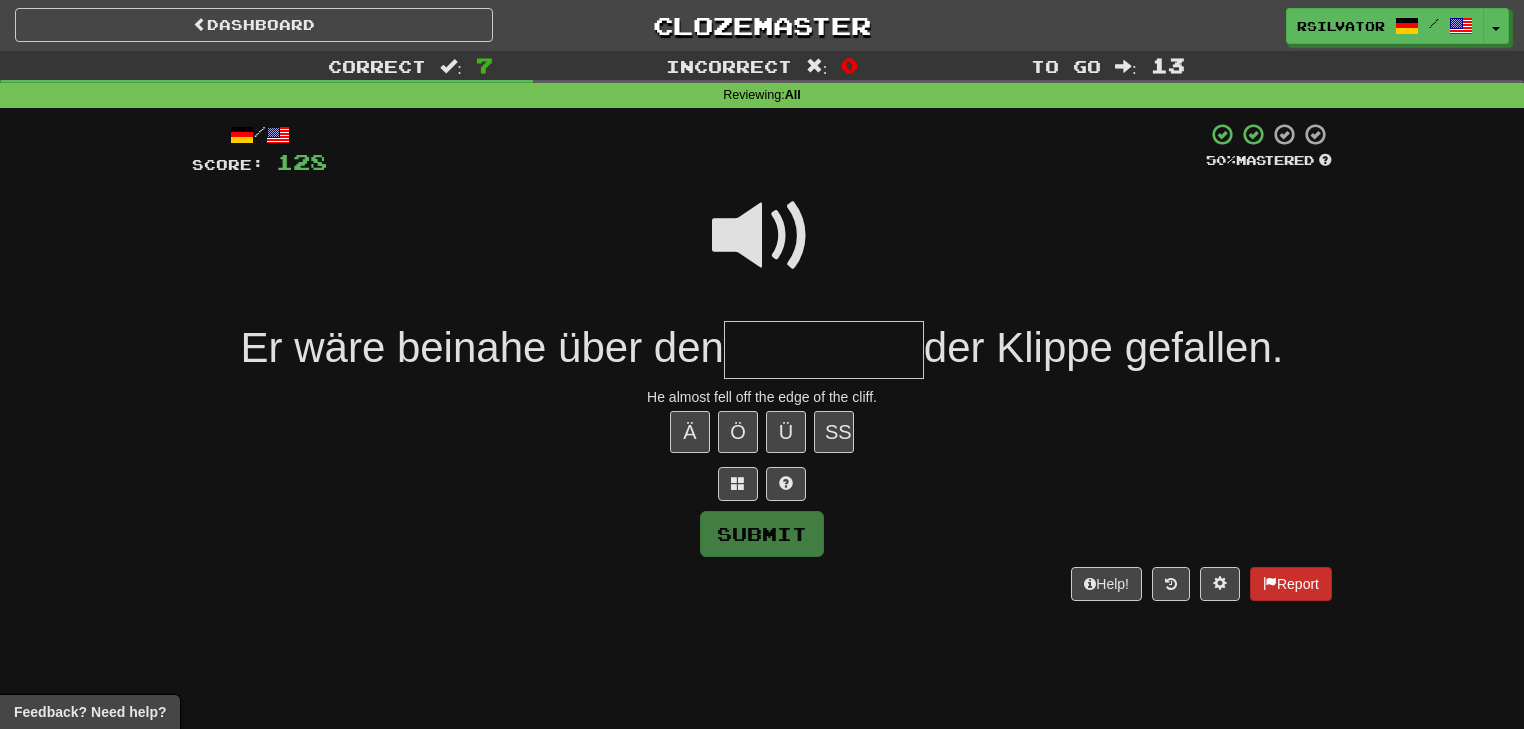 type on "*" 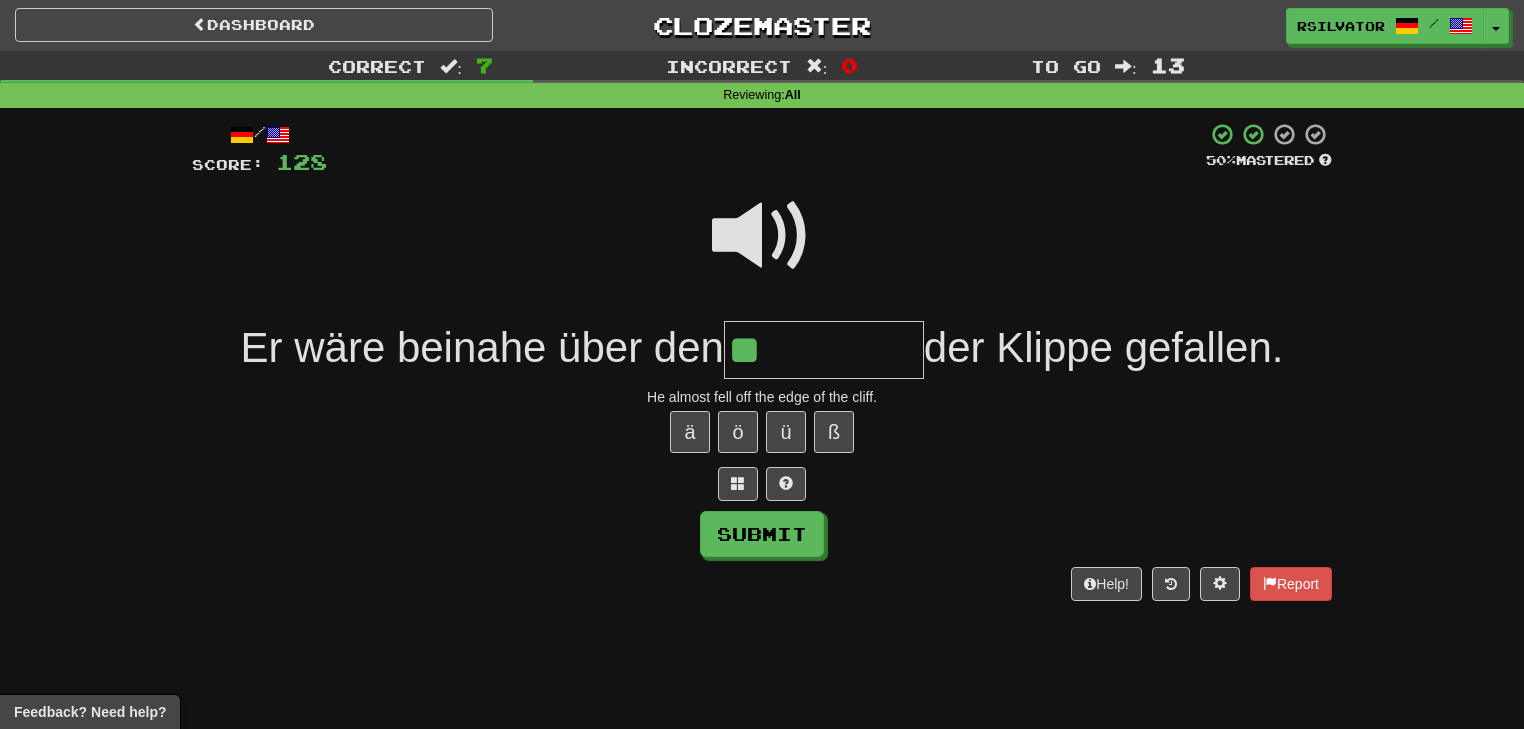 type on "*" 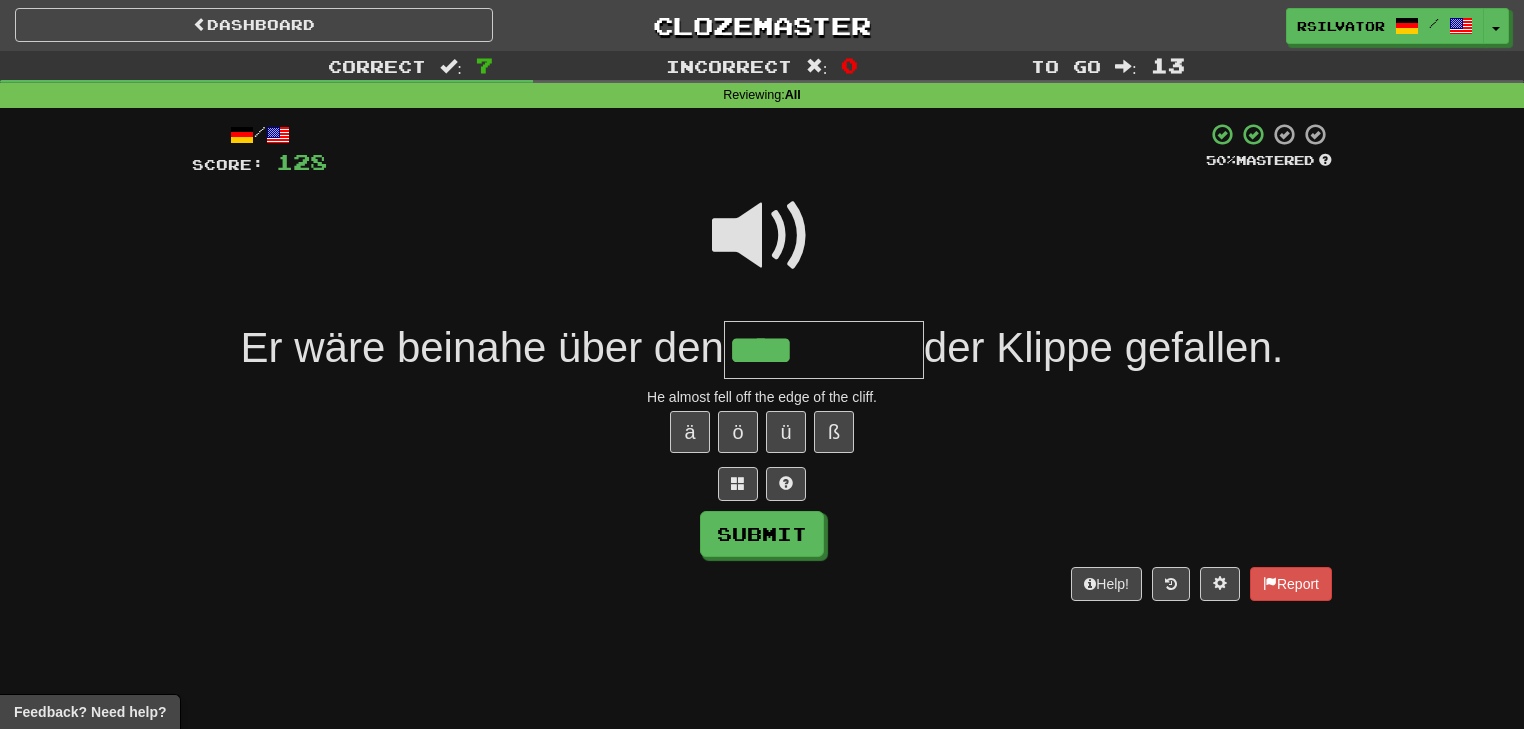 type on "****" 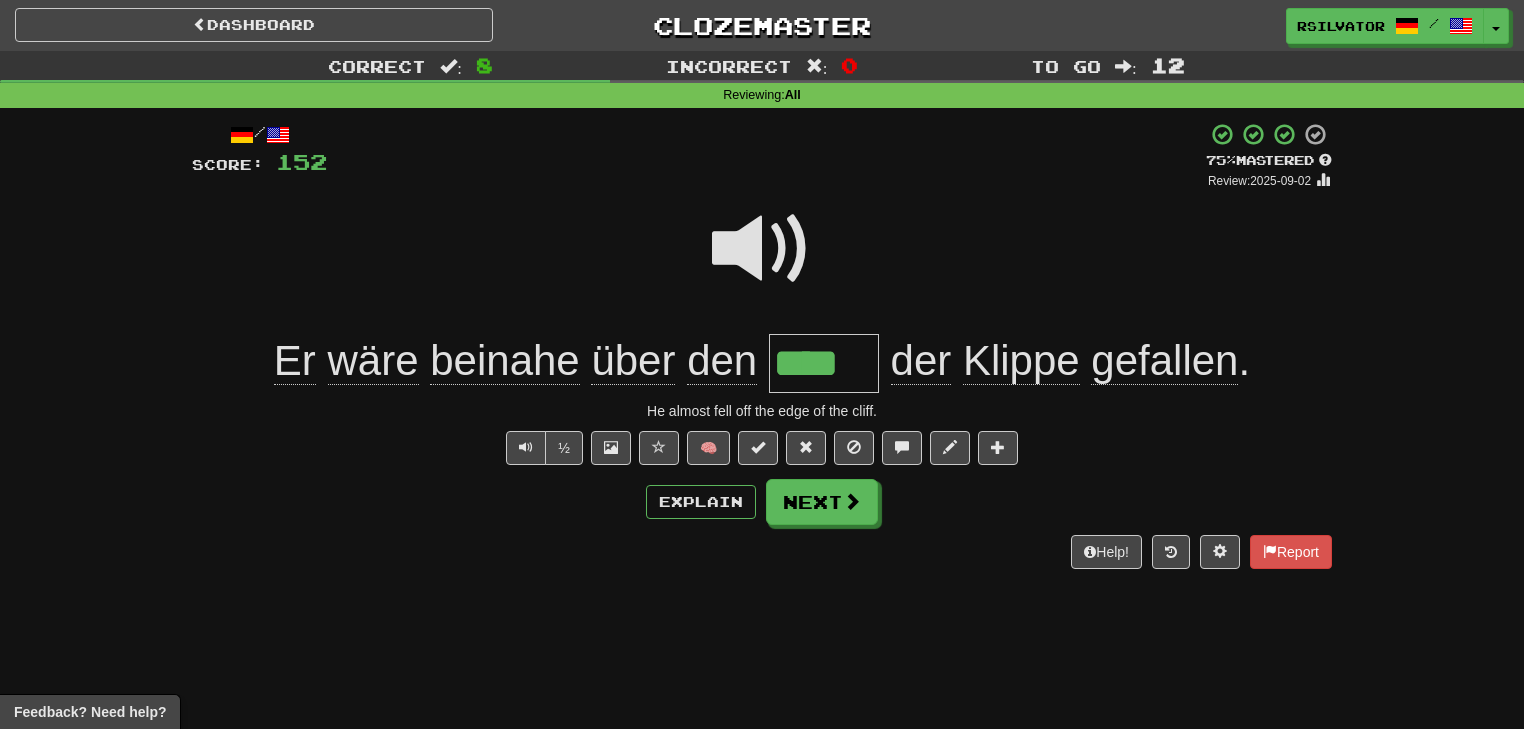 click on "beinahe" 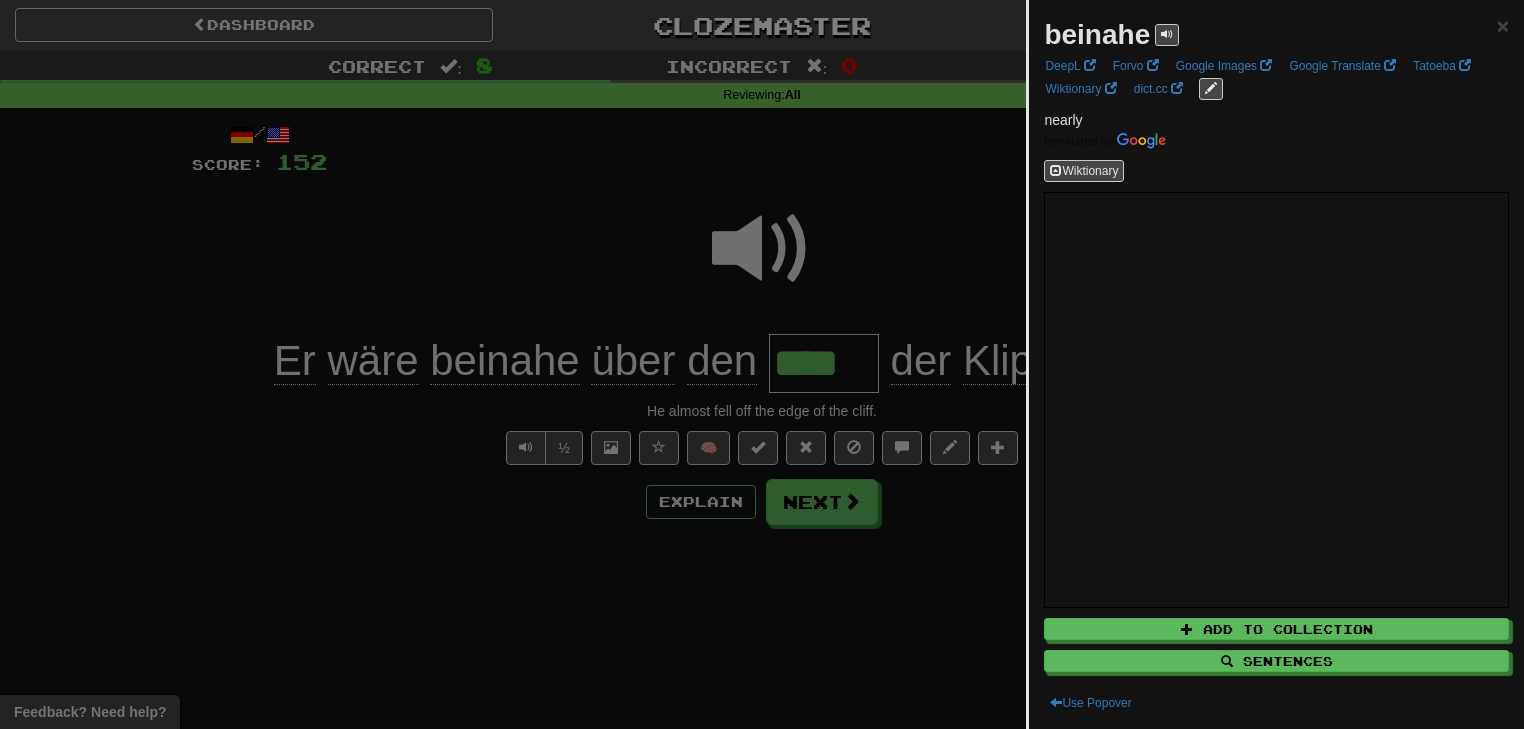 click on "beinahe" at bounding box center (1097, 34) 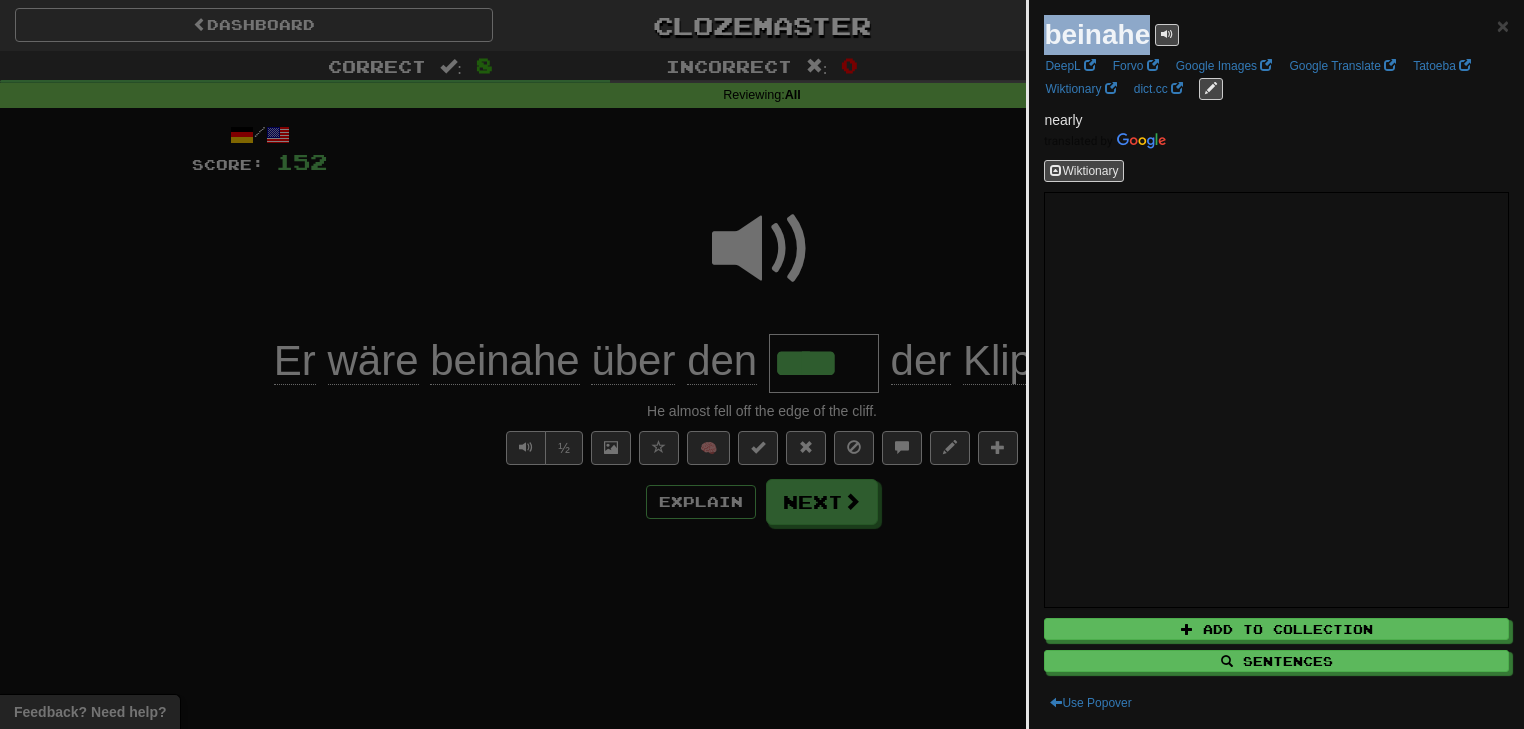 click on "beinahe" at bounding box center (1097, 34) 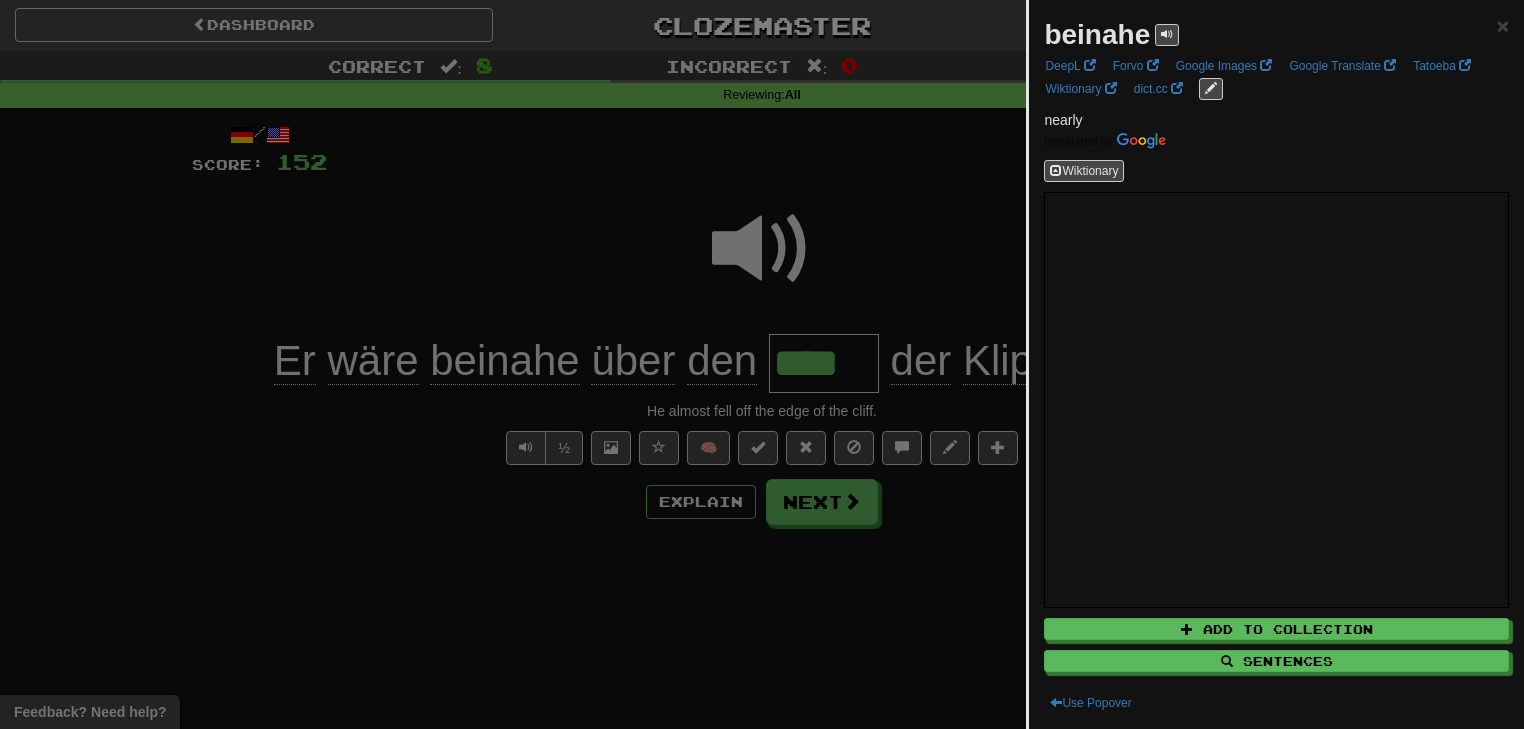 click at bounding box center [762, 364] 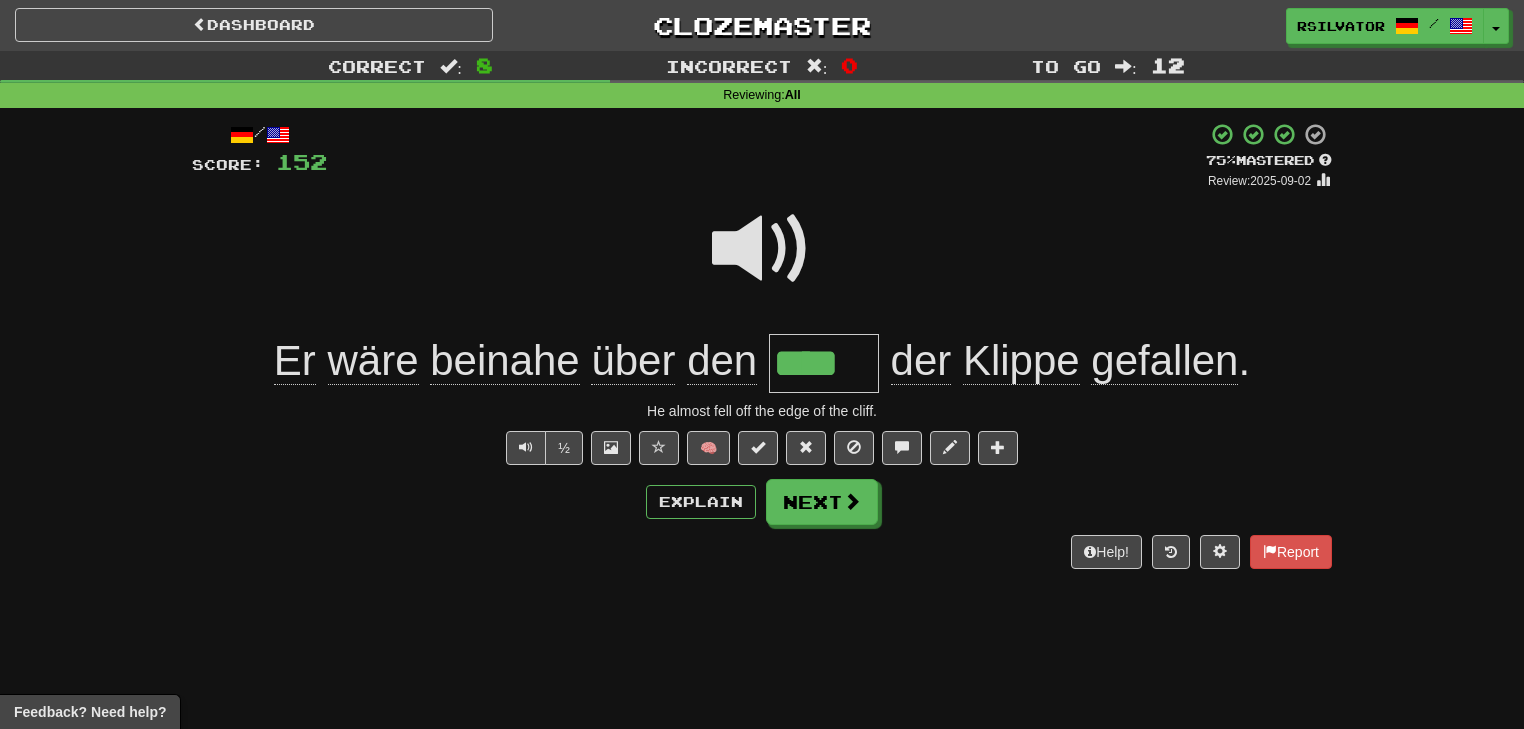 click on "/  Score:   152 + 24 75 %  Mastered Review:  2025-09-02 Er   wäre   beinahe   über   den   ****   der   Klippe   gefallen . He almost fell off the edge of the cliff. ½ 🧠 Explain Next  Help!  Report" at bounding box center (762, 345) 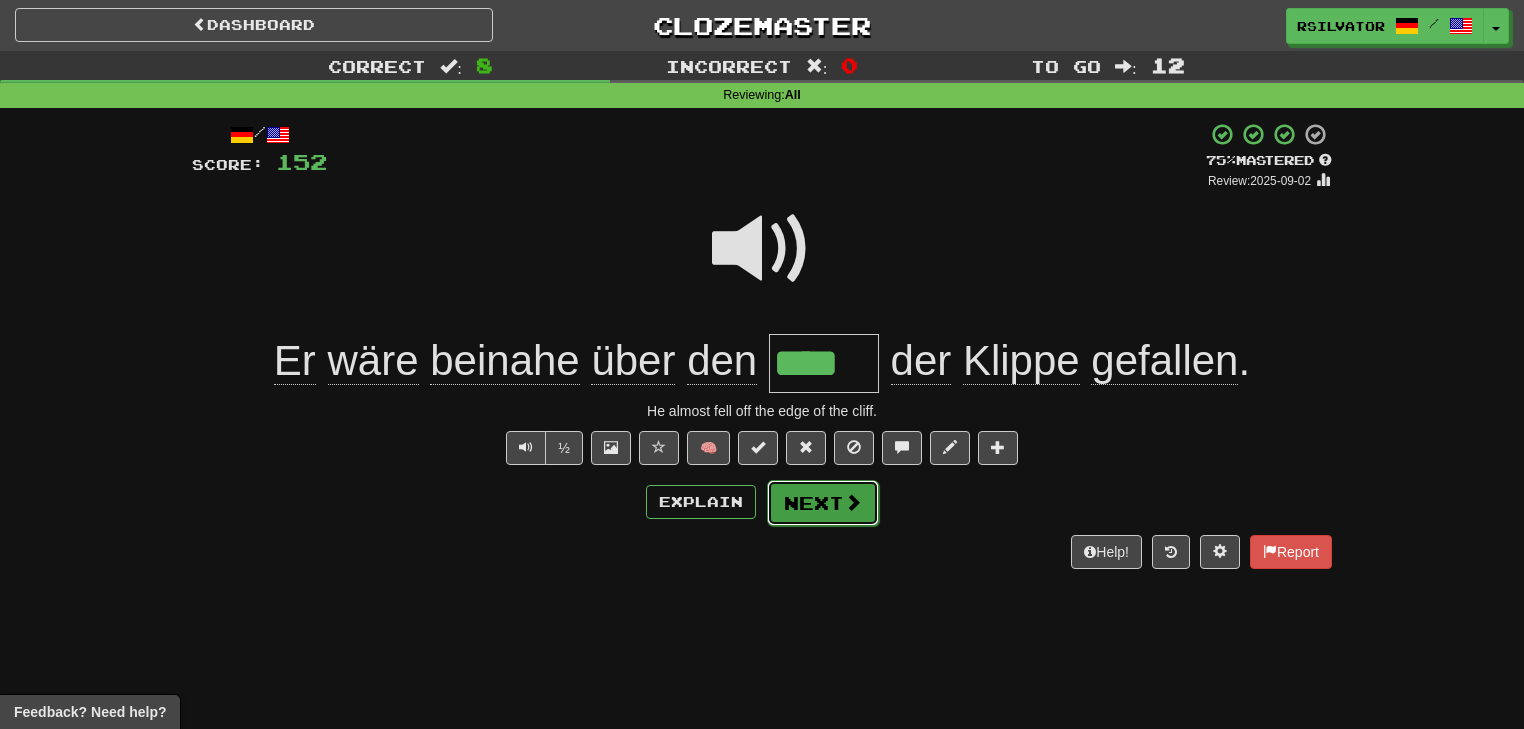 click on "Next" at bounding box center (823, 503) 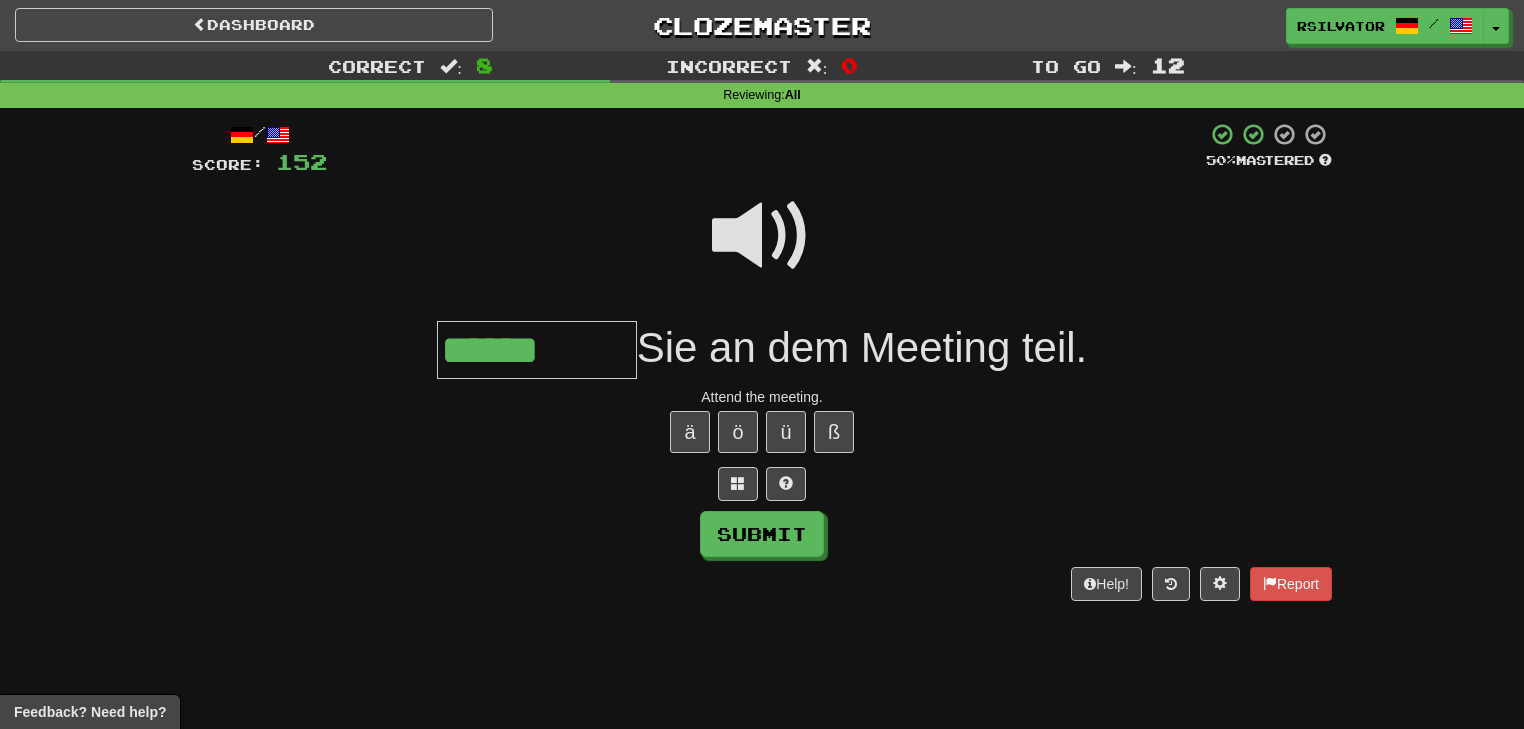 type on "******" 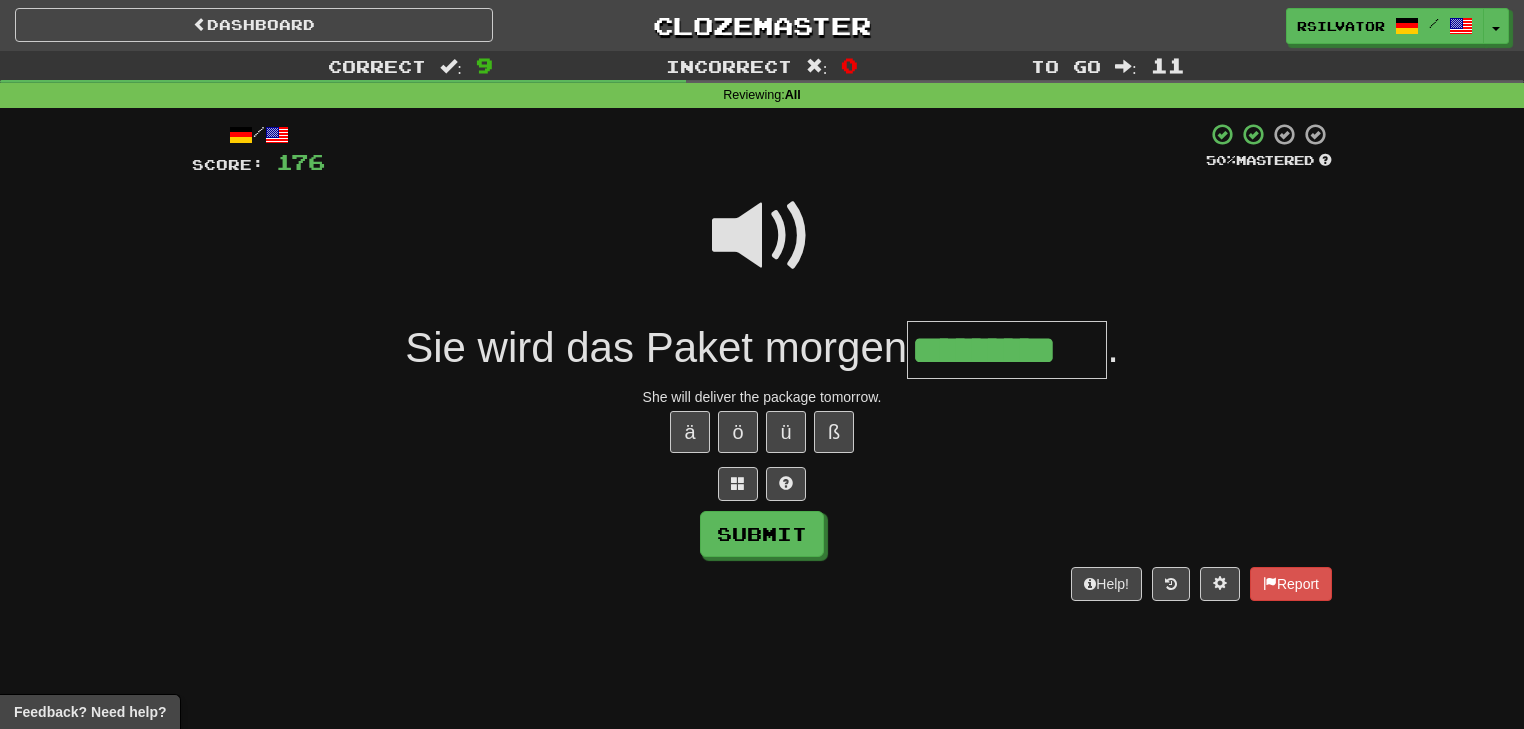 type on "*********" 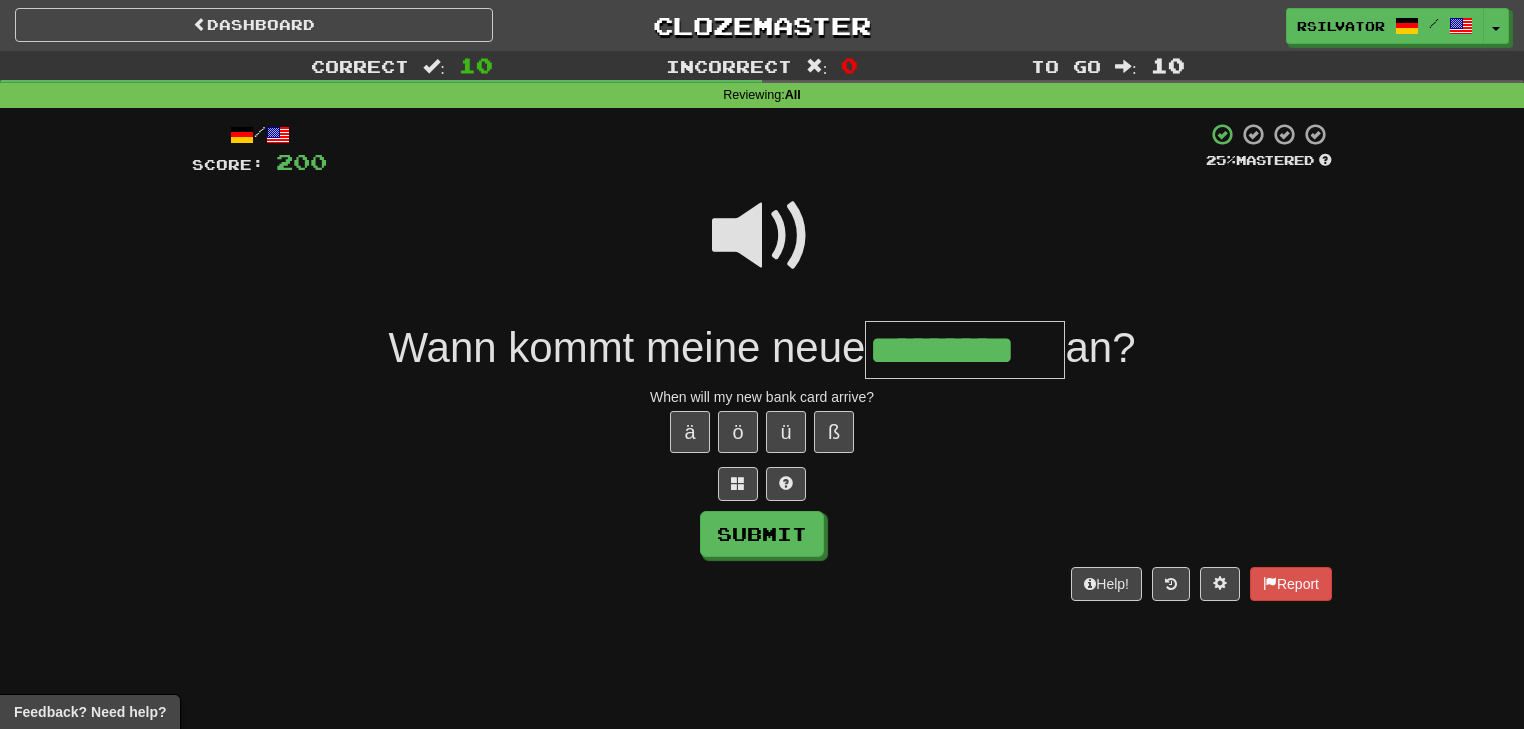 type on "*********" 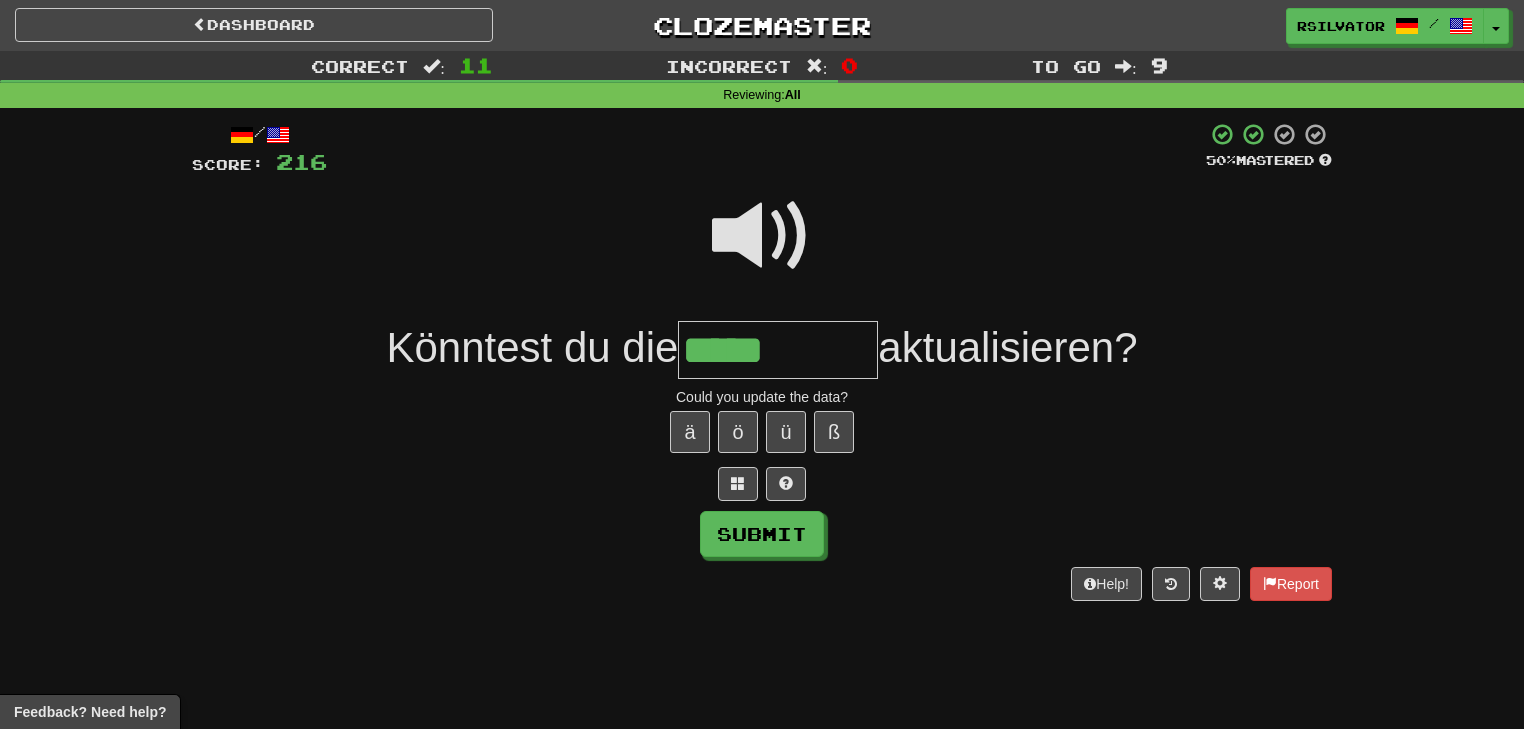 type on "*****" 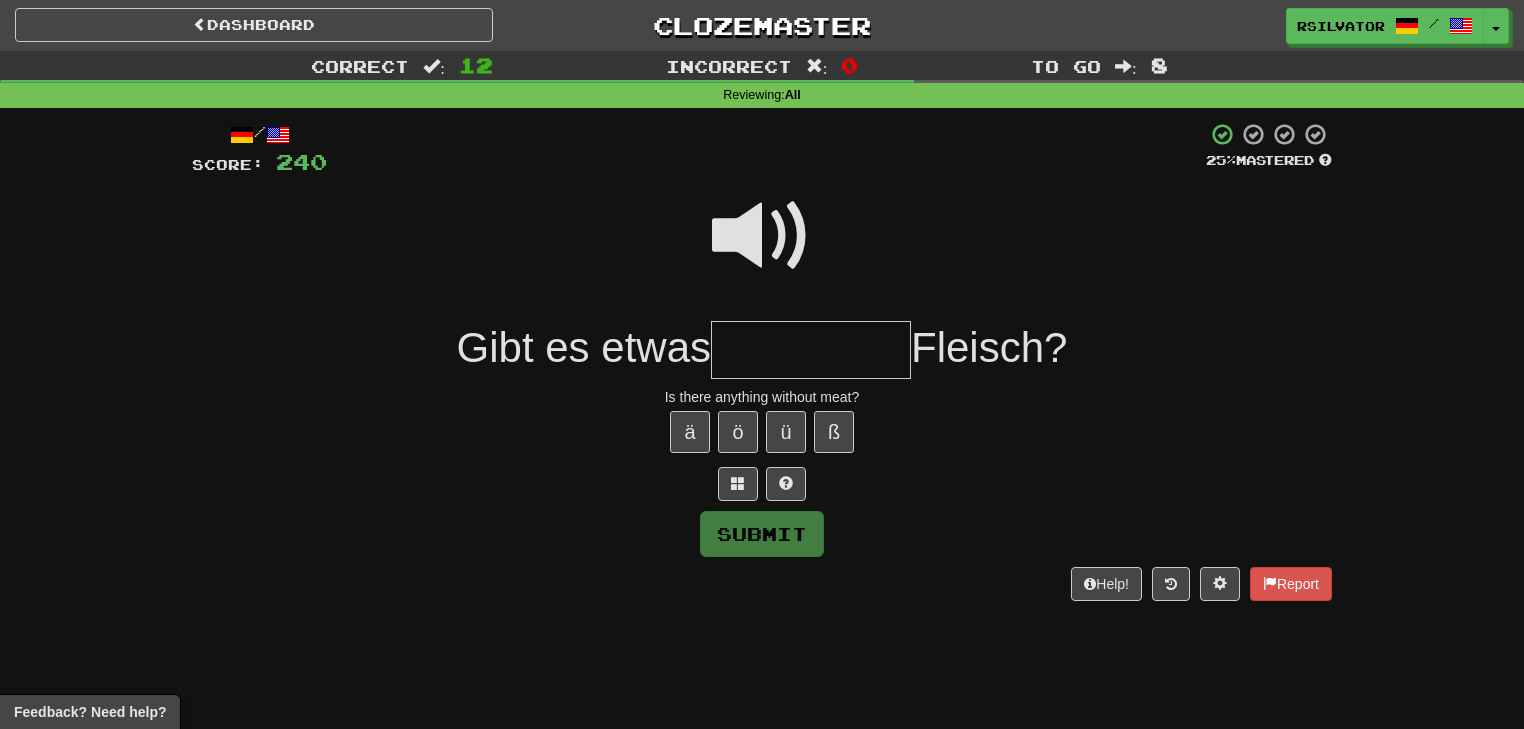 type on "*" 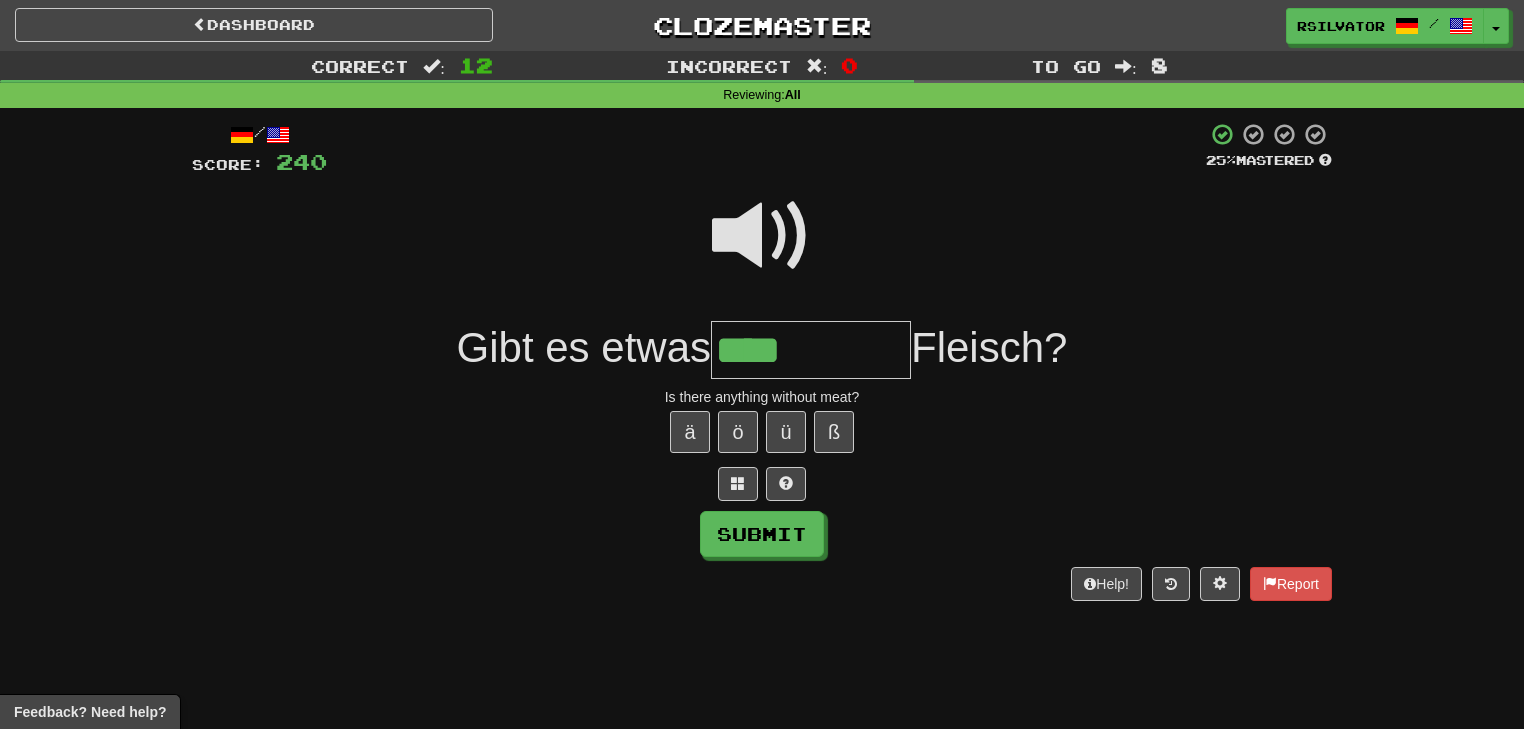 type on "****" 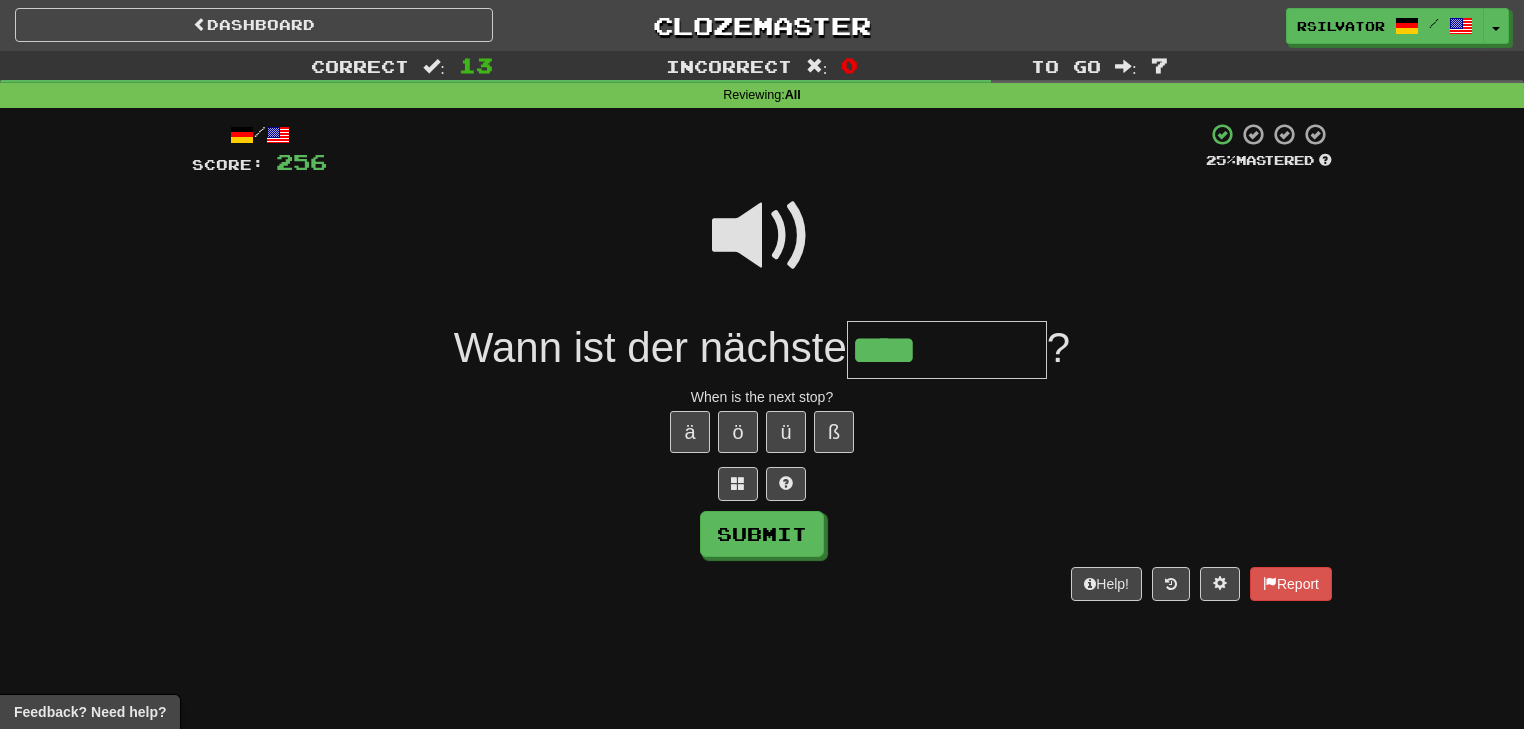 type on "****" 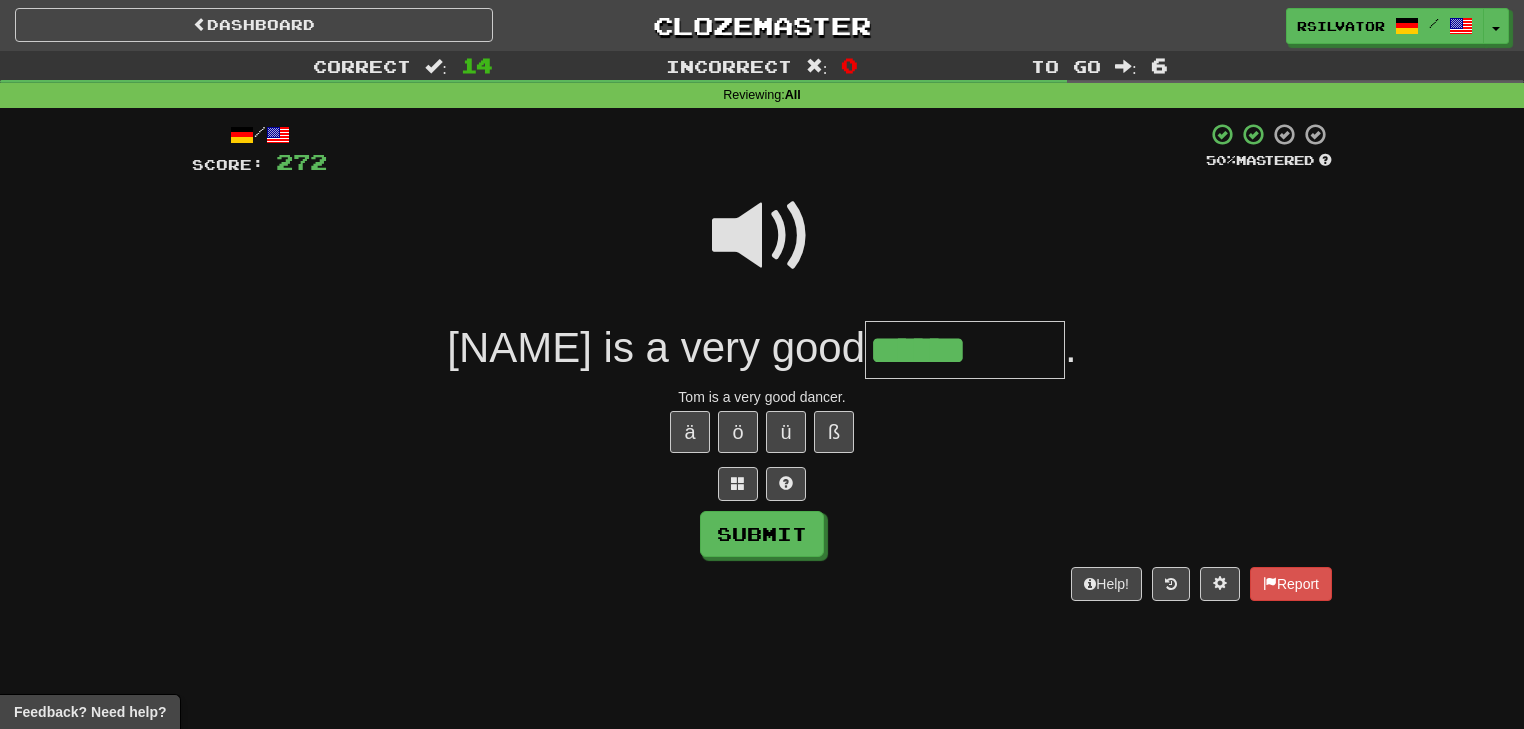 type on "******" 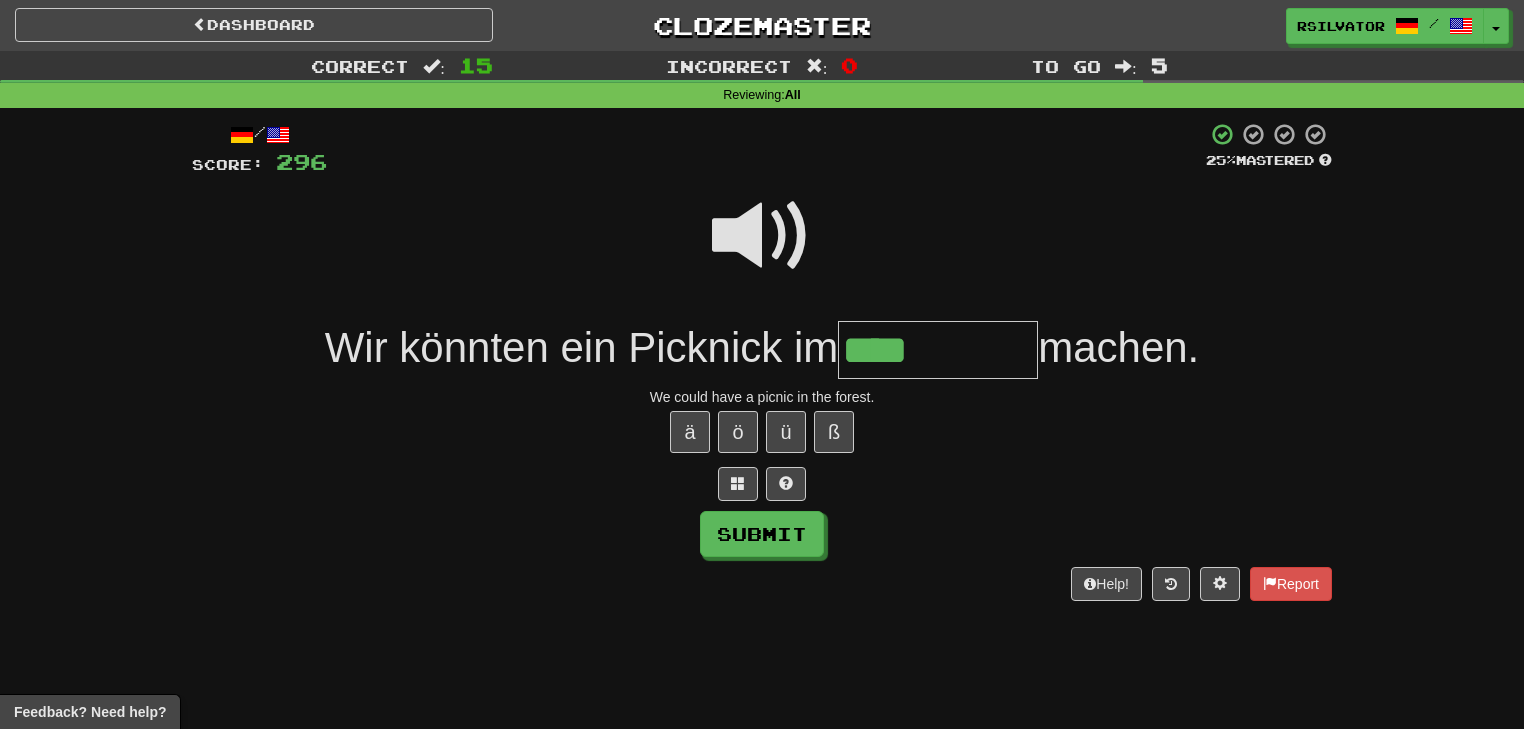 type on "****" 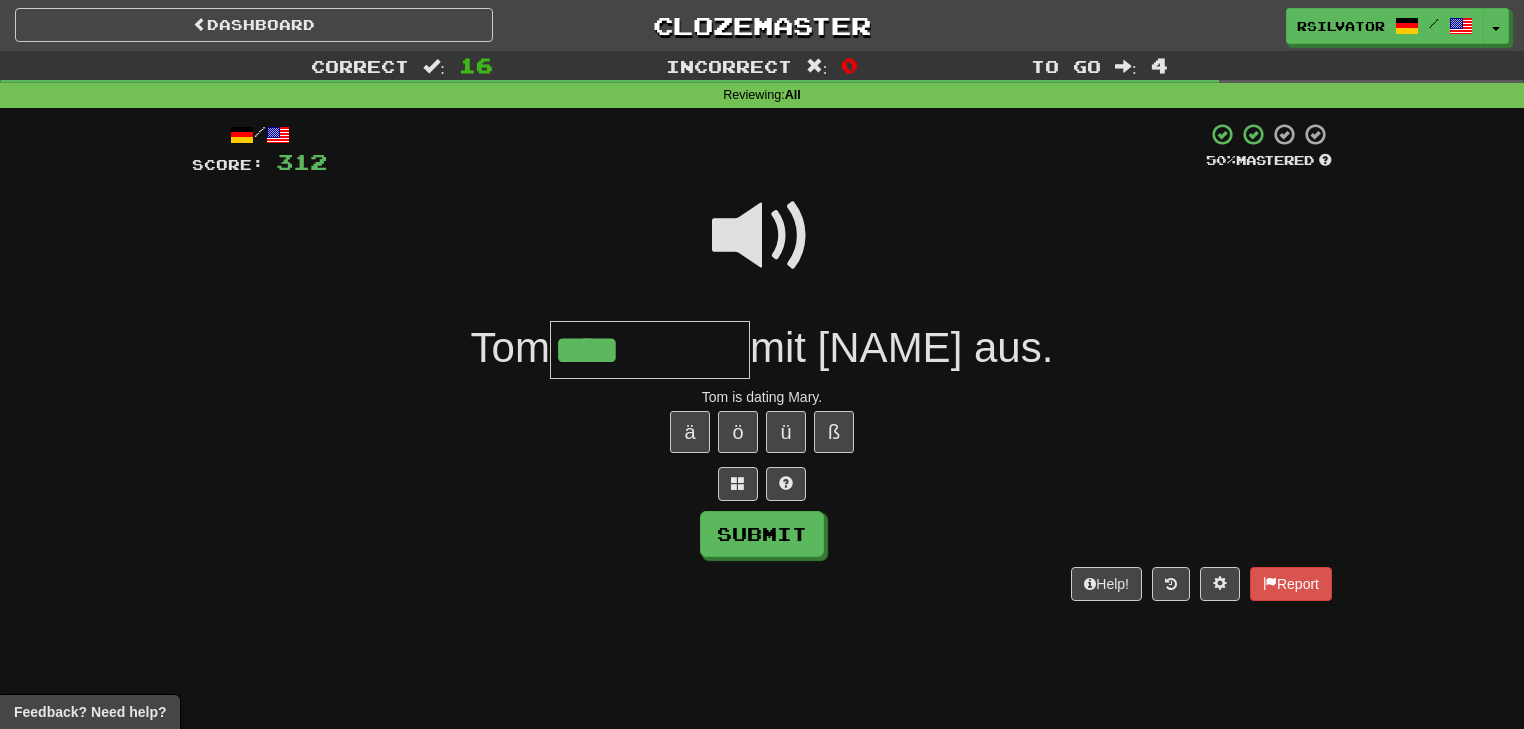 type on "****" 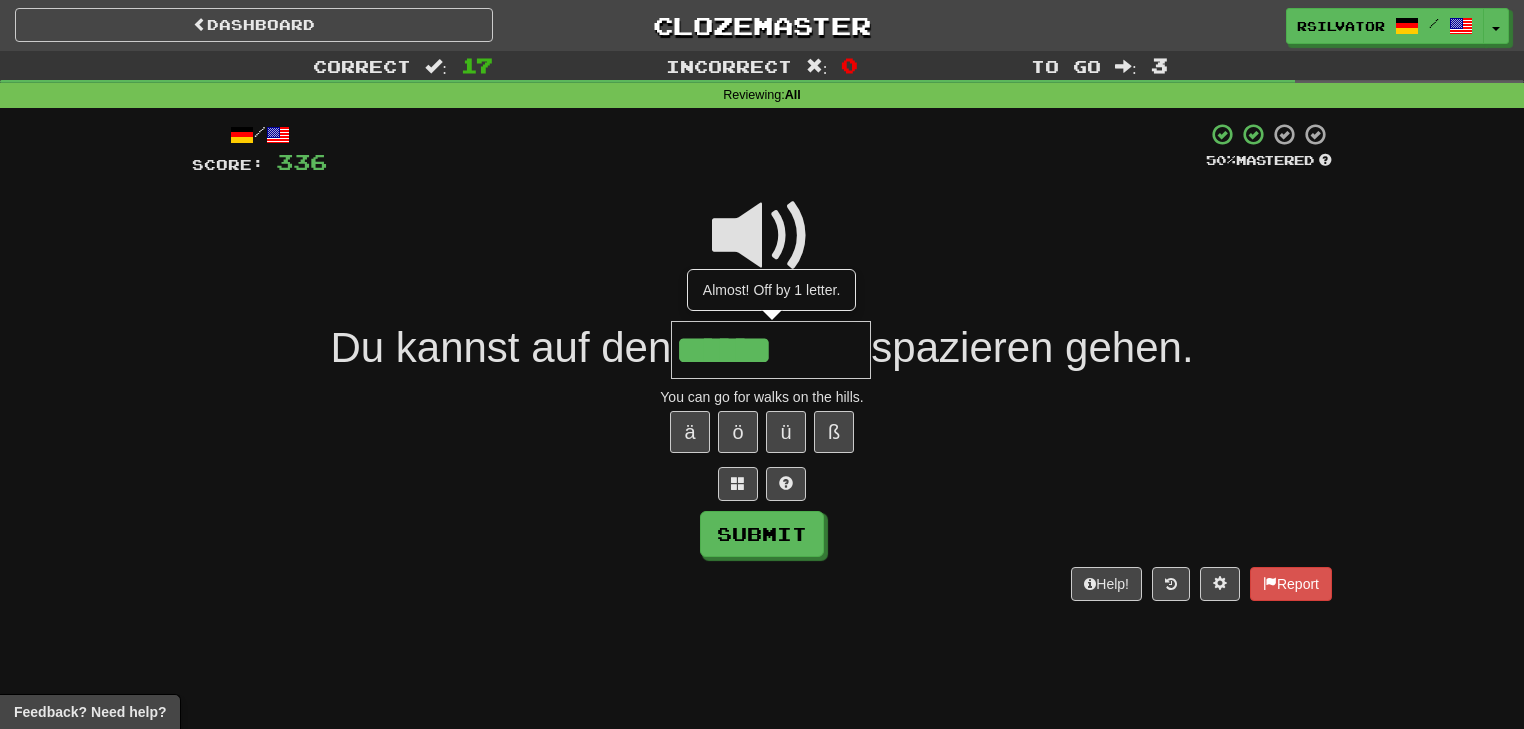 type on "******" 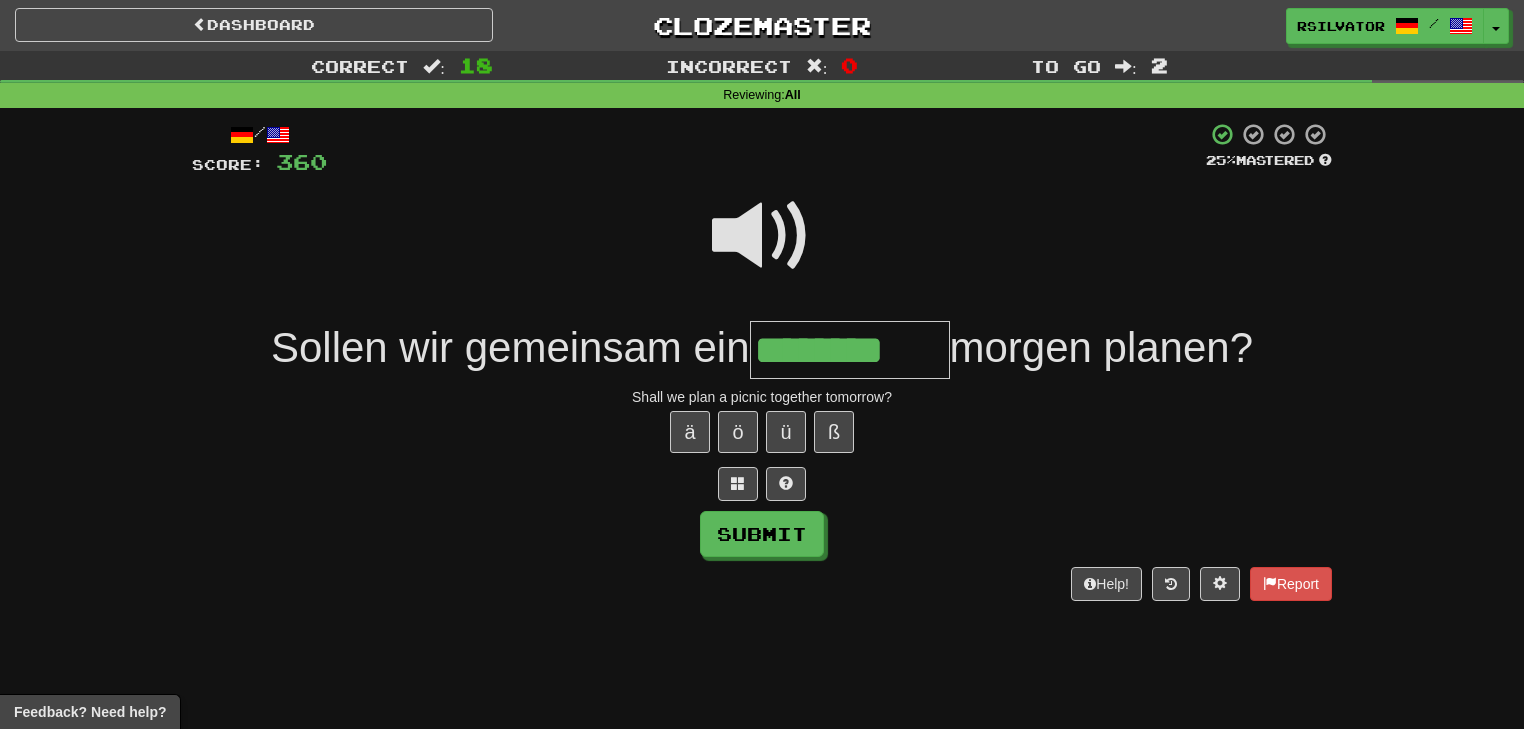 type on "********" 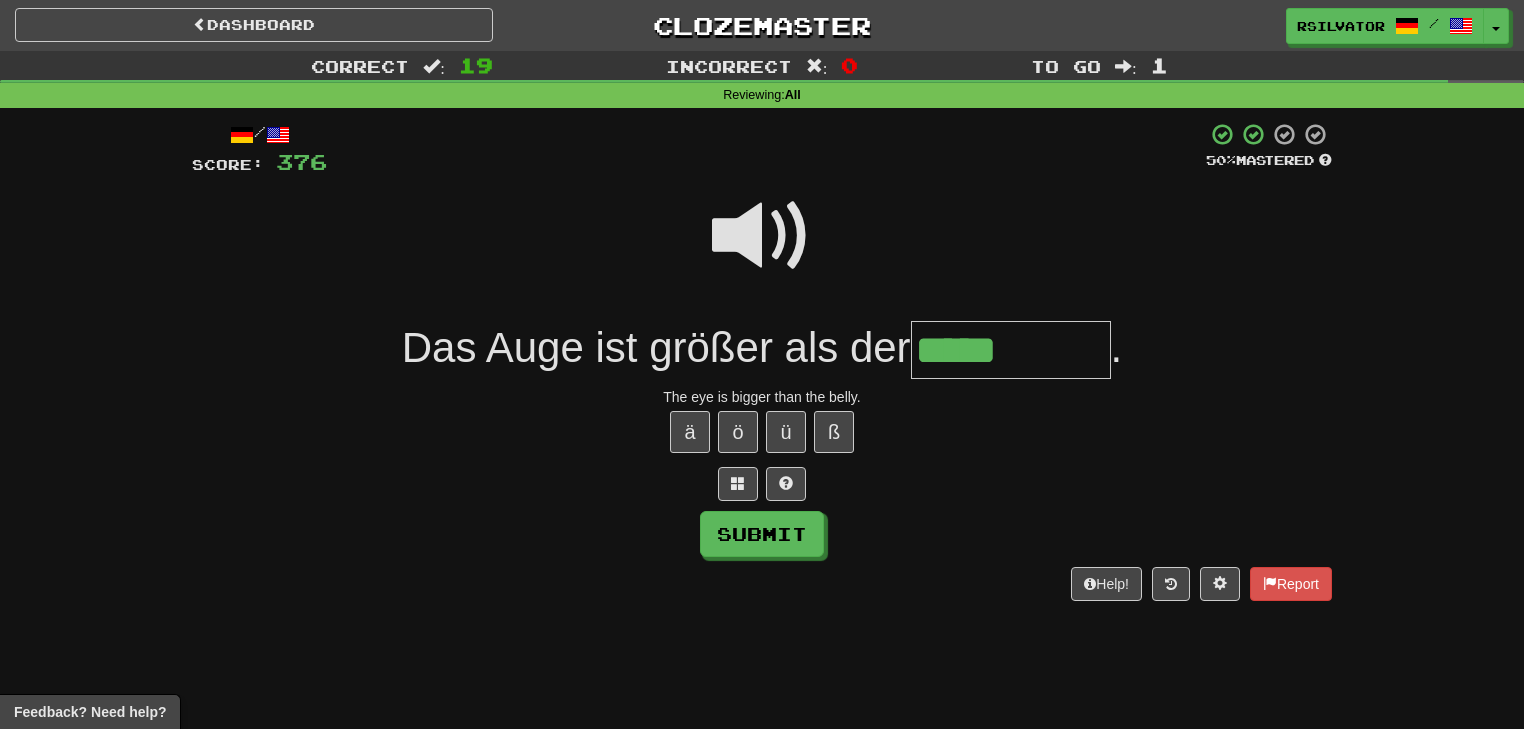type on "*****" 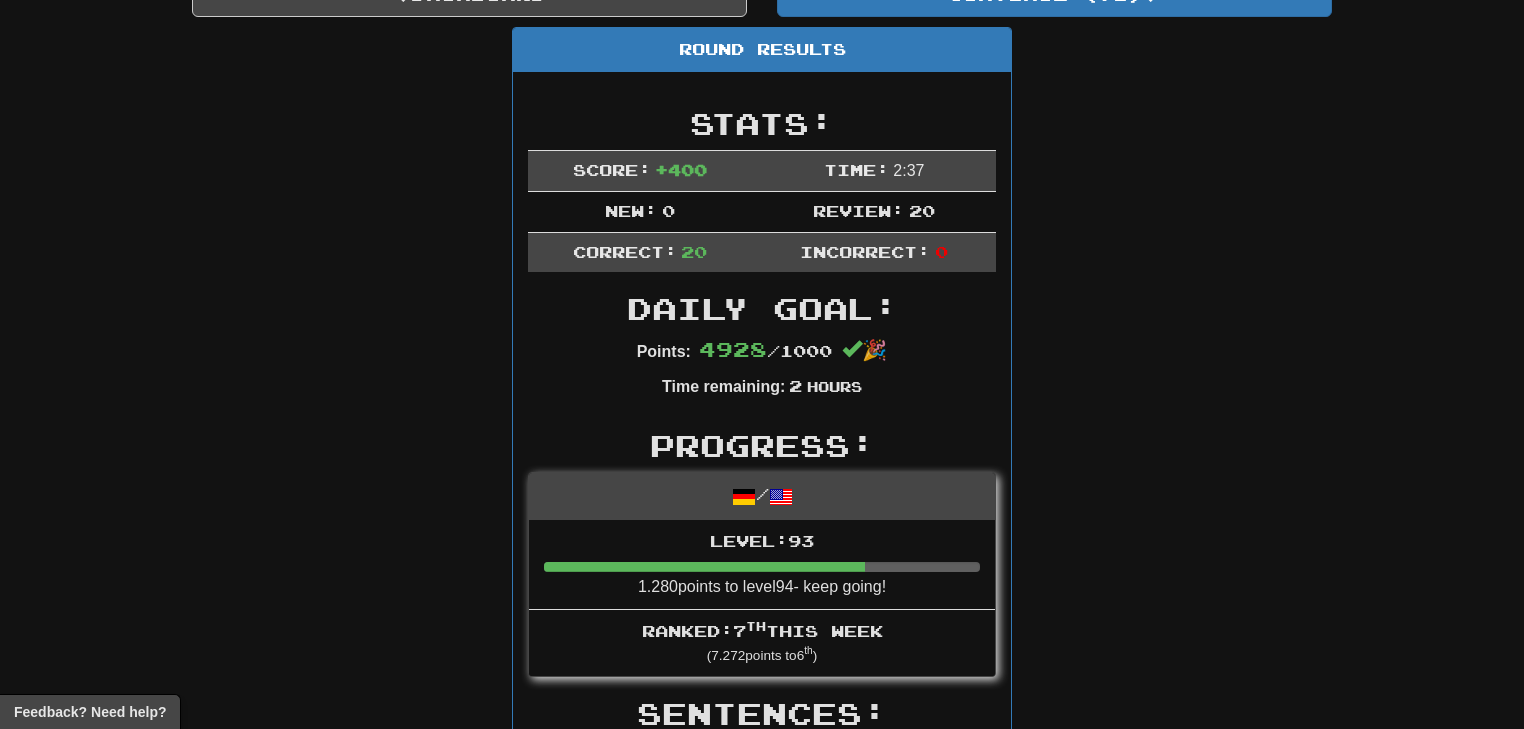 scroll, scrollTop: 0, scrollLeft: 0, axis: both 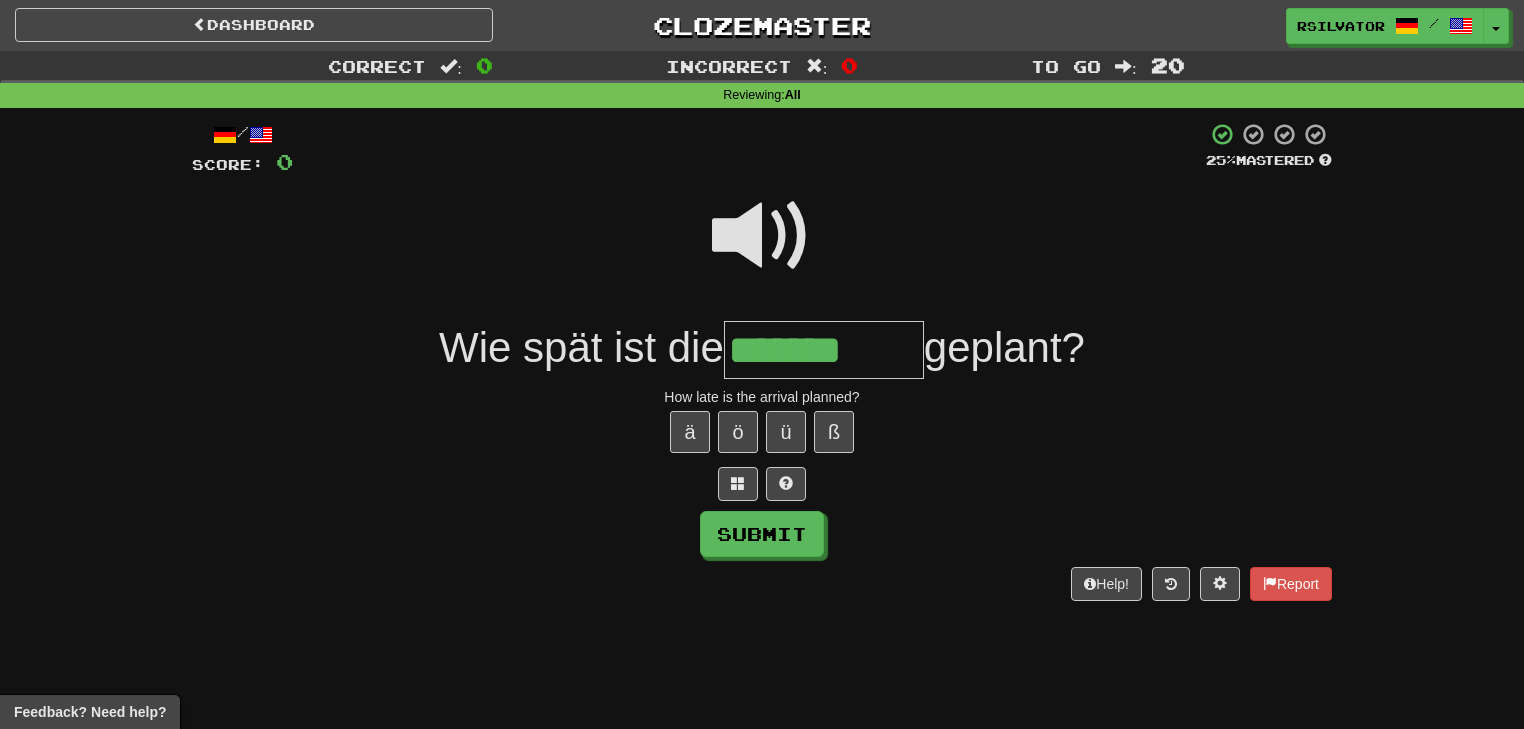 type on "*******" 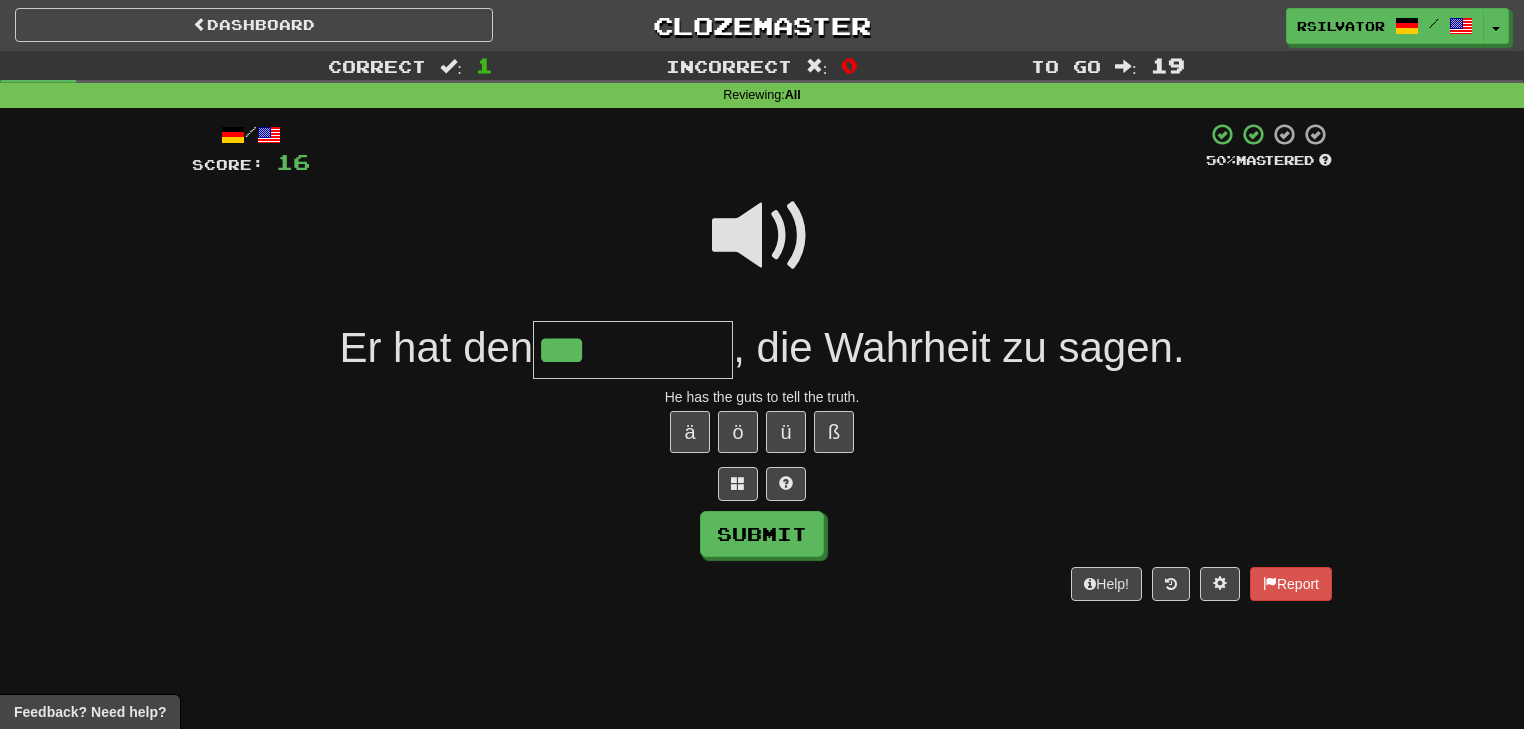 type on "***" 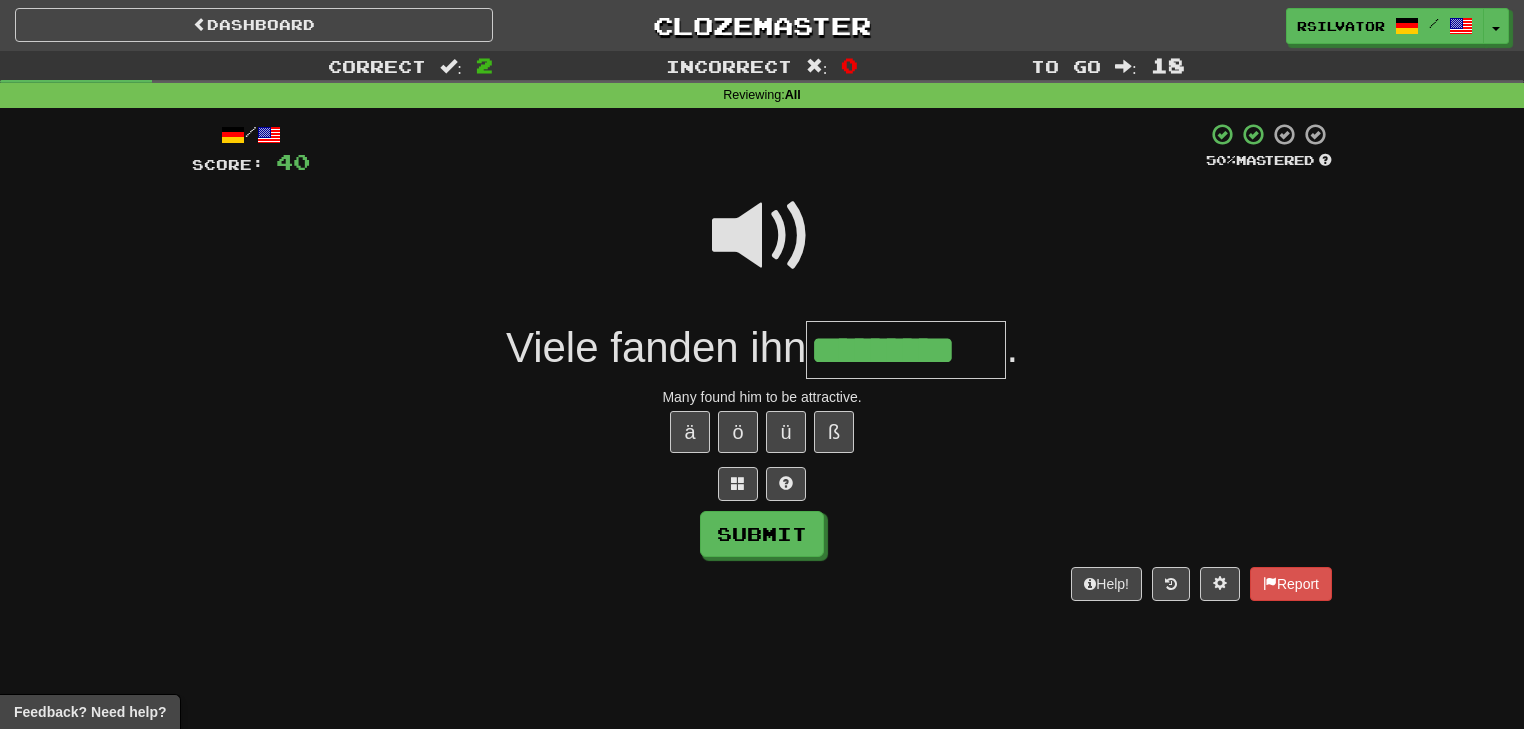 type on "*********" 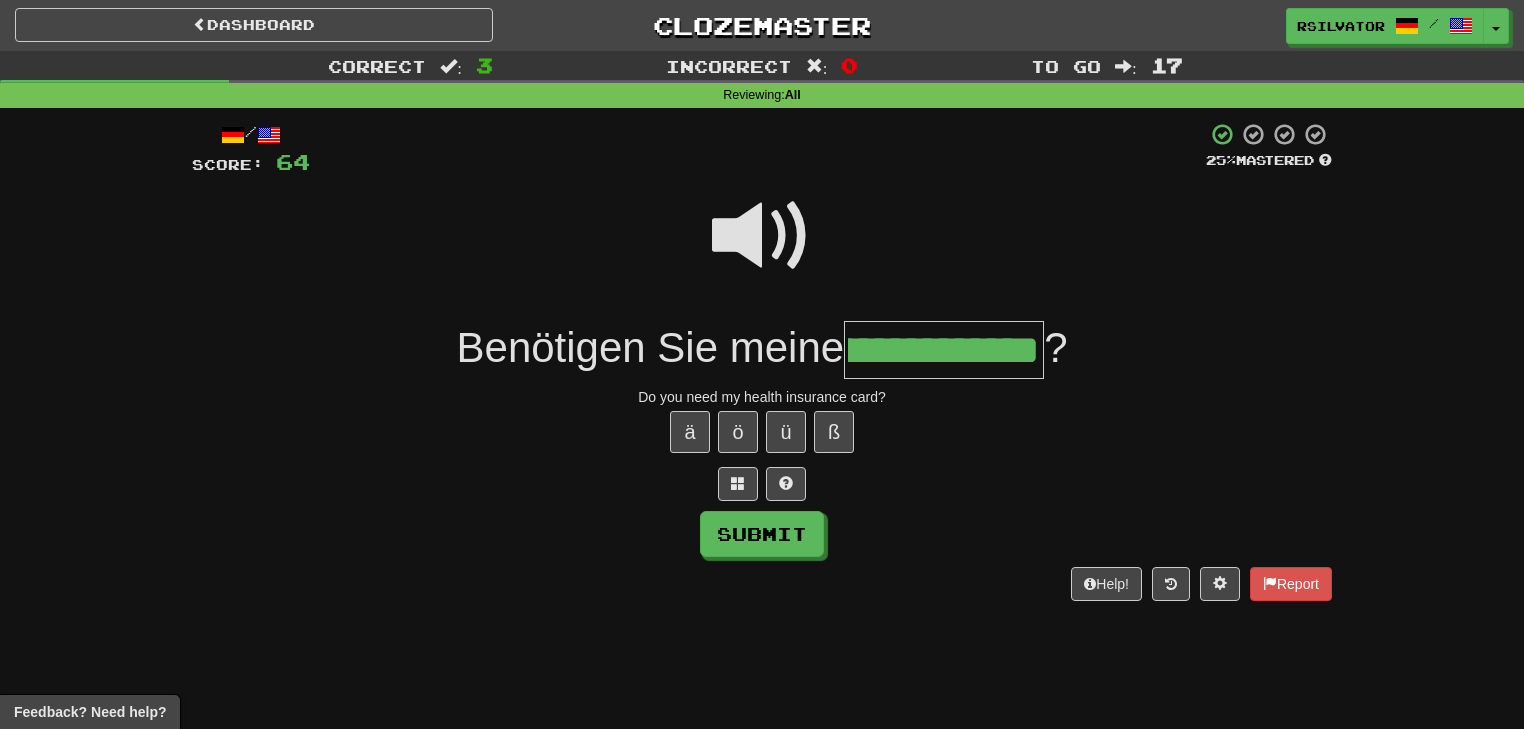 scroll, scrollTop: 0, scrollLeft: 318, axis: horizontal 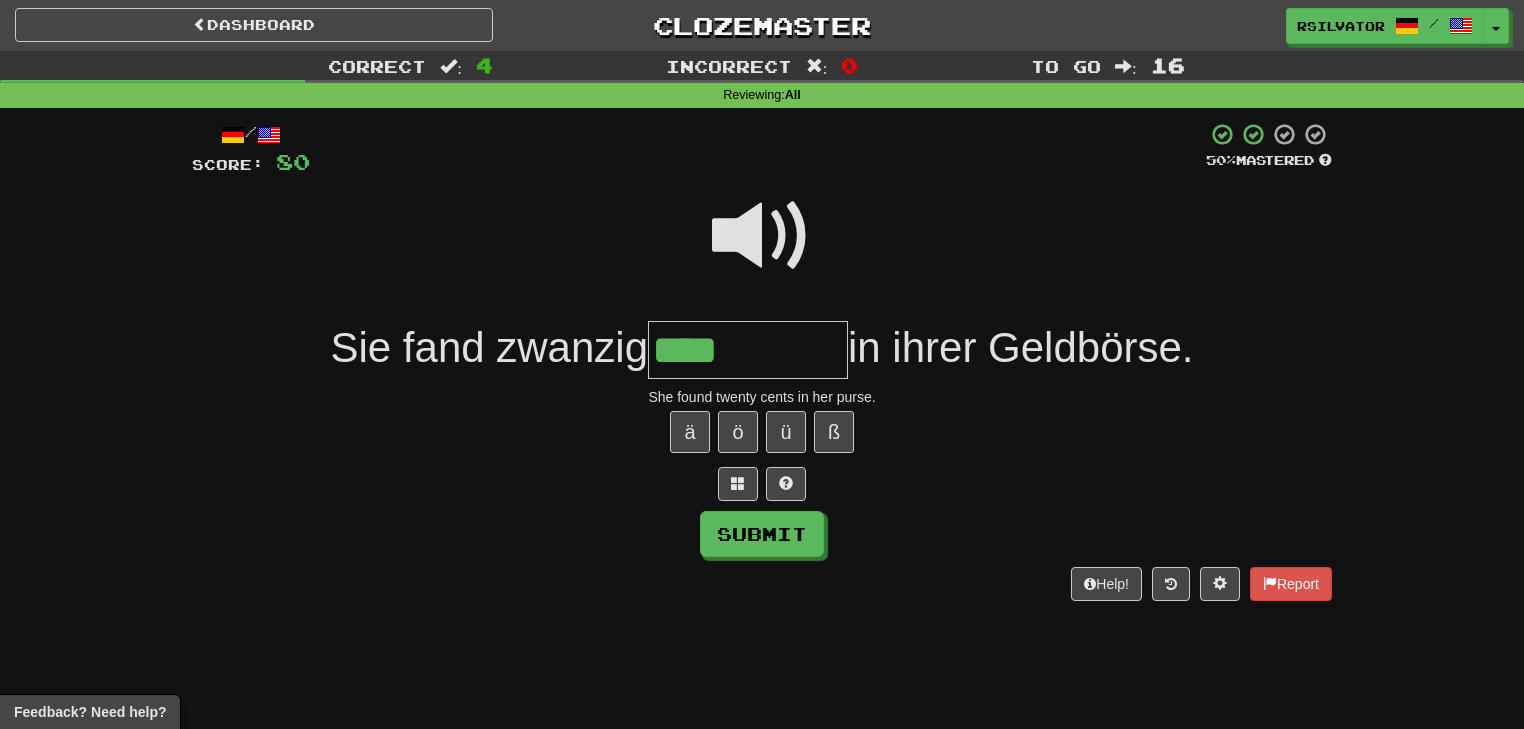type on "****" 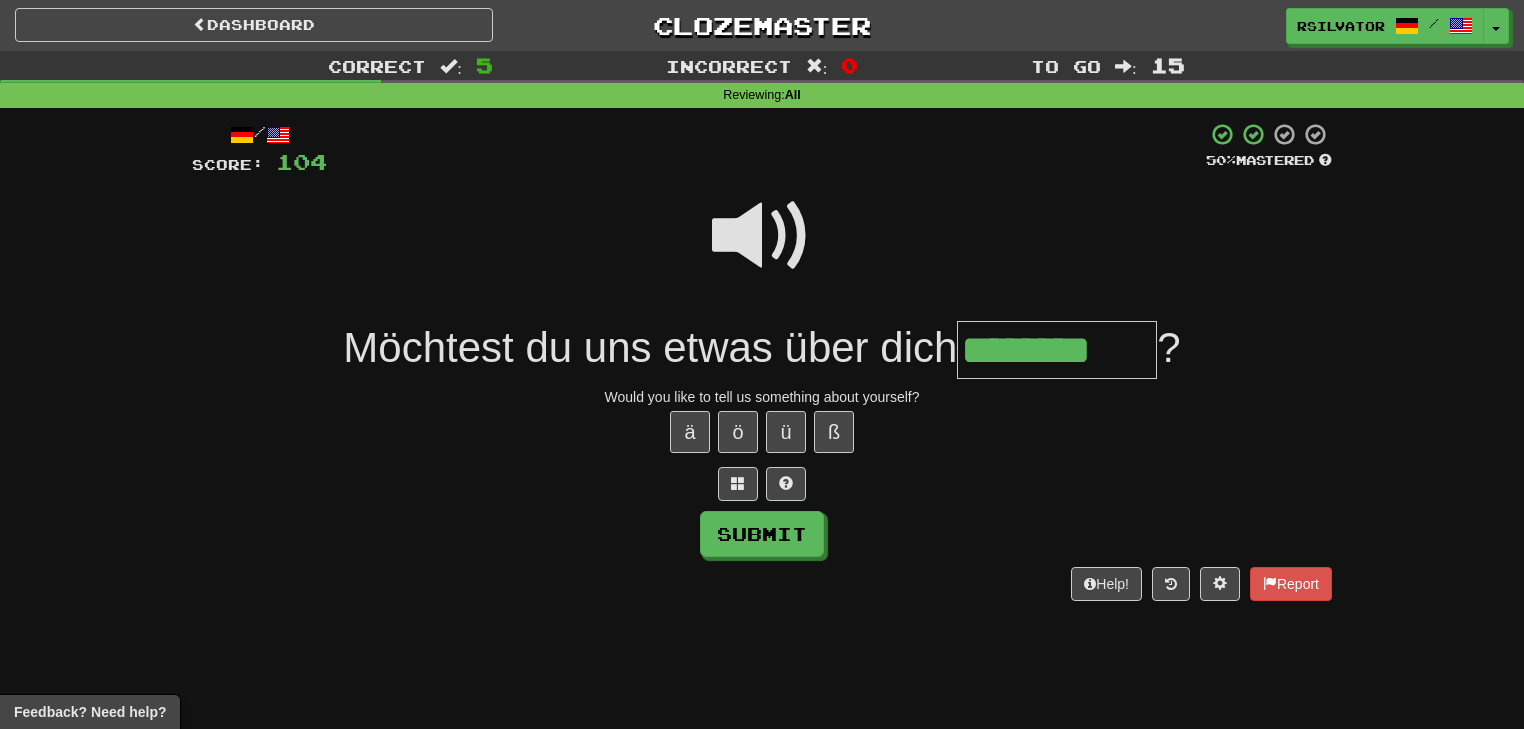 type on "********" 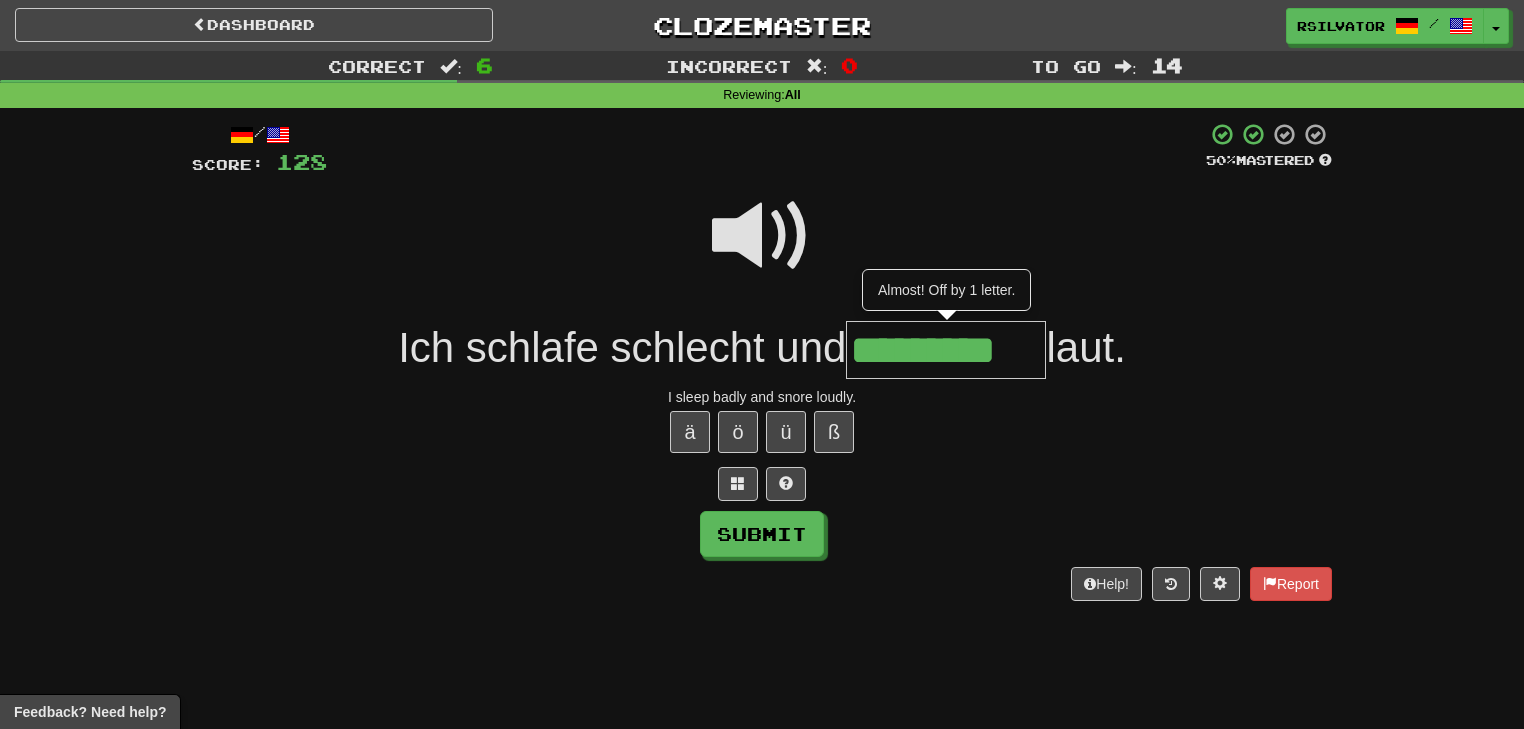type on "*********" 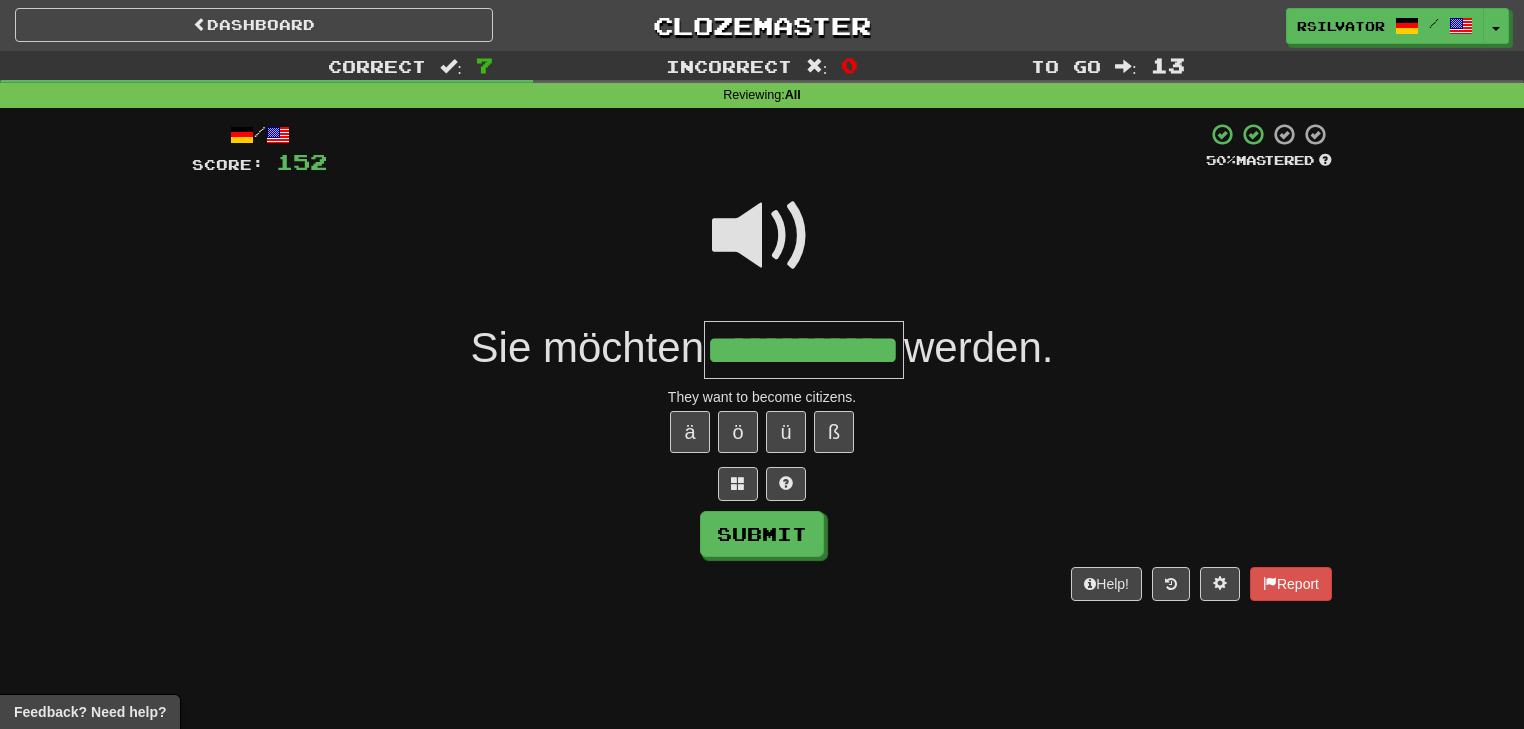 scroll, scrollTop: 0, scrollLeft: 48, axis: horizontal 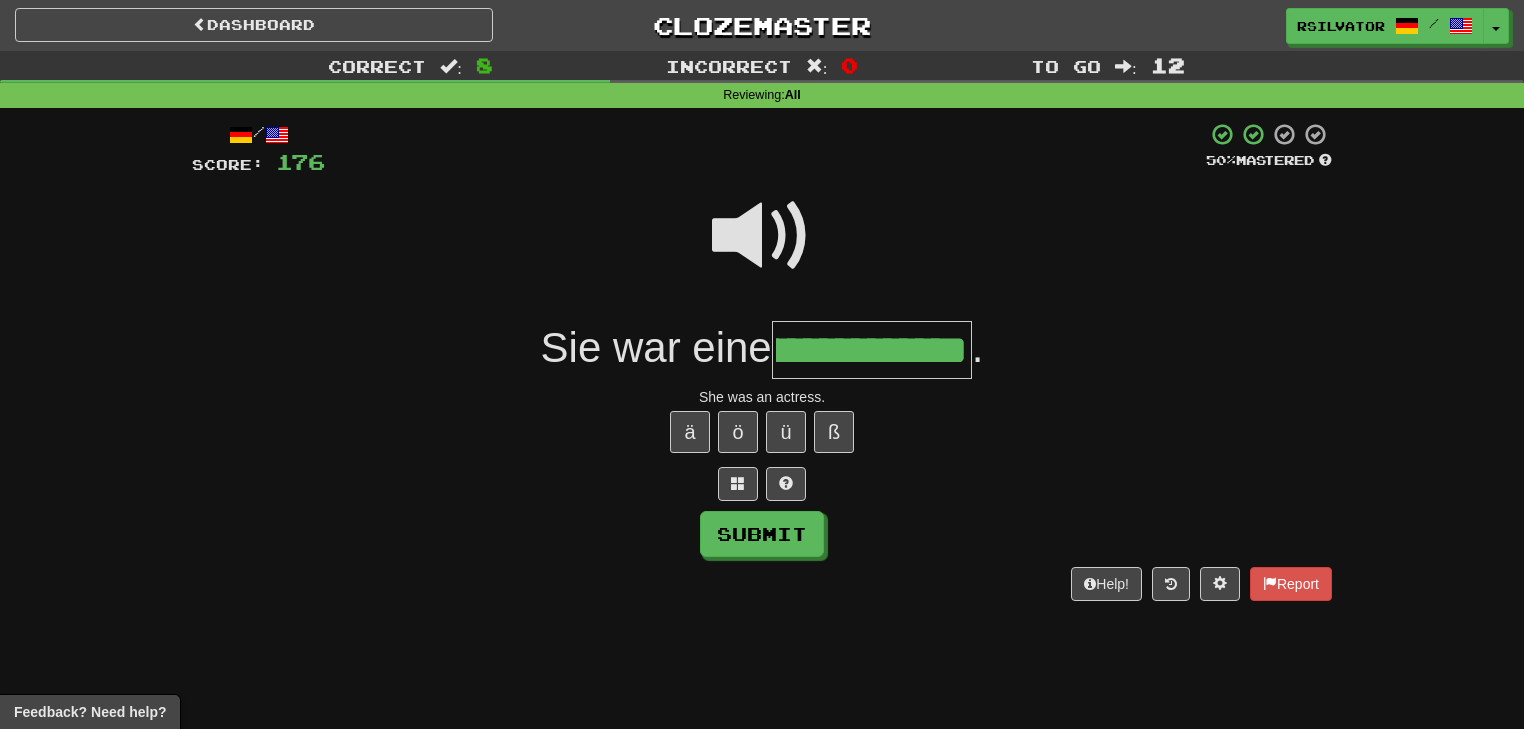 type on "**********" 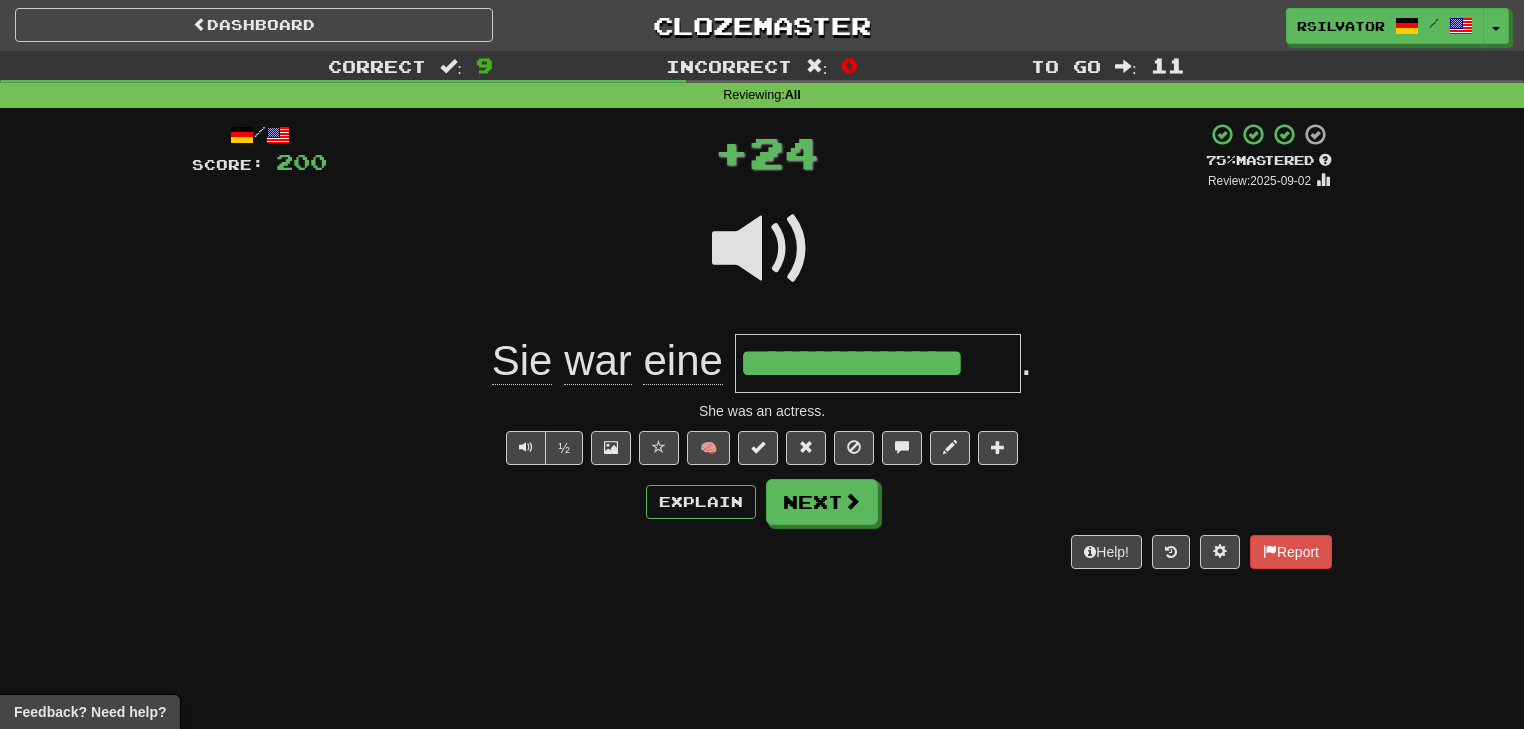 scroll, scrollTop: 0, scrollLeft: 0, axis: both 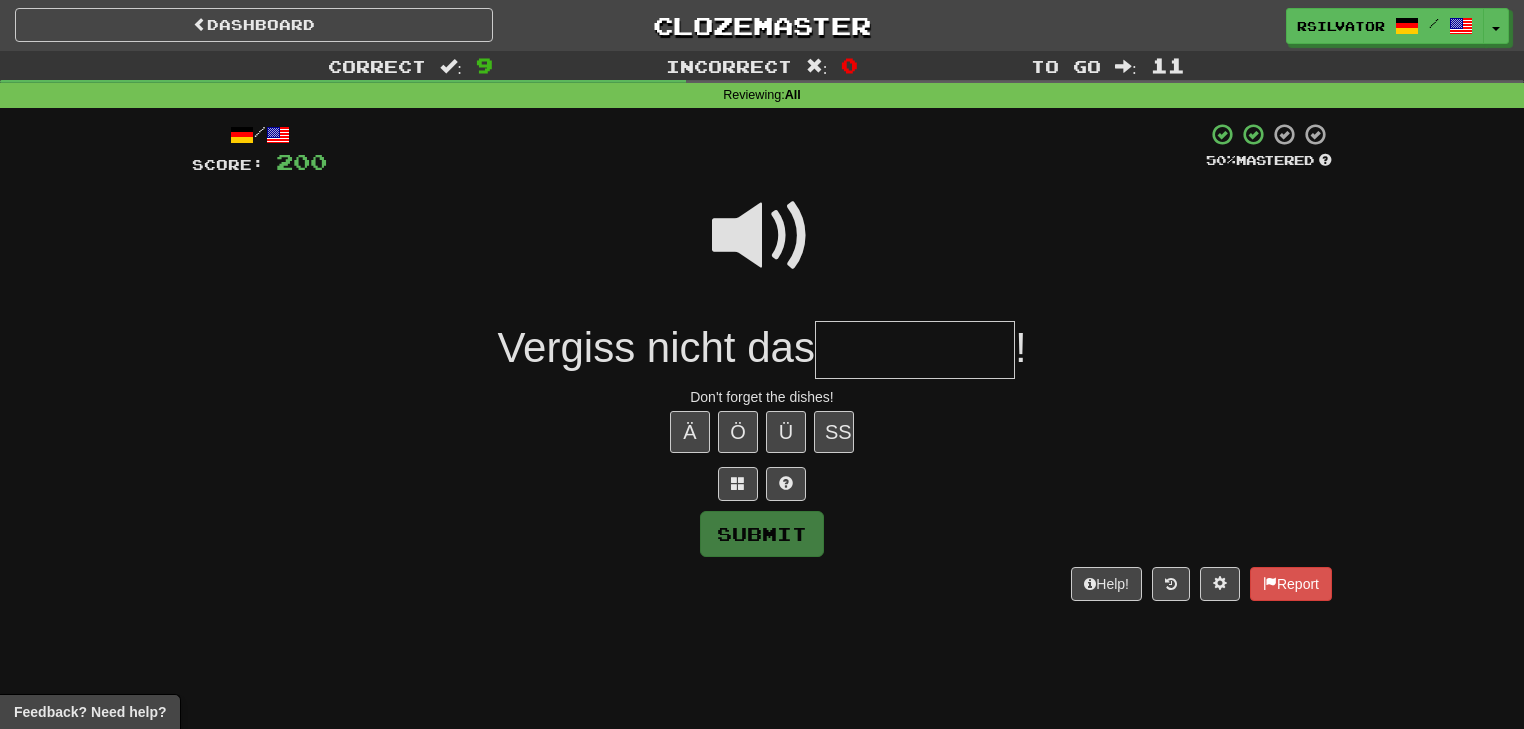 type on "*" 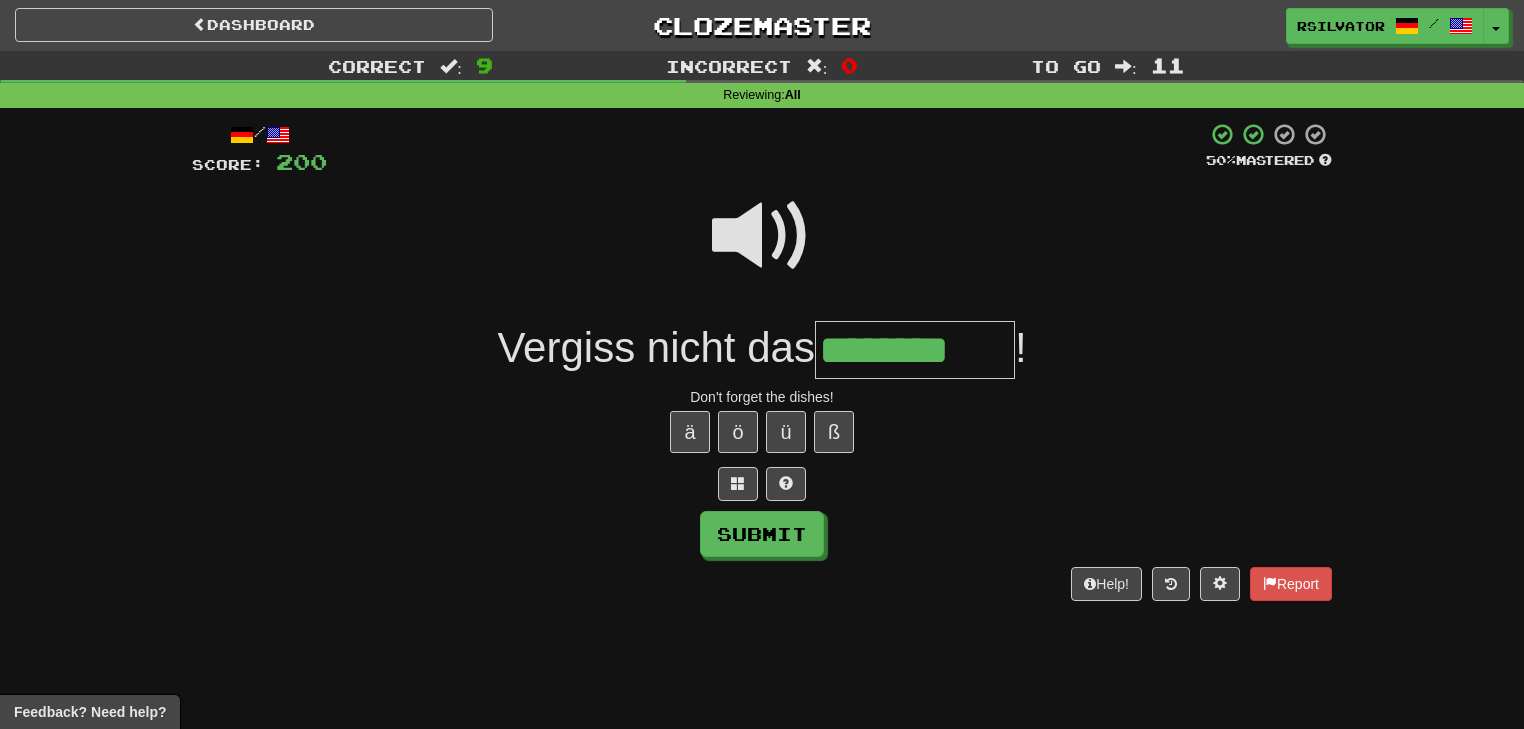 type on "********" 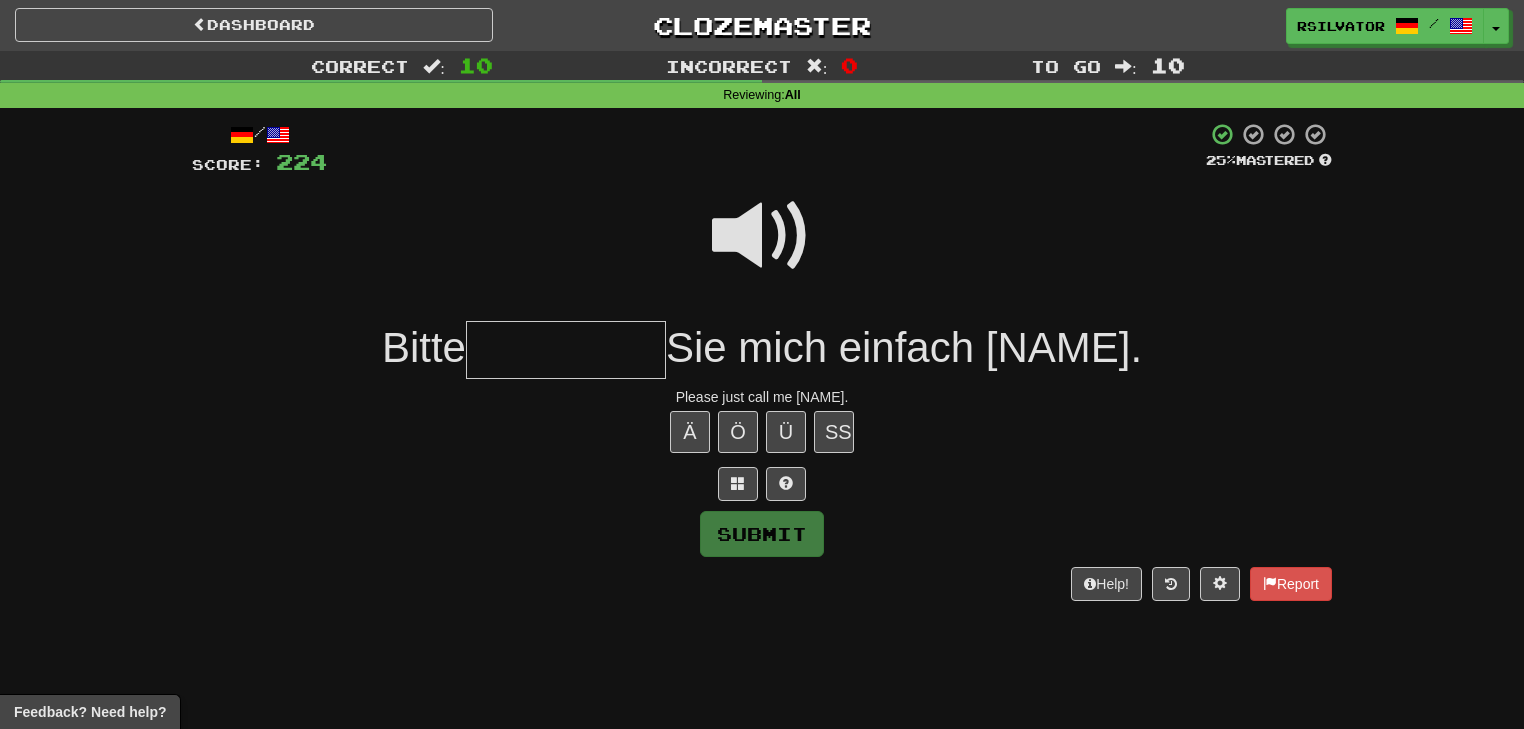 type on "*" 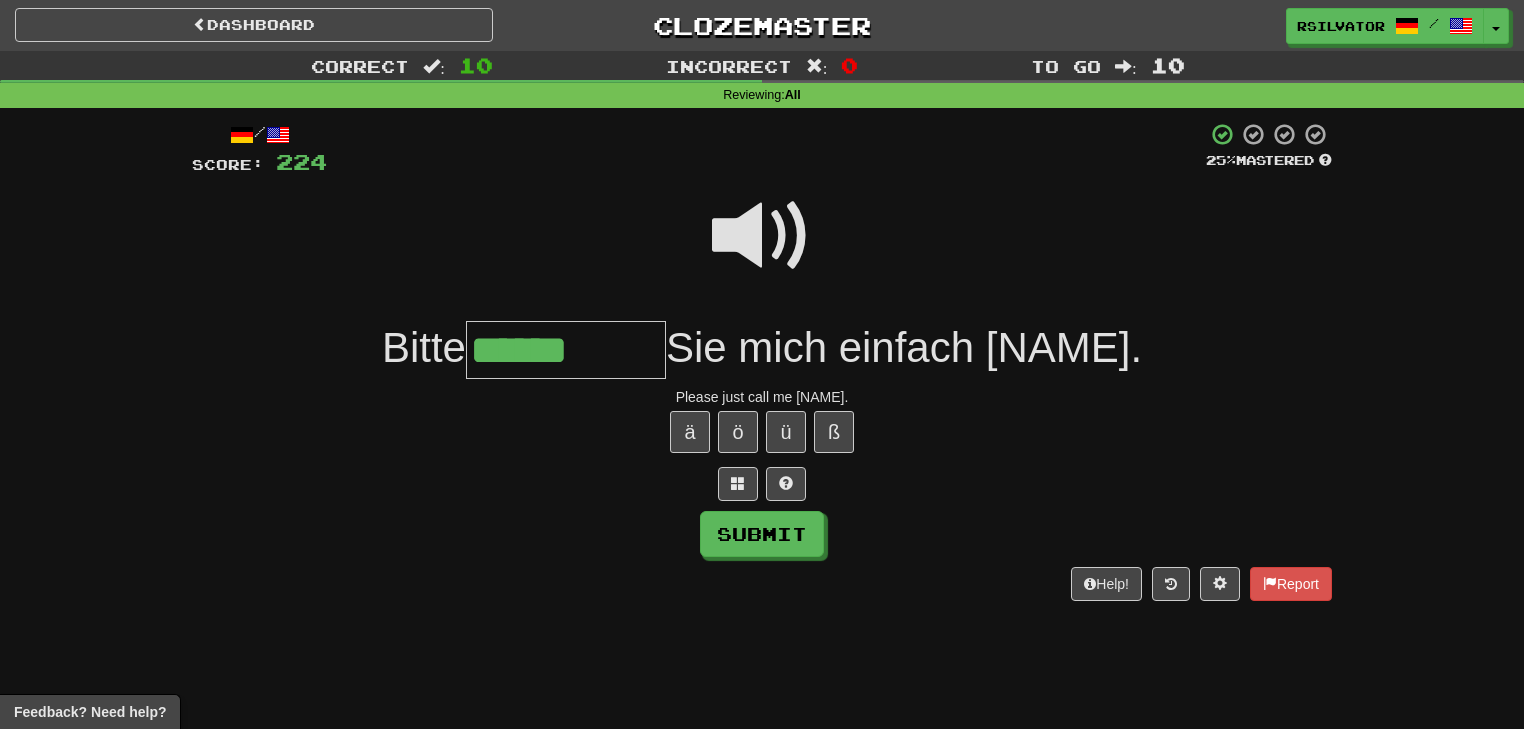 type on "******" 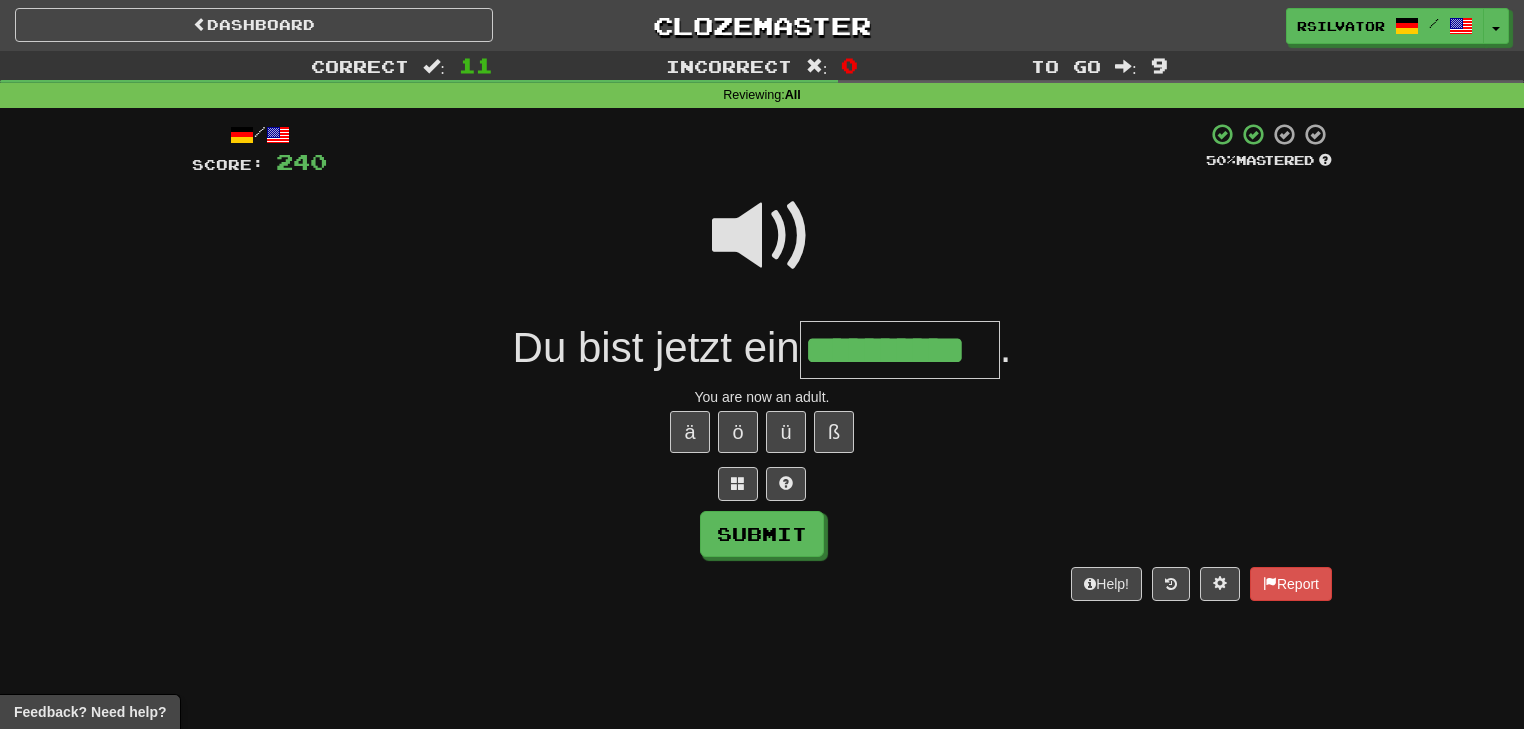 scroll, scrollTop: 0, scrollLeft: 52, axis: horizontal 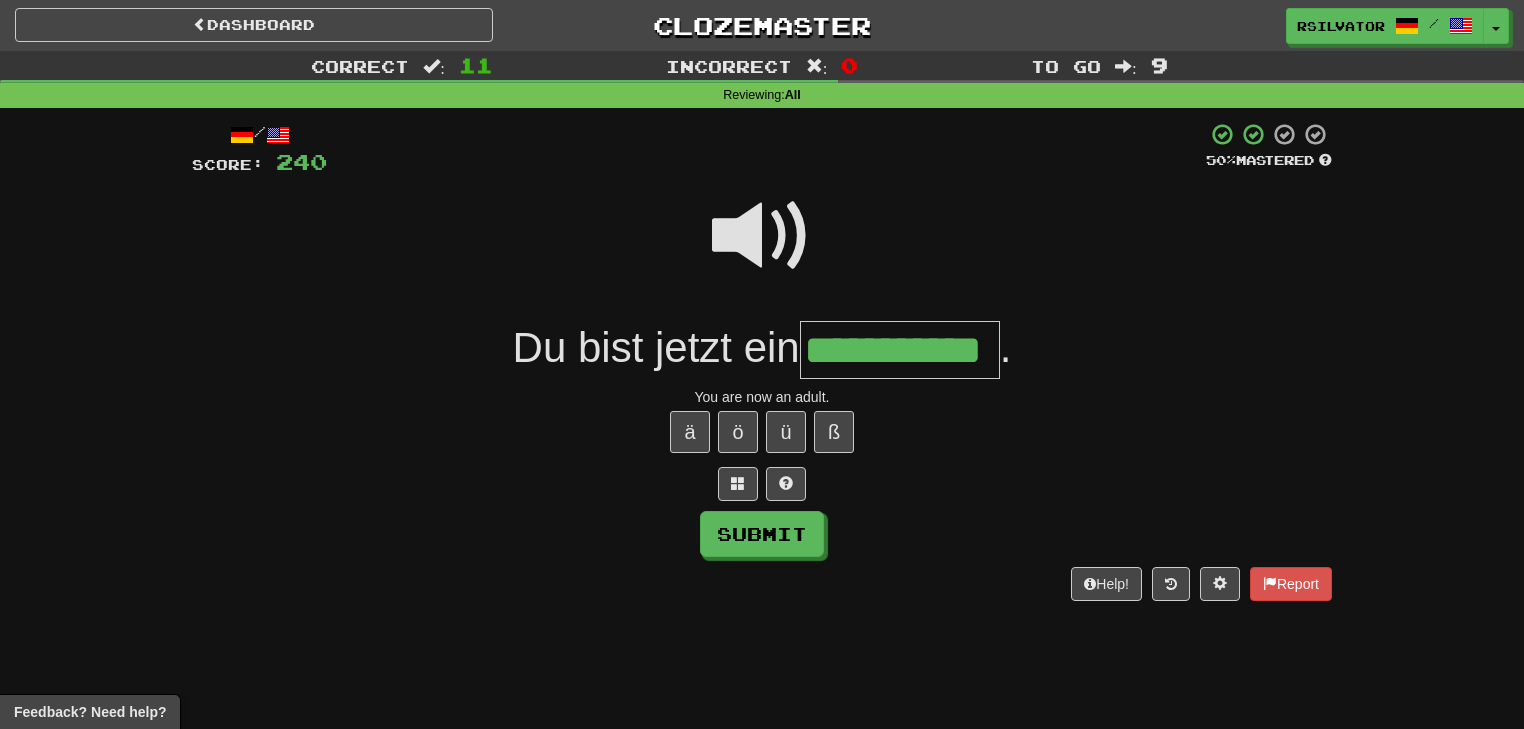 type on "**********" 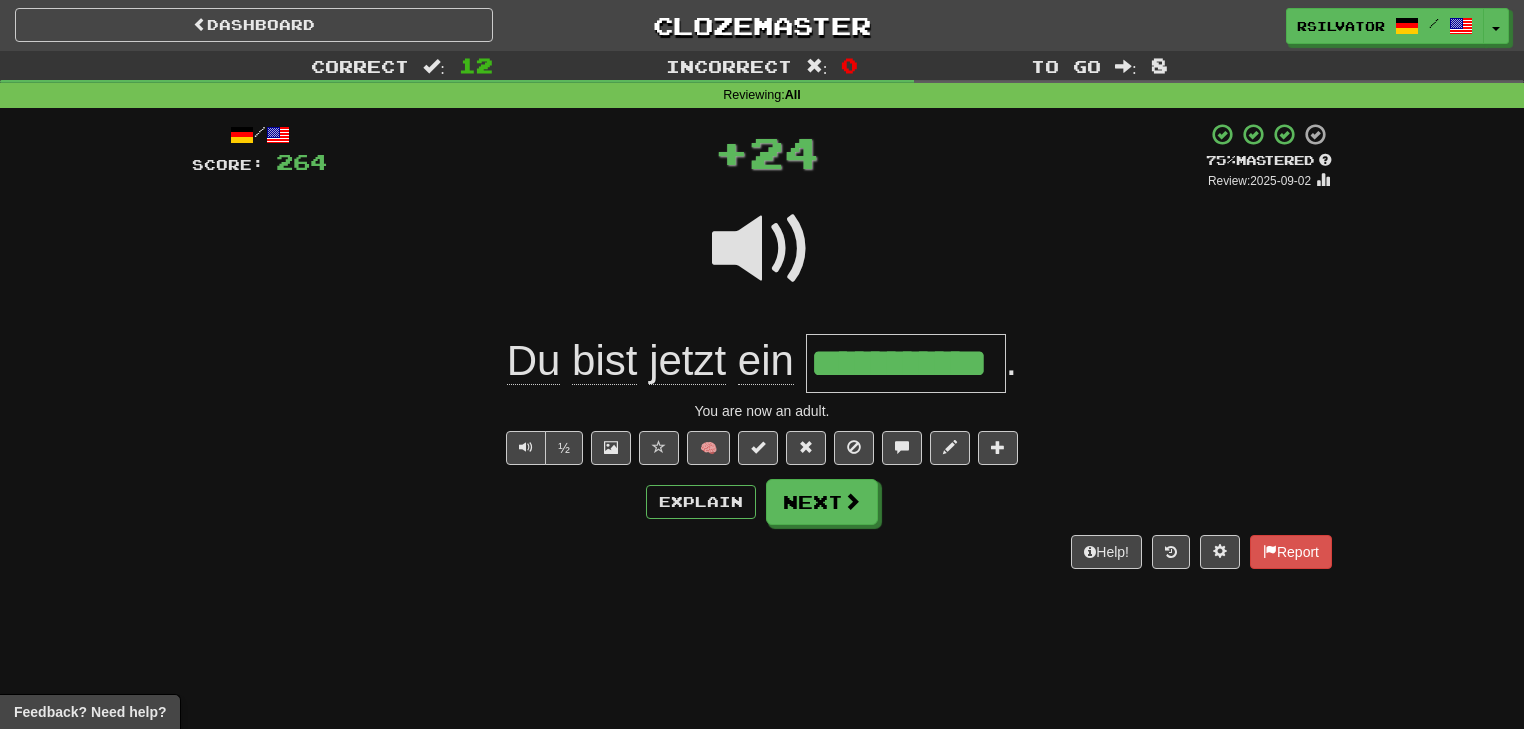 scroll, scrollTop: 0, scrollLeft: 0, axis: both 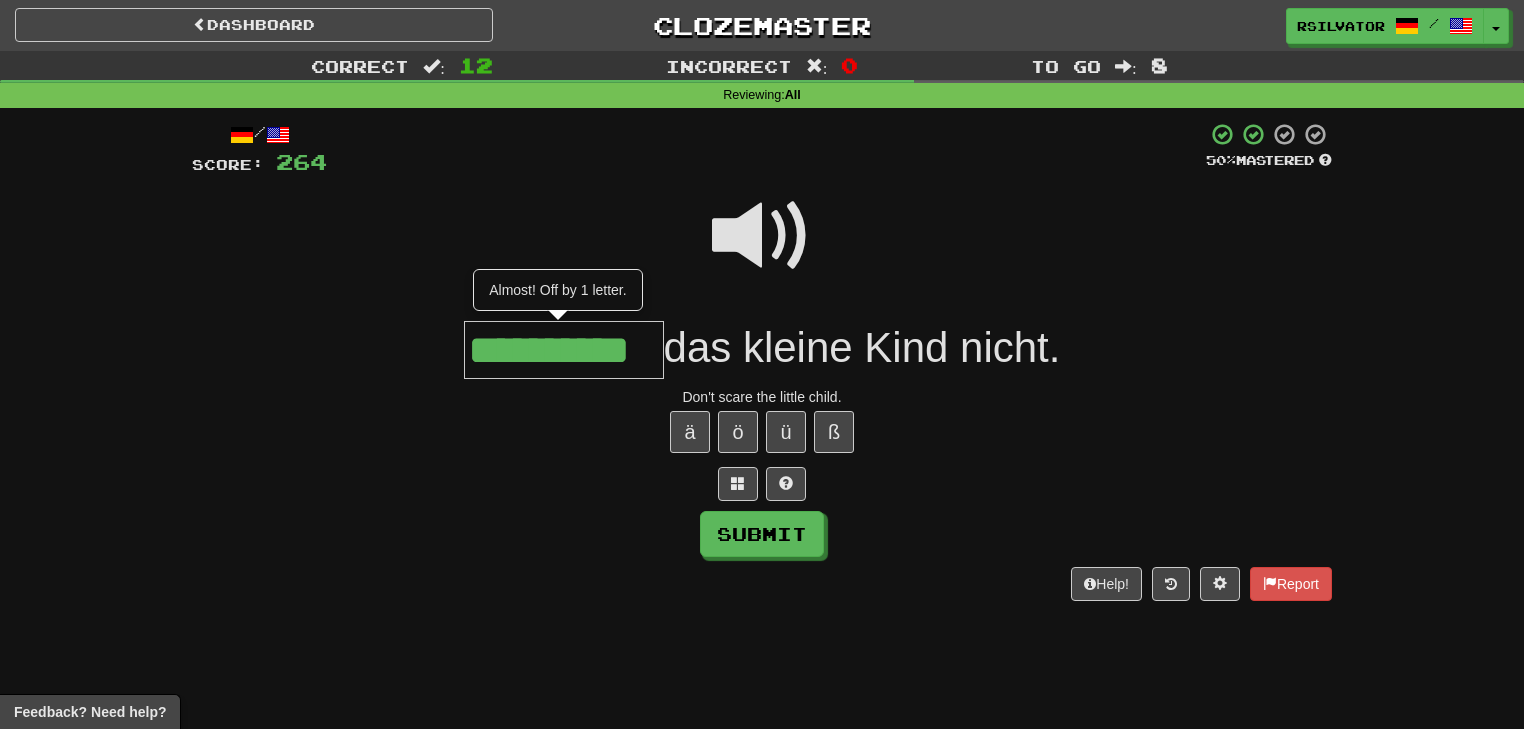 type on "**********" 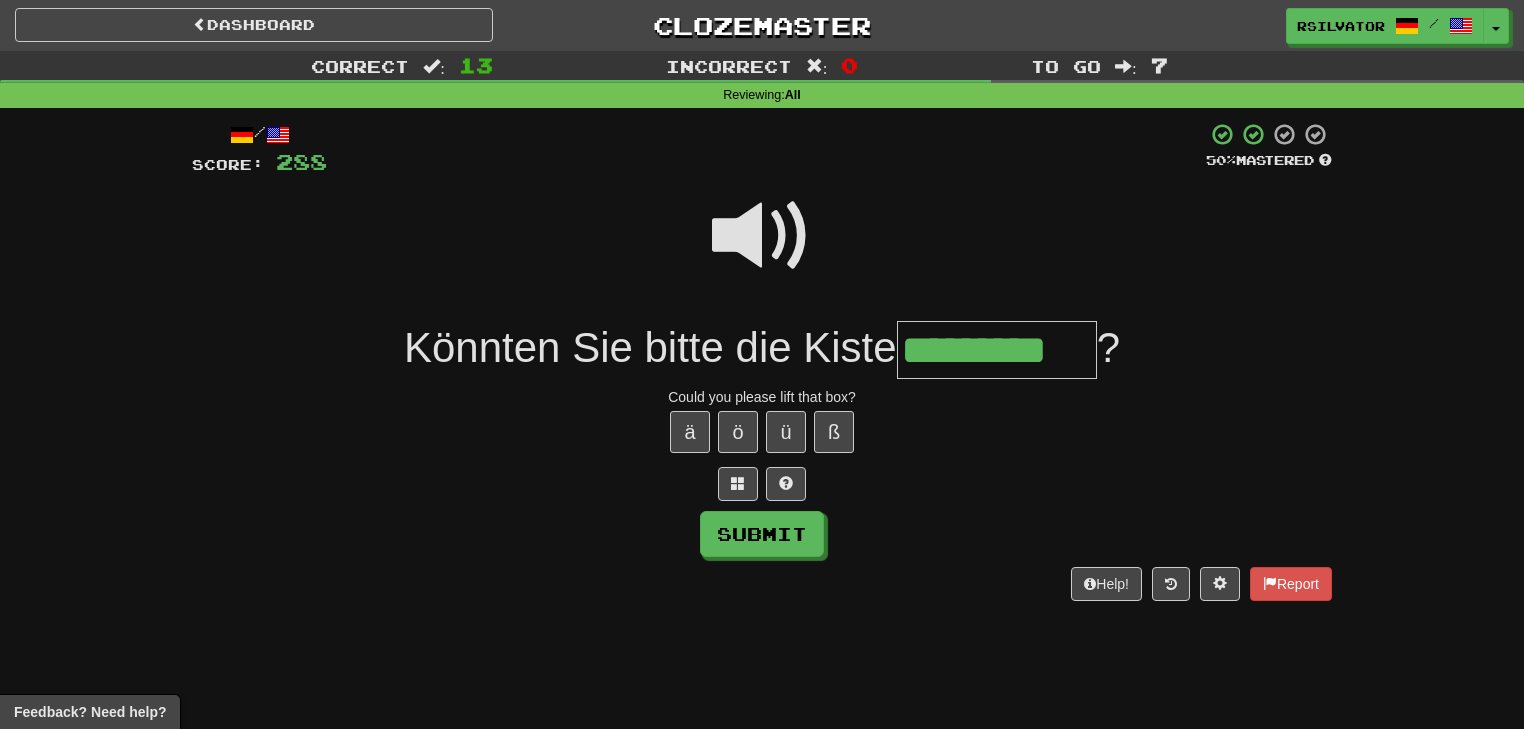 scroll, scrollTop: 0, scrollLeft: 15, axis: horizontal 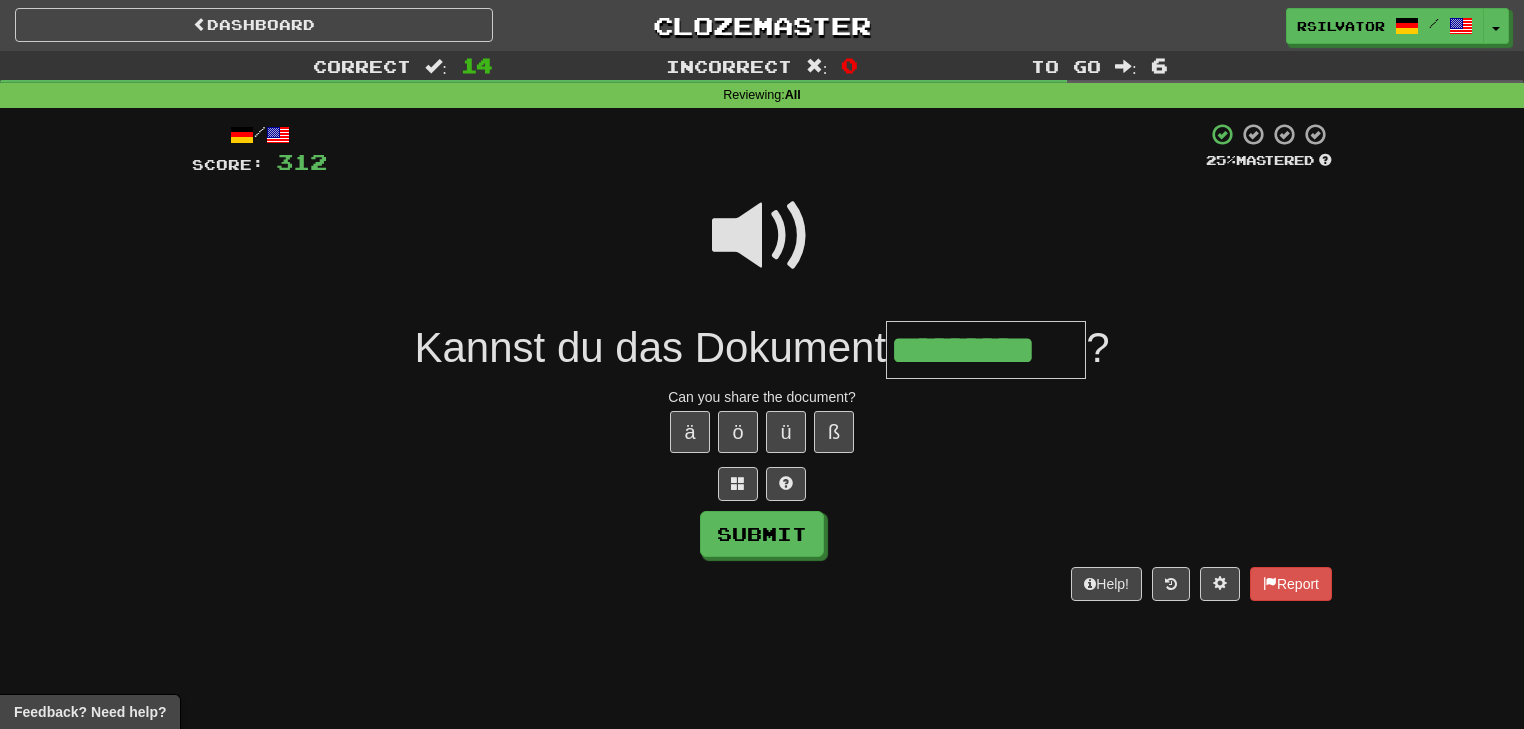 type on "*********" 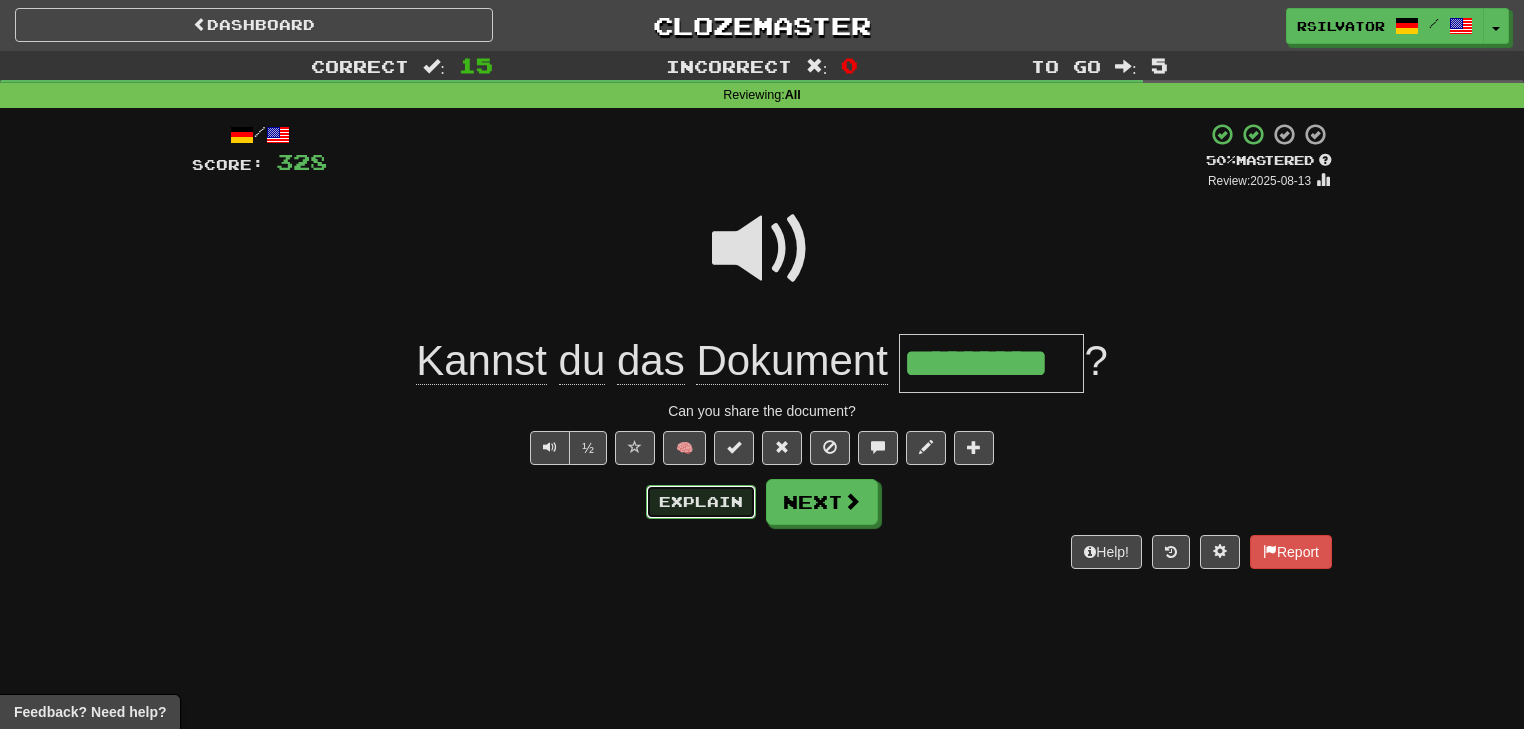 click on "Explain" at bounding box center [701, 502] 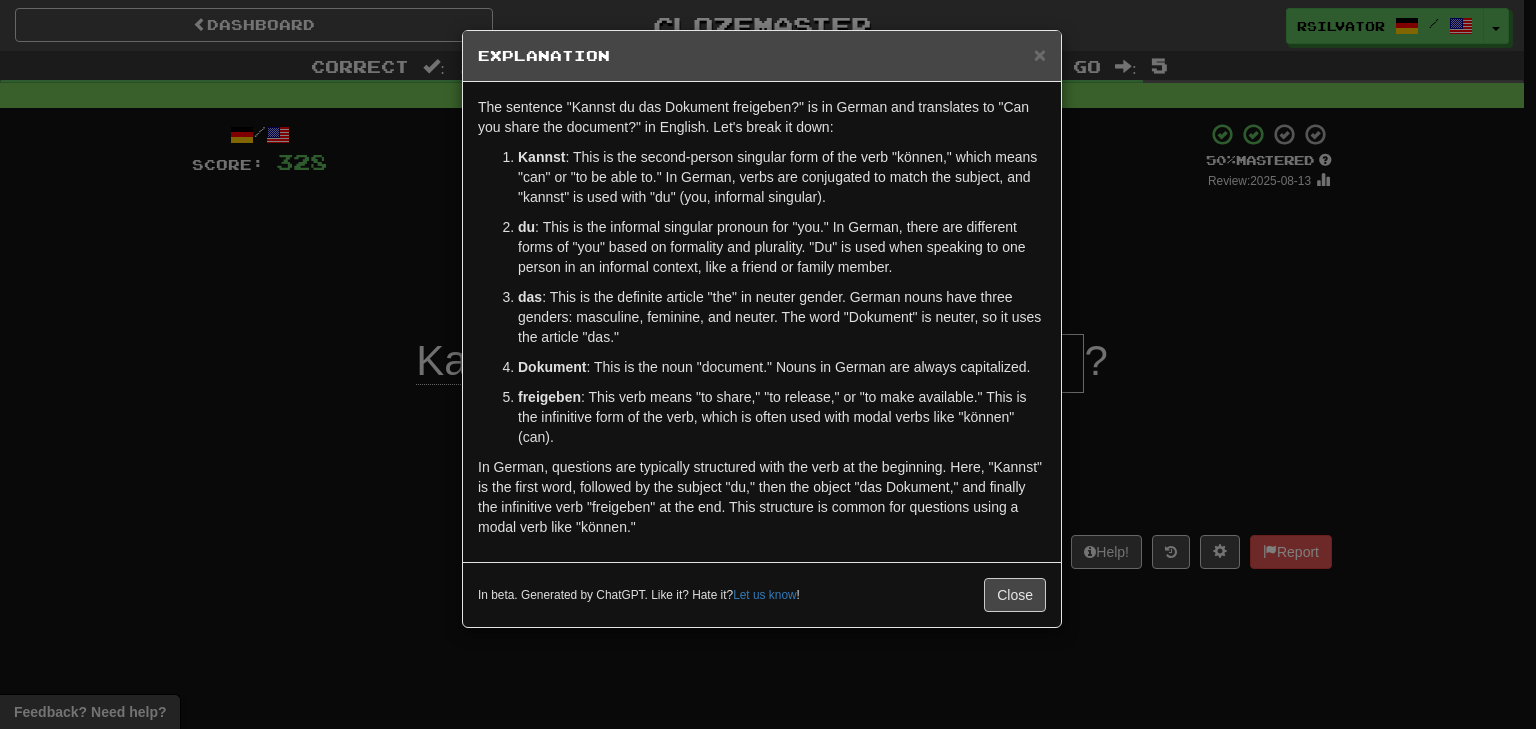 click on "× Explanation The sentence "Kannst du das Dokument freigeben?" is in German and translates to "Can you share the document?" in English. Let's break it down:
Kannst : This is the second-person singular form of the verb "können," which means "can" or "to be able to." In German, verbs are conjugated to match the subject, and "kannst" is used with "du" (you, informal singular).
du : This is the informal singular pronoun for "you." In German, there are different forms of "you" based on formality and plurality. "Du" is used when speaking to one person in an informal context, like a friend or family member.
das : This is the definite article "the" in neuter gender. German nouns have three genders: masculine, feminine, and neuter. The word "Dokument" is neuter, so it uses the article "das."
Dokument : This is the noun "document." Nouns in German are always capitalized.
freigeben
In beta. Generated by ChatGPT. Like it? Hate it?  Let us know ! Close" at bounding box center (768, 364) 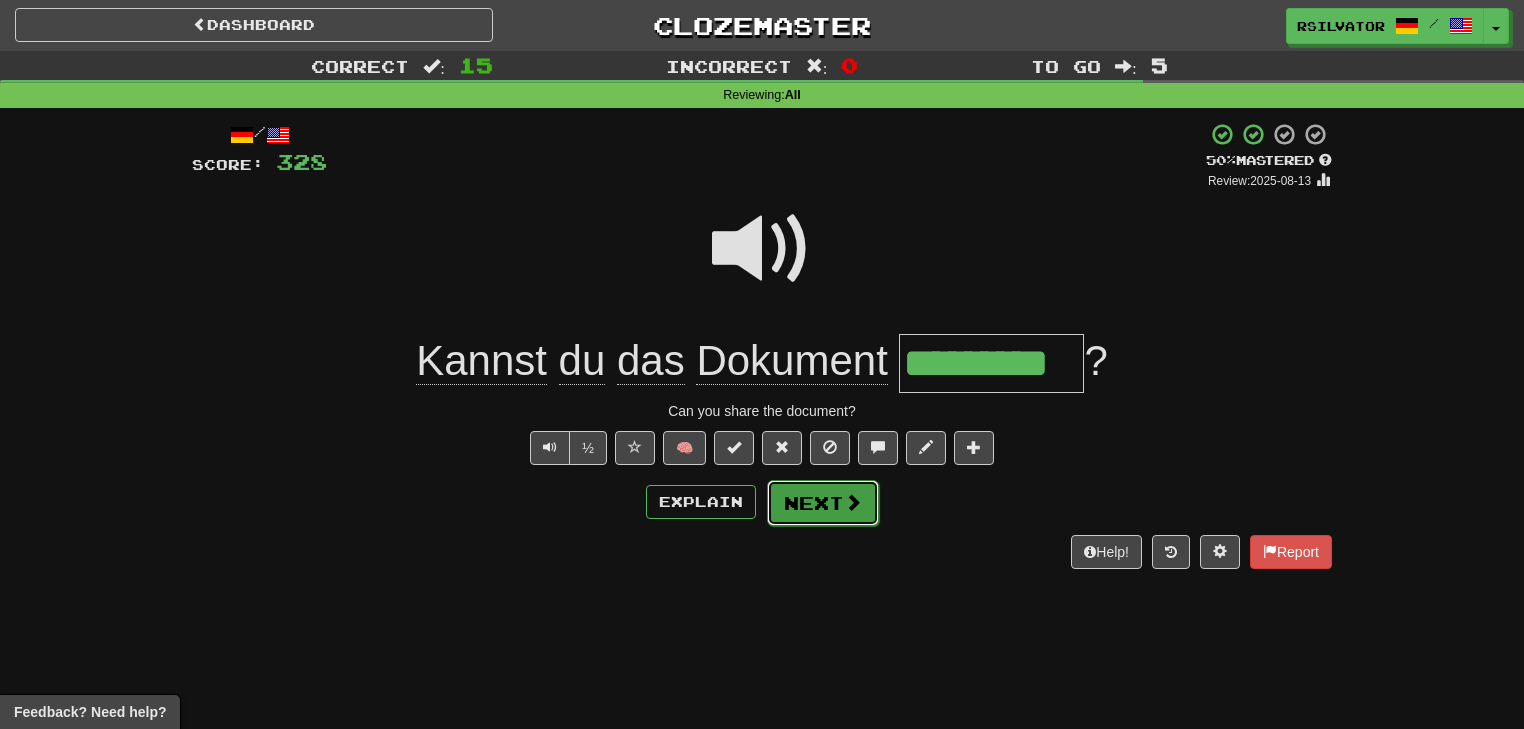 click on "Next" at bounding box center (823, 503) 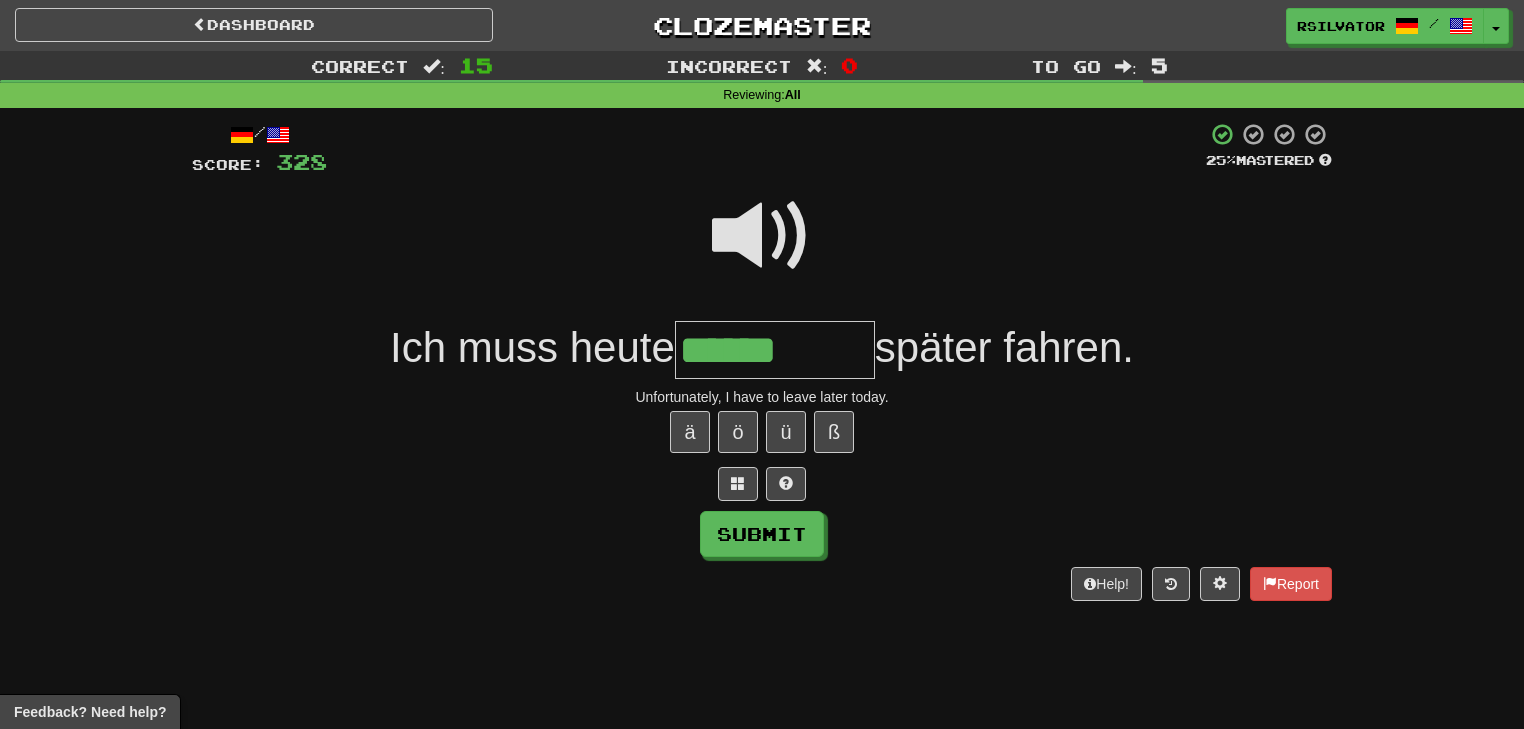 type on "******" 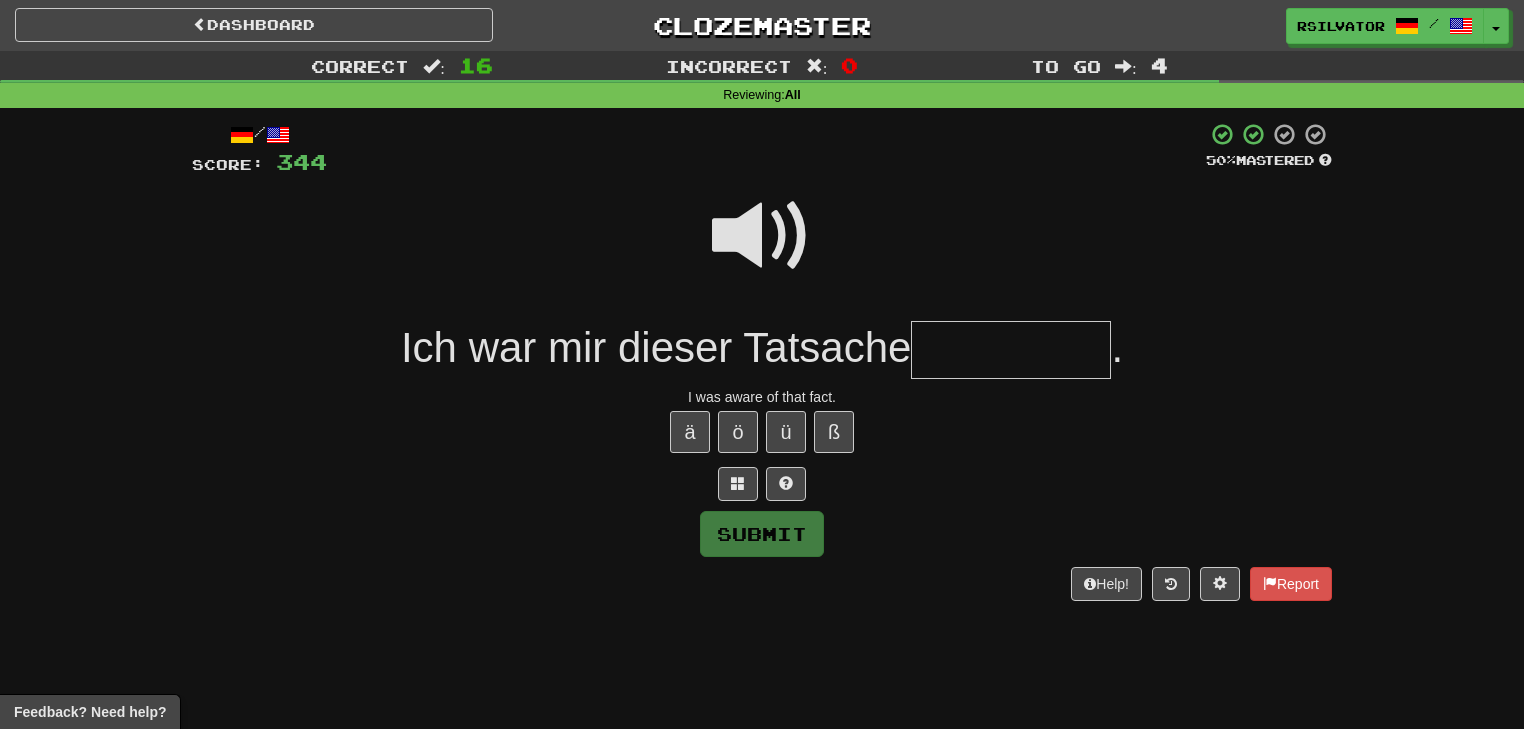 type on "*" 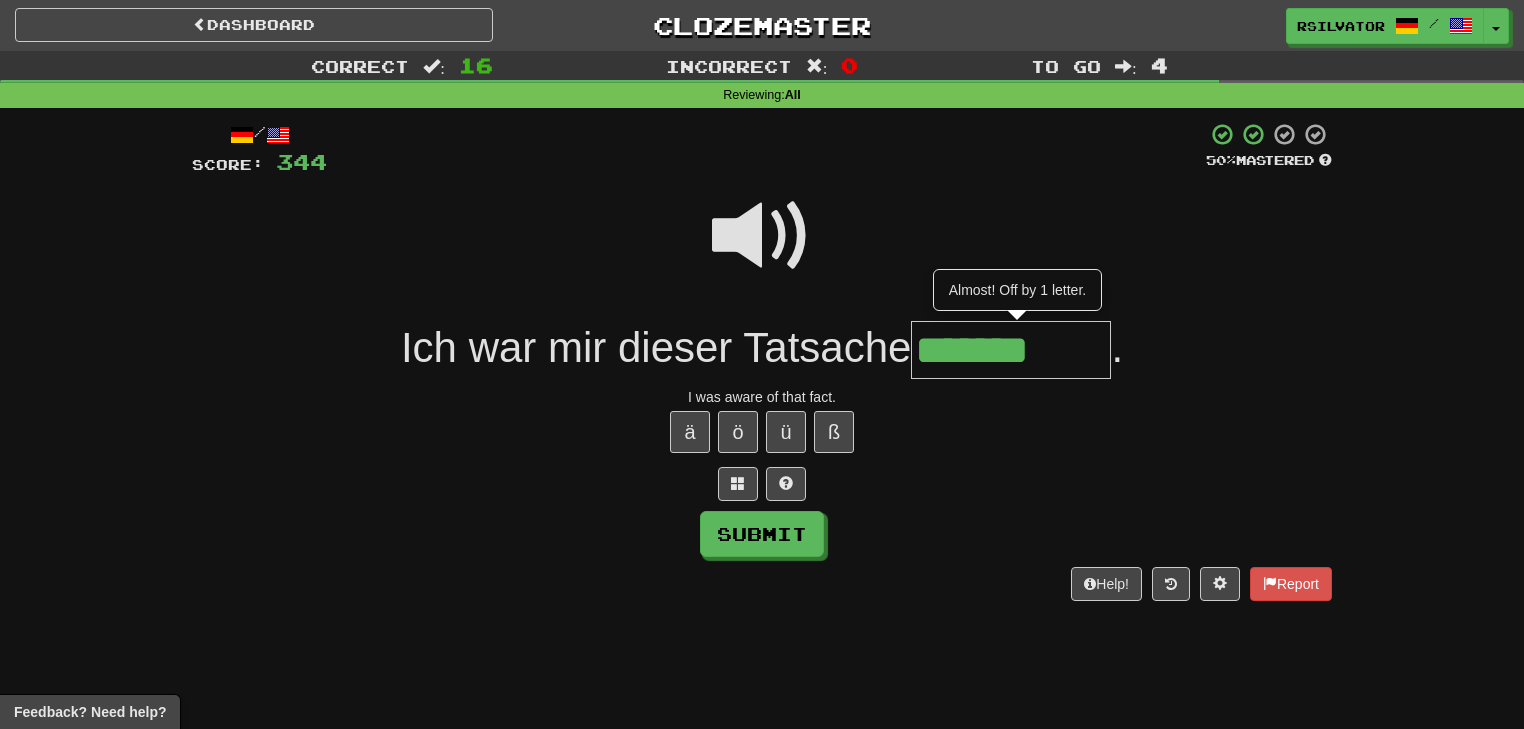 type on "*******" 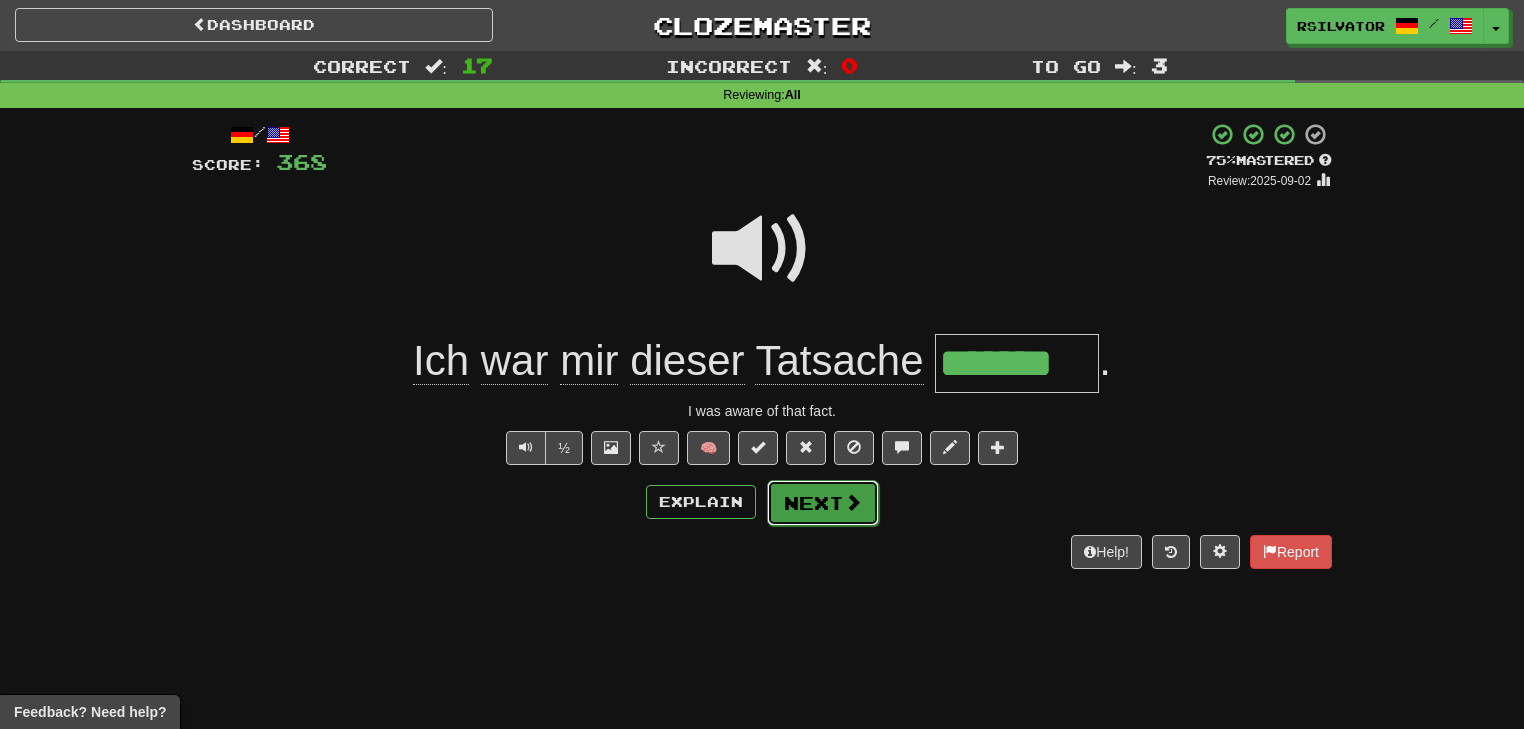 click on "Next" at bounding box center (823, 503) 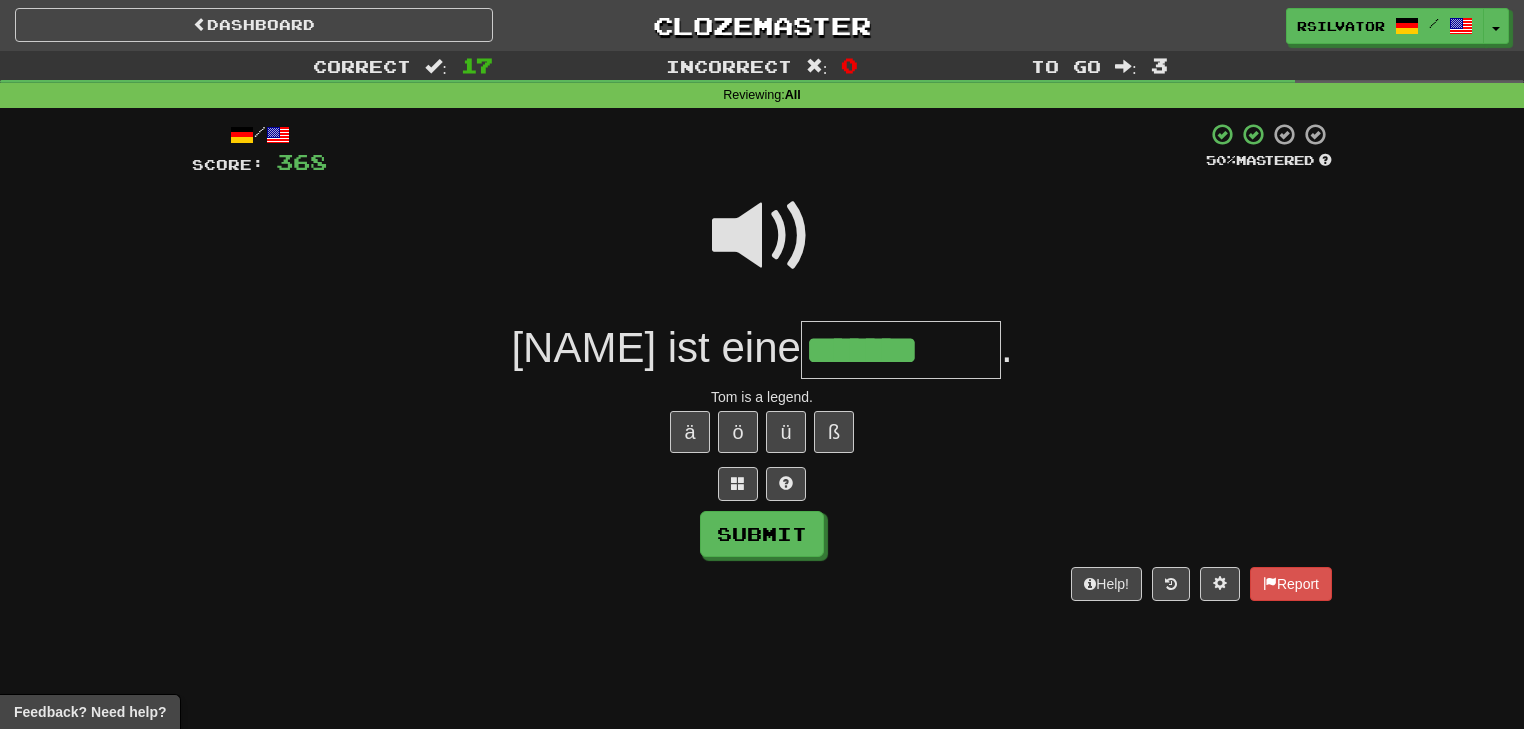 type on "*******" 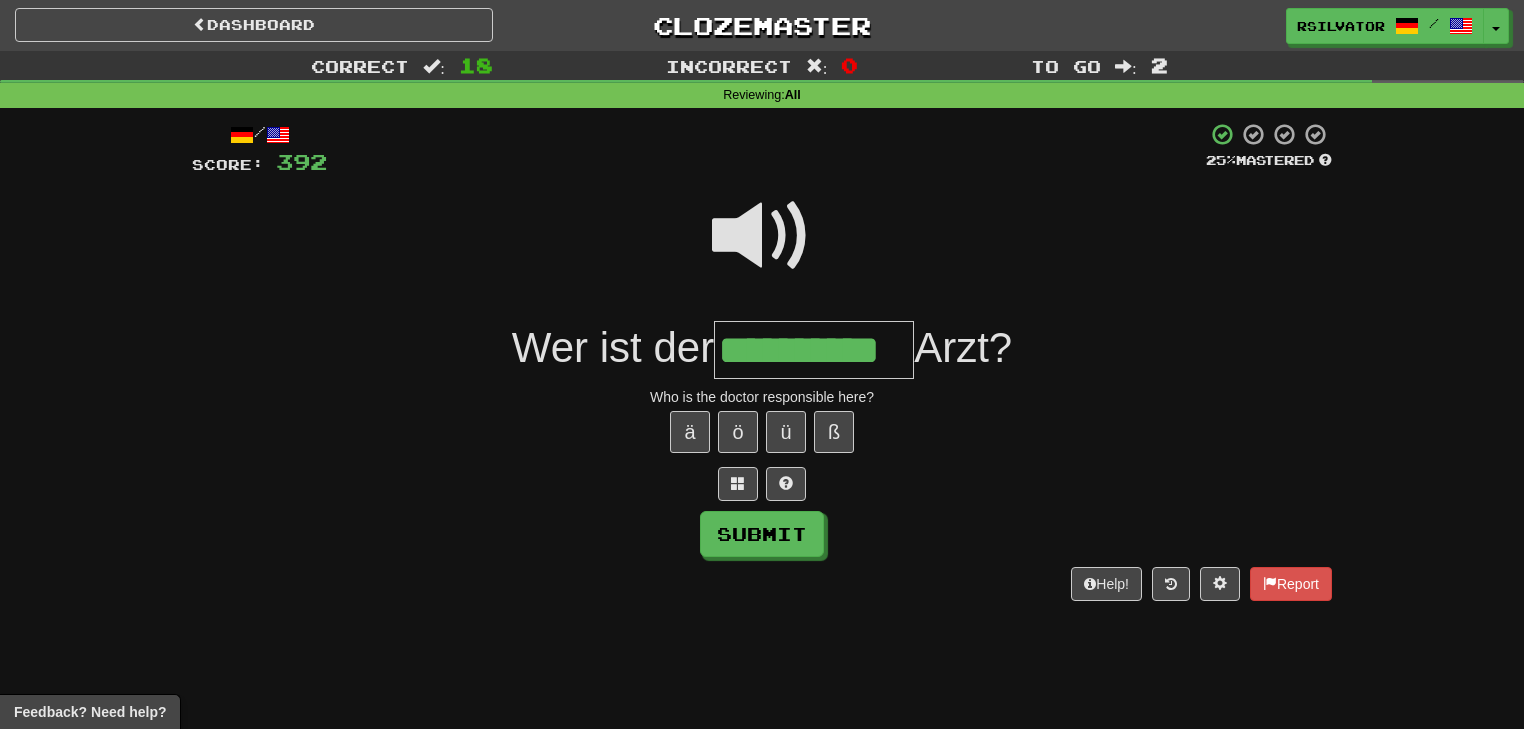 scroll, scrollTop: 0, scrollLeft: 15, axis: horizontal 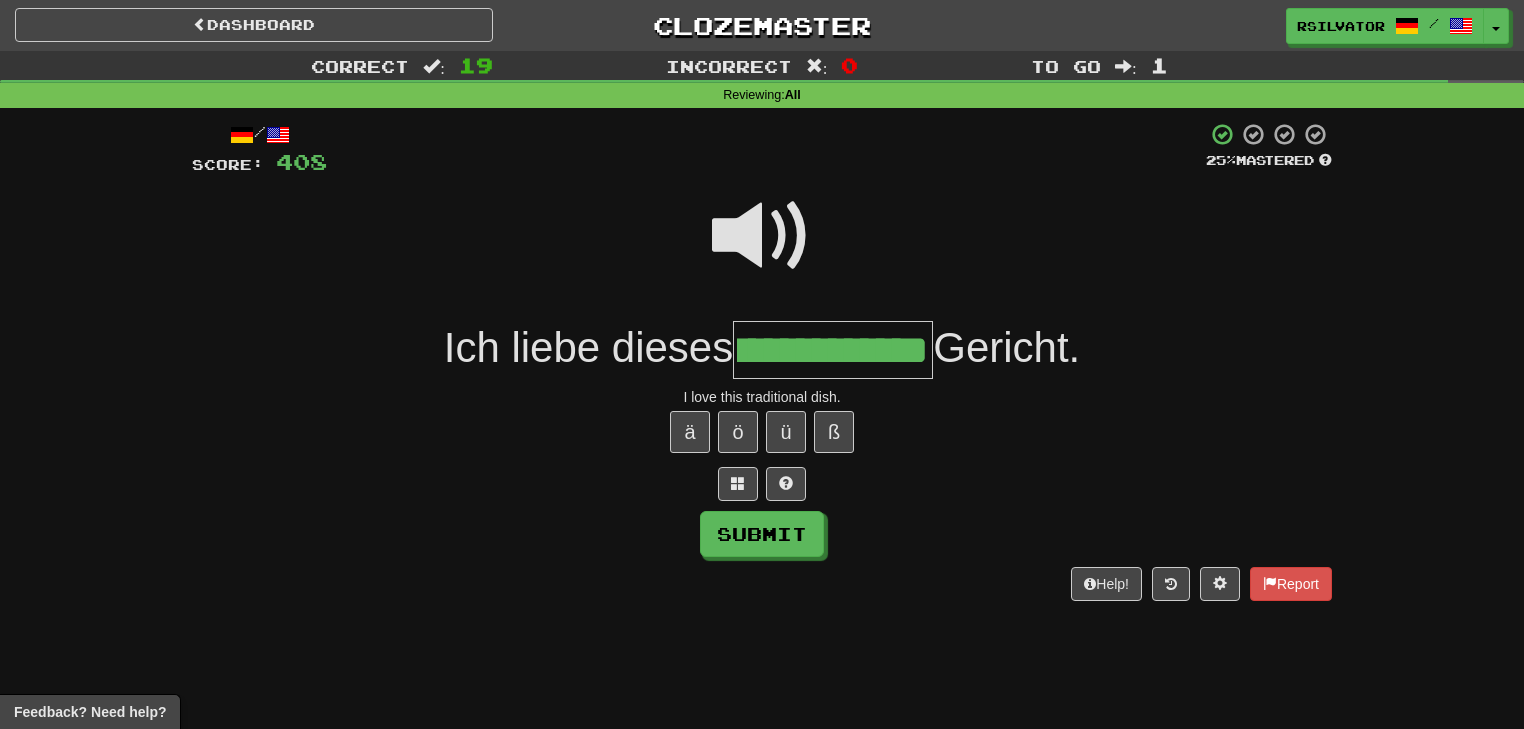 type on "**********" 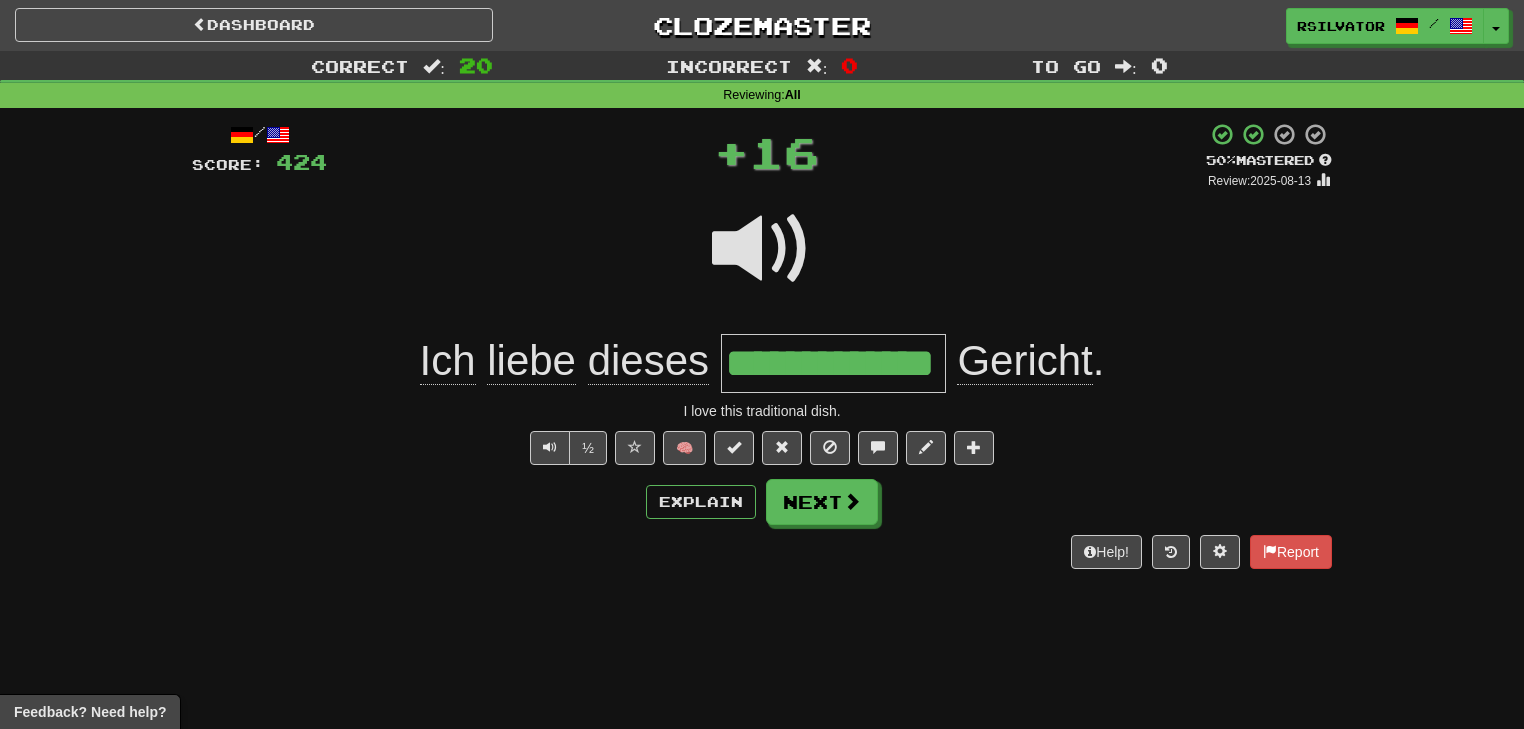 scroll, scrollTop: 0, scrollLeft: 0, axis: both 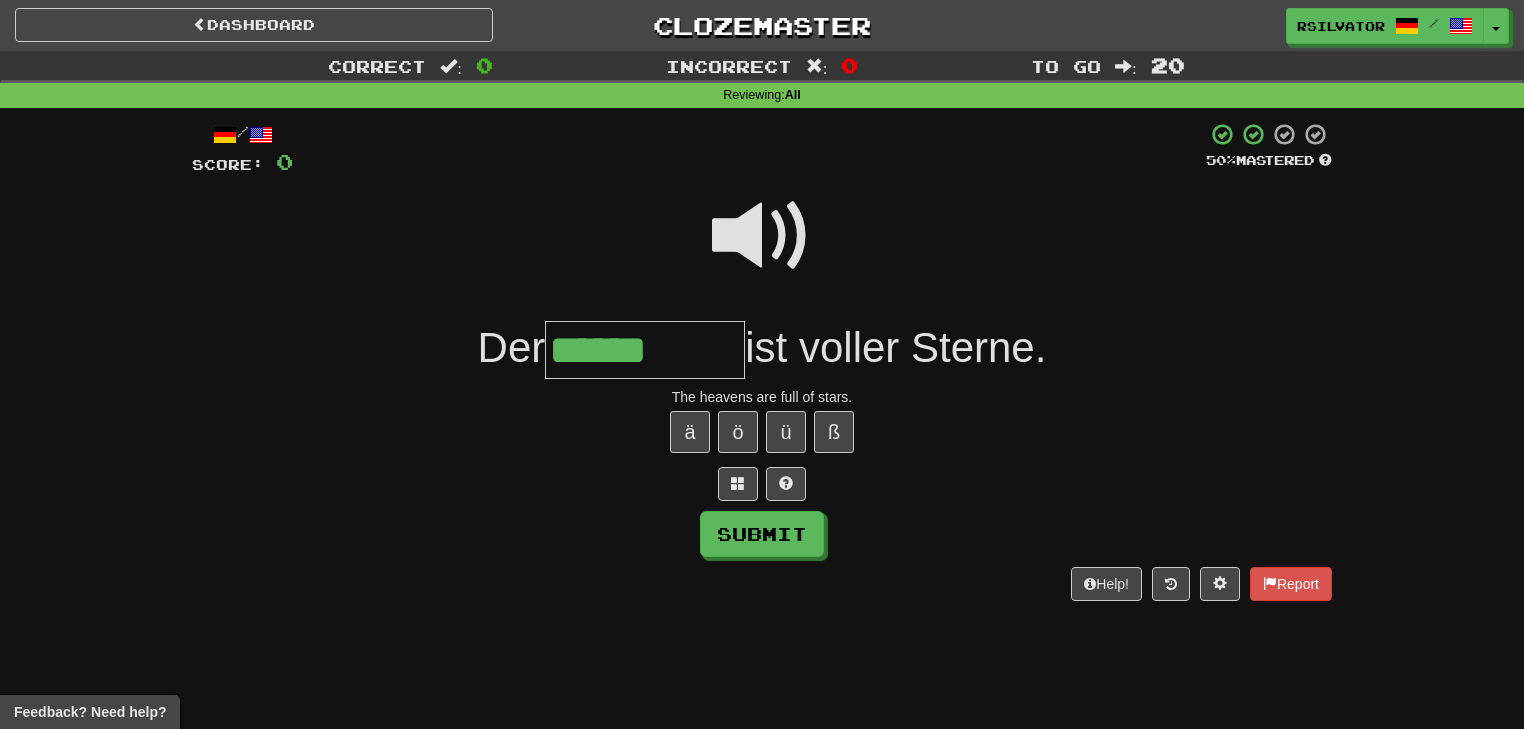 type on "******" 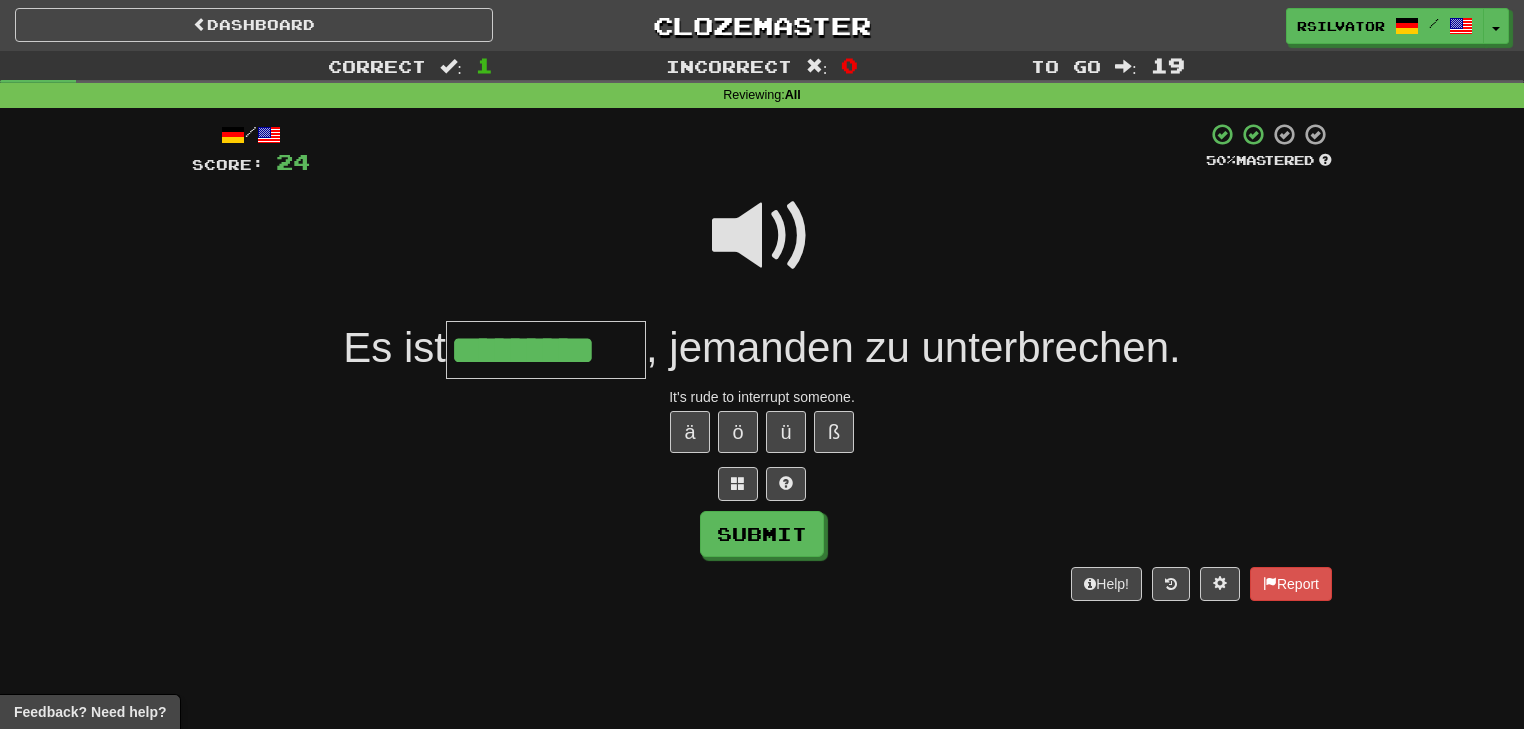 type on "*********" 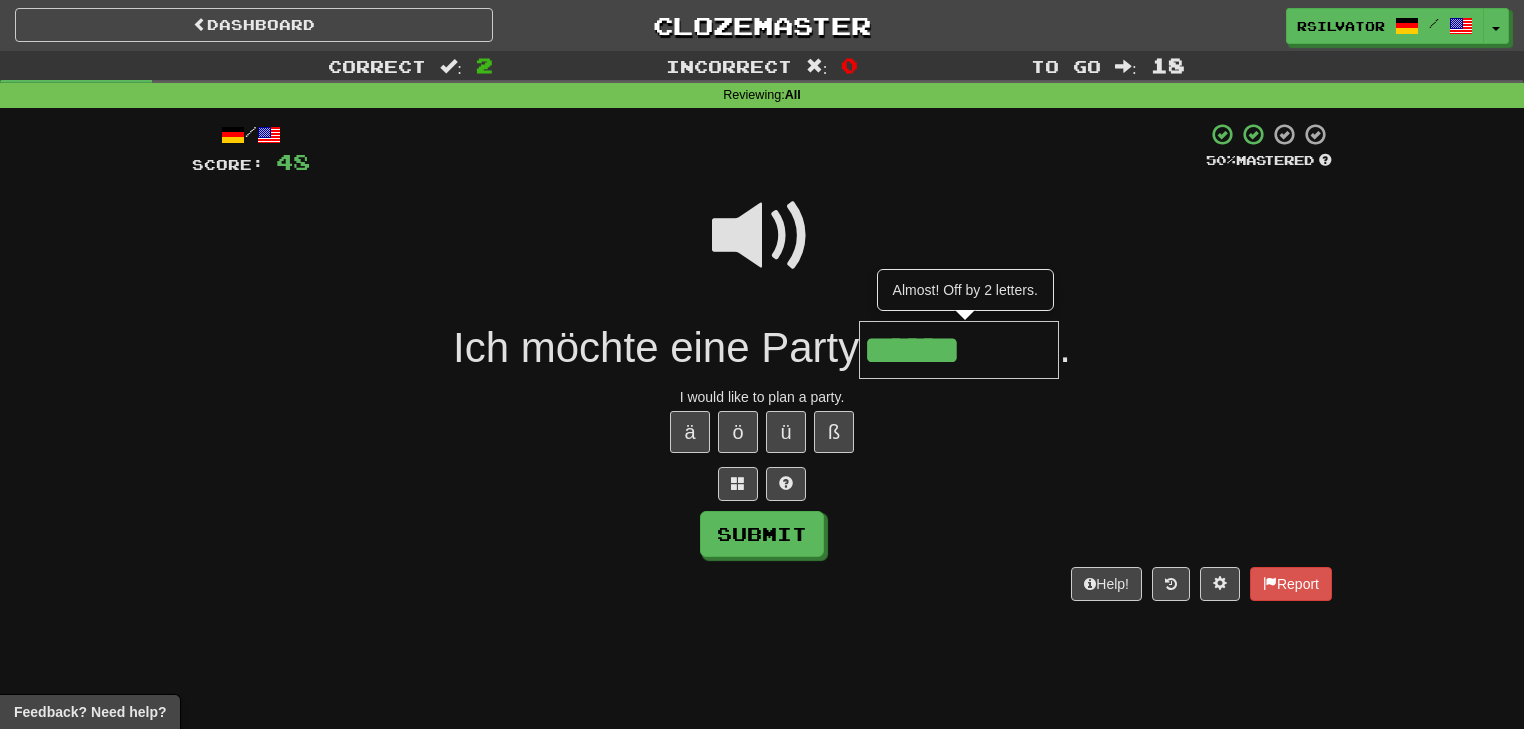 type on "******" 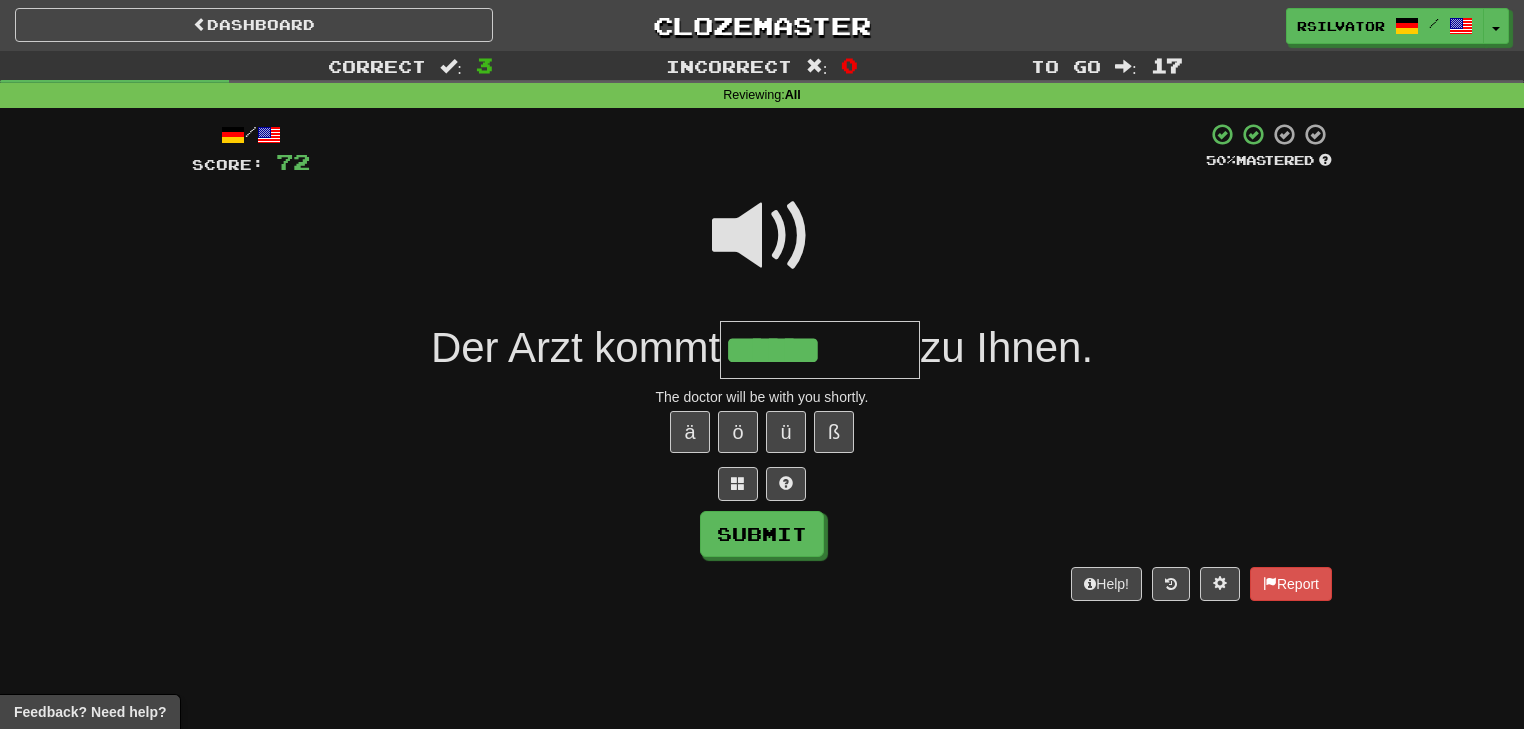 type on "******" 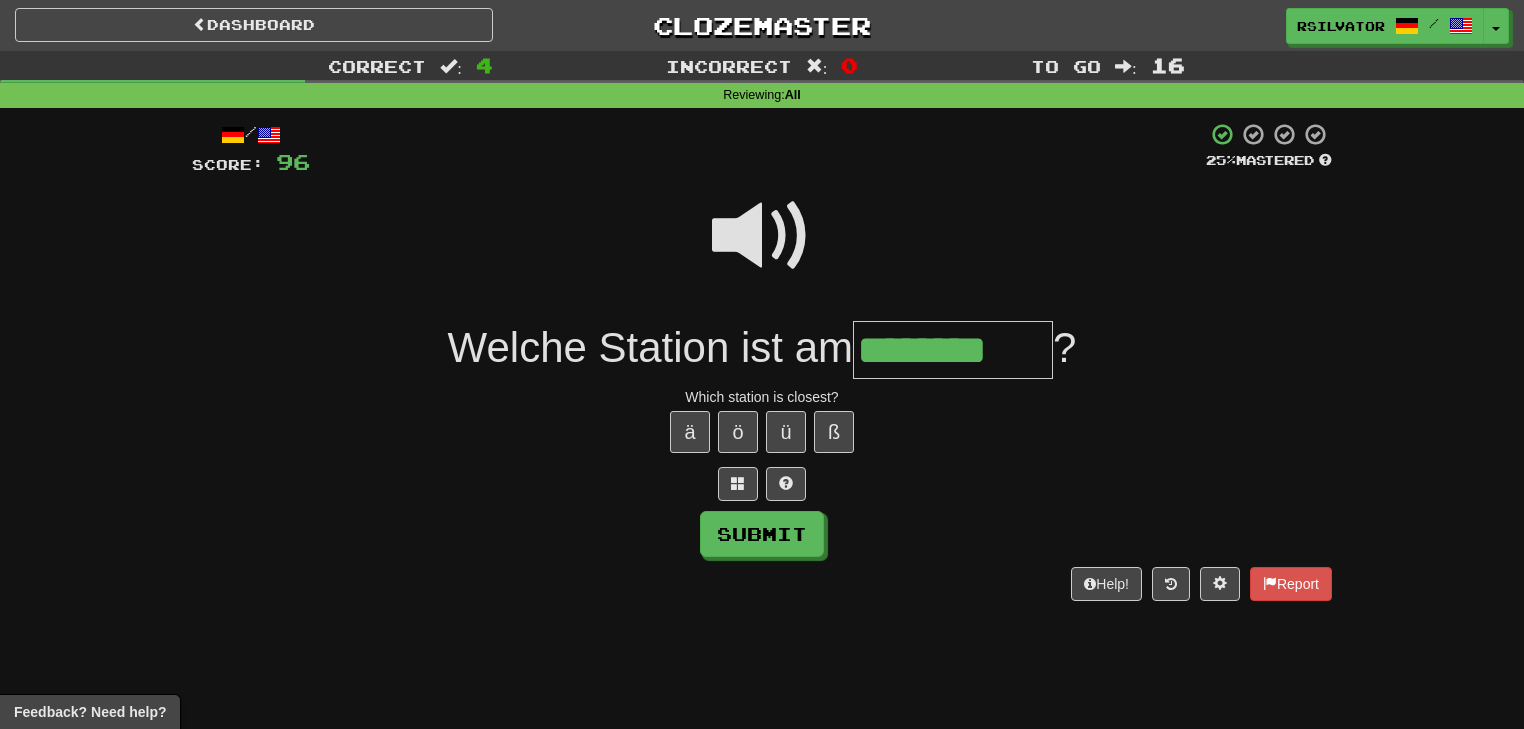 type on "********" 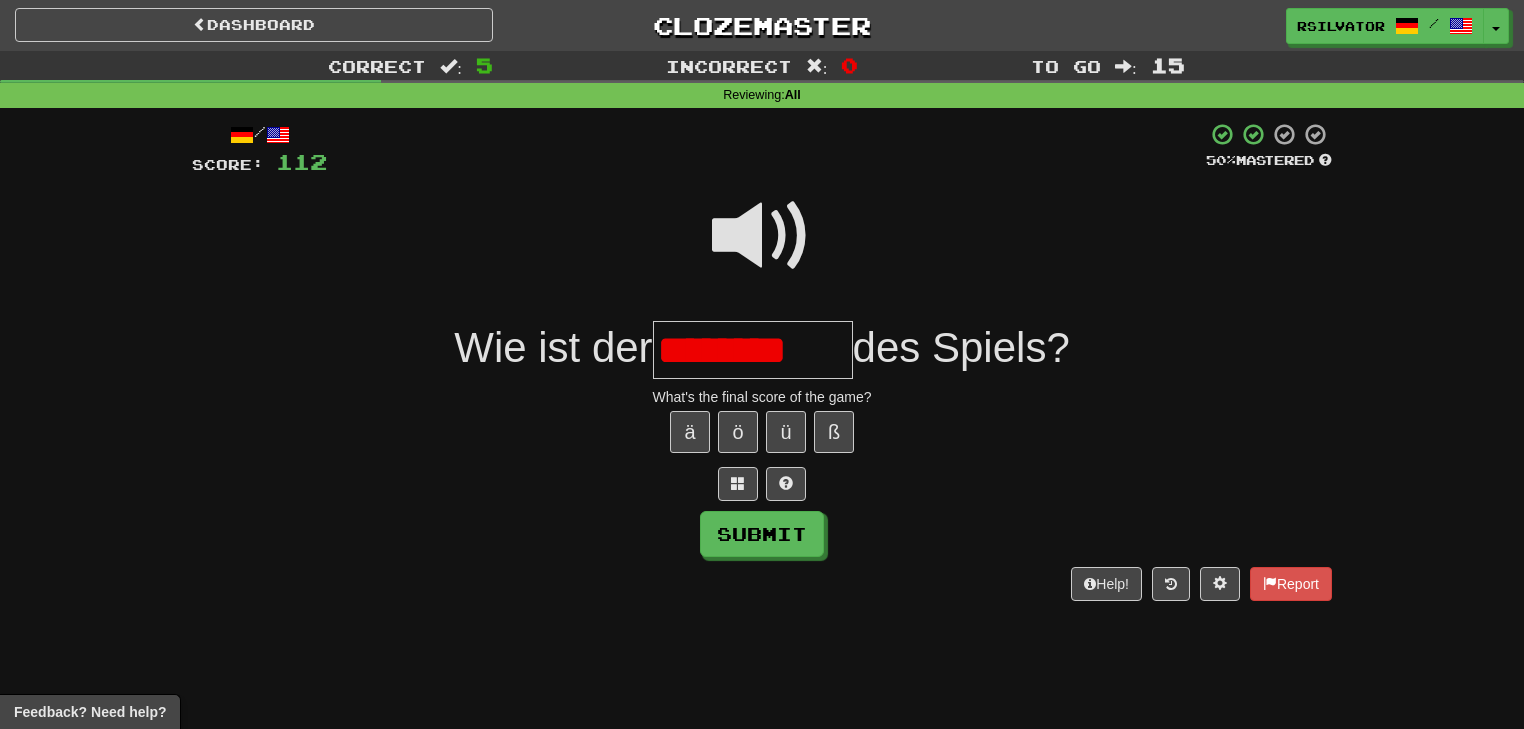 scroll, scrollTop: 0, scrollLeft: 0, axis: both 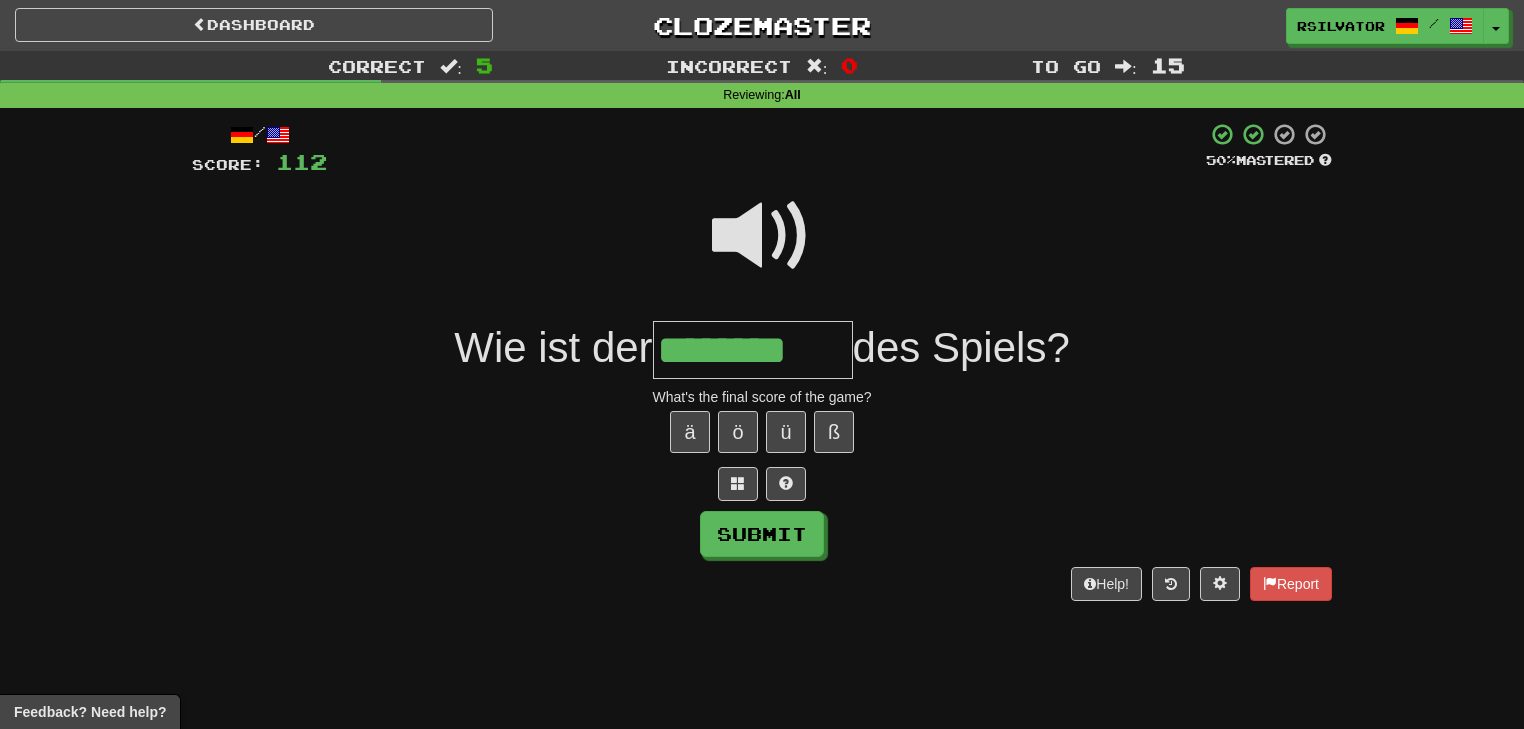 type on "********" 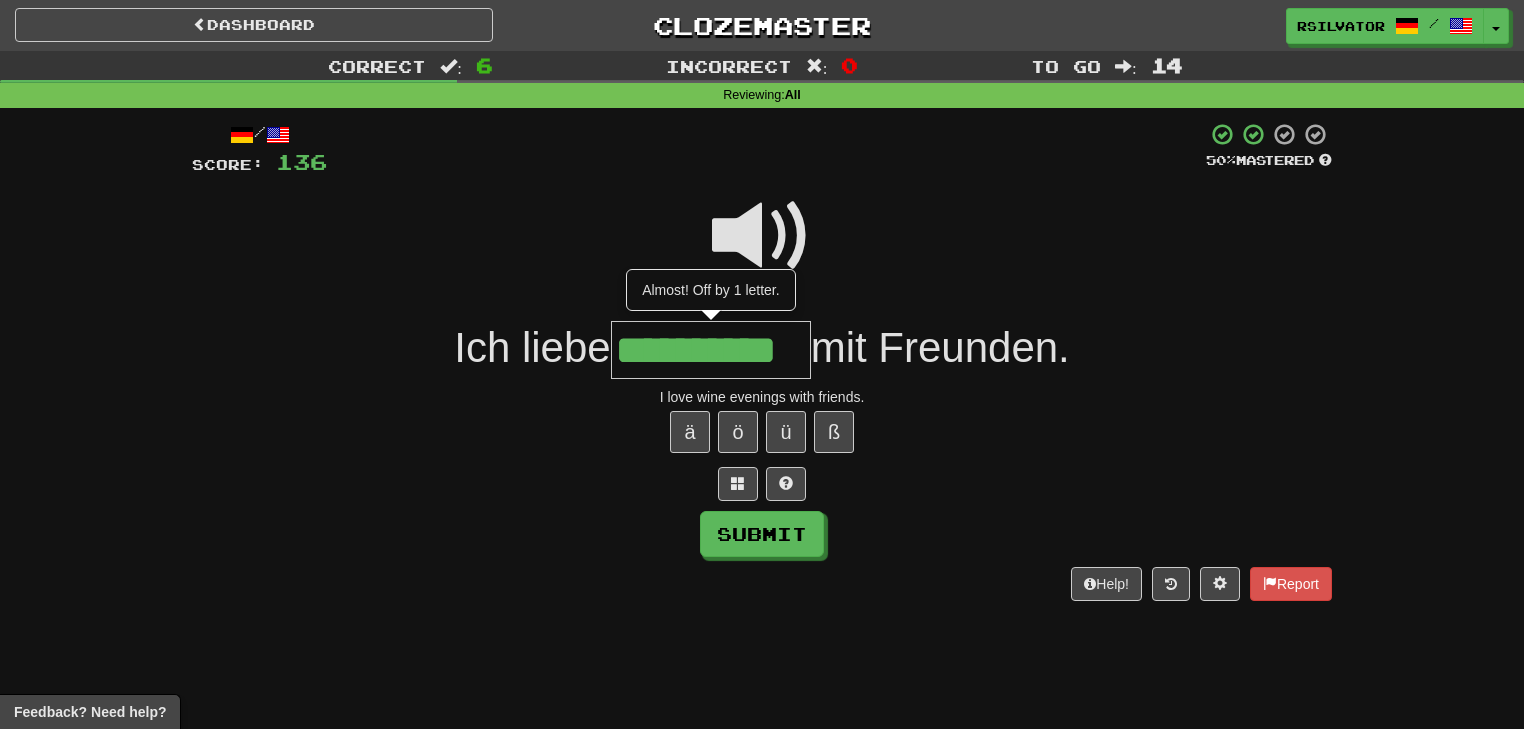scroll, scrollTop: 0, scrollLeft: 42, axis: horizontal 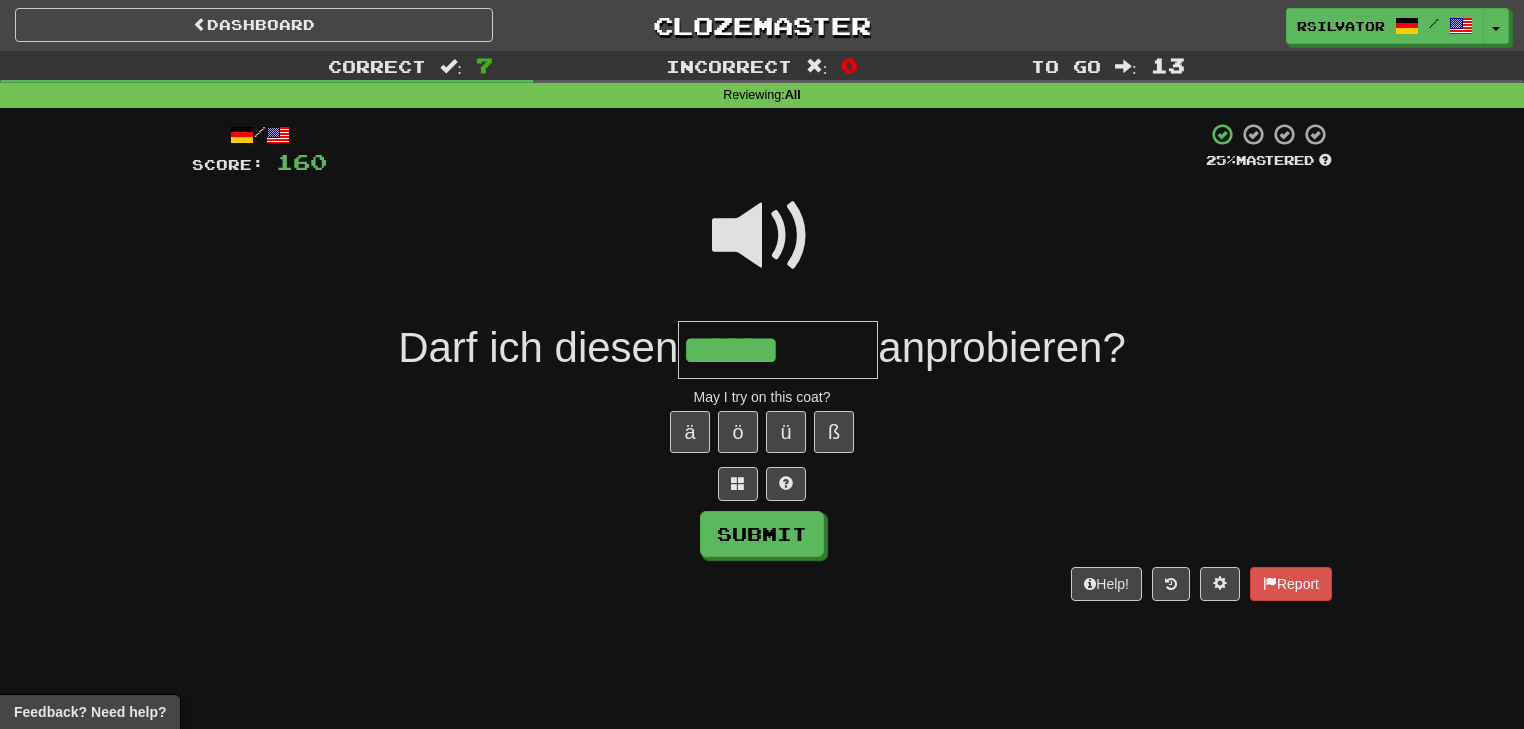 type on "******" 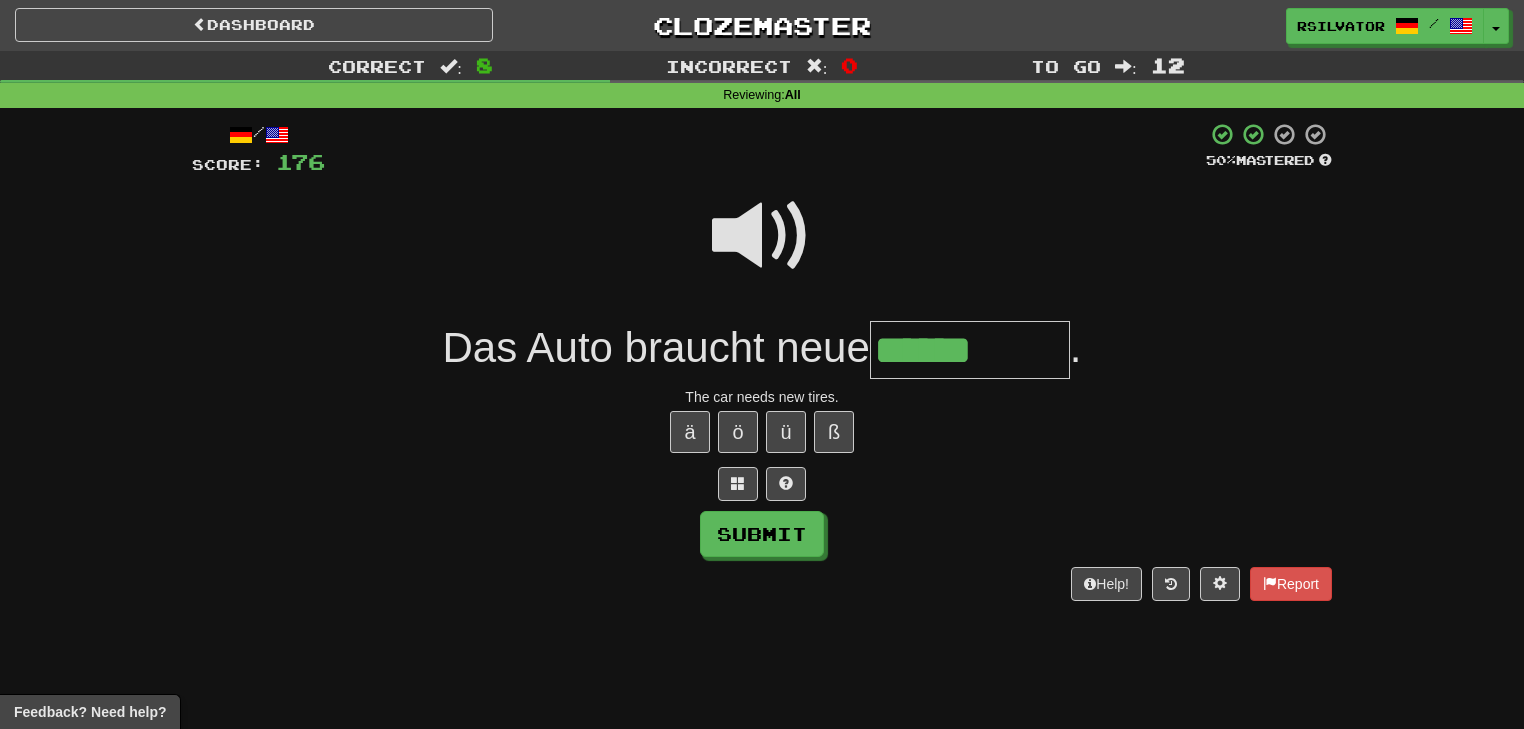 type on "******" 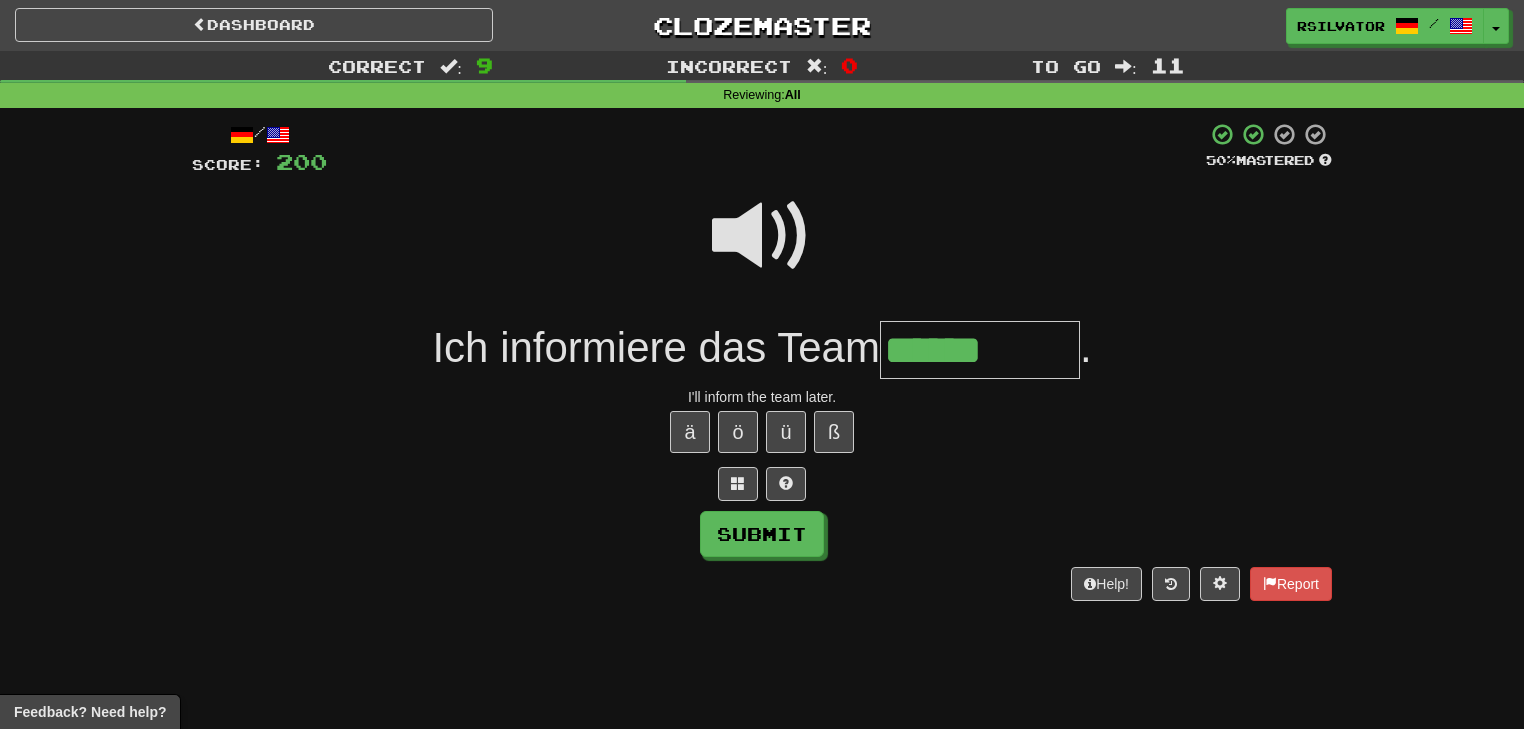 type on "******" 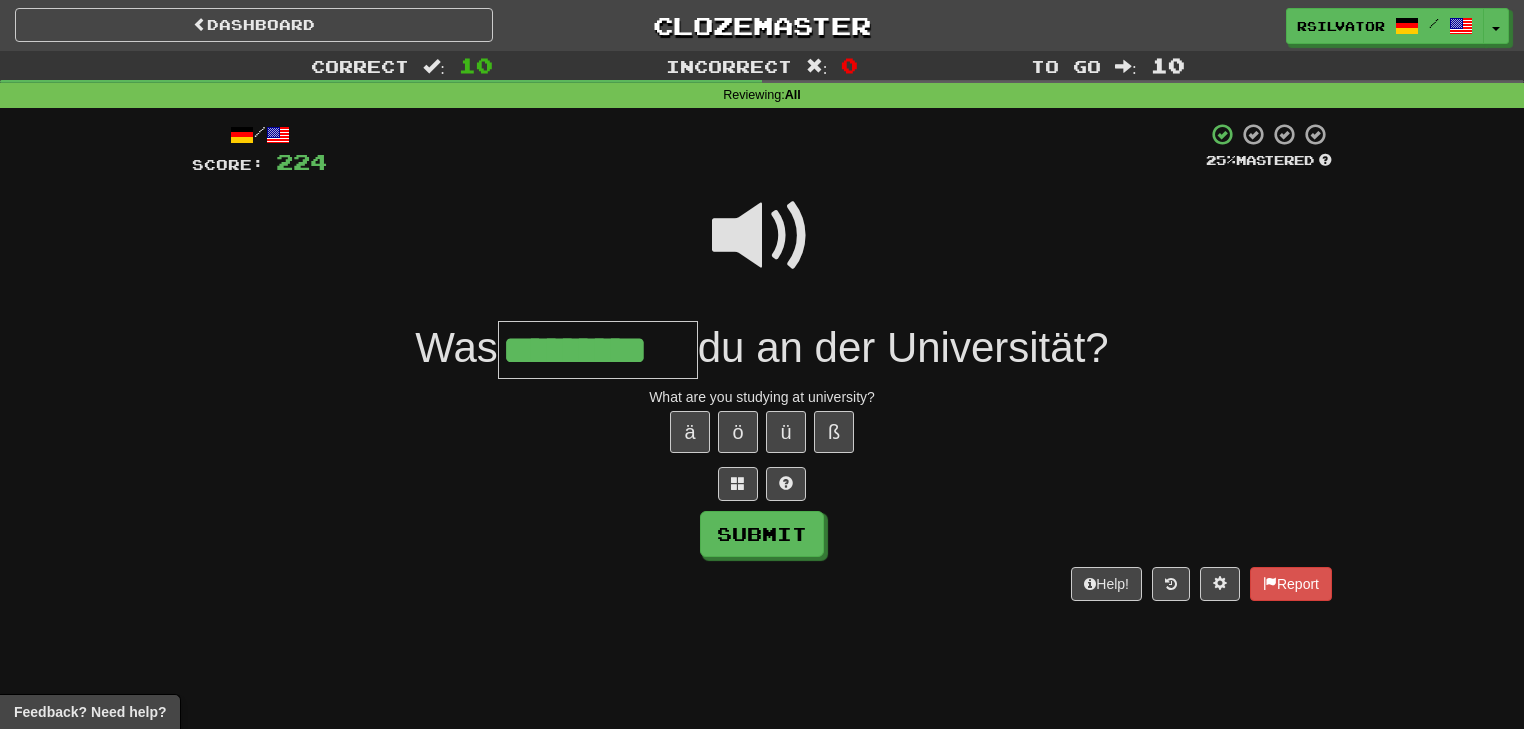 type on "*********" 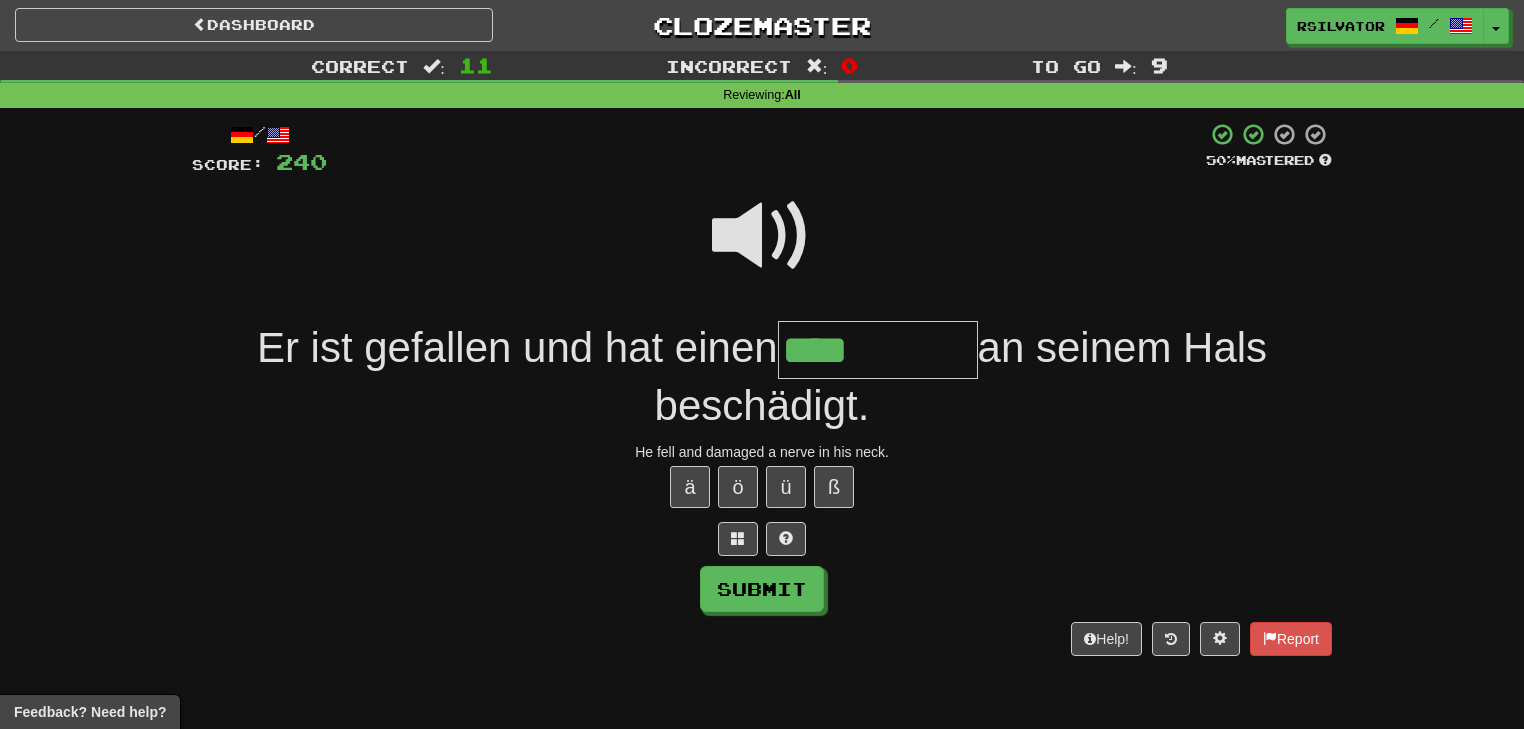 type on "****" 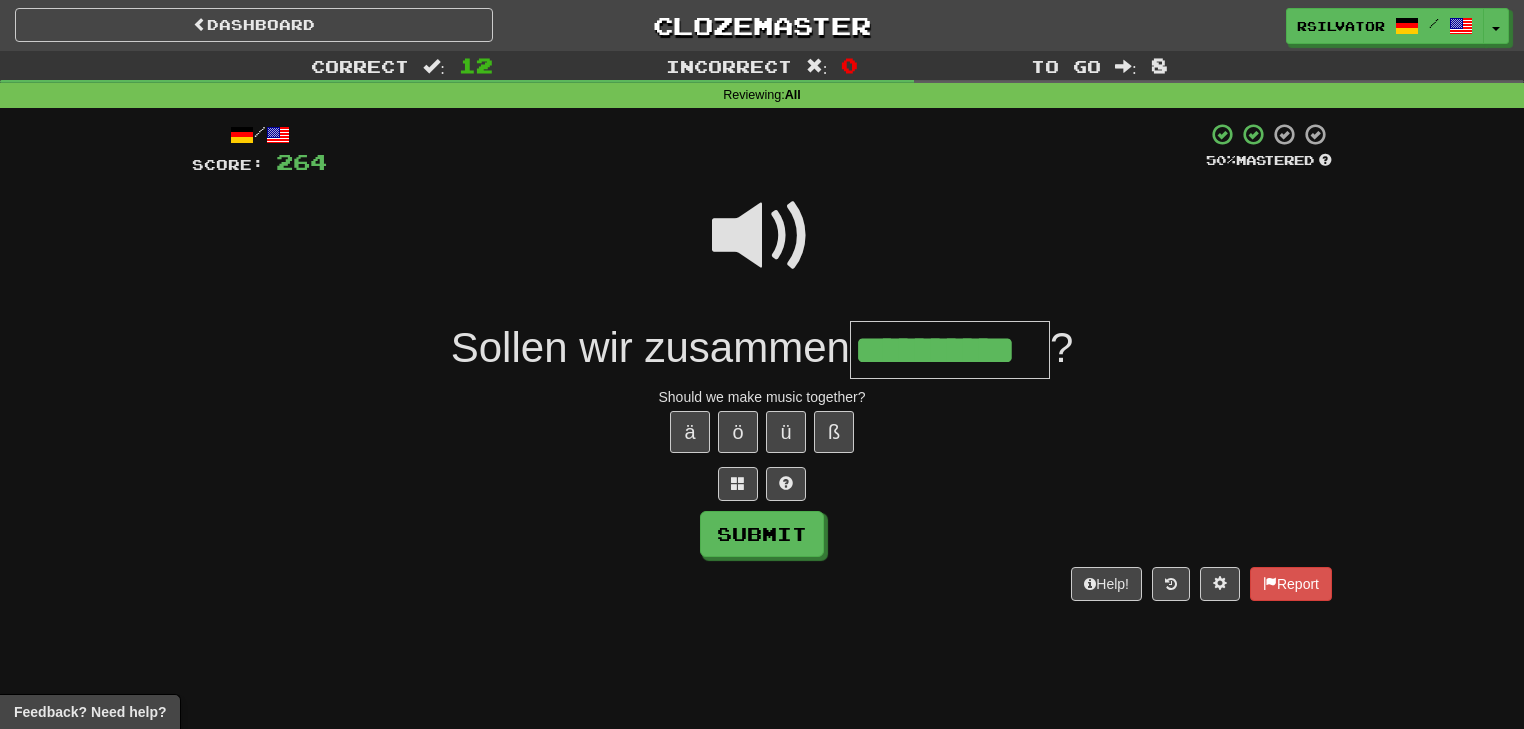 scroll, scrollTop: 0, scrollLeft: 10, axis: horizontal 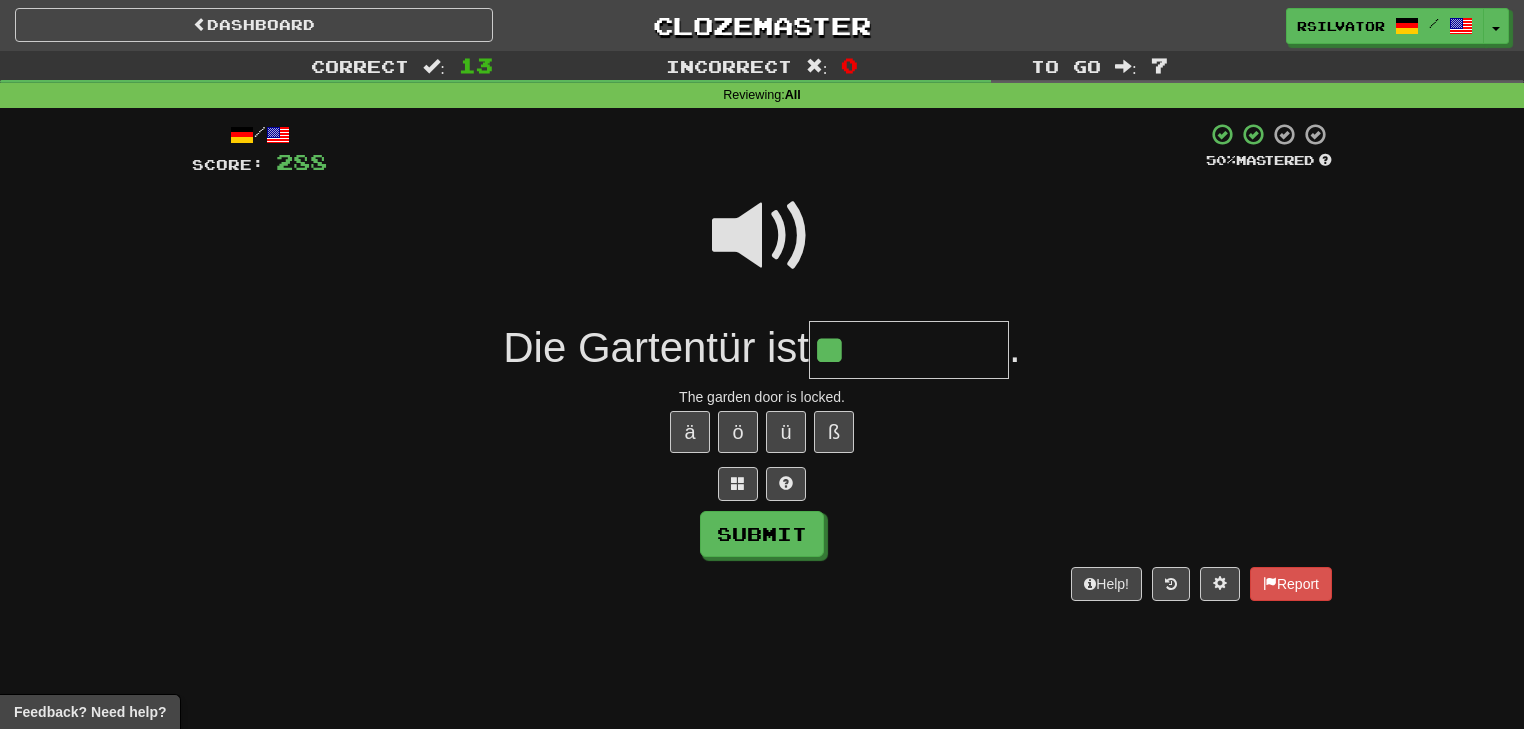 type on "*" 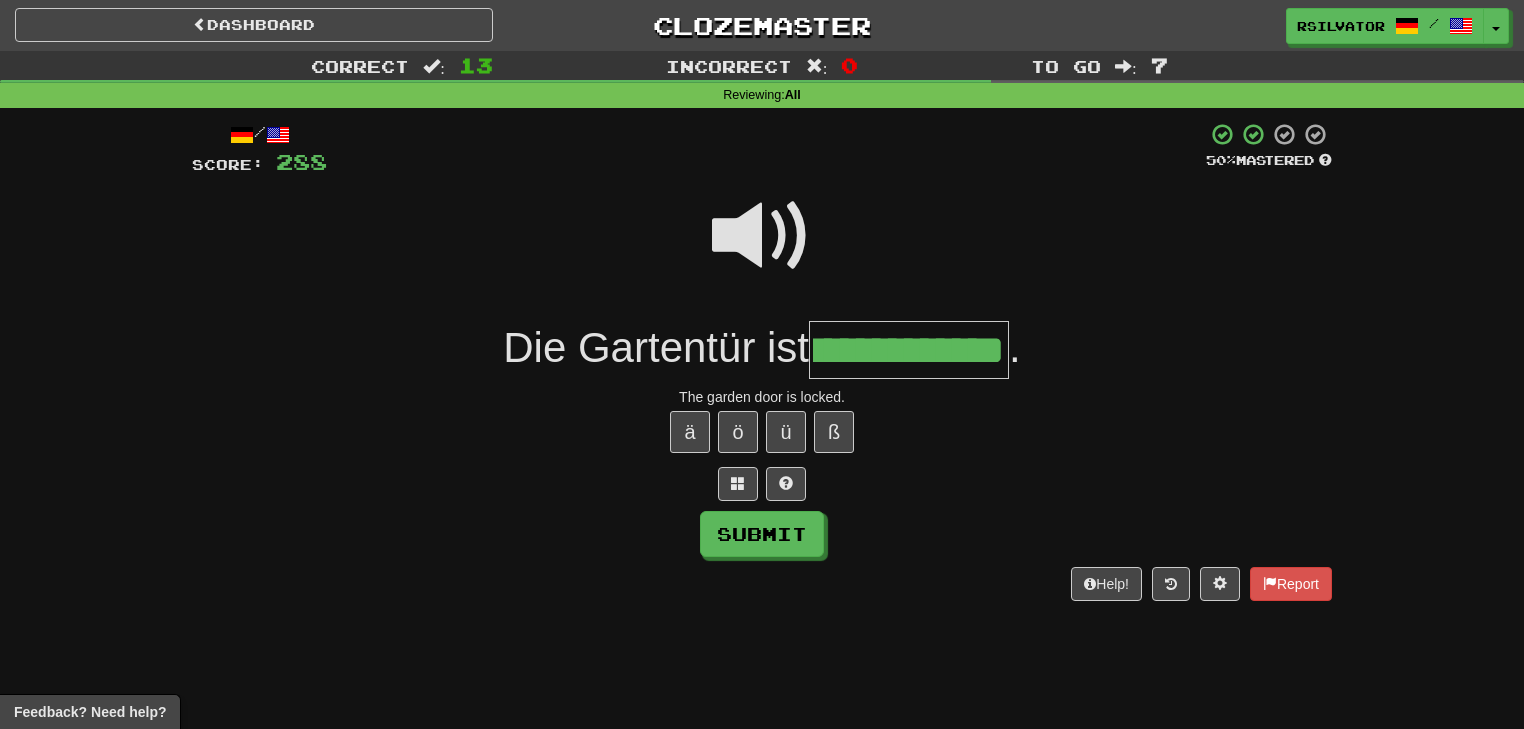 scroll, scrollTop: 0, scrollLeft: 87, axis: horizontal 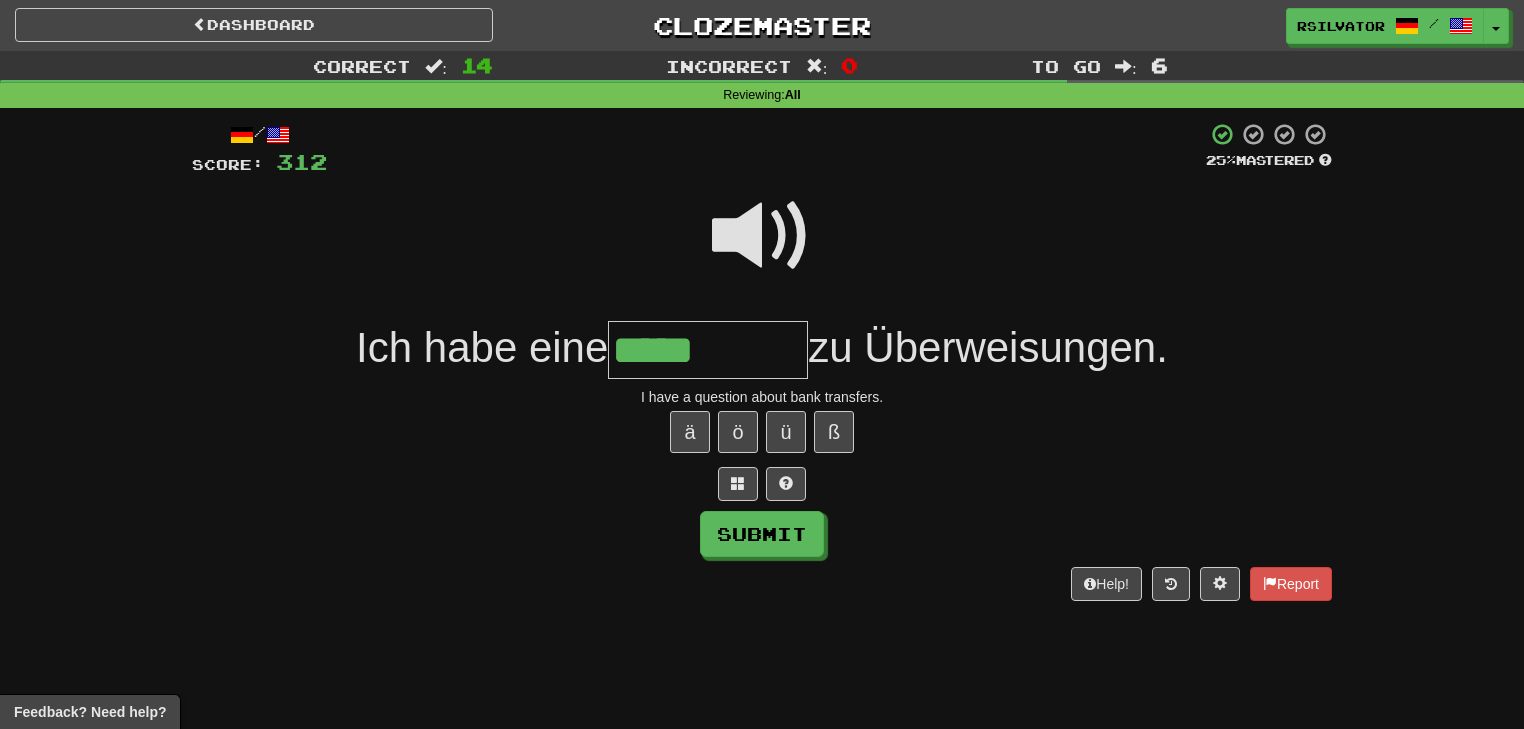 type on "*****" 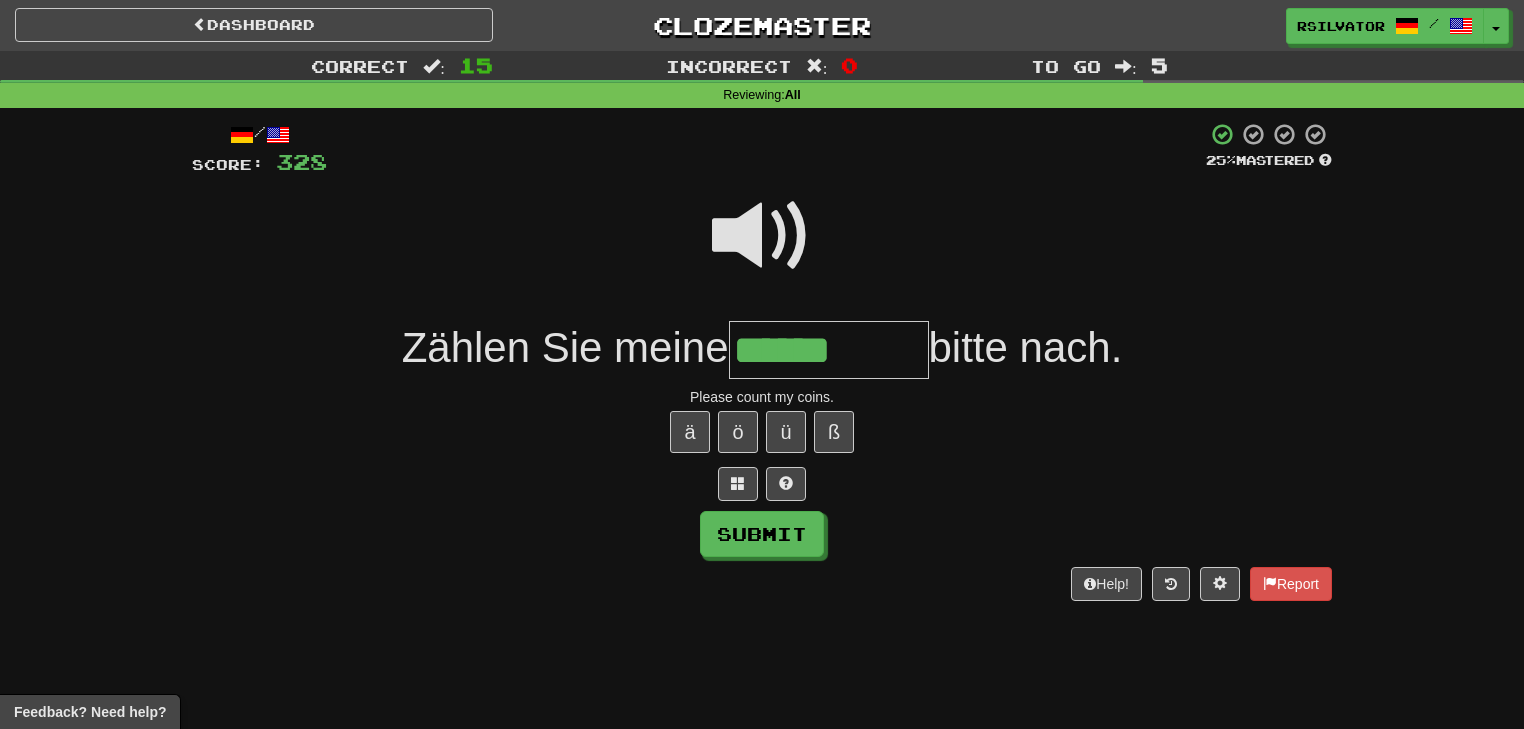type on "******" 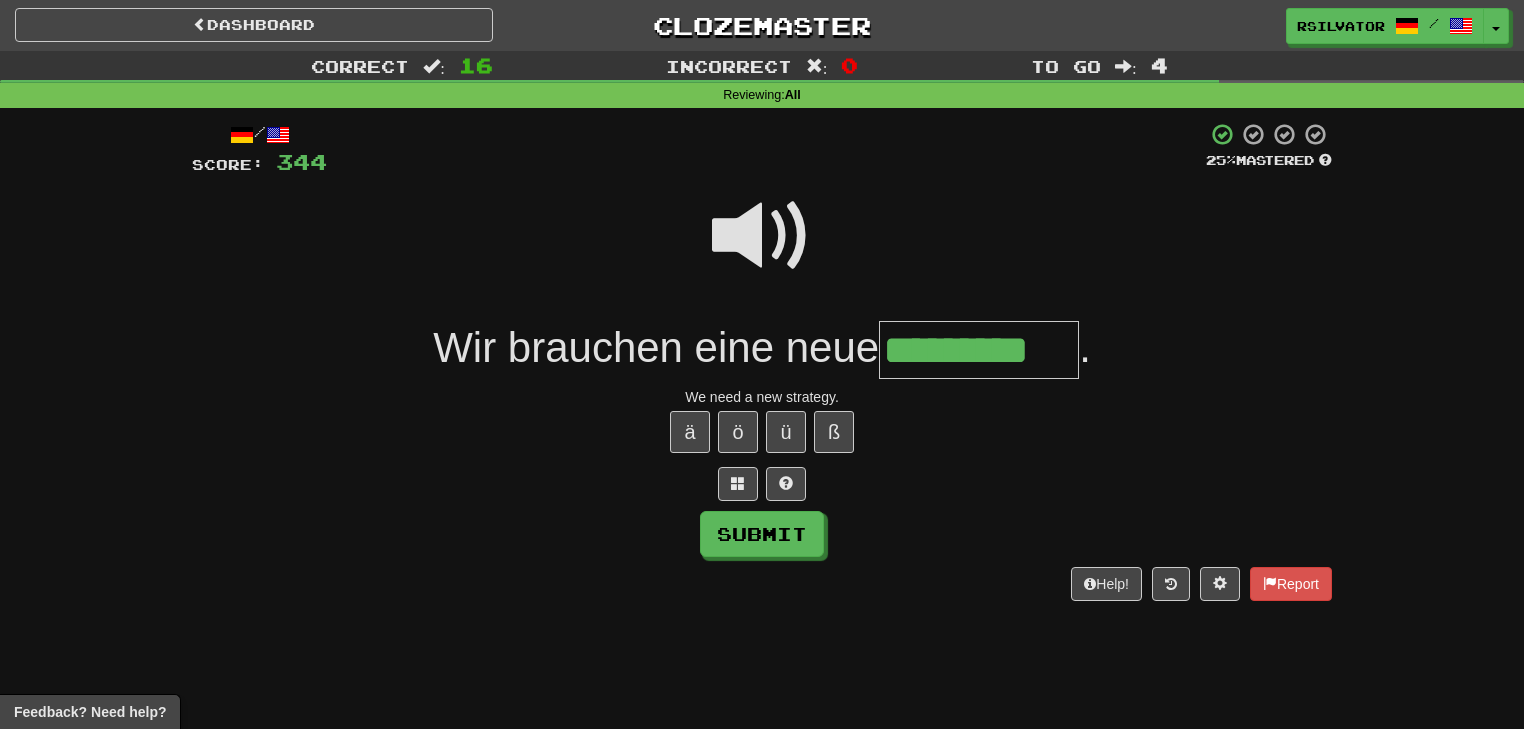 type on "*********" 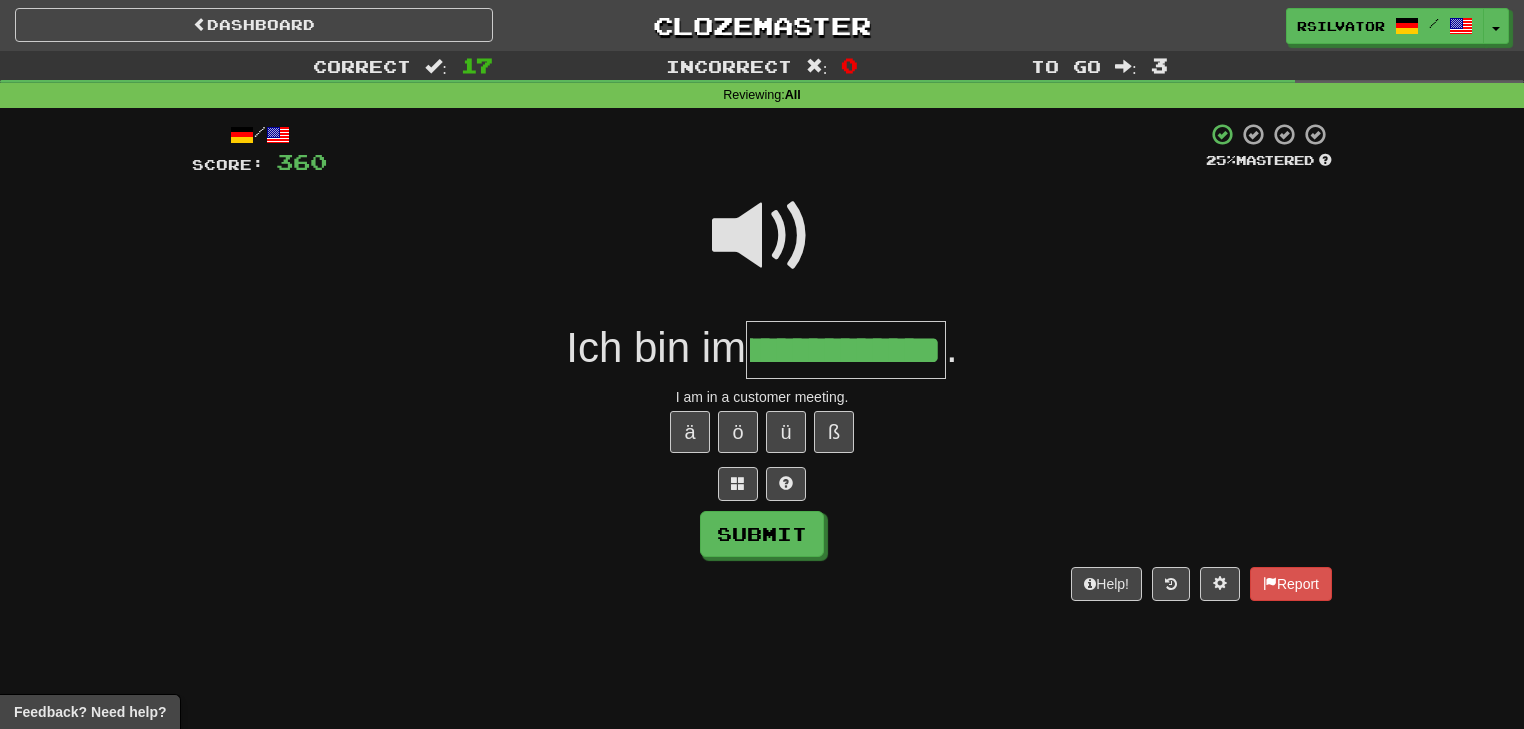 scroll, scrollTop: 0, scrollLeft: 124, axis: horizontal 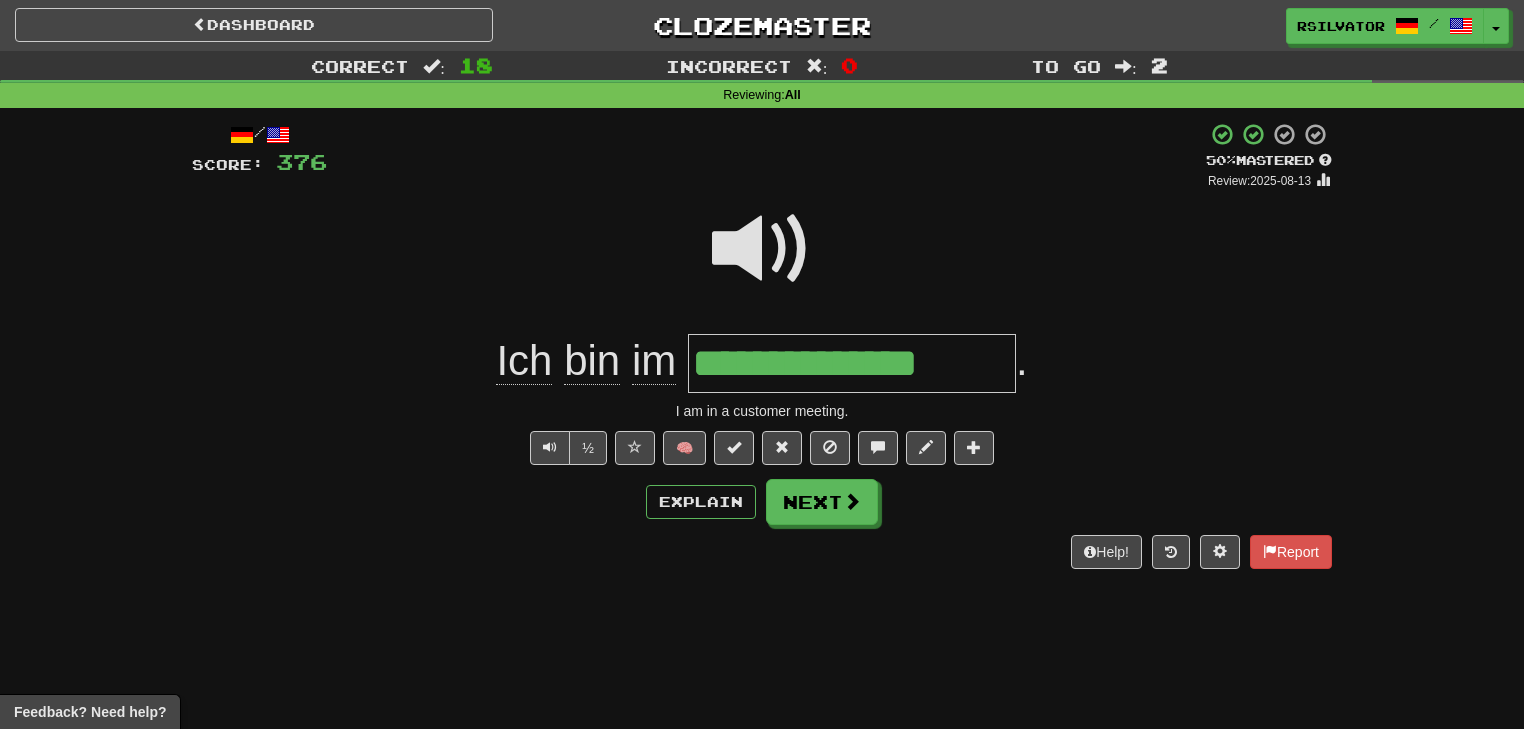 click on "Help!  Report" at bounding box center [762, 552] 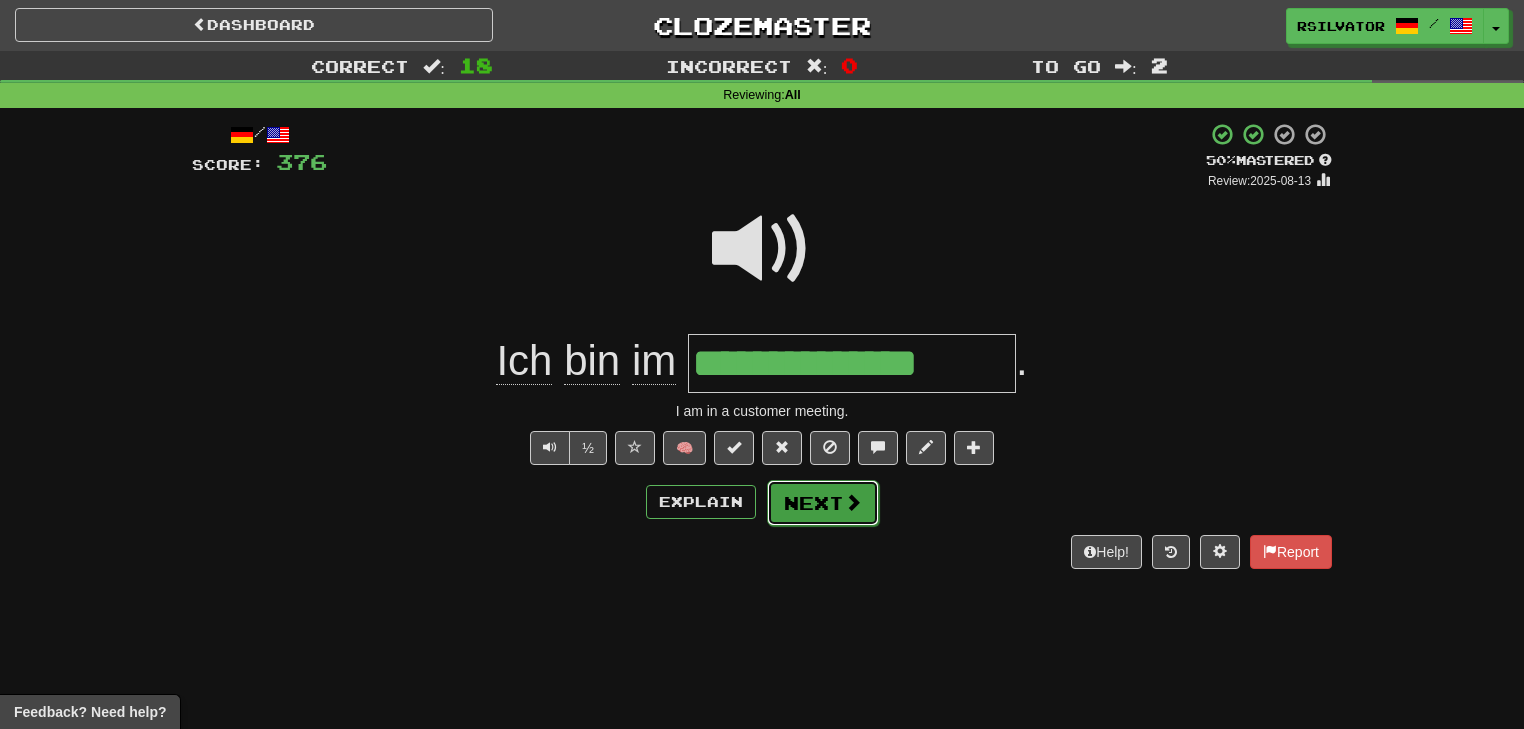 click on "Next" at bounding box center [823, 503] 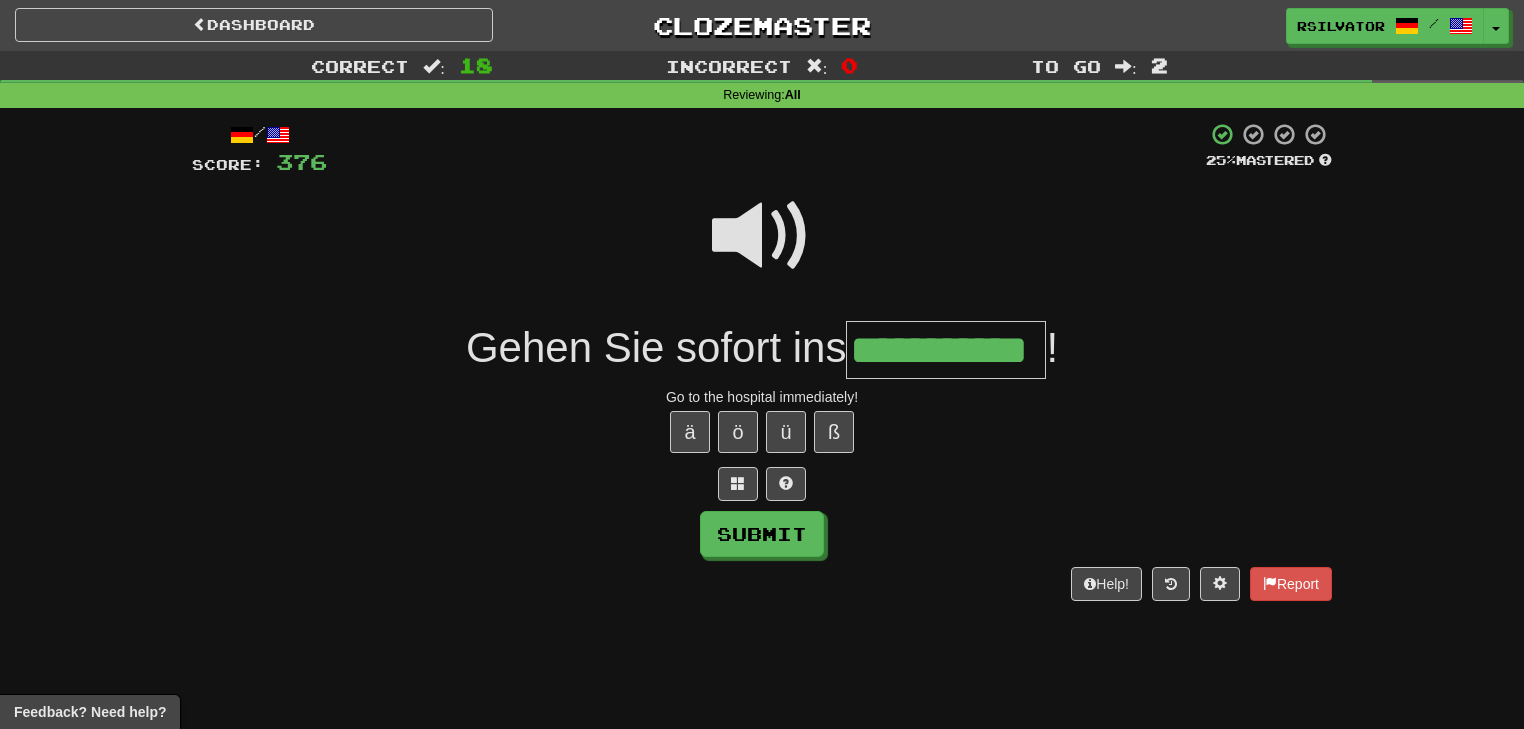 scroll, scrollTop: 0, scrollLeft: 54, axis: horizontal 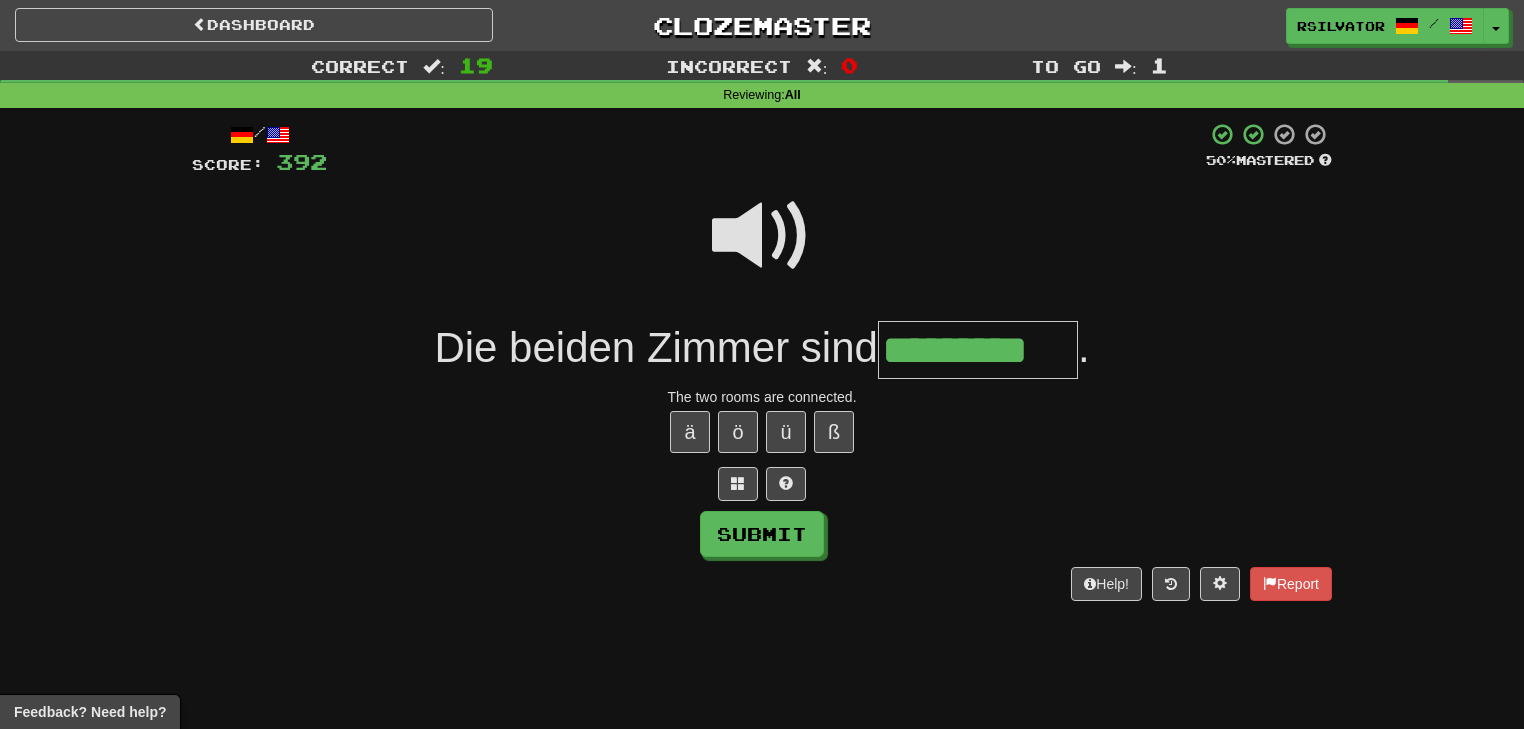 type on "*********" 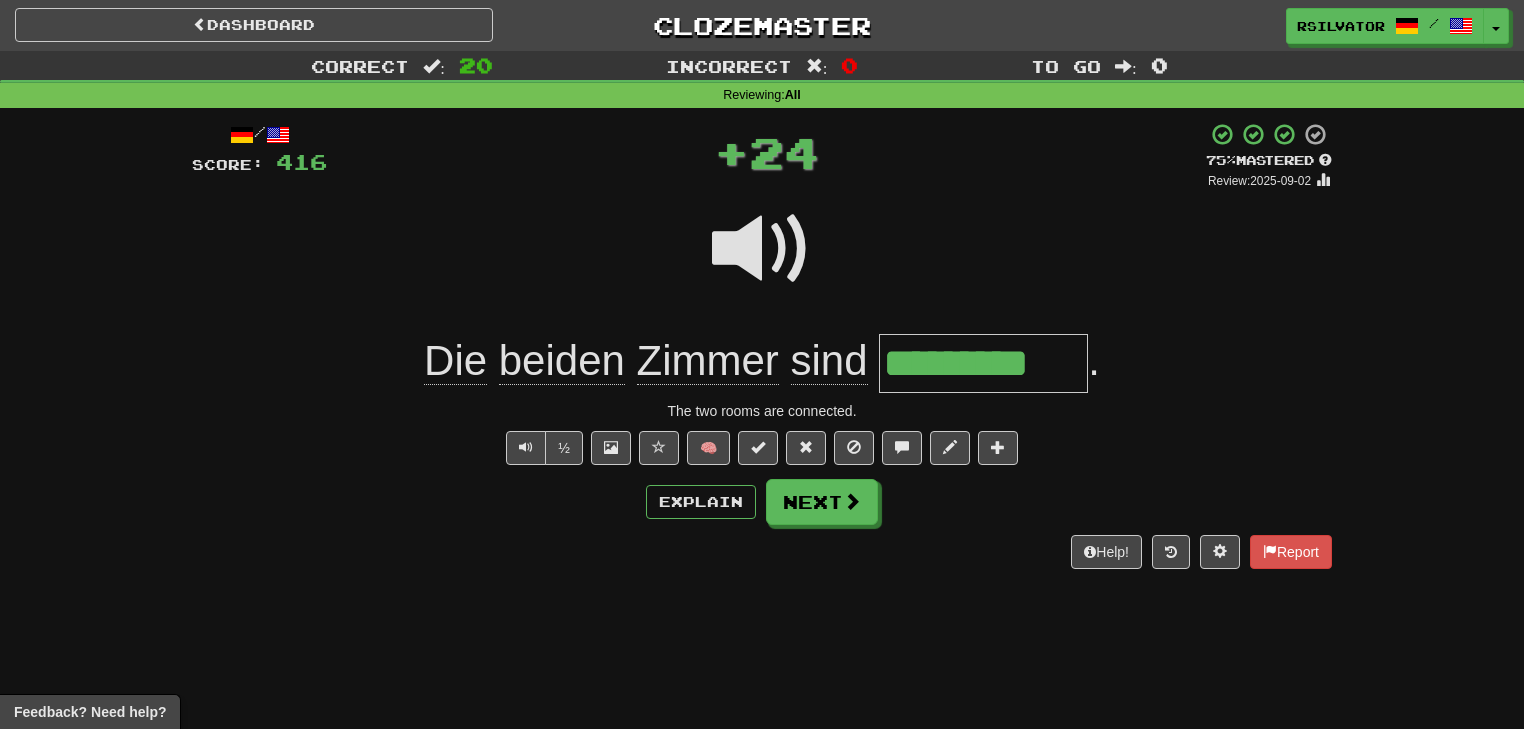 scroll, scrollTop: 0, scrollLeft: 0, axis: both 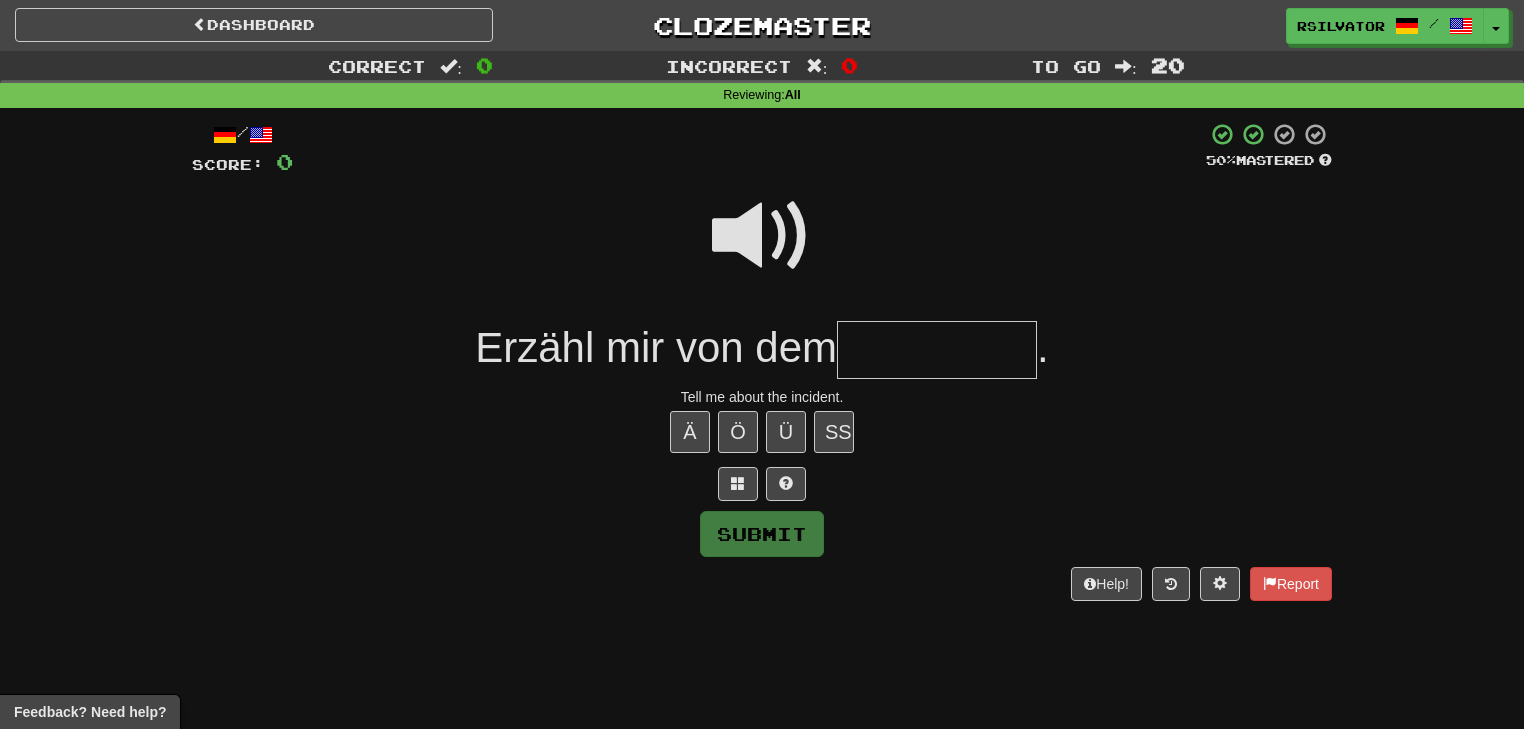 type on "*" 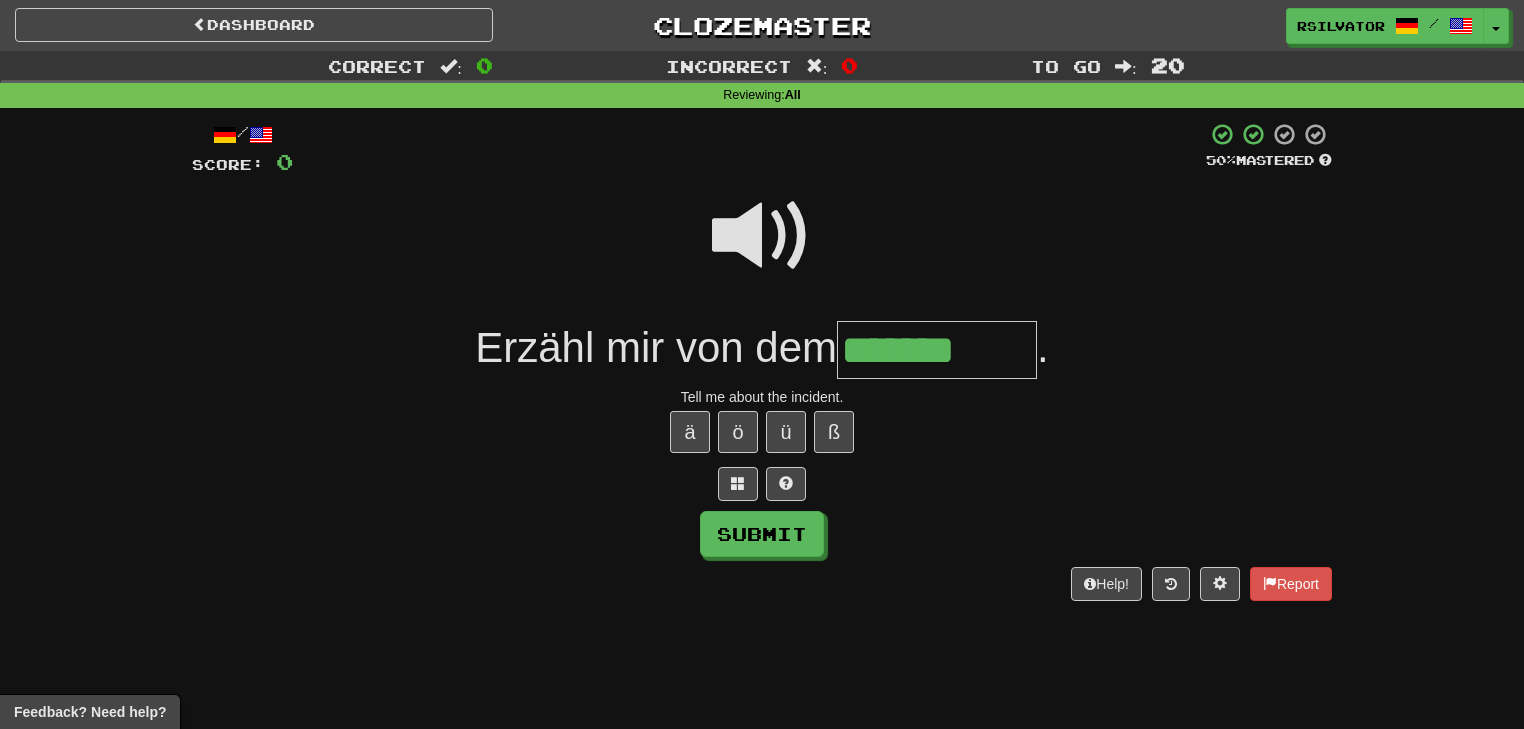 type on "*******" 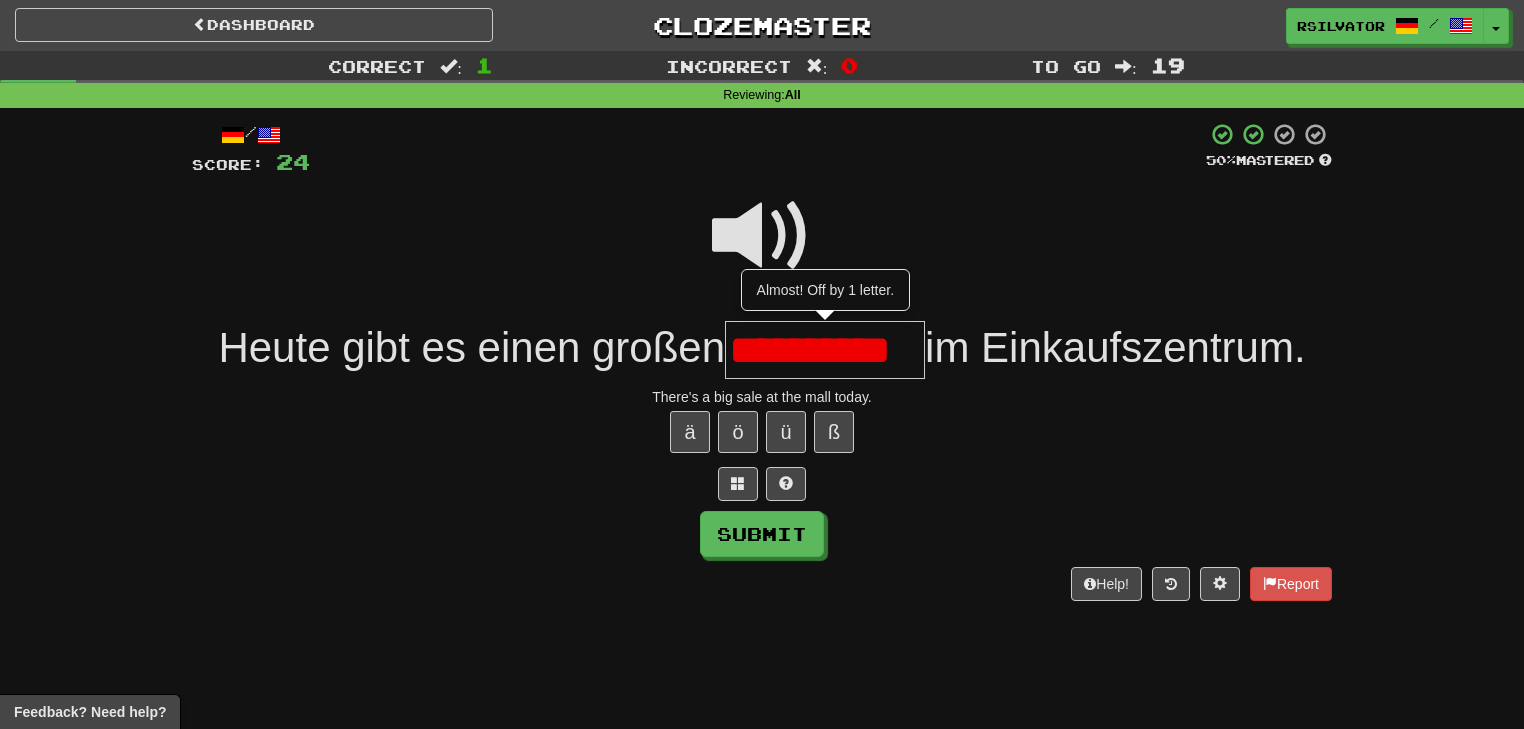 scroll, scrollTop: 0, scrollLeft: 17, axis: horizontal 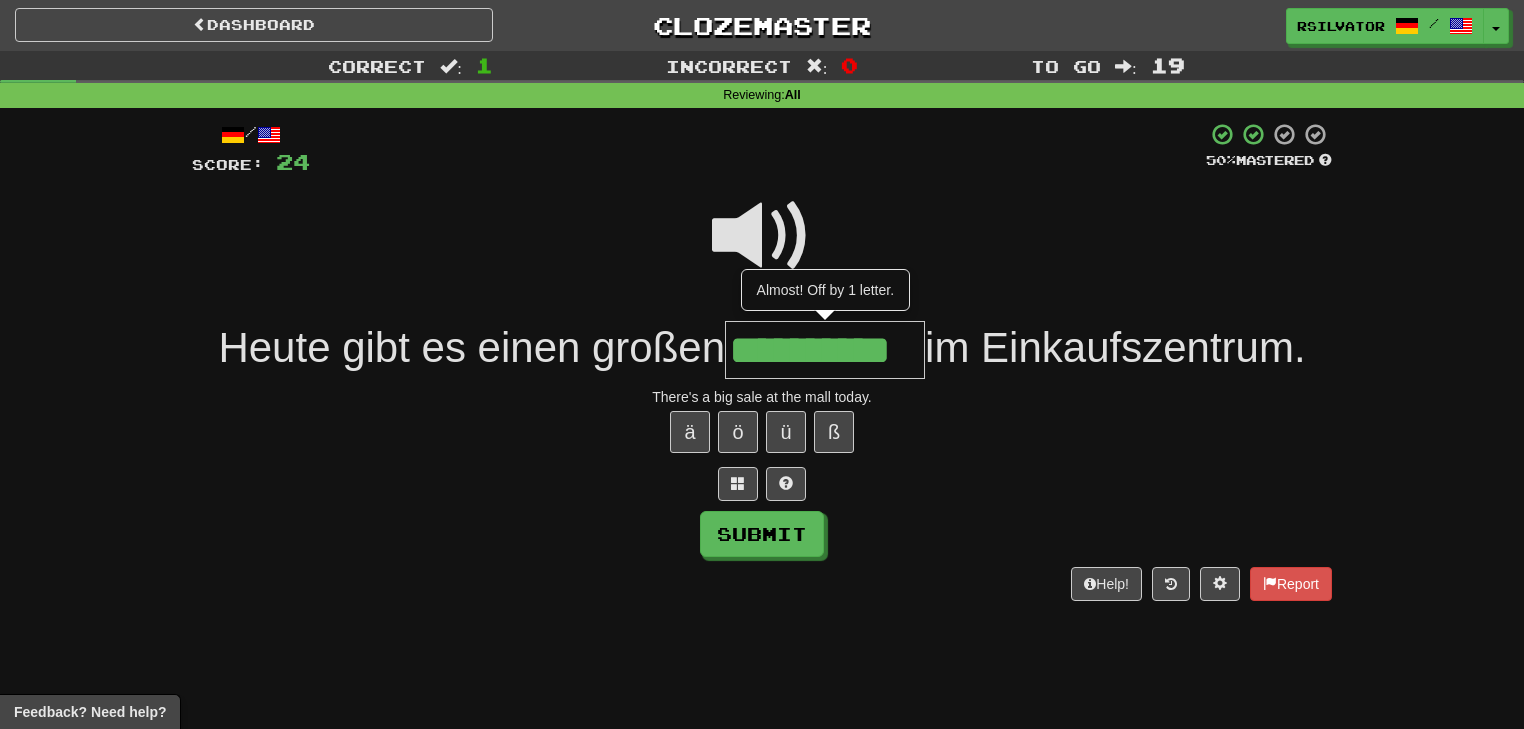 type on "**********" 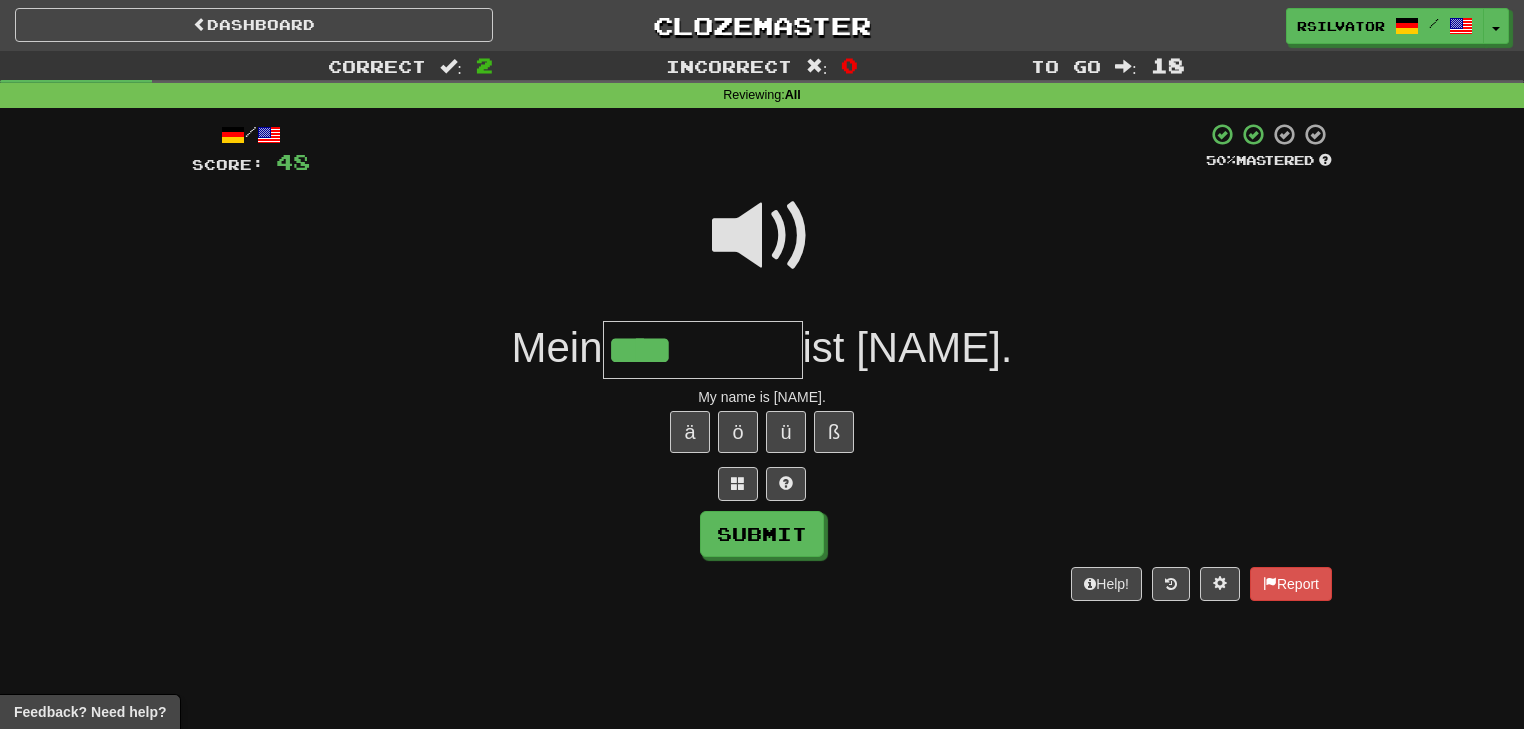 type on "****" 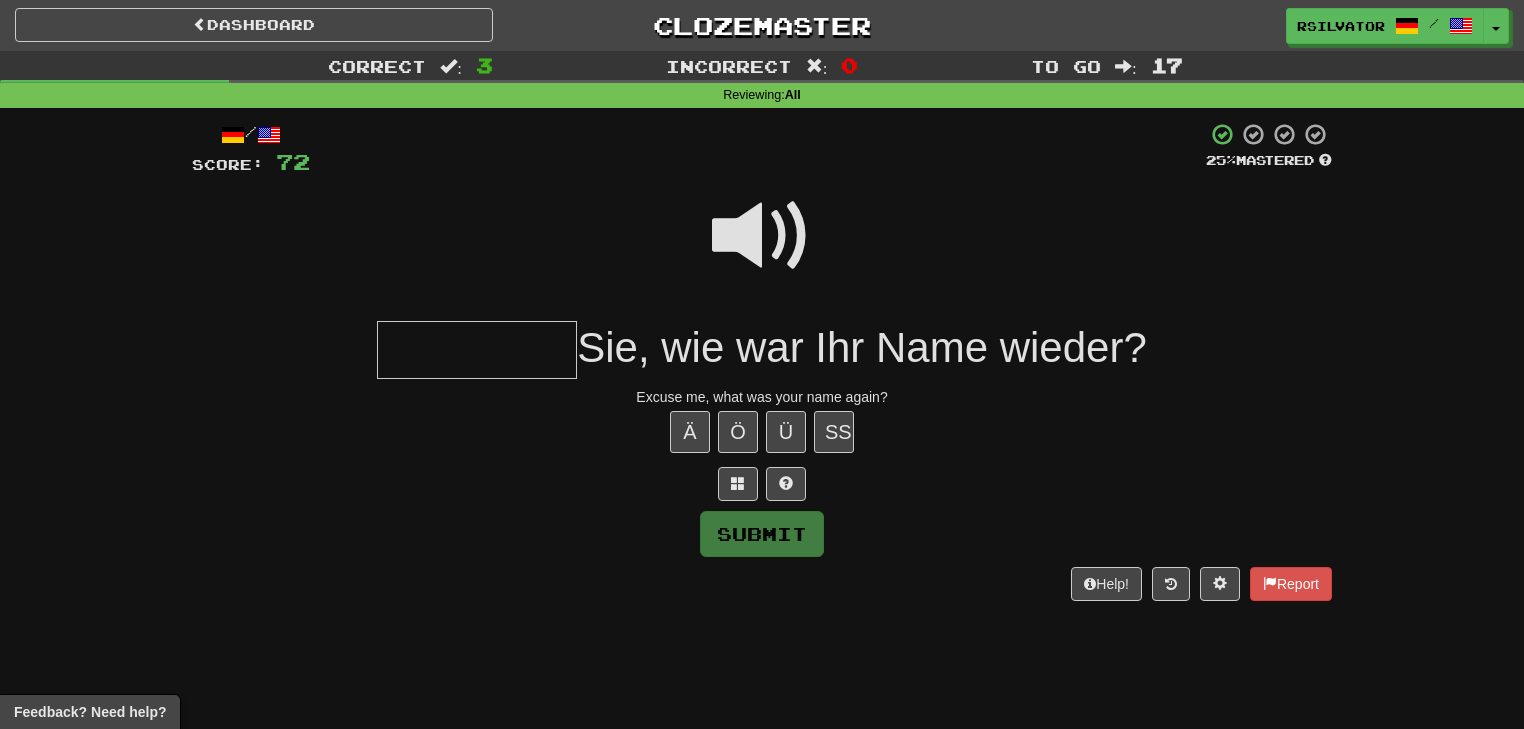 type on "*" 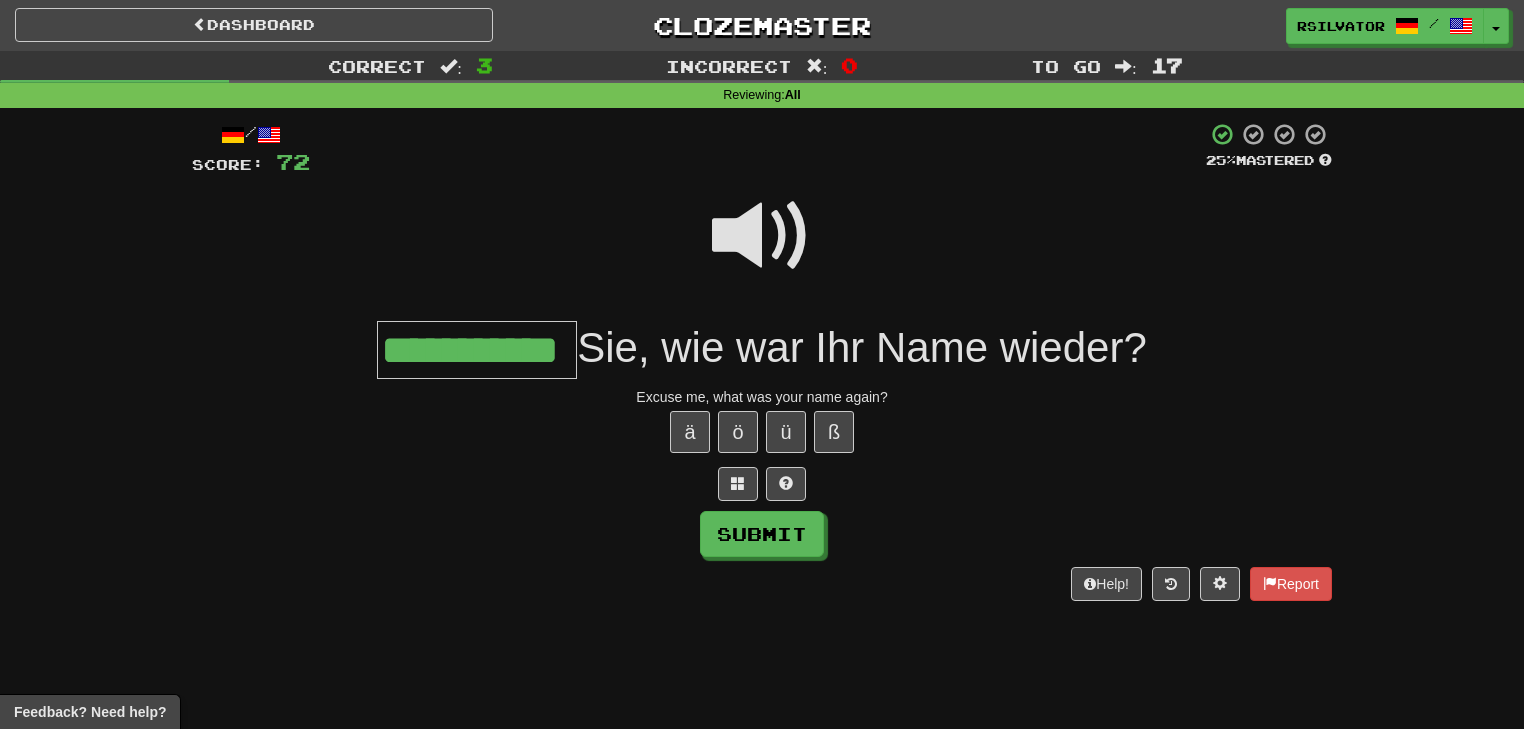 scroll, scrollTop: 0, scrollLeft: 71, axis: horizontal 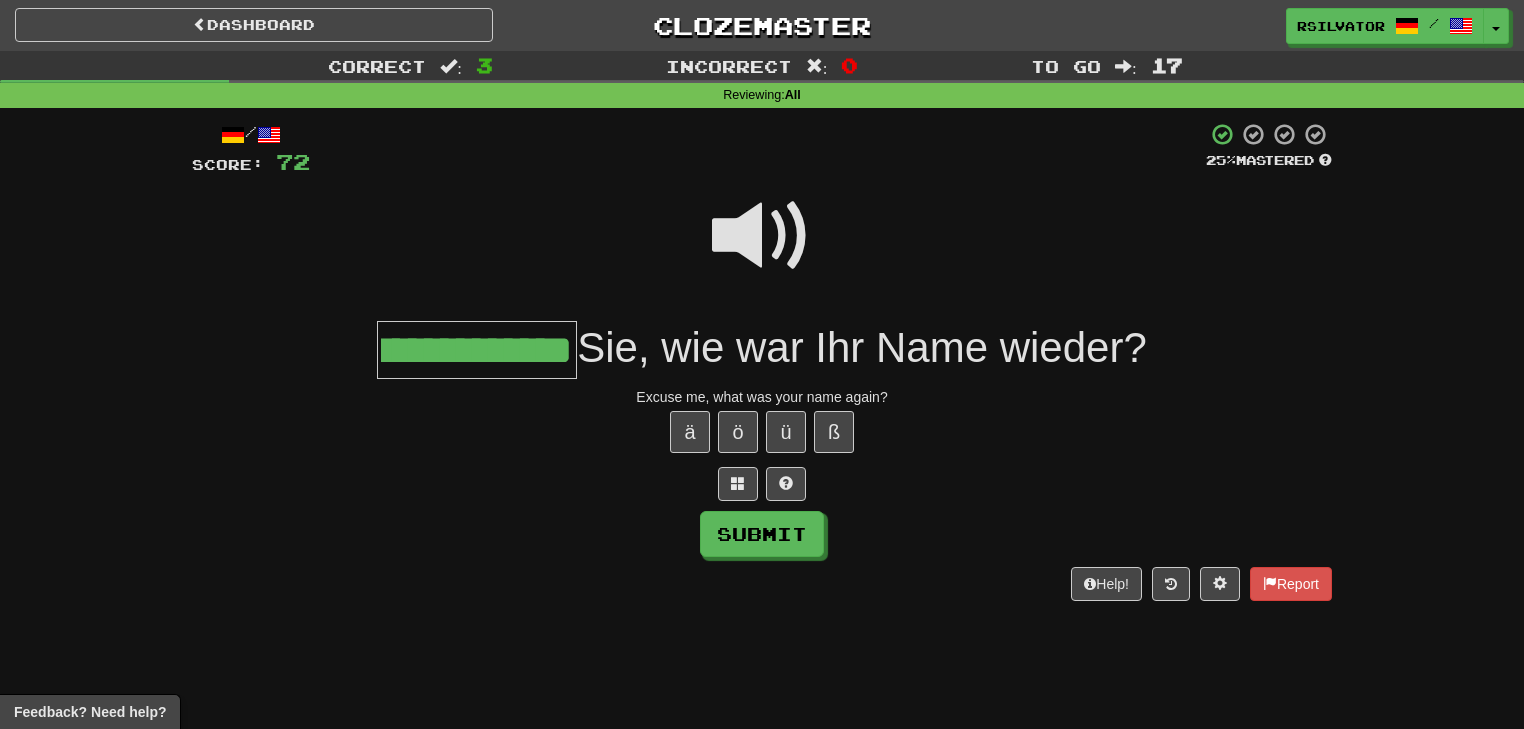 type on "**********" 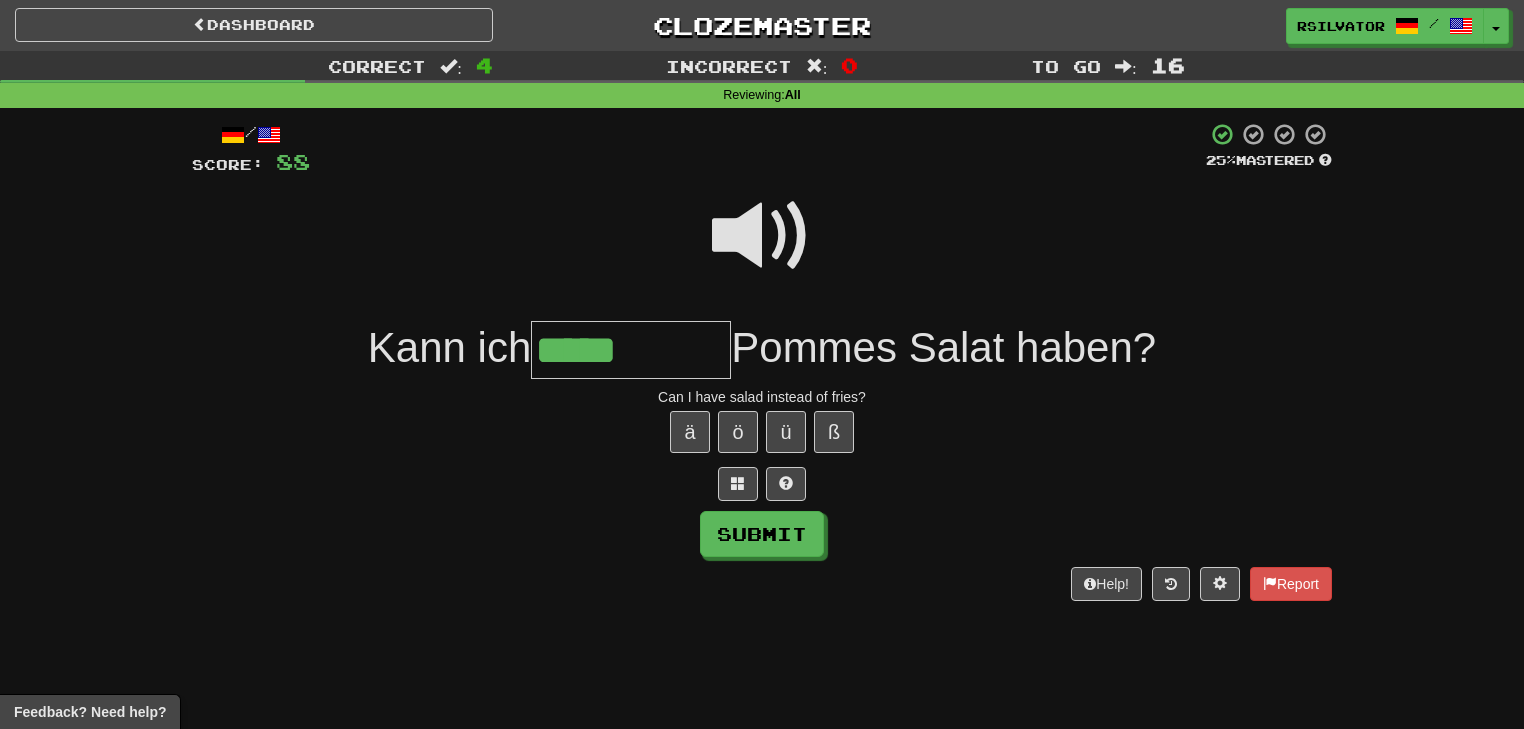 type on "*****" 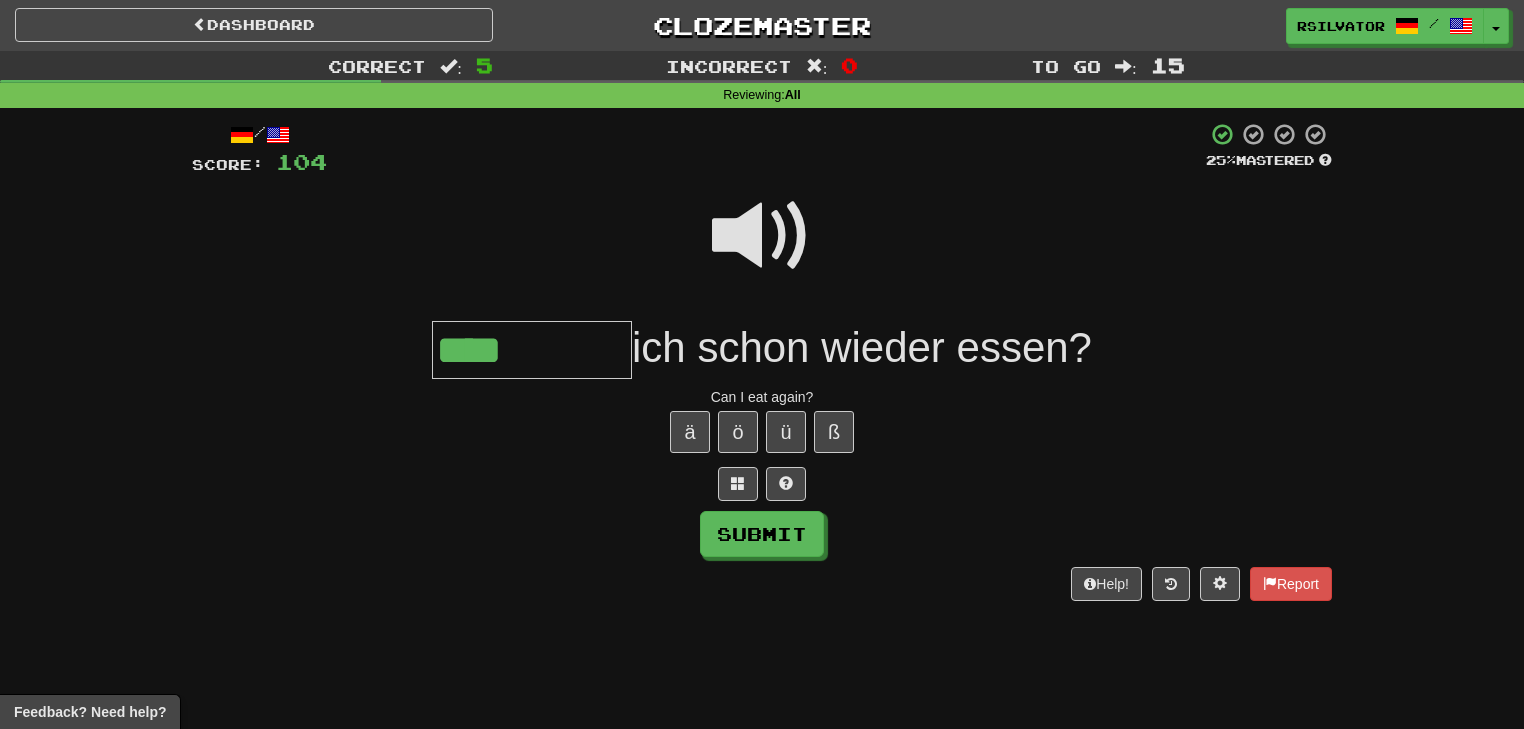 type on "****" 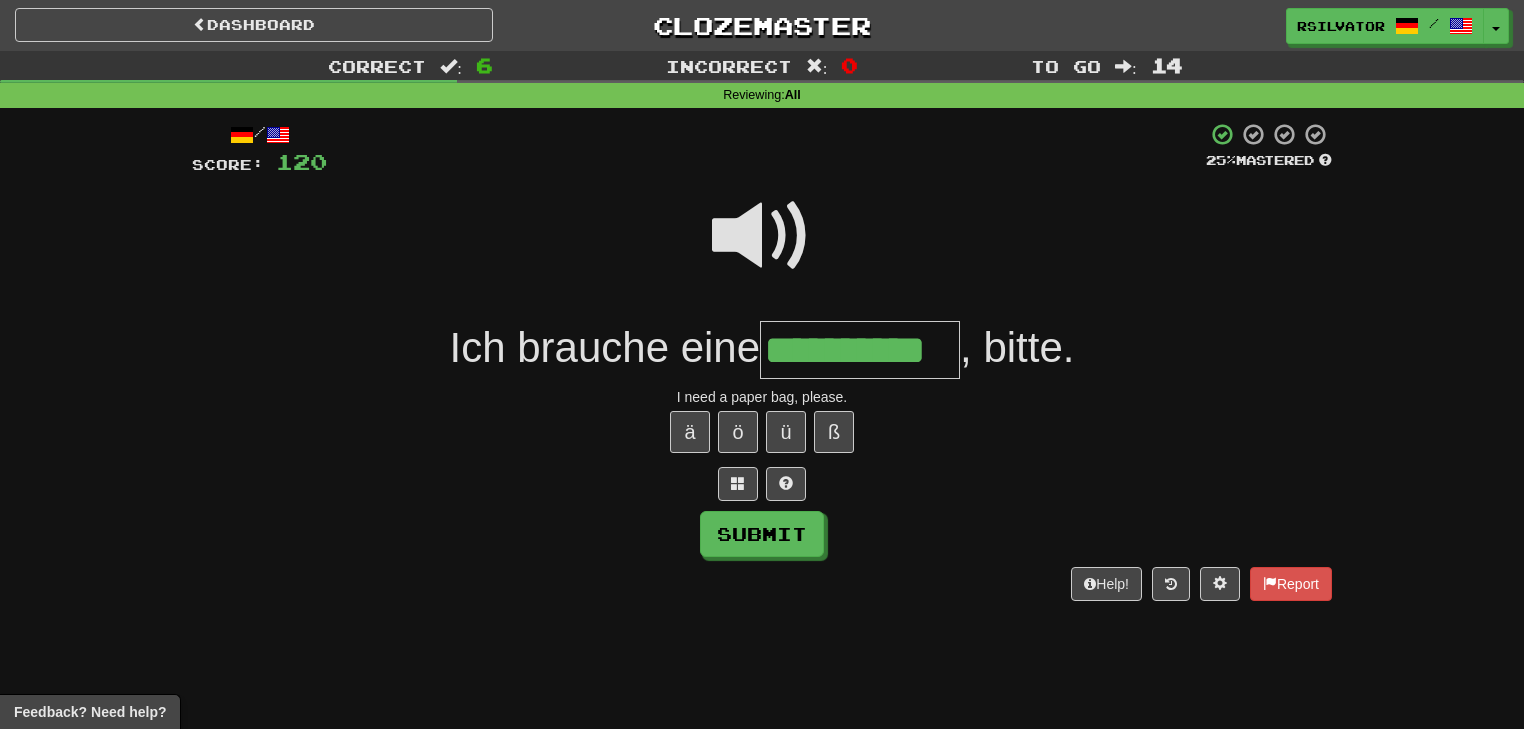 type on "**********" 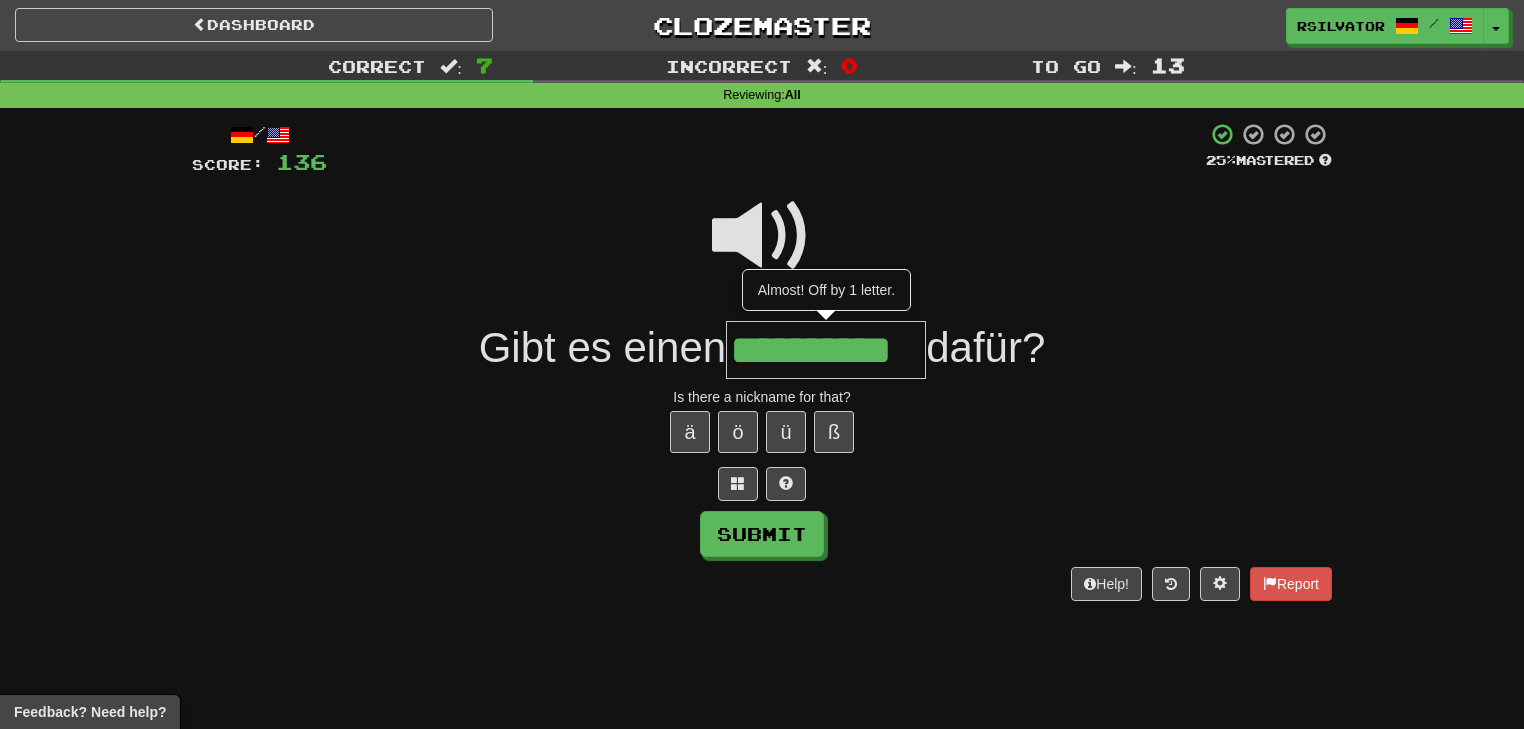 scroll, scrollTop: 0, scrollLeft: 28, axis: horizontal 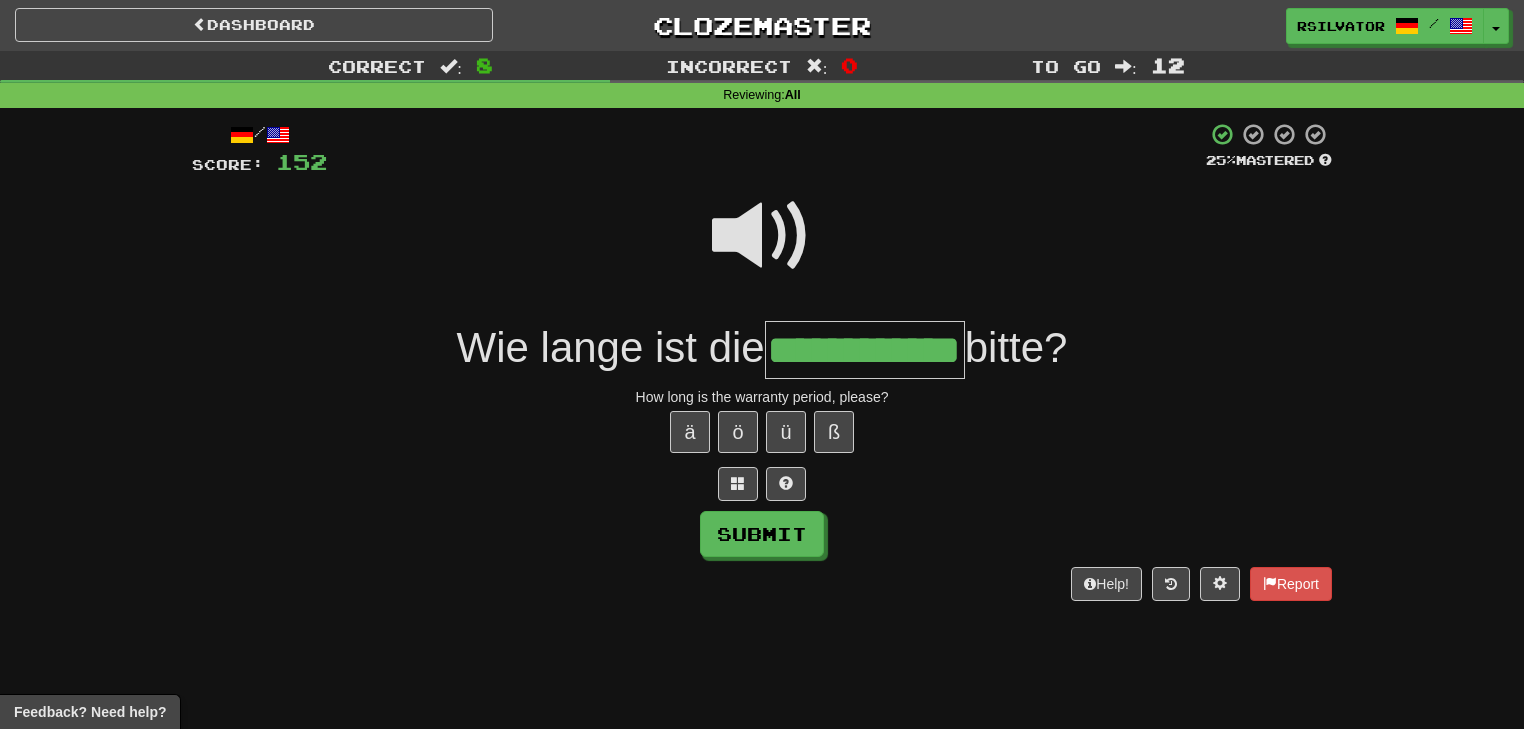 type on "**********" 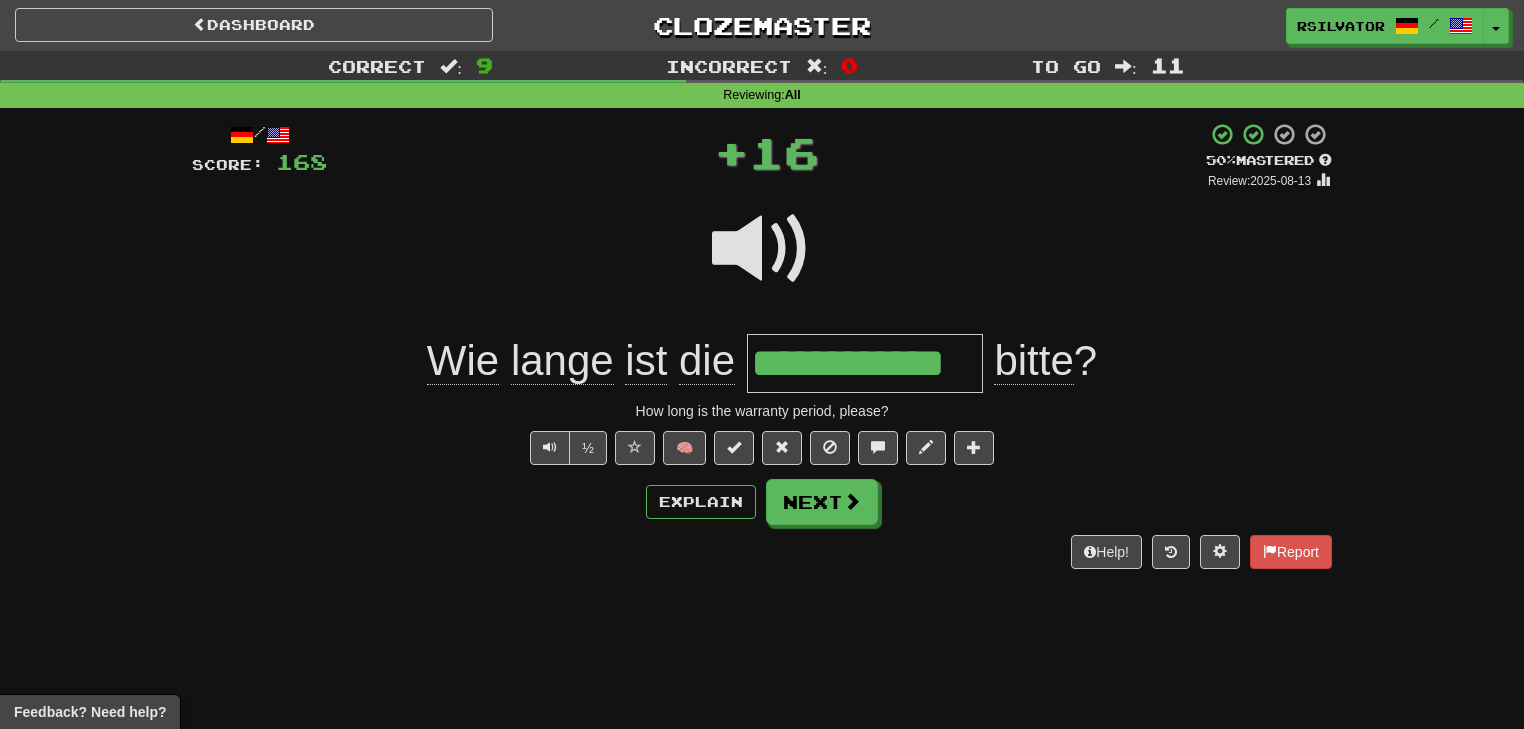 scroll, scrollTop: 0, scrollLeft: 0, axis: both 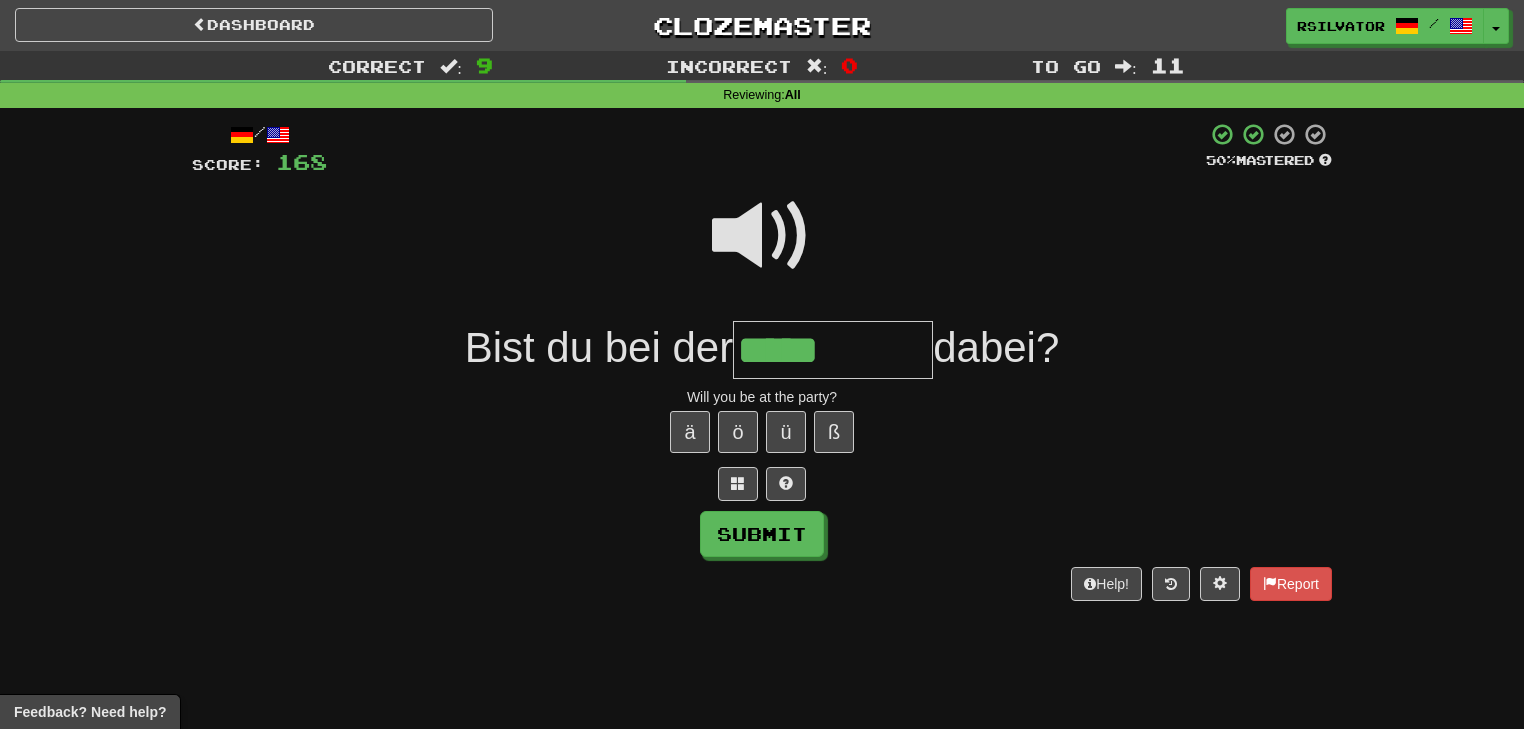 type on "*****" 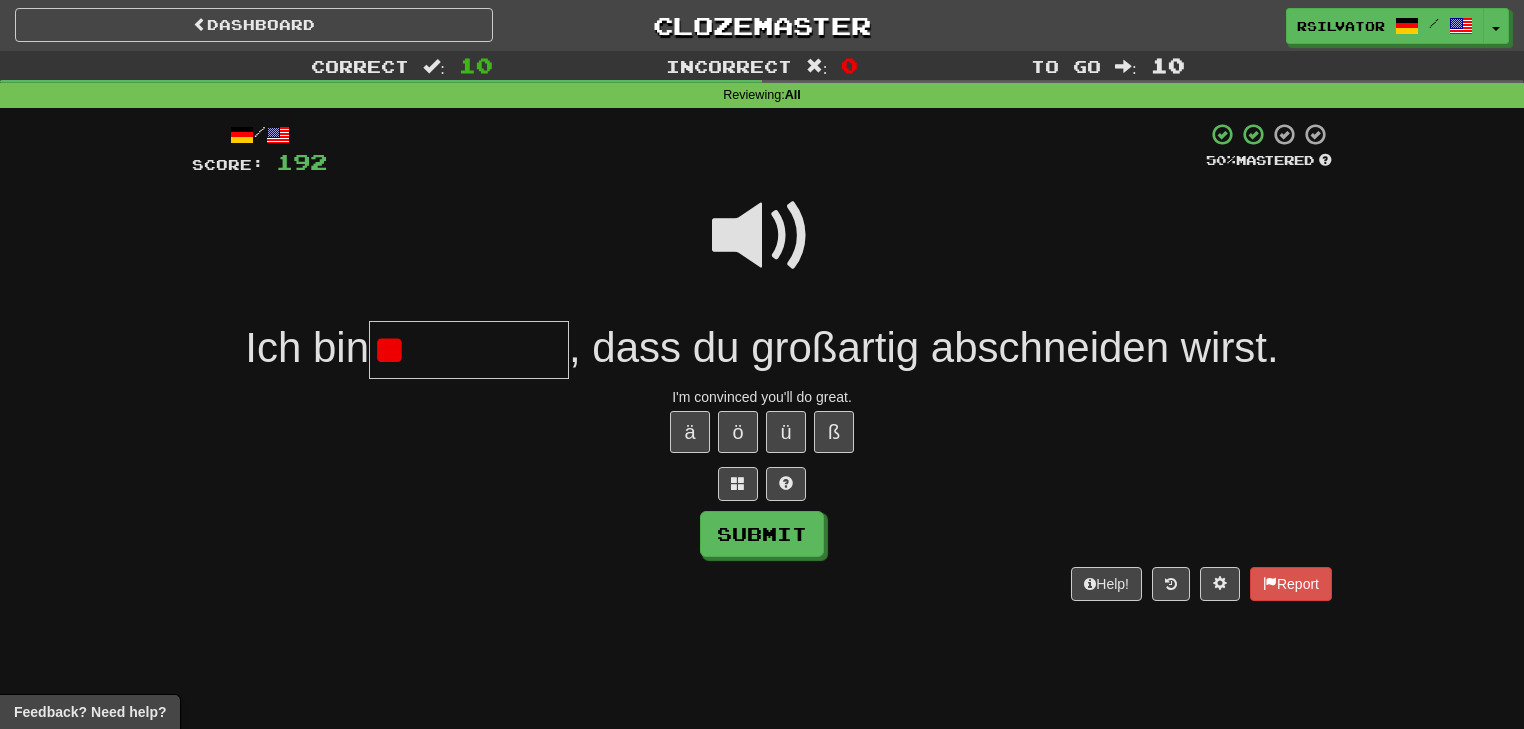 type on "*" 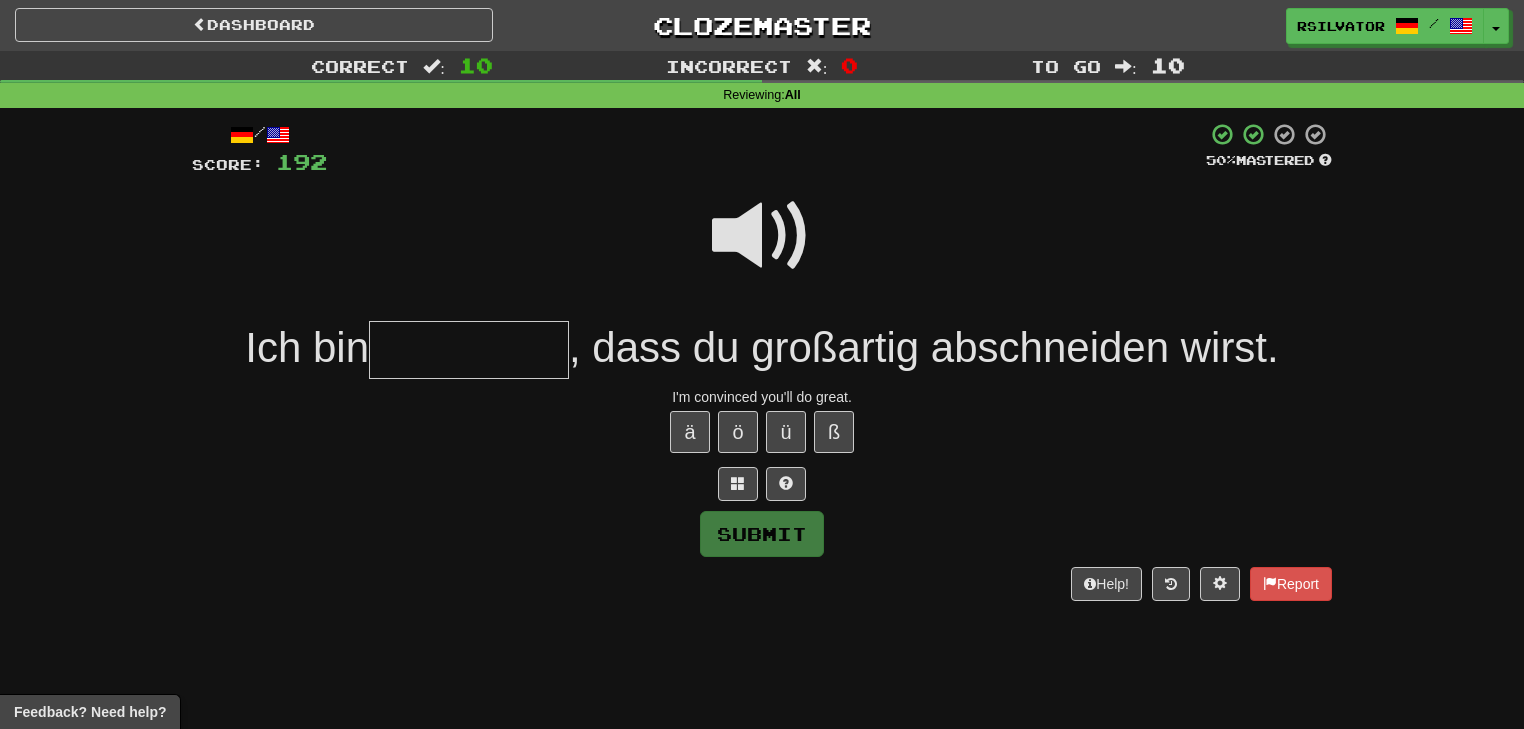 drag, startPoint x: 153, startPoint y: 464, endPoint x: 168, endPoint y: 460, distance: 15.524175 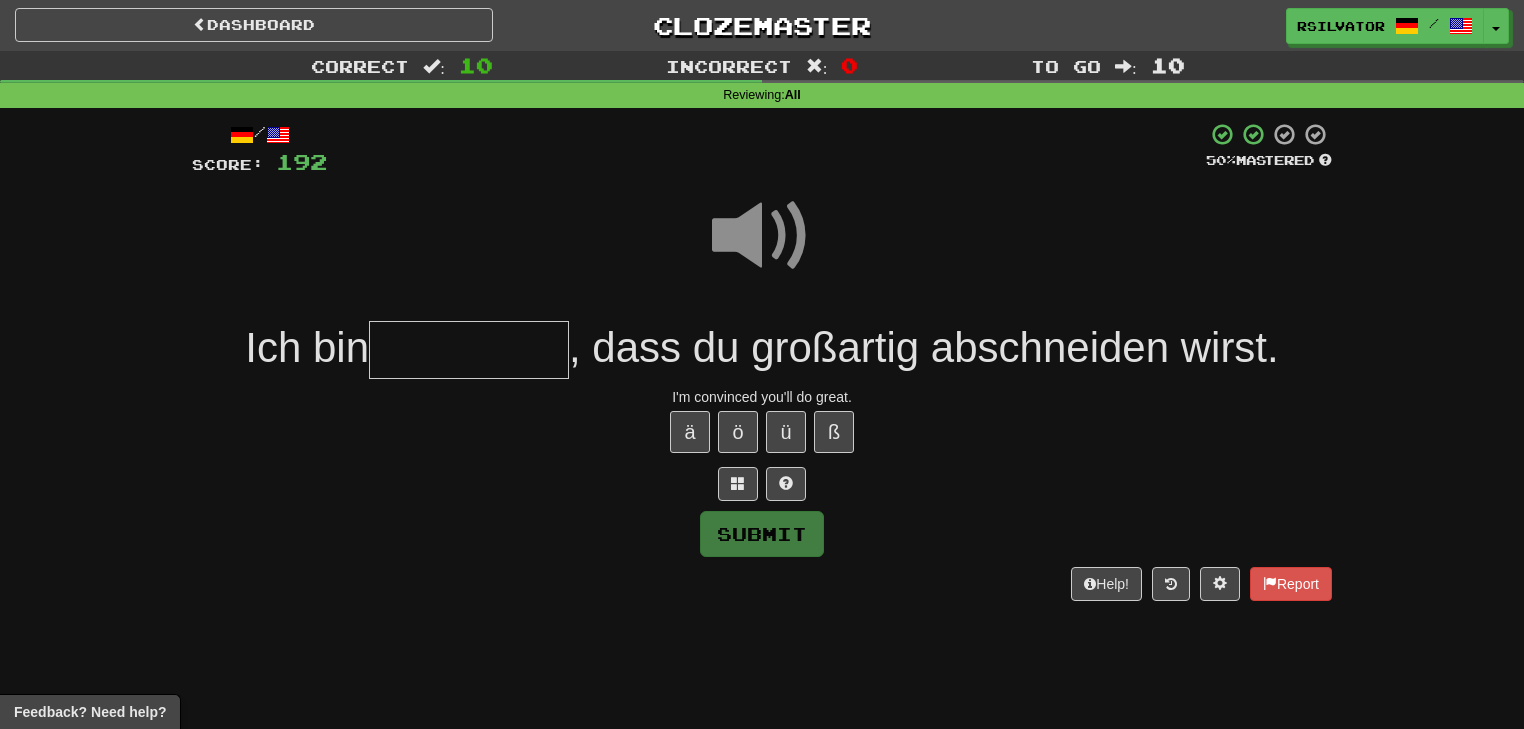 click at bounding box center (469, 350) 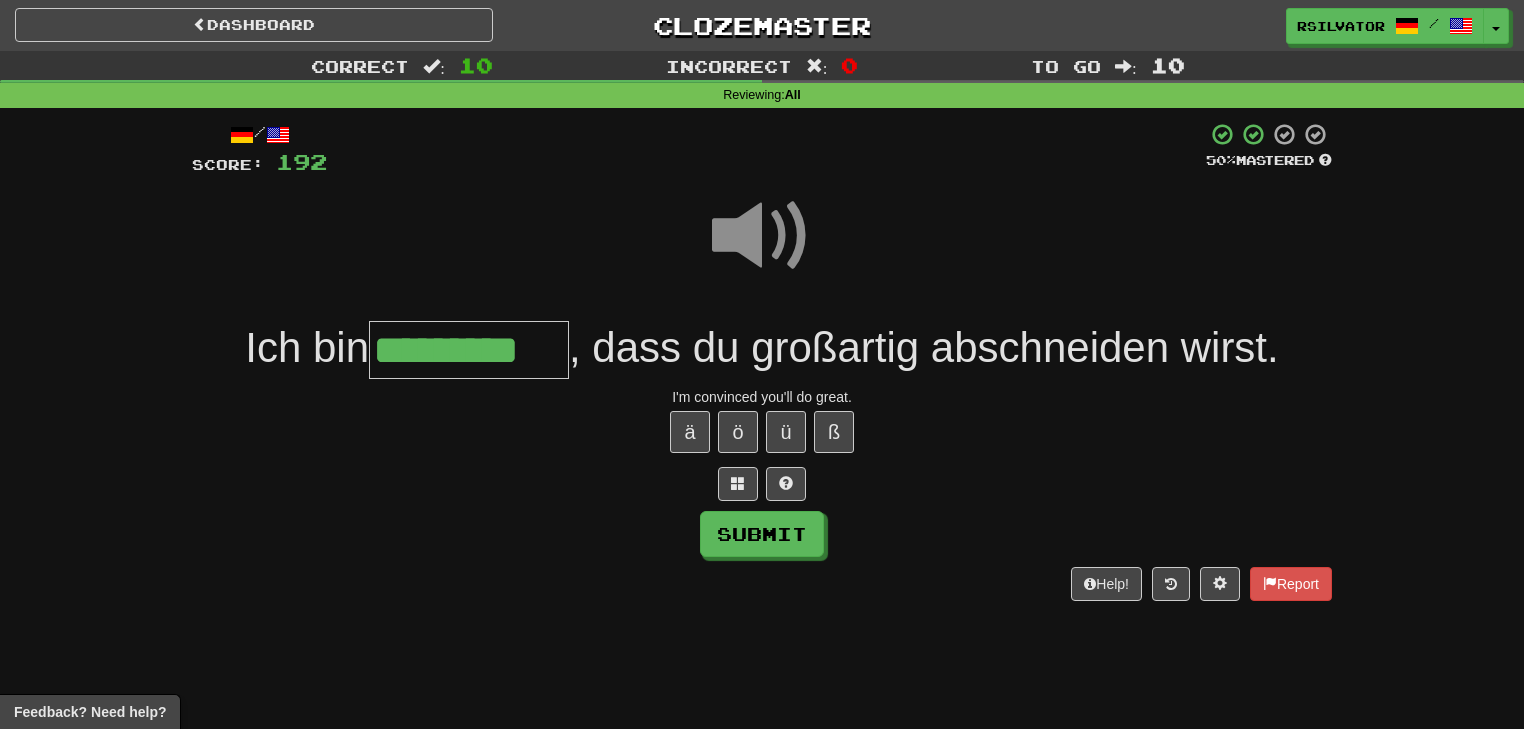 type on "*********" 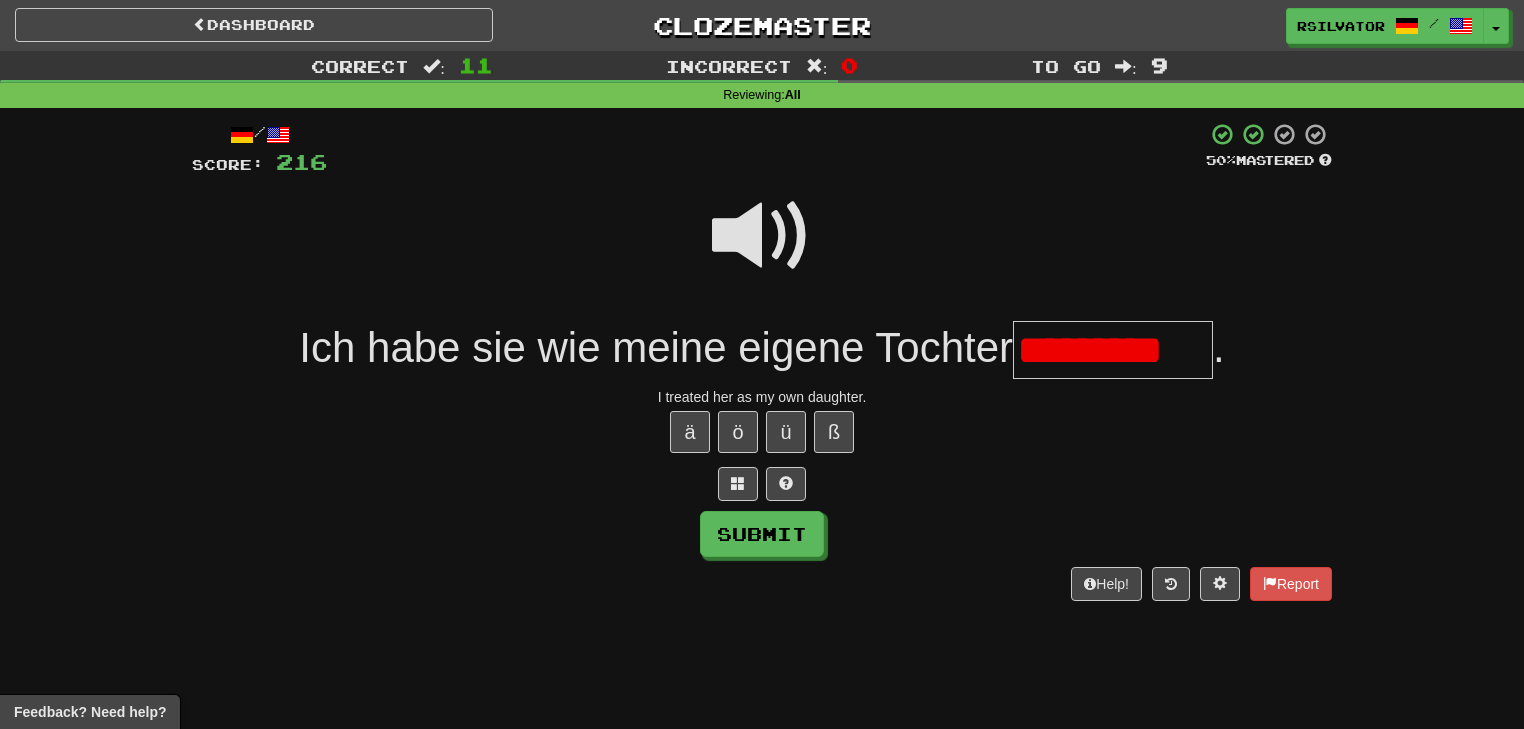 scroll, scrollTop: 0, scrollLeft: 0, axis: both 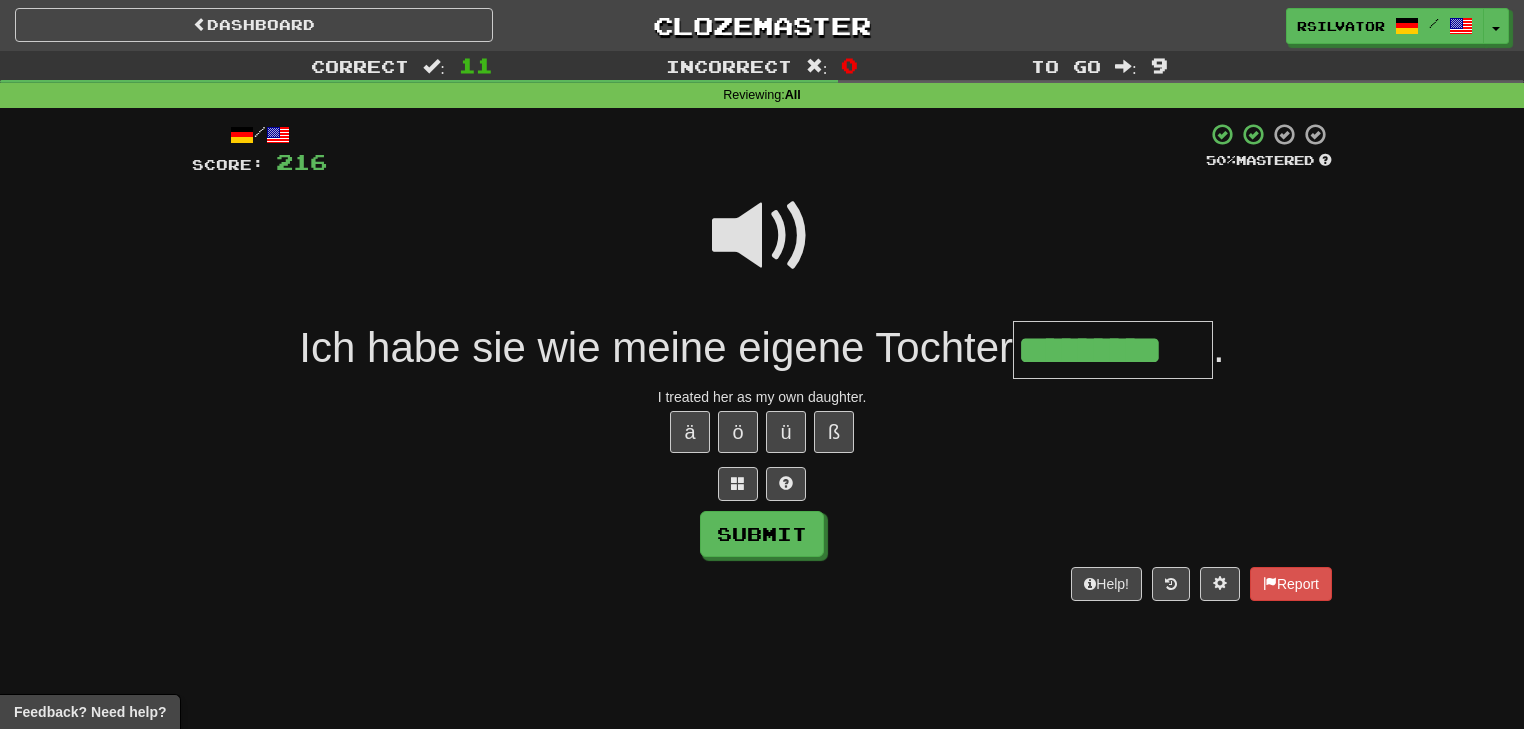 type on "*********" 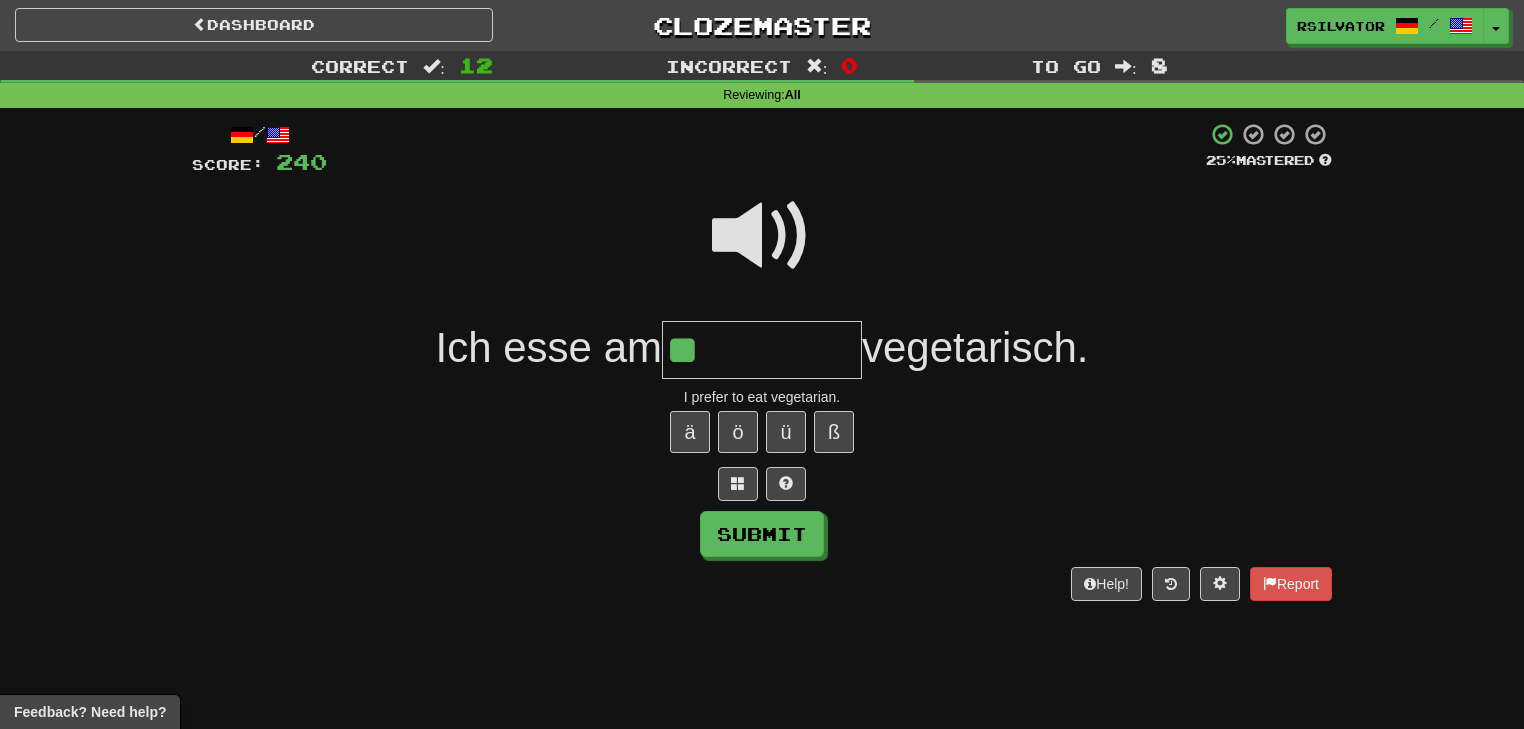 type on "*" 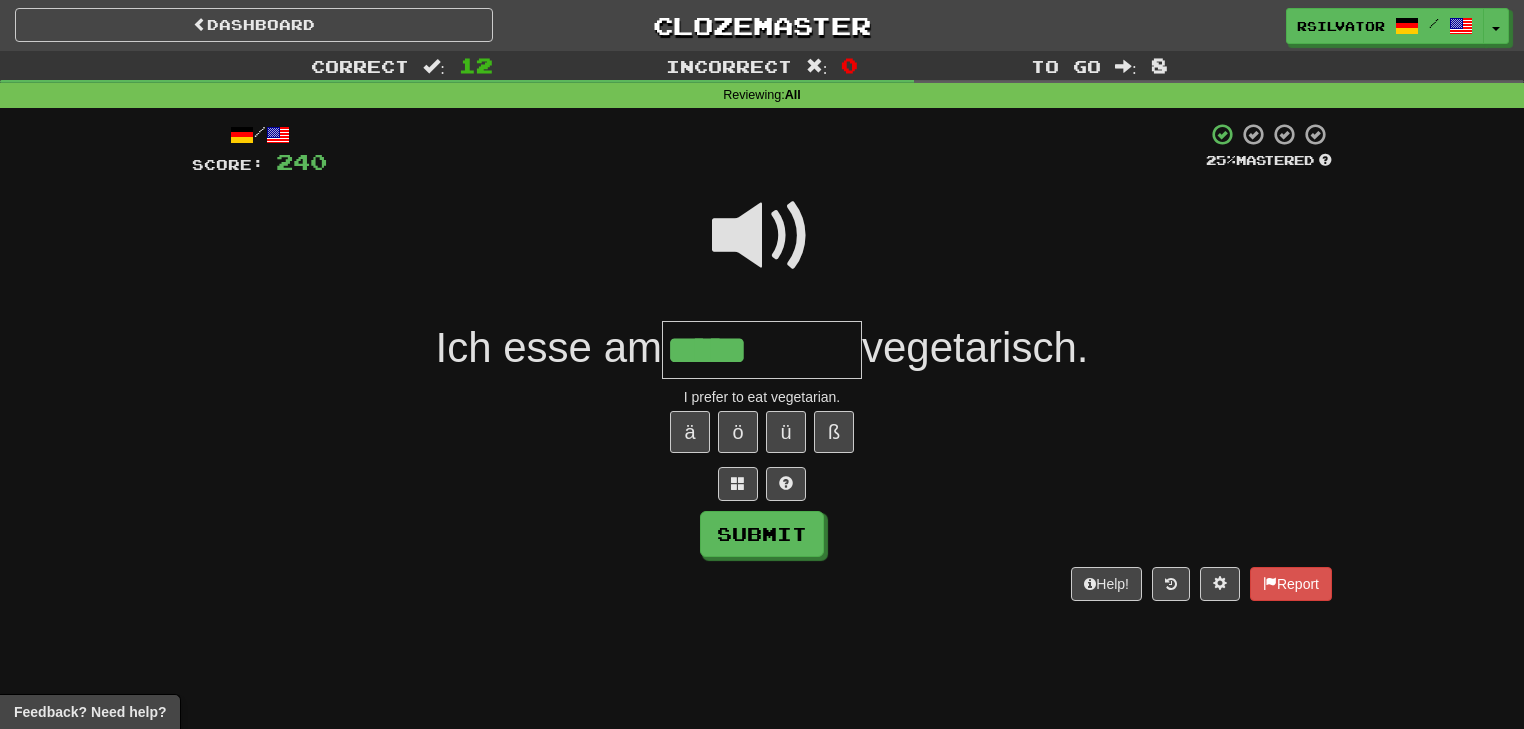 click at bounding box center [762, 236] 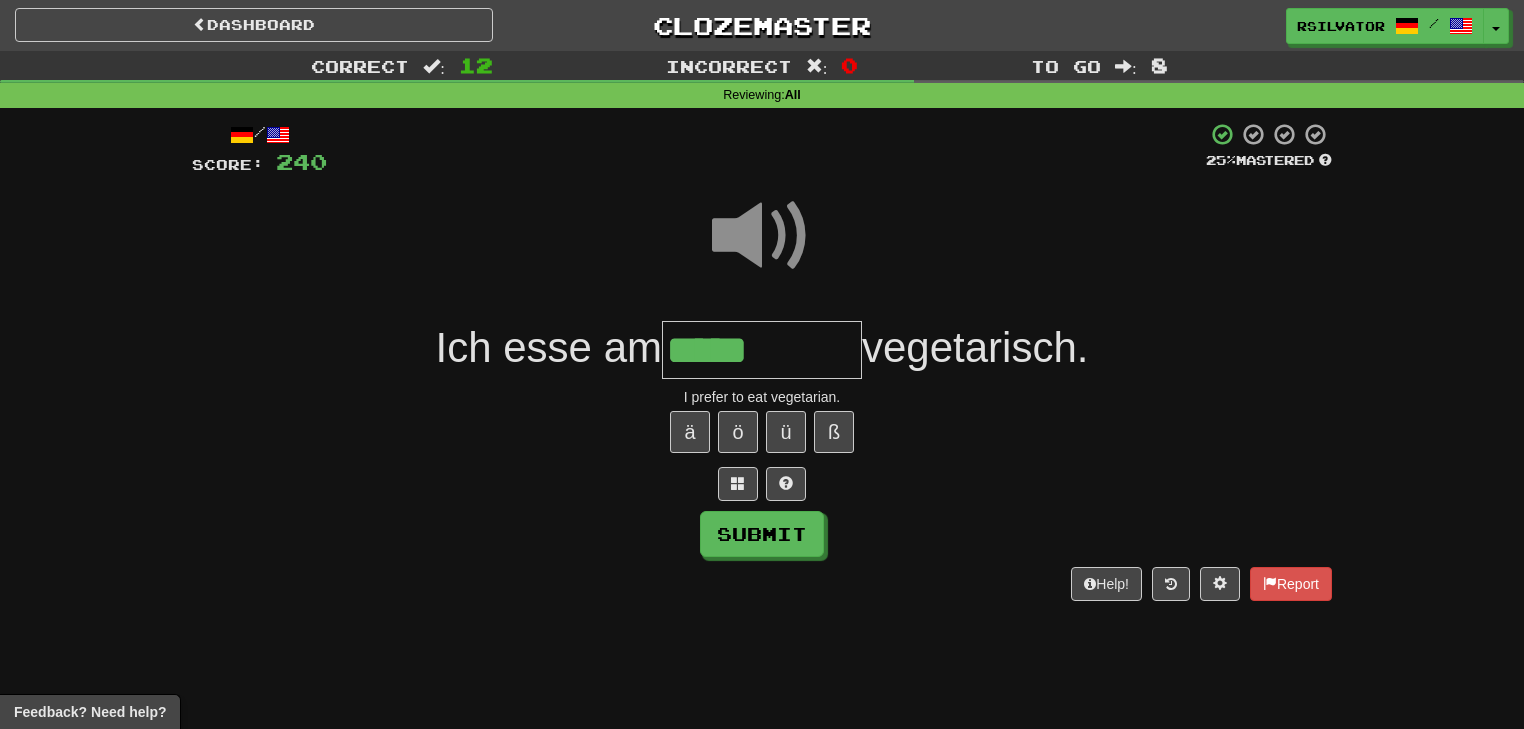 click on "*****" at bounding box center [762, 350] 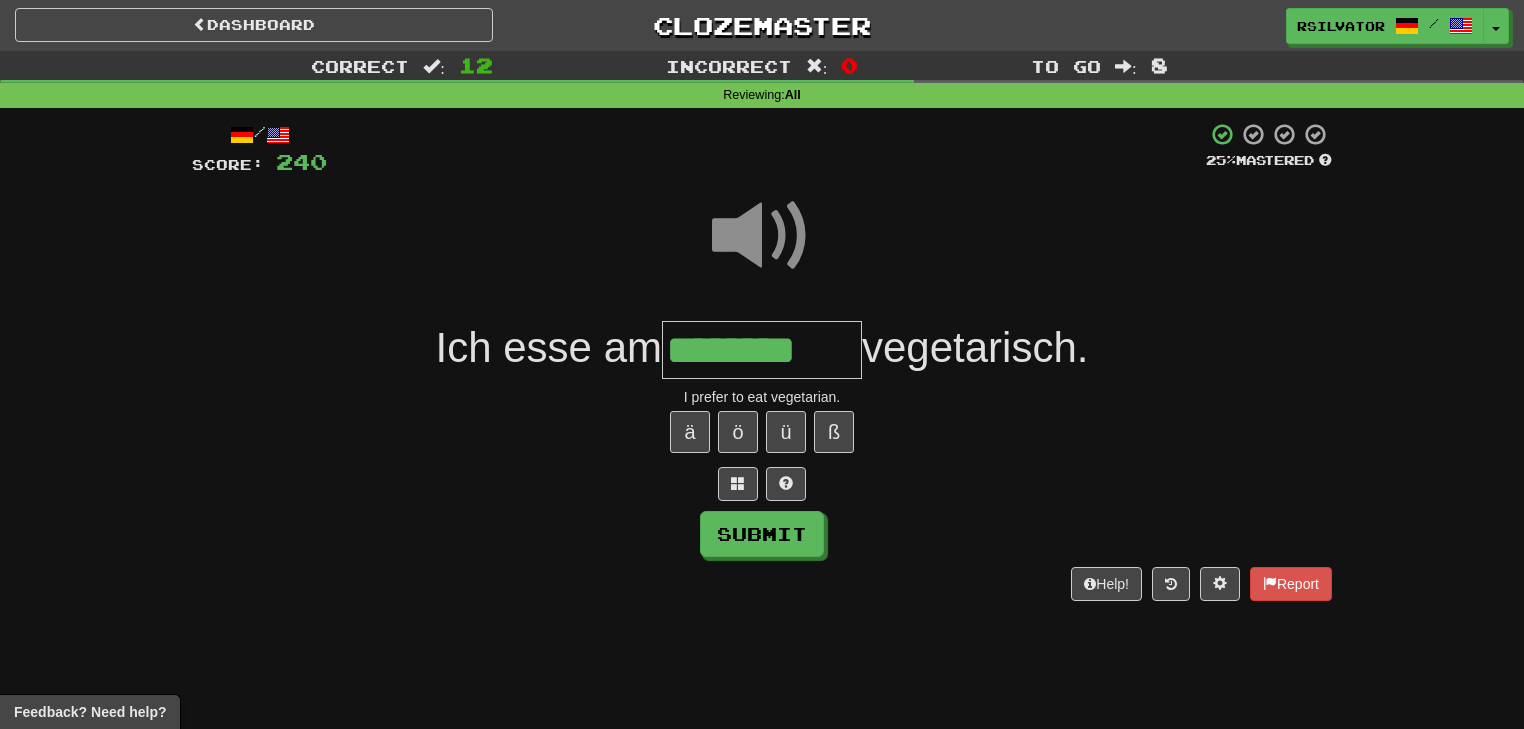 type on "********" 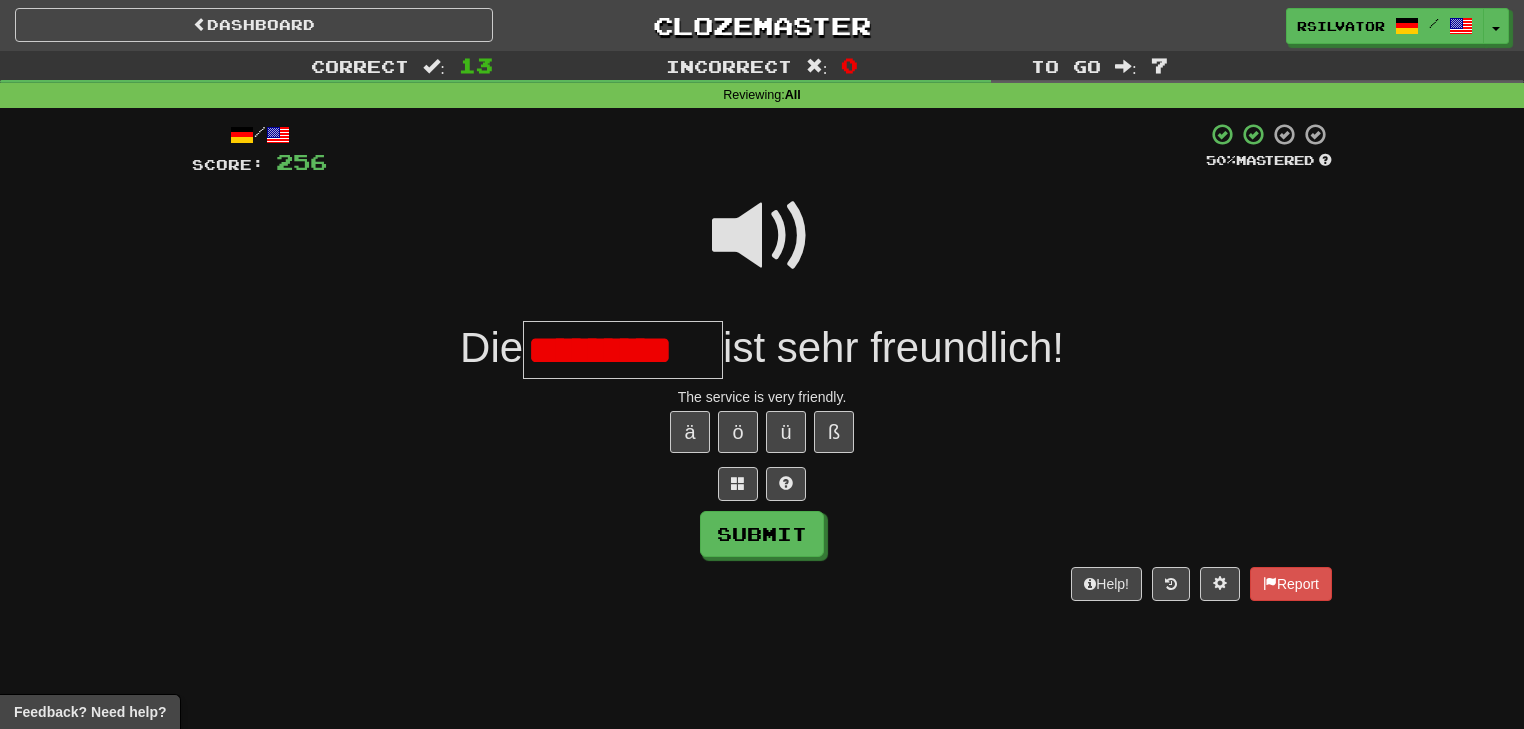 scroll, scrollTop: 0, scrollLeft: 8, axis: horizontal 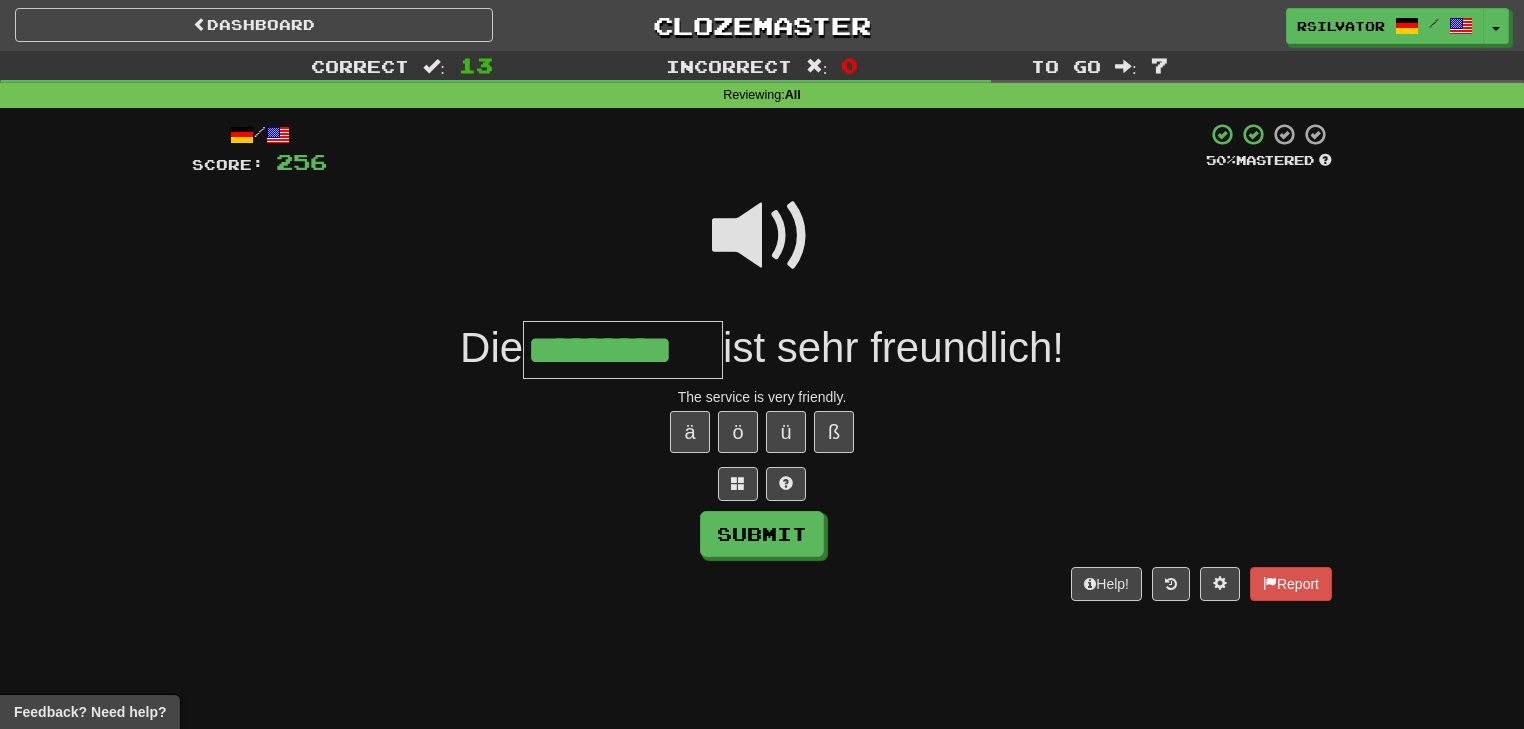 type on "*********" 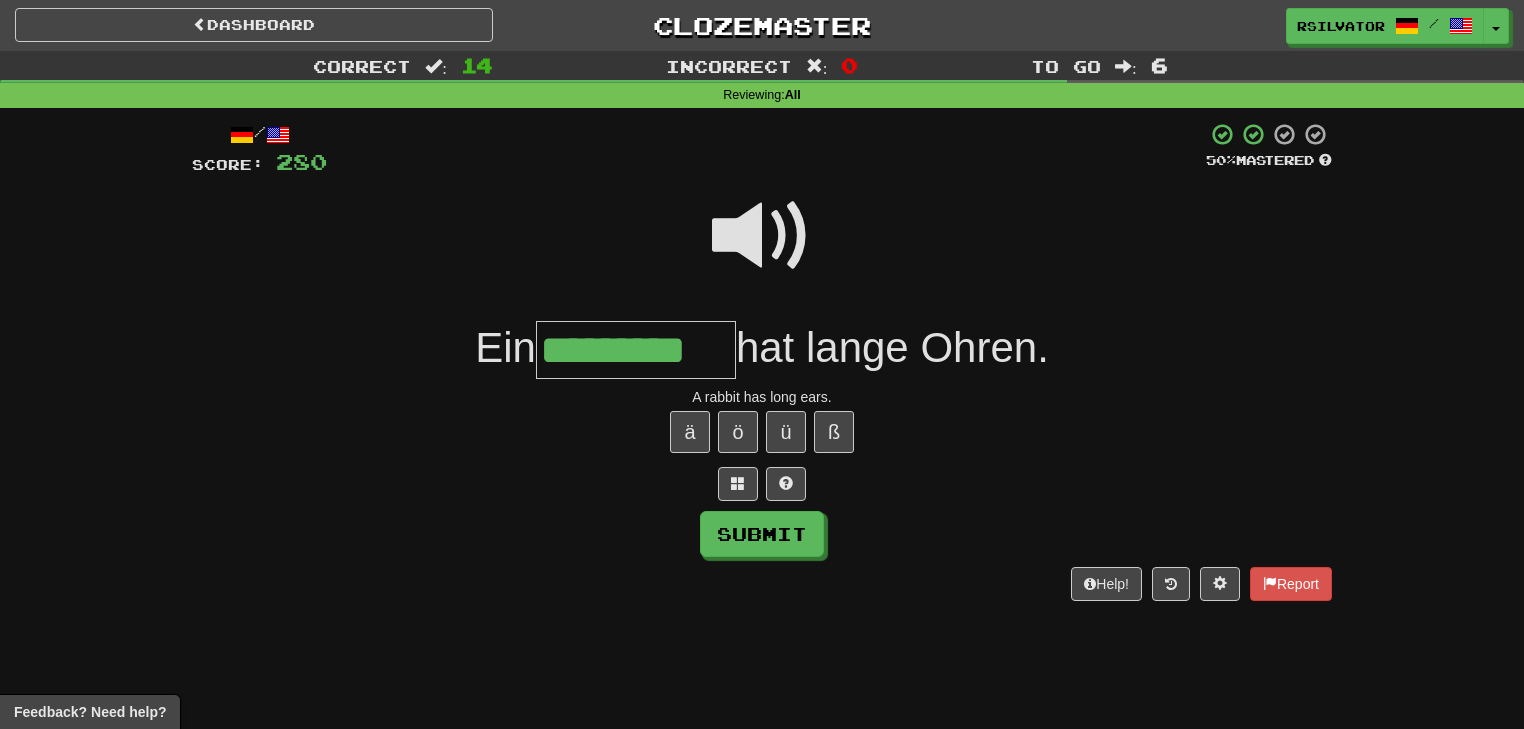 scroll, scrollTop: 0, scrollLeft: 5, axis: horizontal 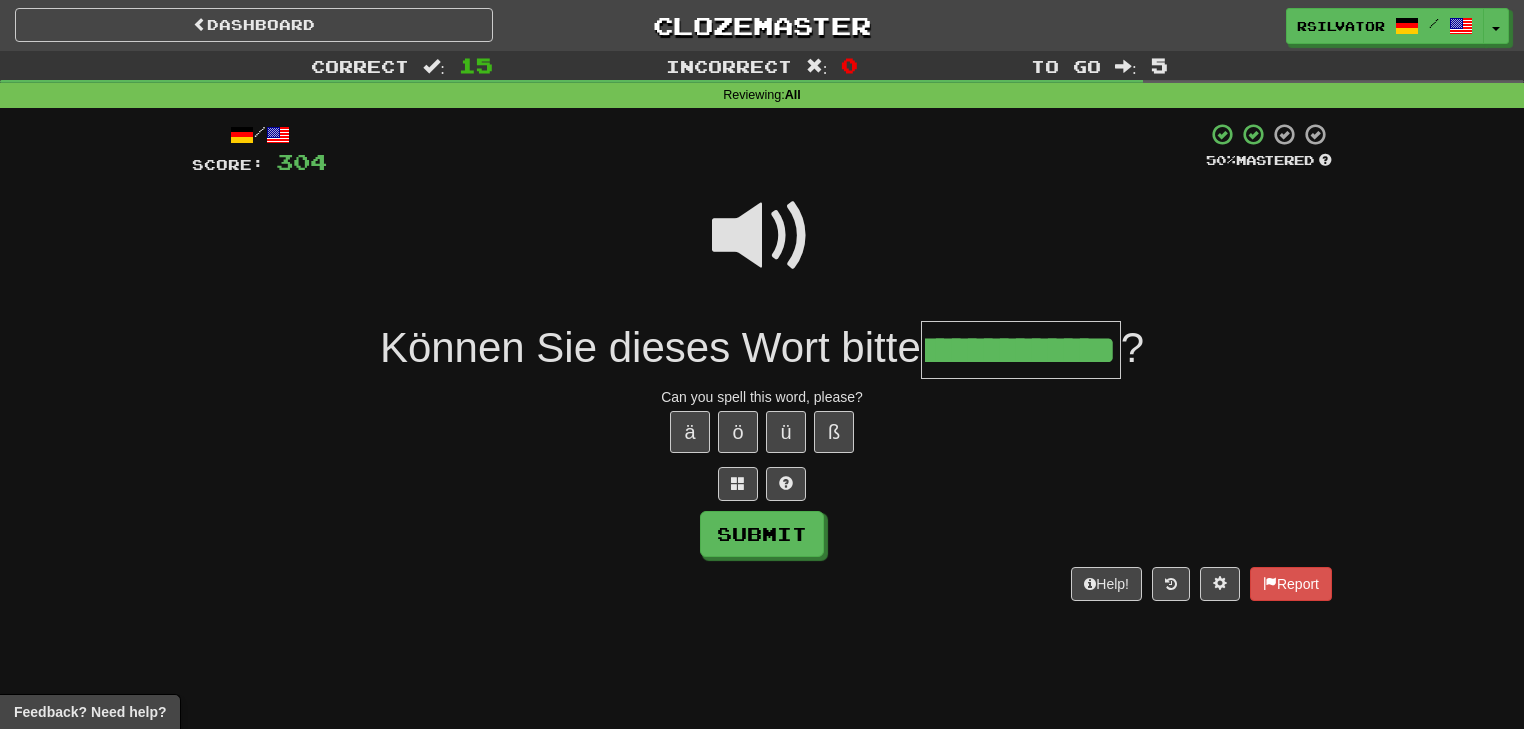 type on "**********" 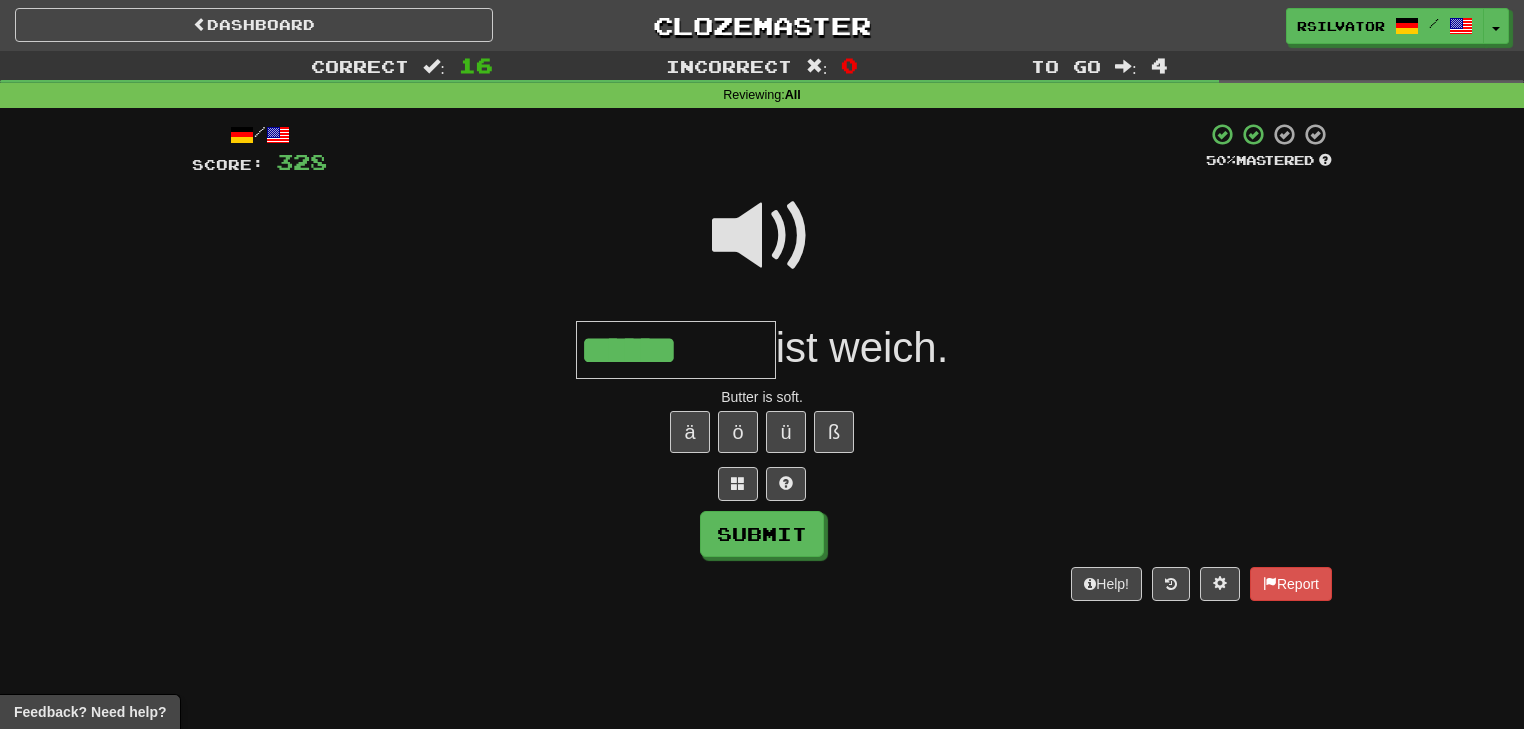 type on "******" 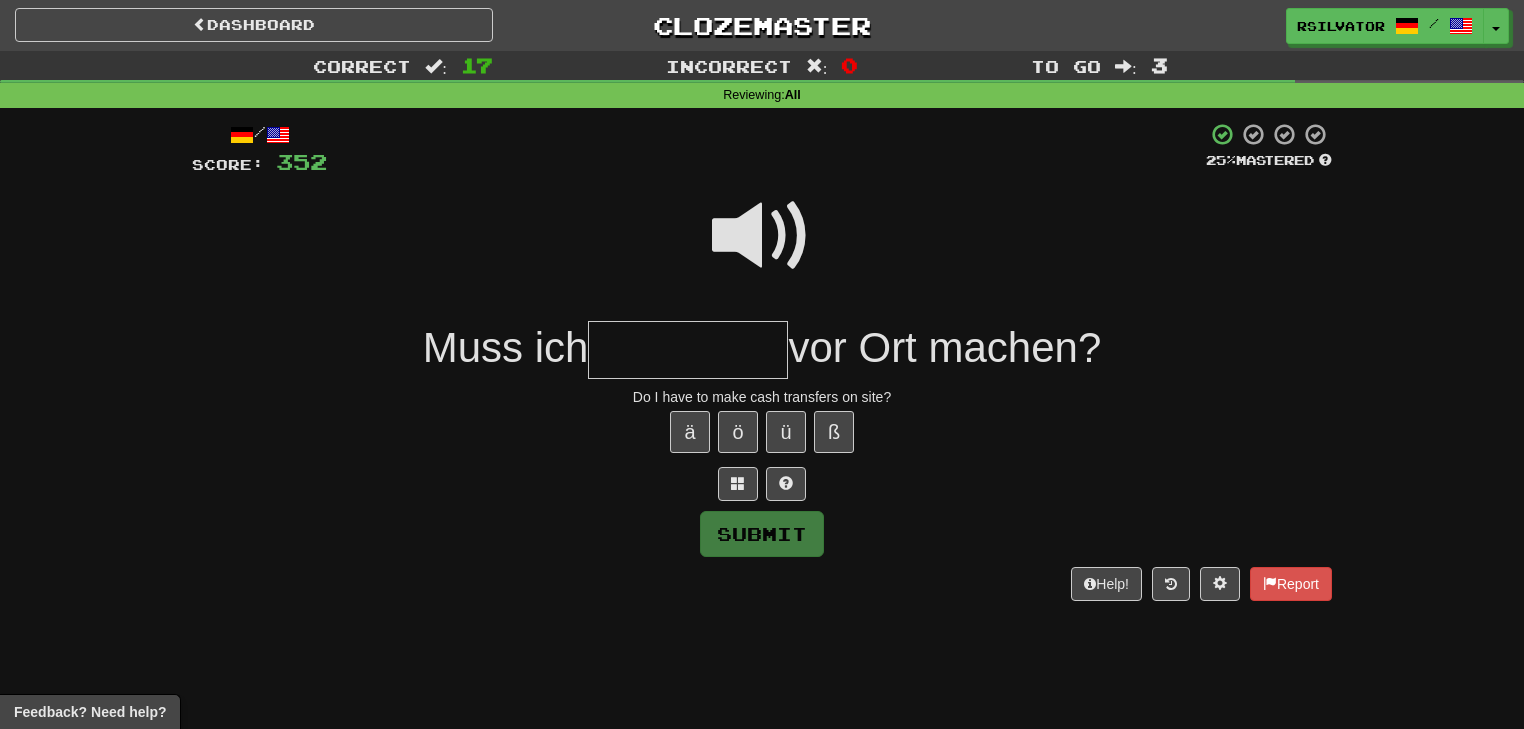 type on "*" 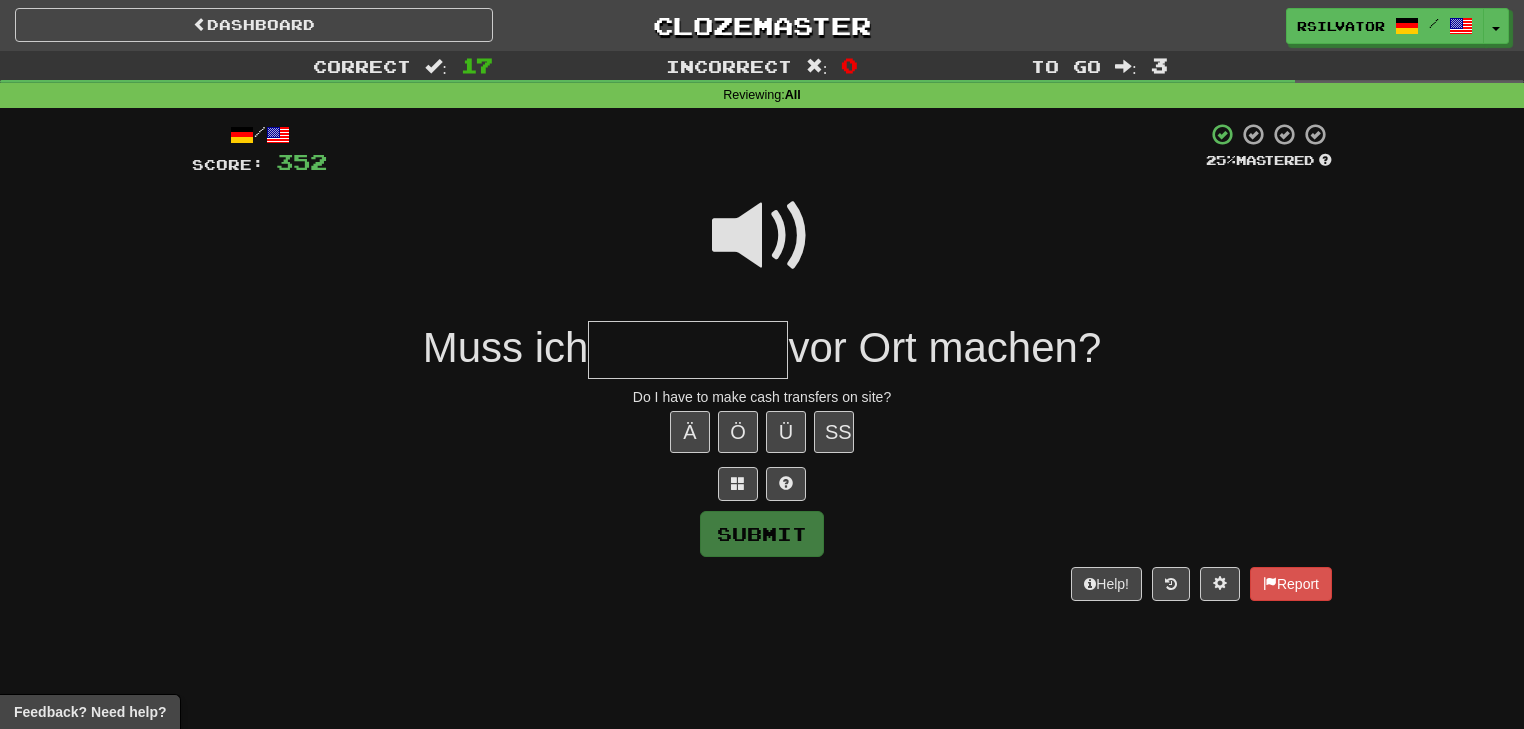 type on "*" 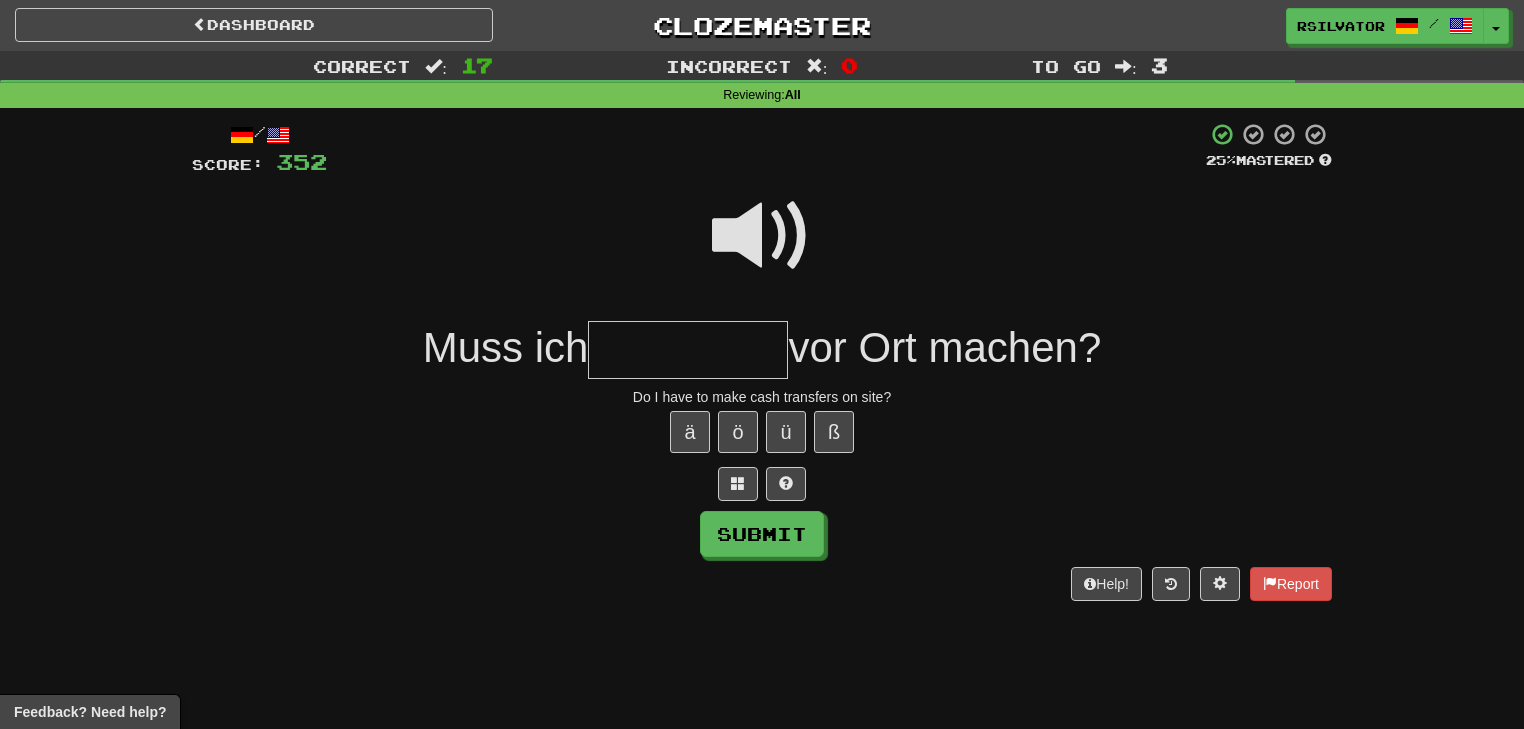 type on "*" 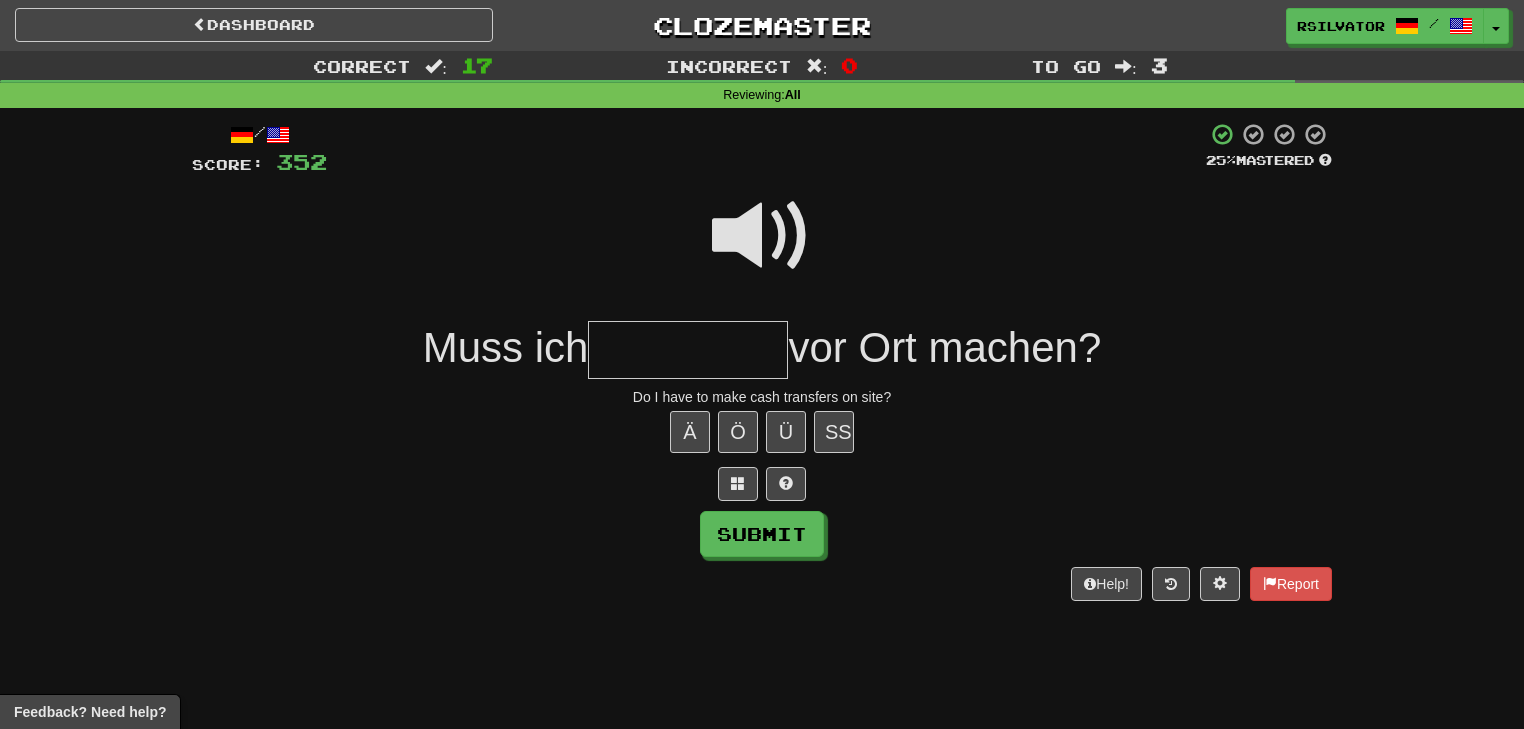 type on "*" 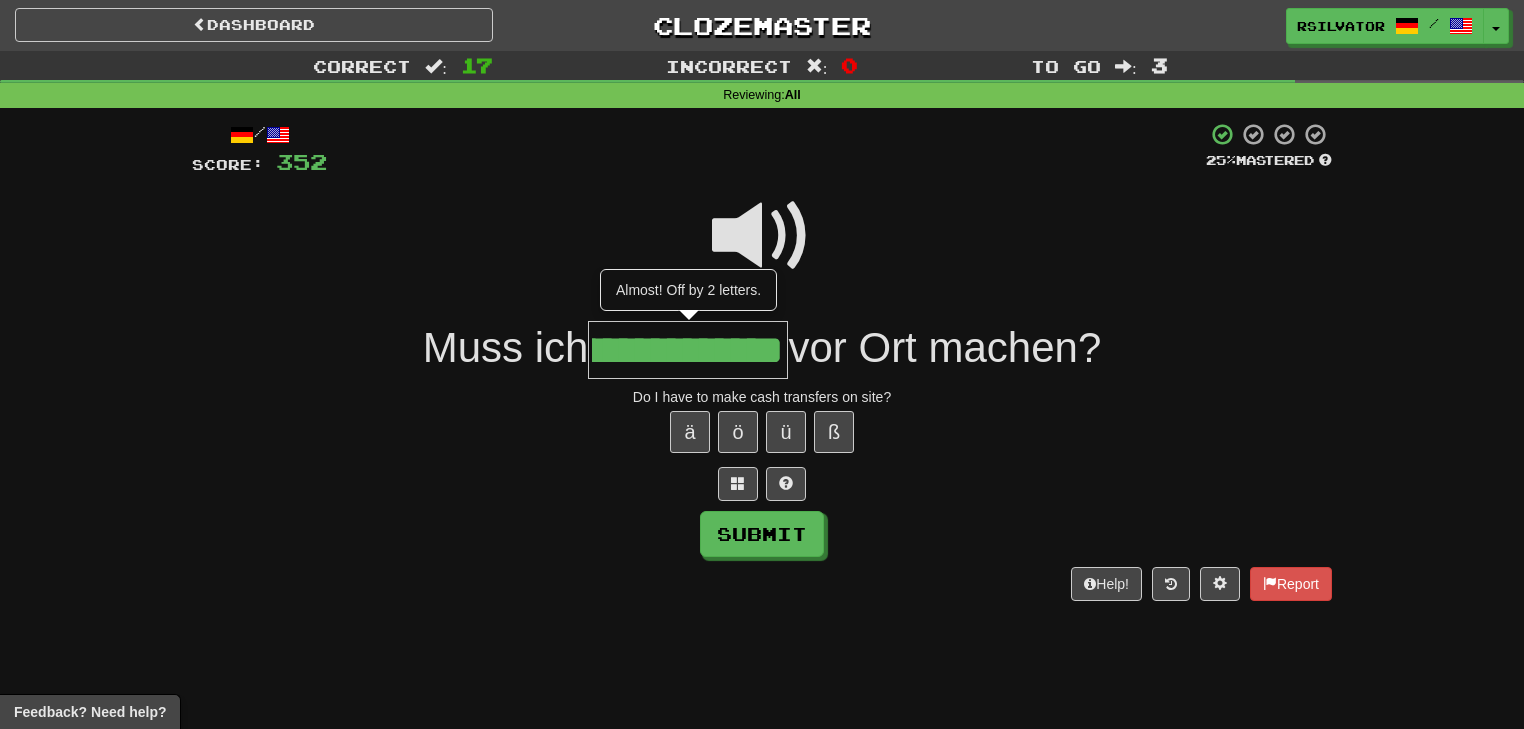 scroll, scrollTop: 0, scrollLeft: 236, axis: horizontal 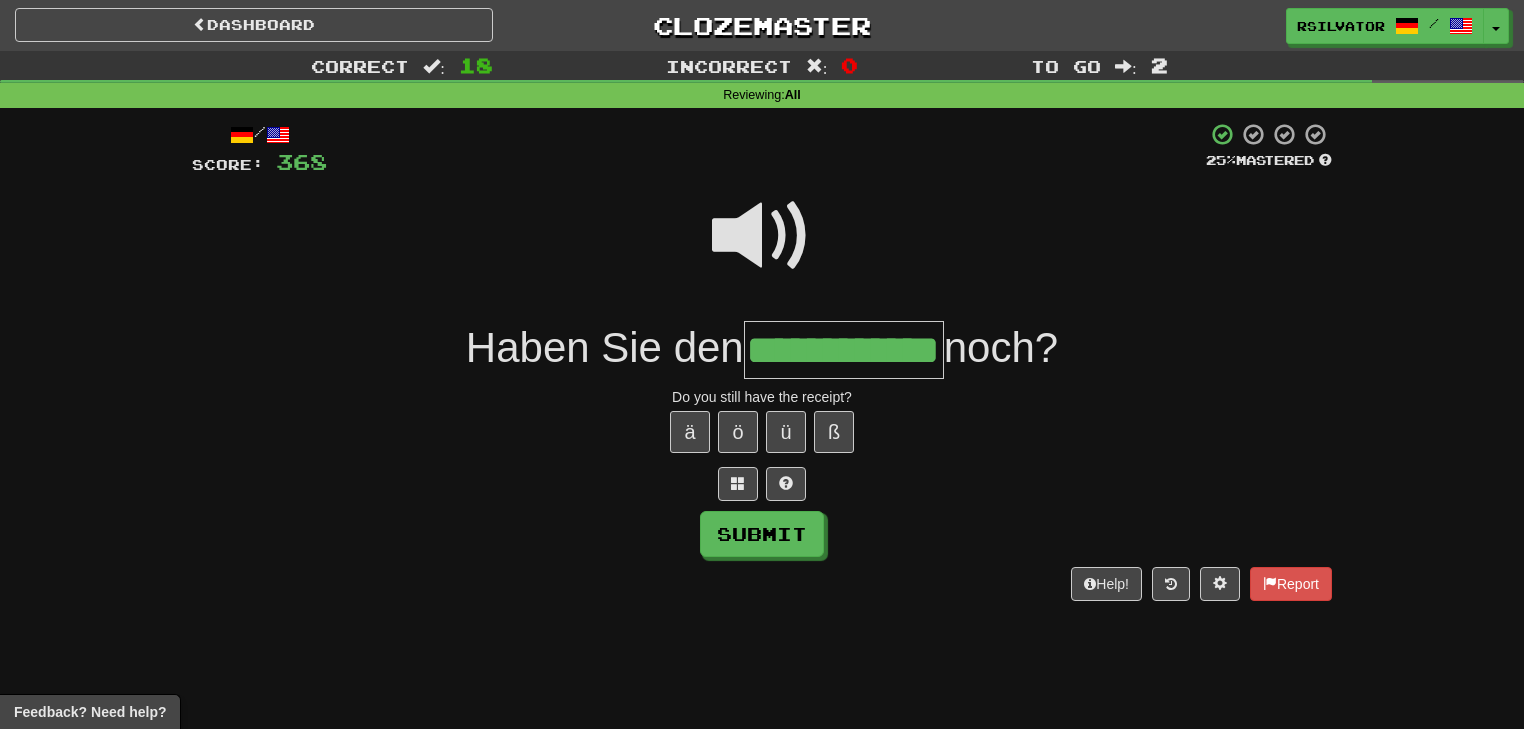 type on "**********" 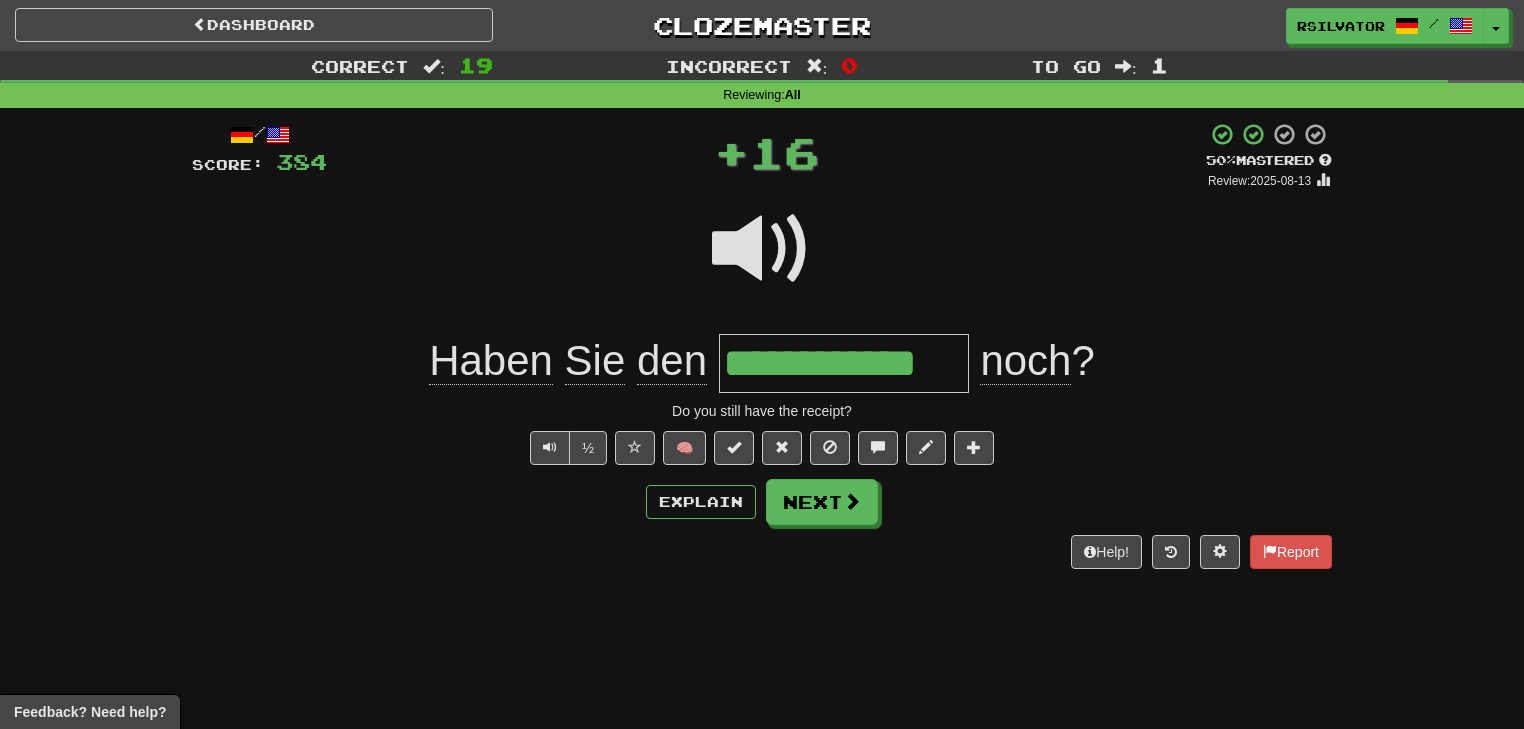 scroll, scrollTop: 0, scrollLeft: 0, axis: both 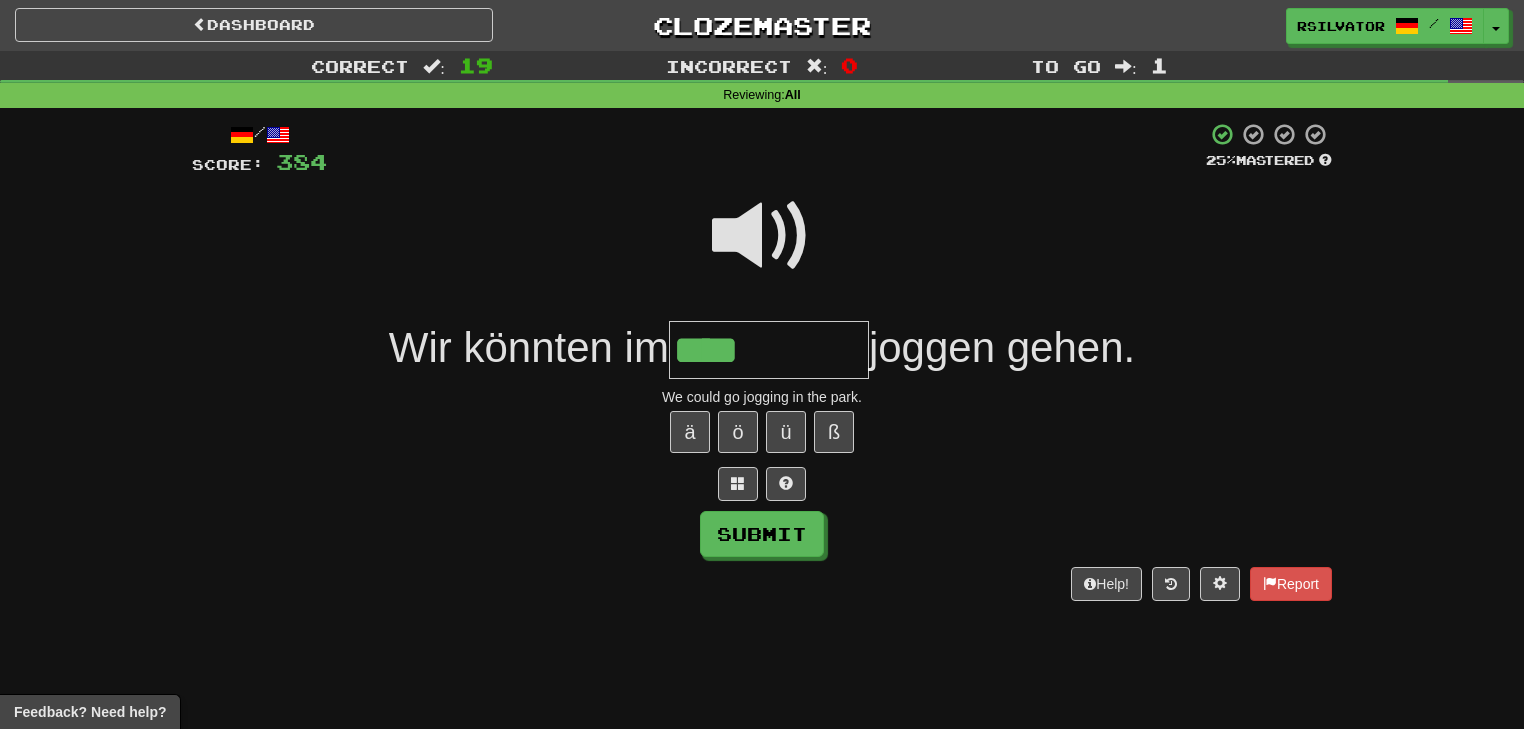 type on "****" 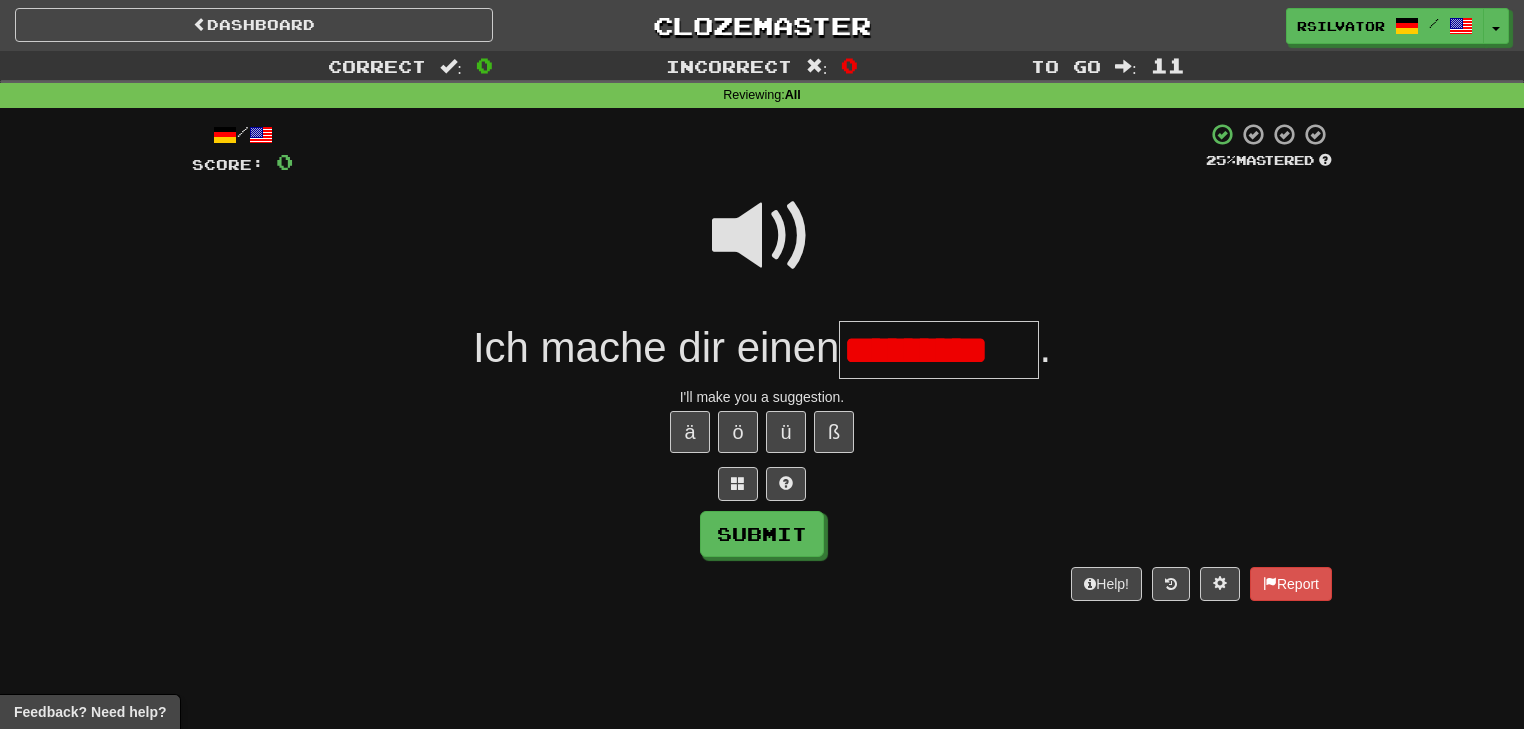 scroll, scrollTop: 0, scrollLeft: 0, axis: both 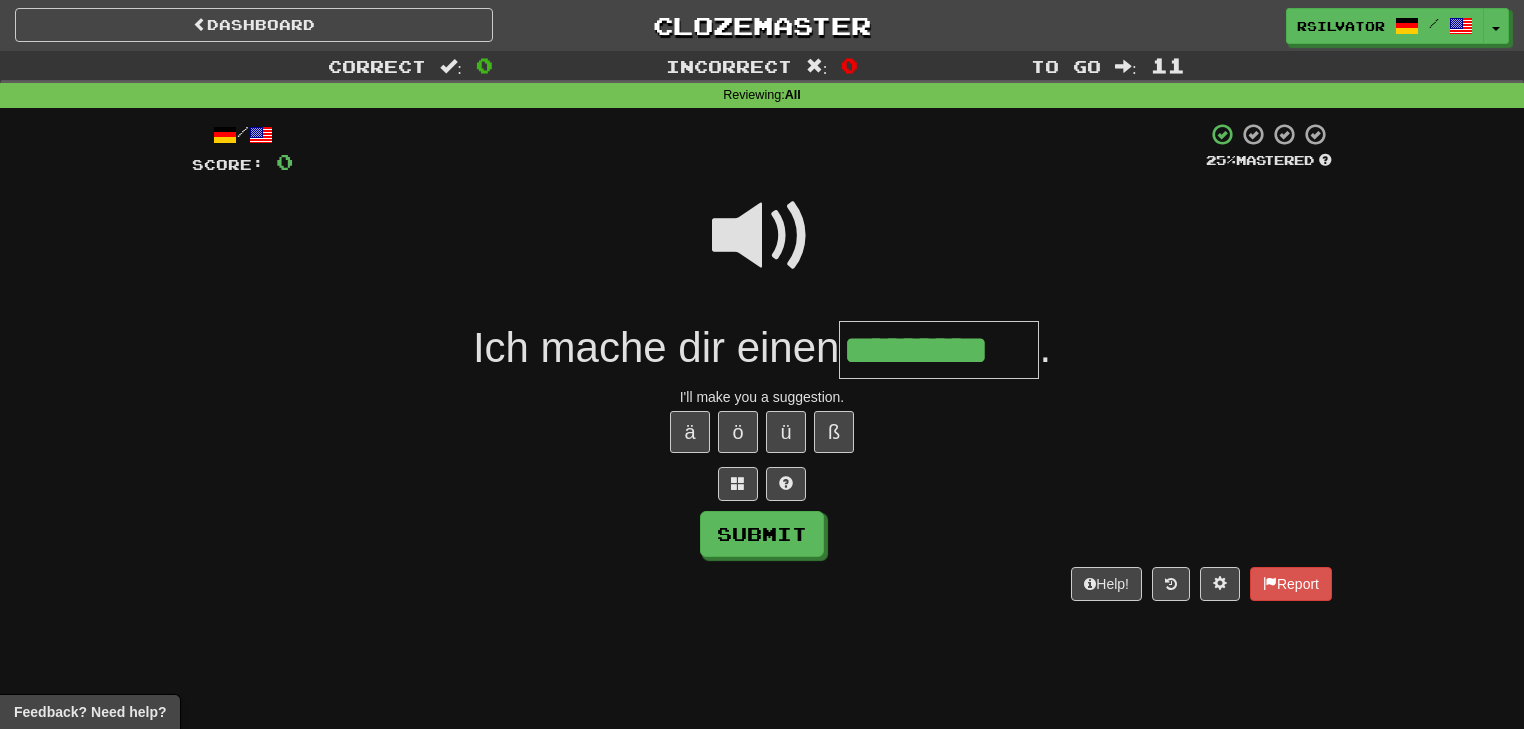 type on "*********" 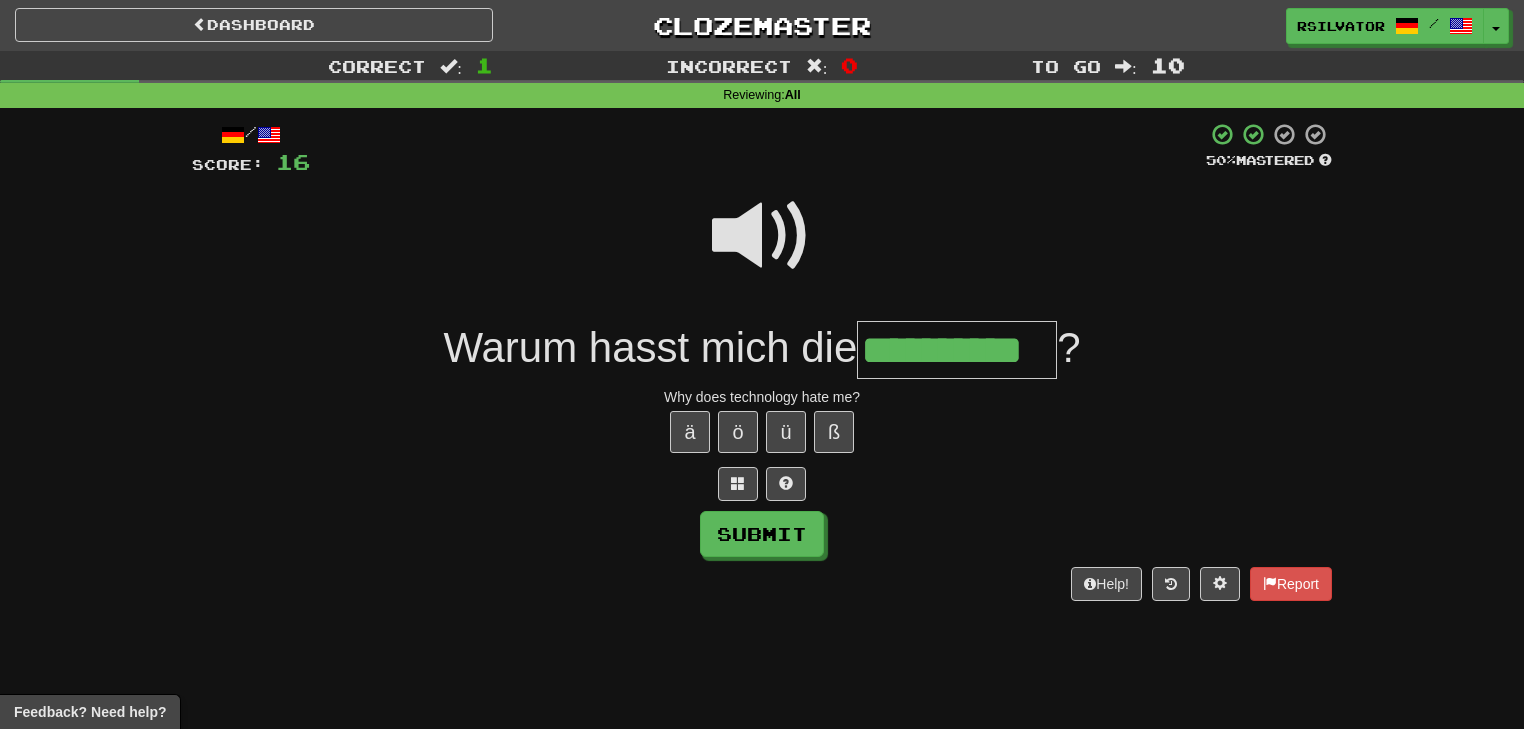 scroll, scrollTop: 0, scrollLeft: 31, axis: horizontal 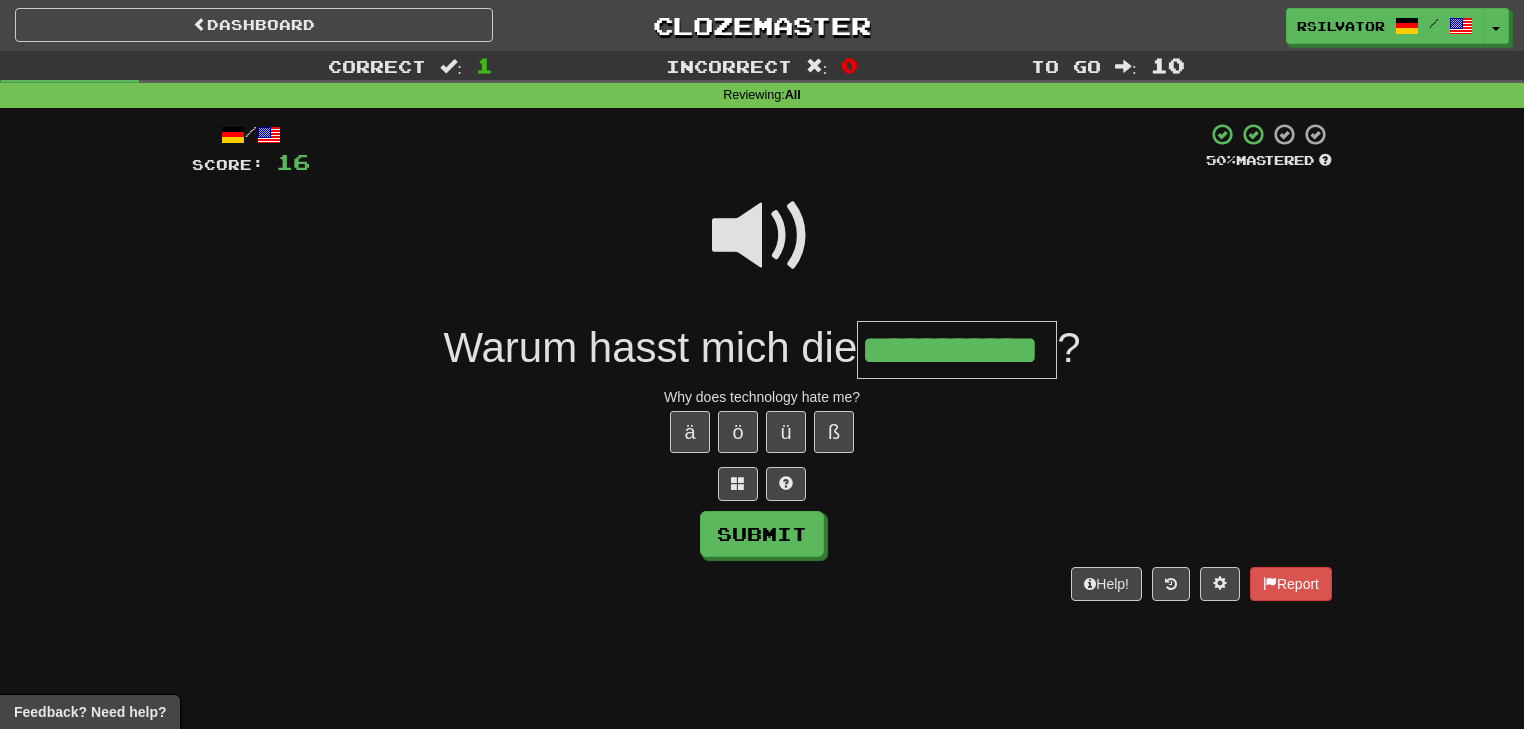type on "**********" 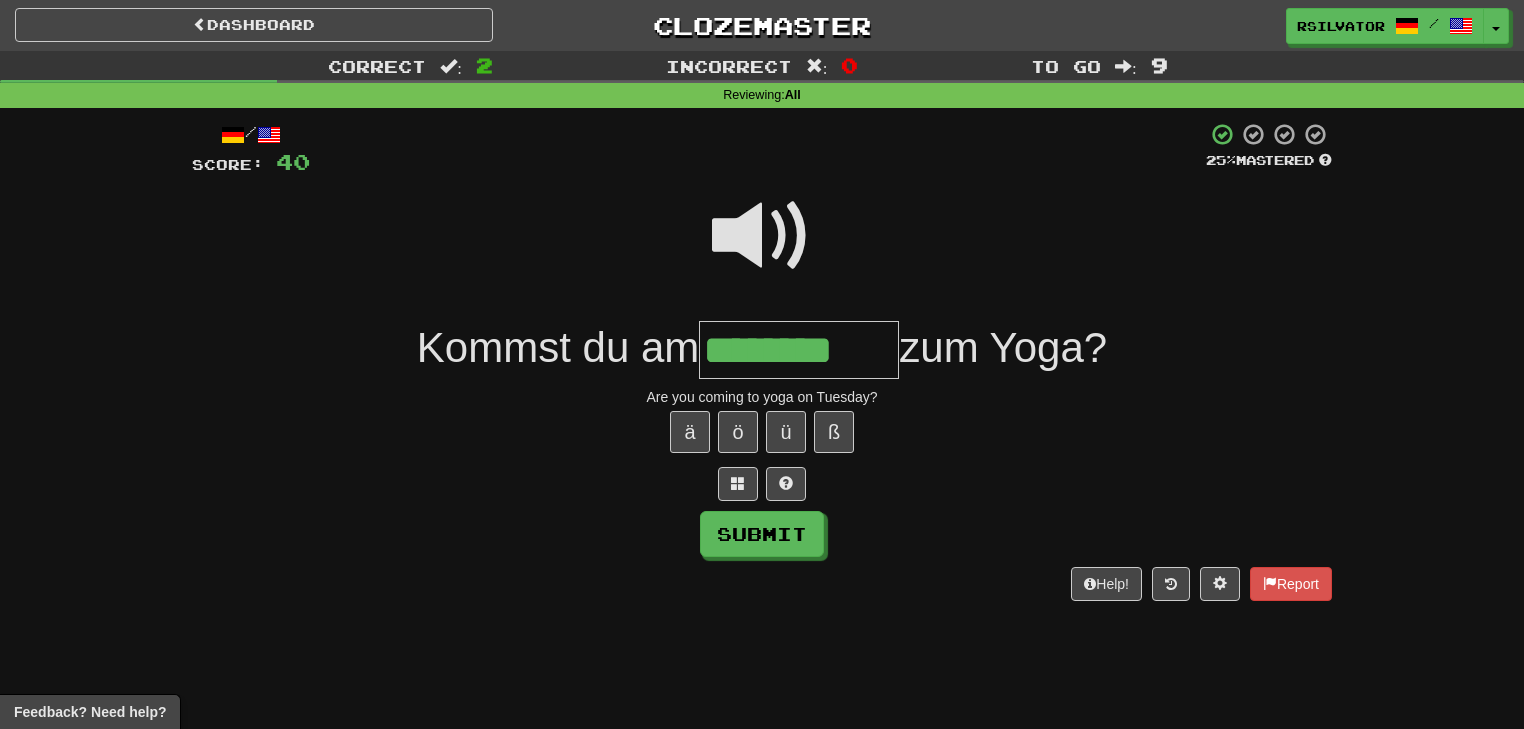 type on "********" 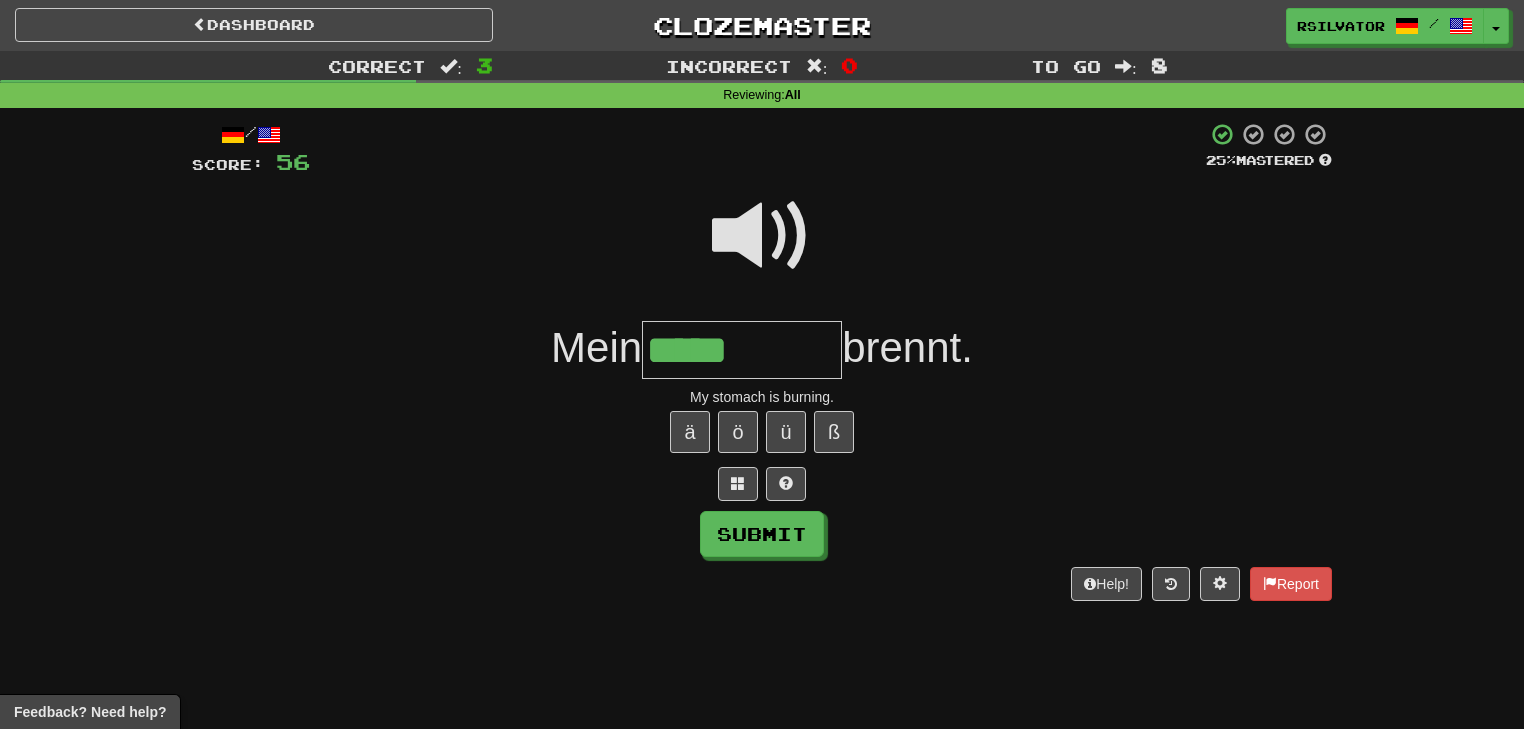 type on "*****" 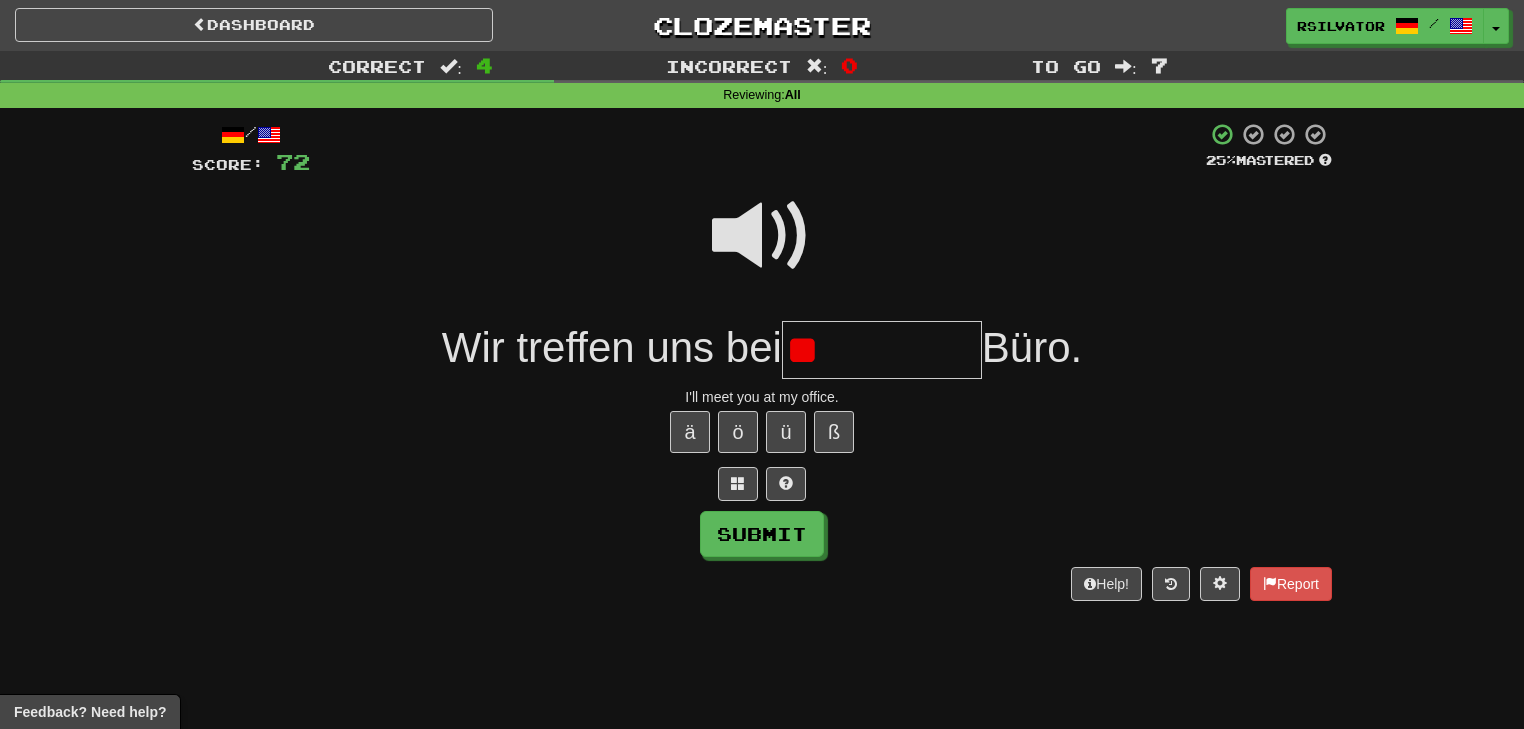 type on "*" 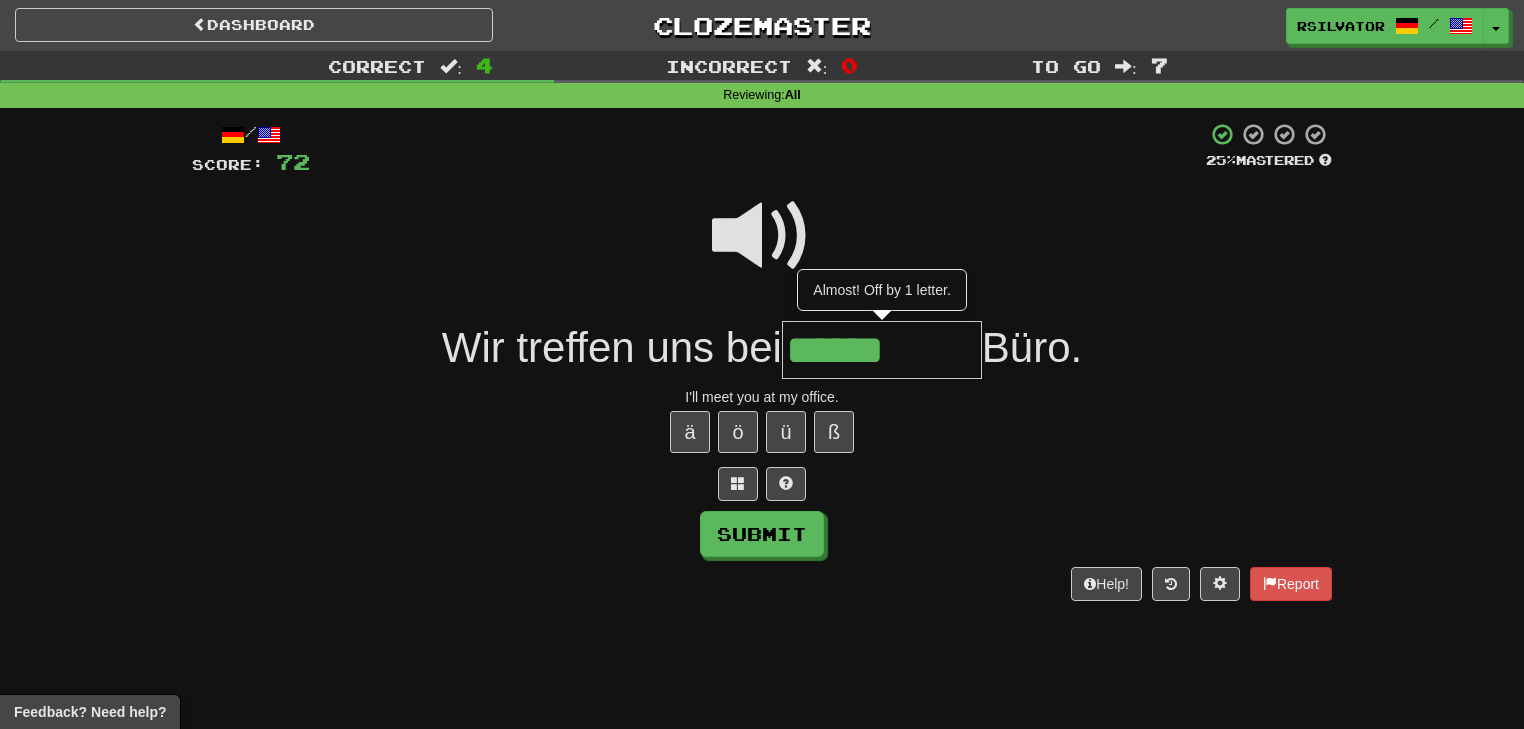 type on "******" 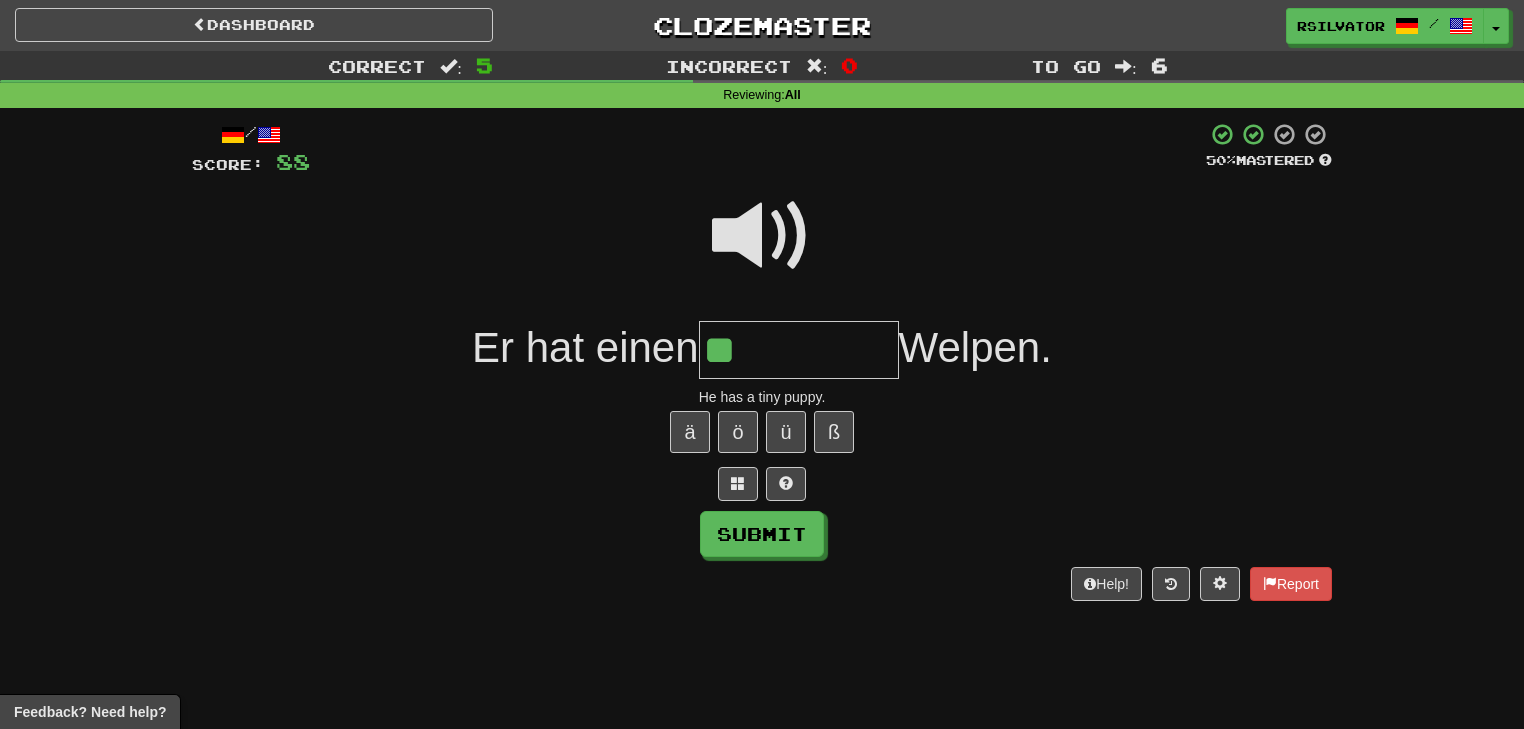 type on "*" 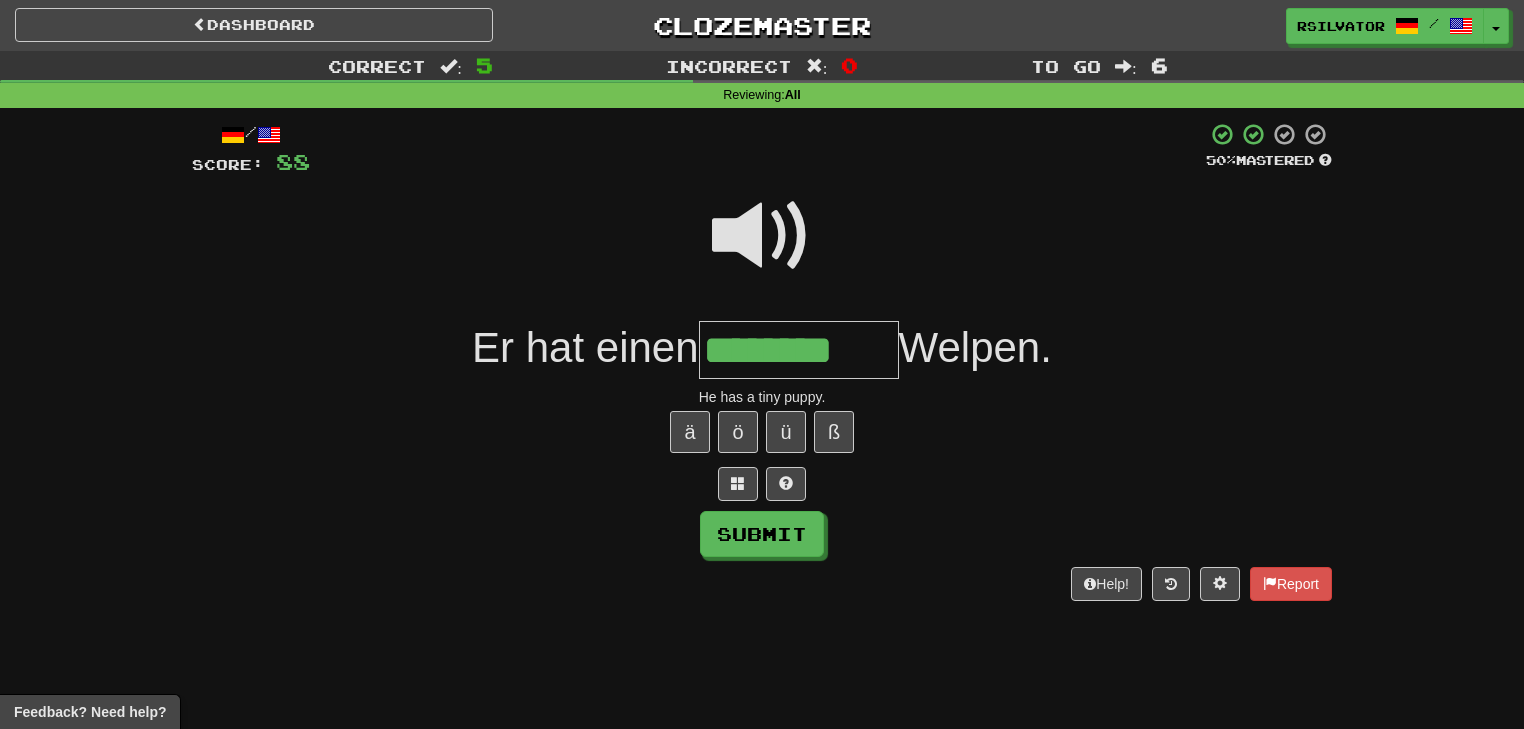 type on "********" 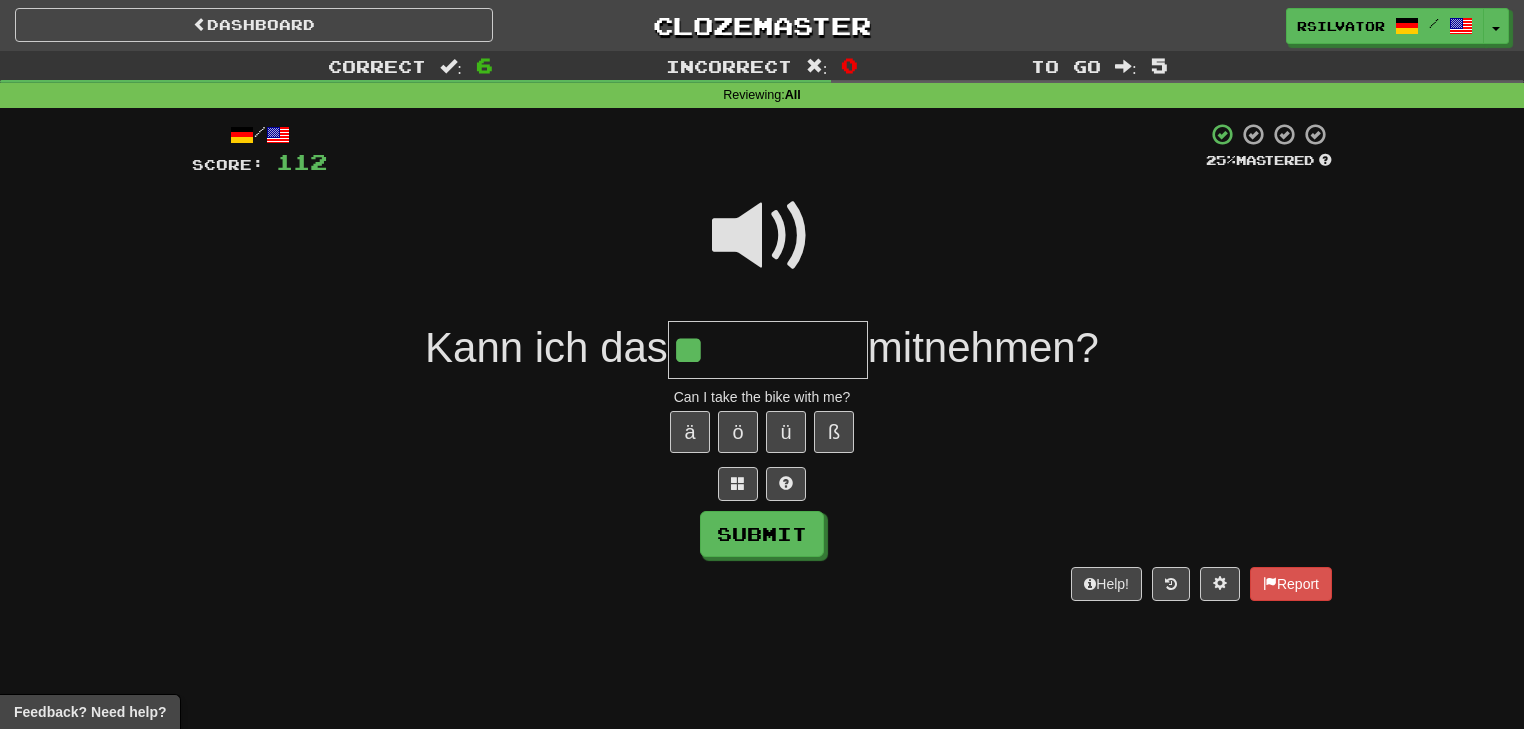 type on "*" 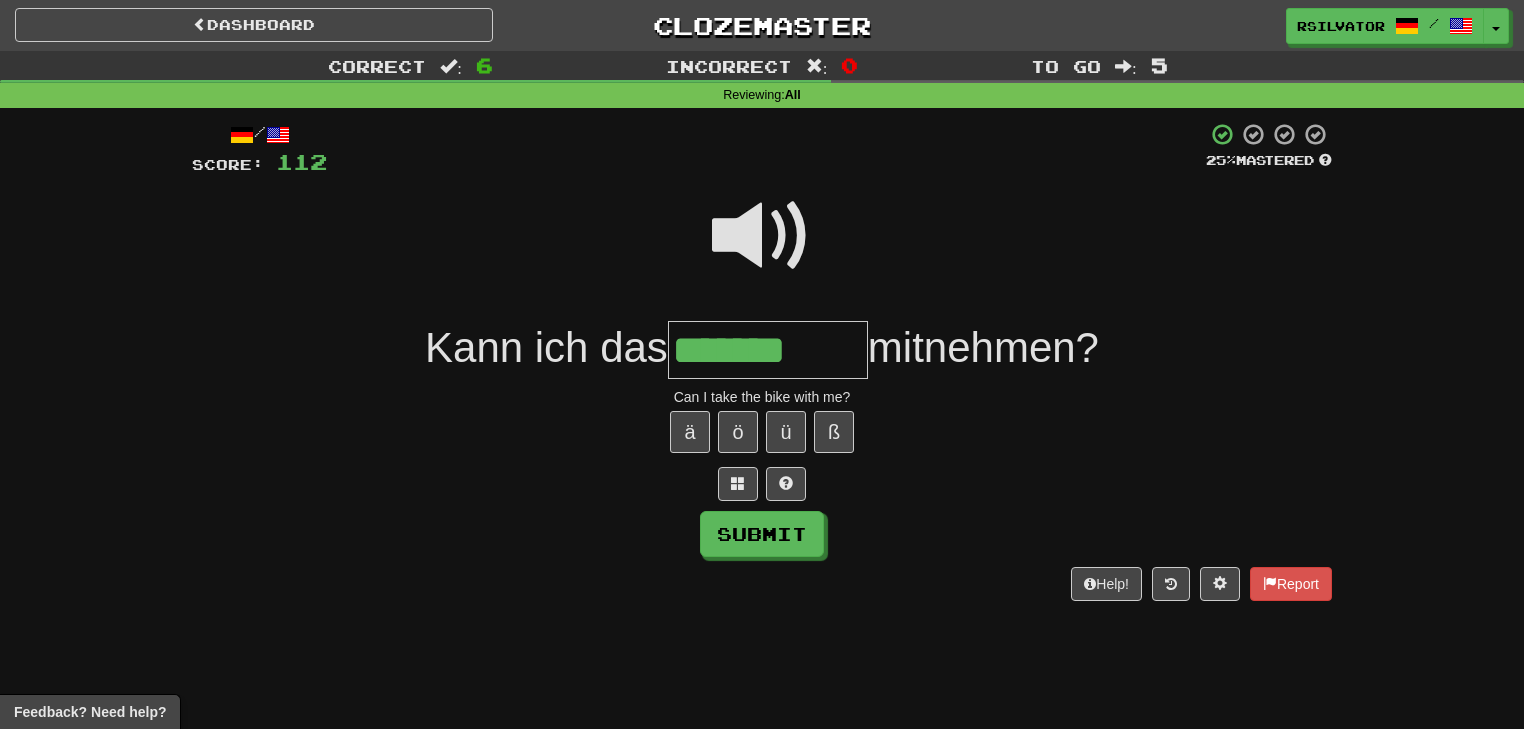 type on "*******" 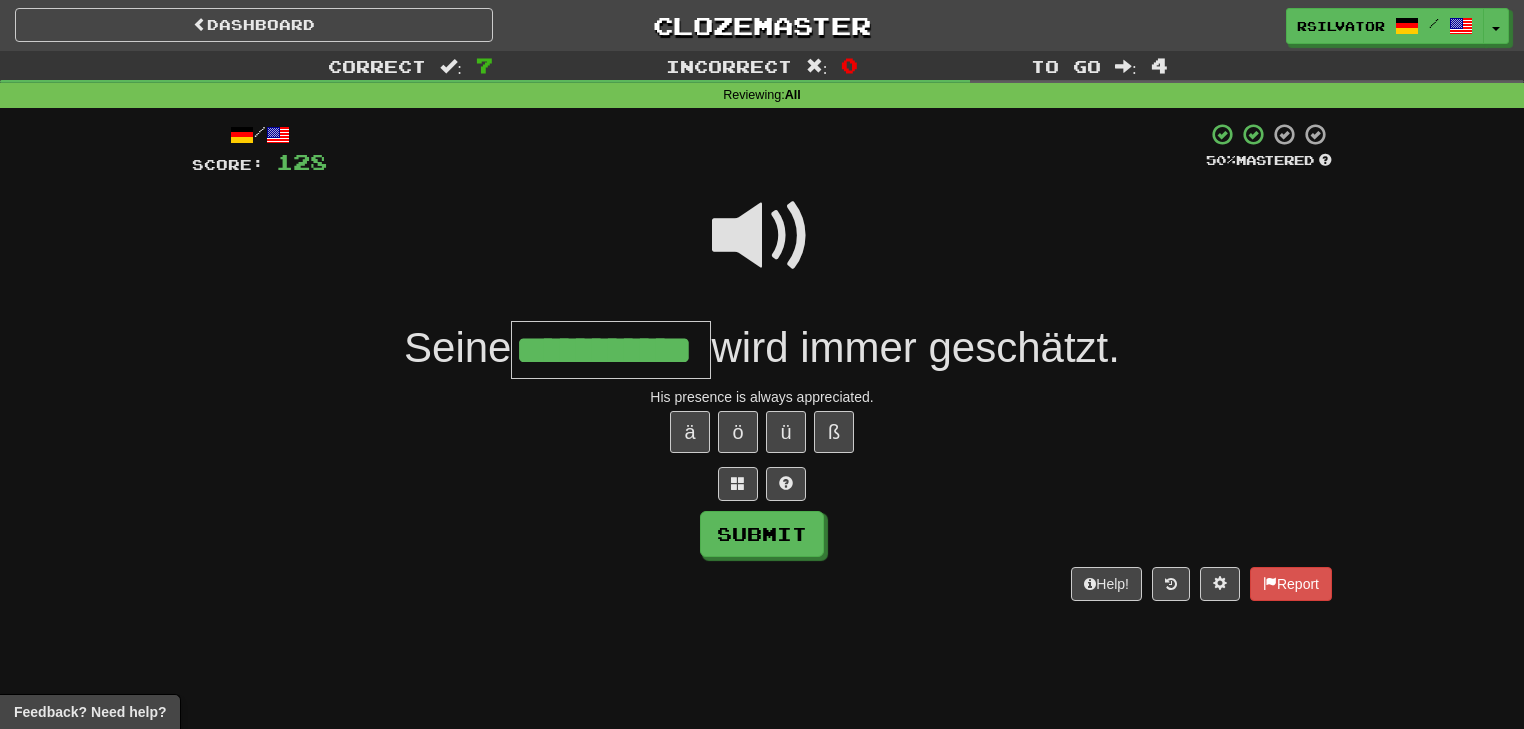 scroll, scrollTop: 0, scrollLeft: 48, axis: horizontal 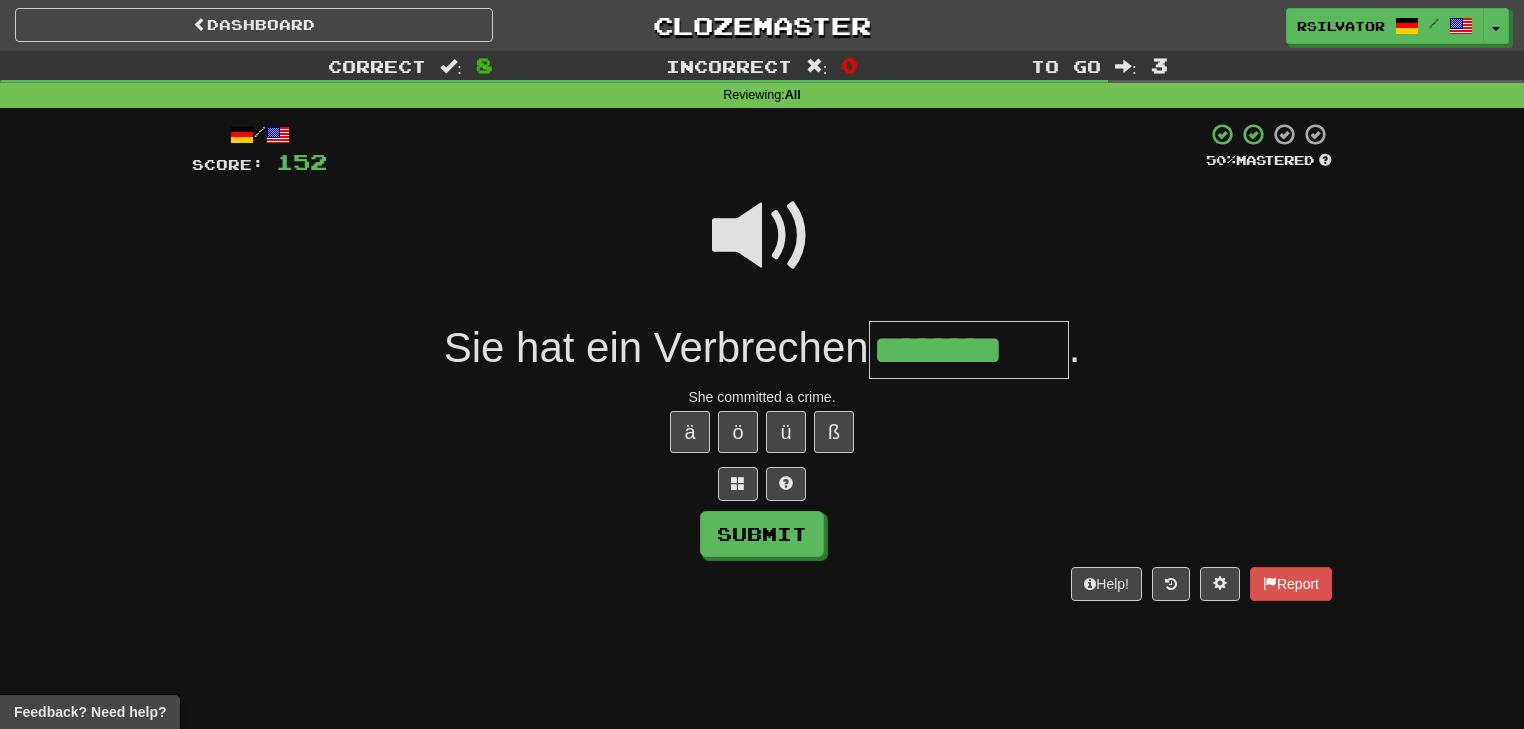 type on "********" 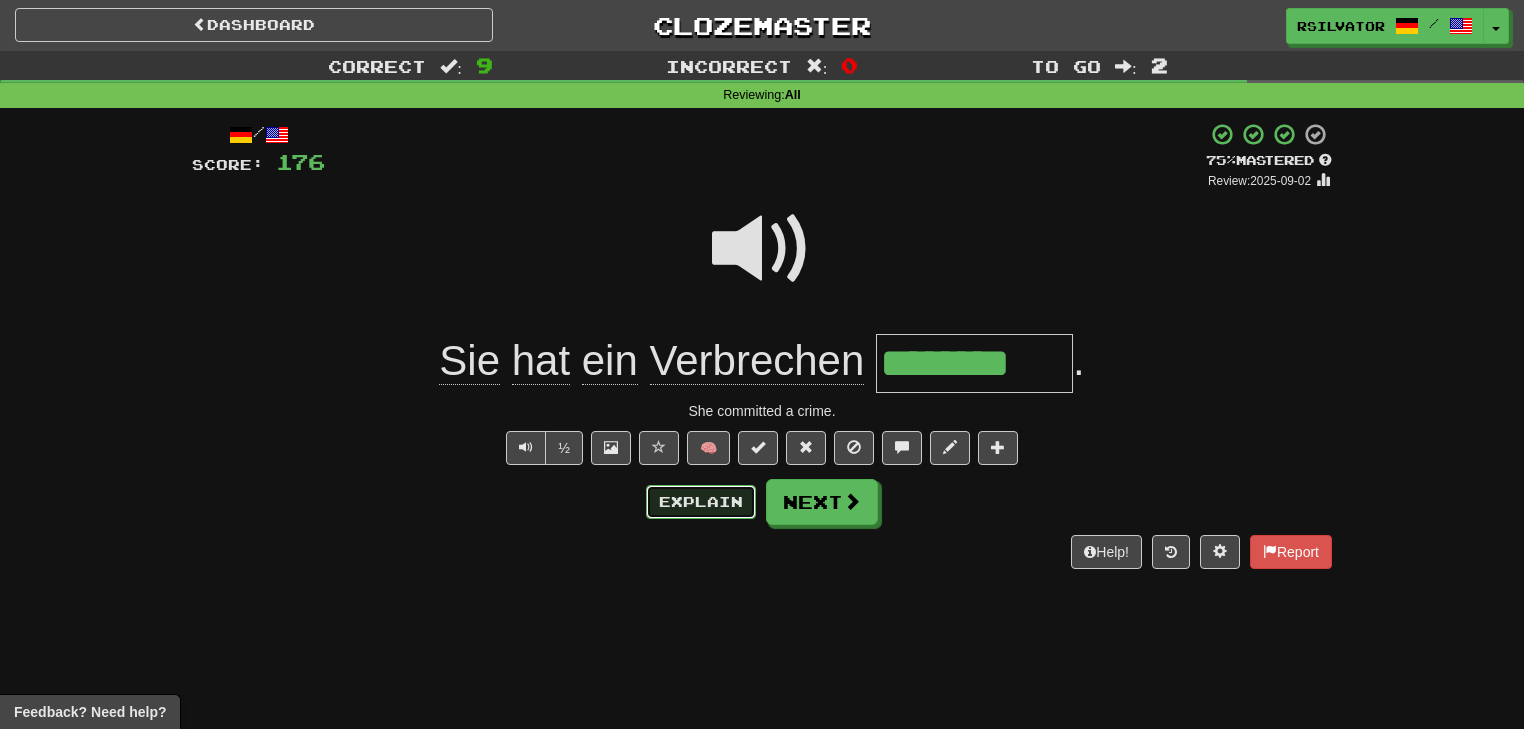 click on "Explain" at bounding box center (701, 502) 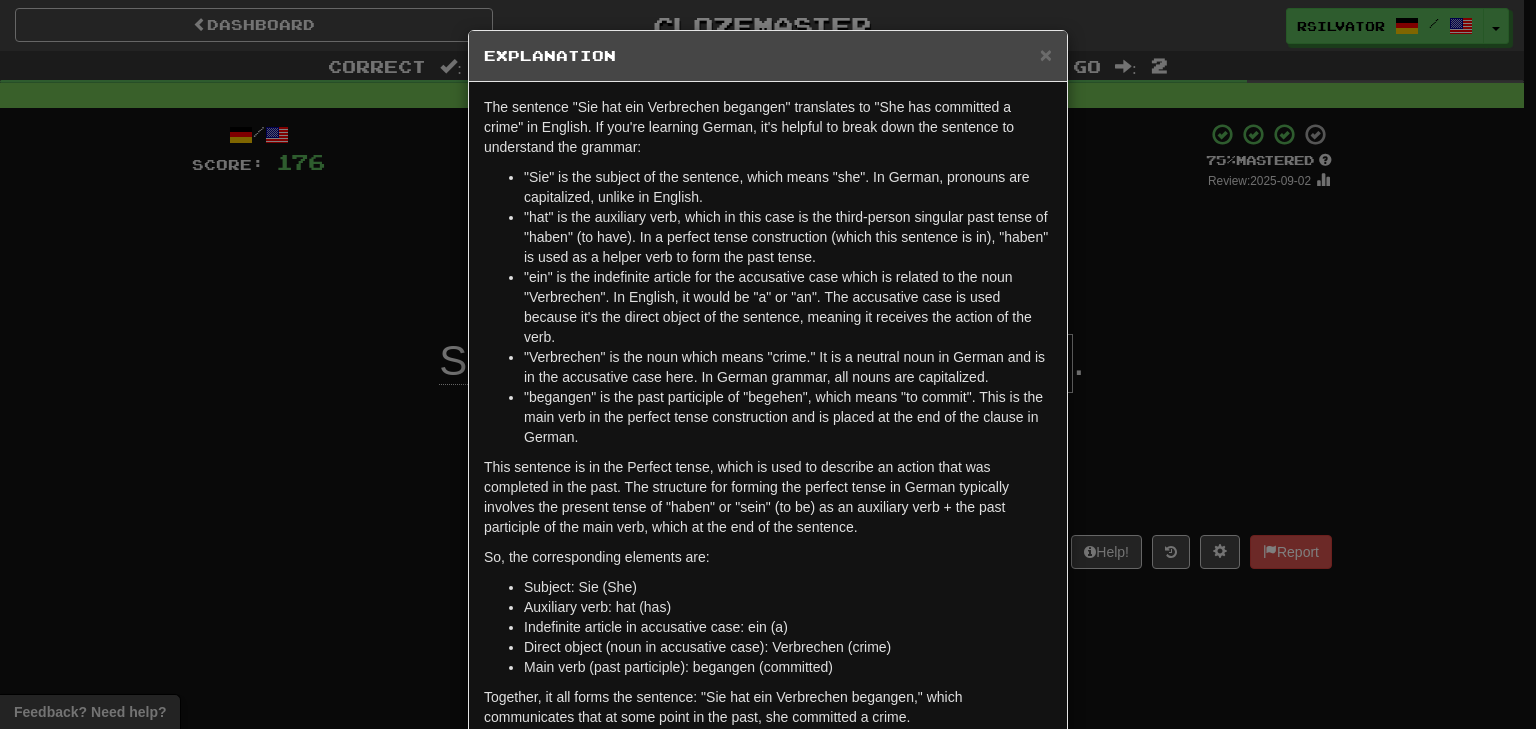 click on "× Explanation The sentence "Sie hat ein Verbrechen begangen" translates to "She has committed a crime" in English. If you're learning German, it's helpful to break down the sentence to understand the grammar:
"Sie" is the subject of the sentence, which means "she". In German, pronouns are capitalized, unlike in English.
"hat" is the auxiliary verb, which in this case is the third-person singular past tense of "haben" (to have). In a perfect tense construction (which this sentence is in), "haben" is used as a helper verb to form the past tense.
"ein" is the indefinite article for the accusative case which is related to the noun "Verbrechen". In English, it would be "a" or "an". The accusative case is used because it's the direct object of the sentence, meaning it receives the action of the verb.
"Verbrechen" is the noun which means "crime." It is a neutral noun in German and is in the accusative case here. In German grammar, all nouns are capitalized.
So, the corresponding elements are:" at bounding box center [768, 364] 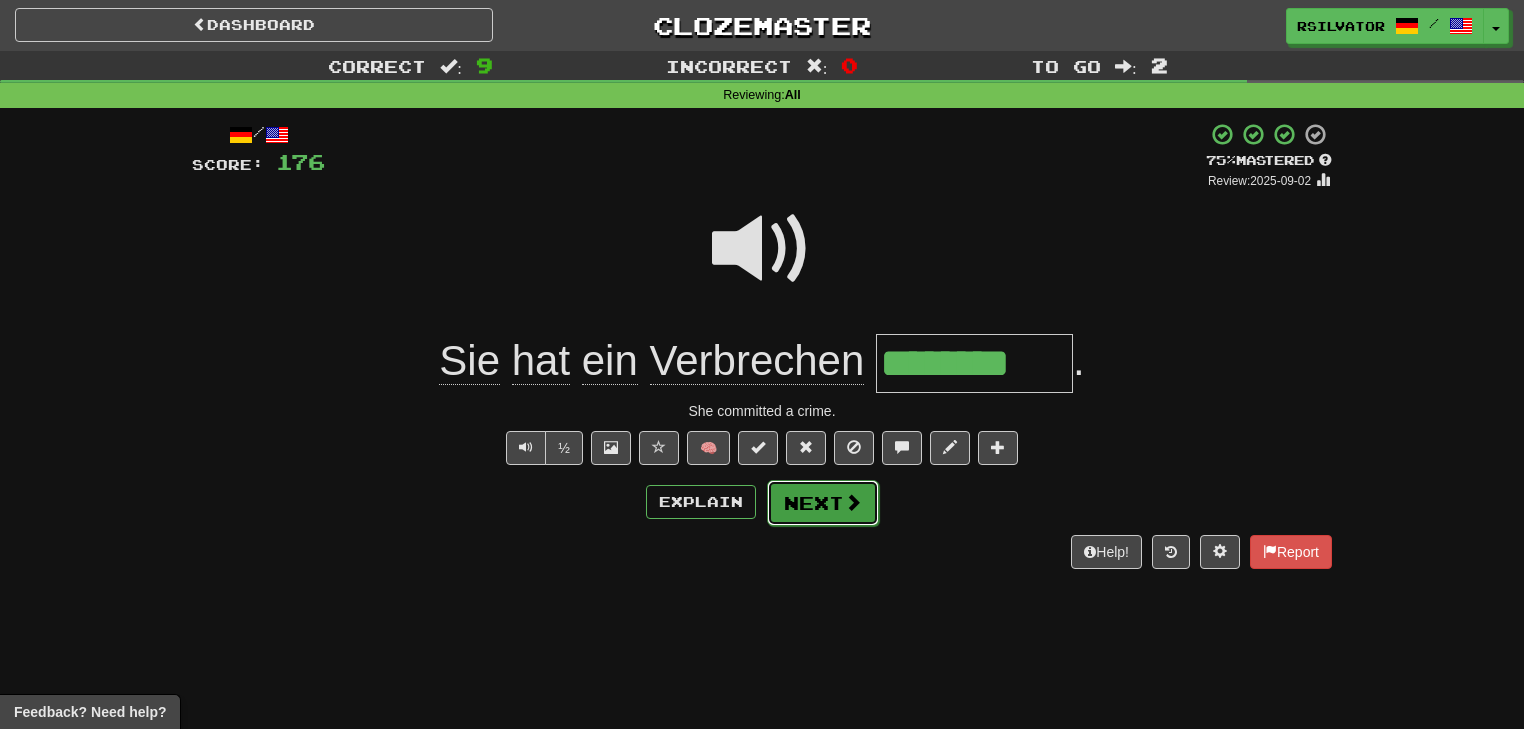 click on "Next" at bounding box center (823, 503) 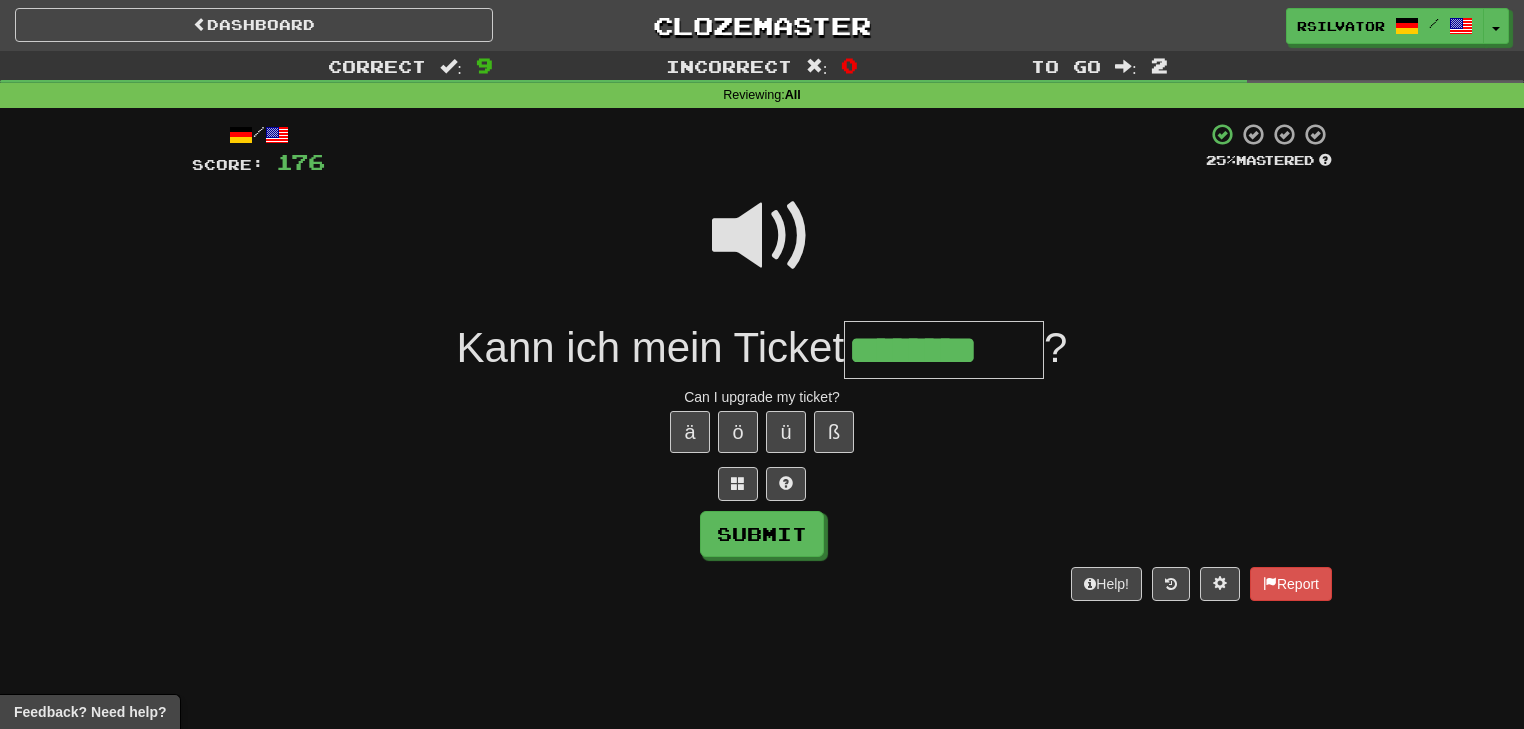 type on "********" 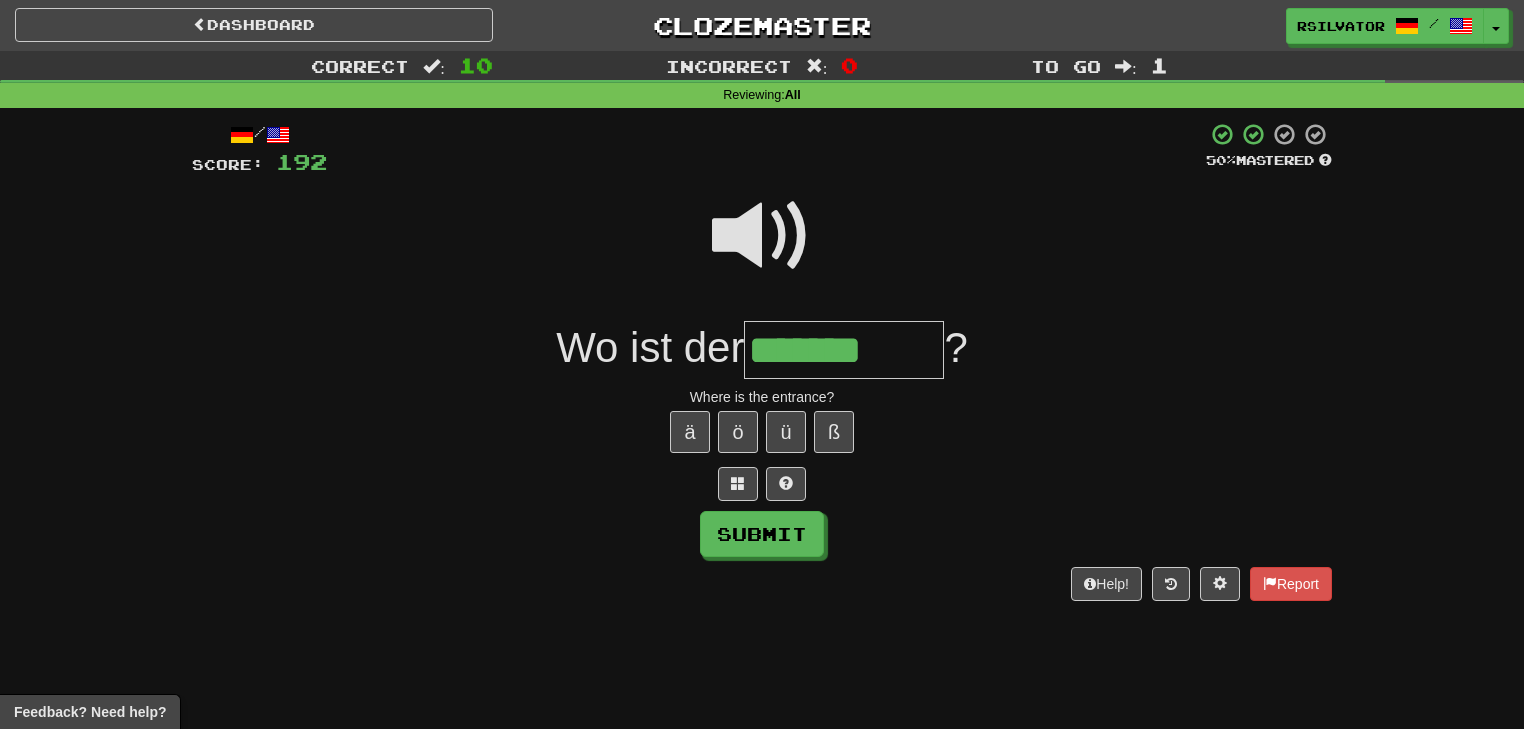 type on "*******" 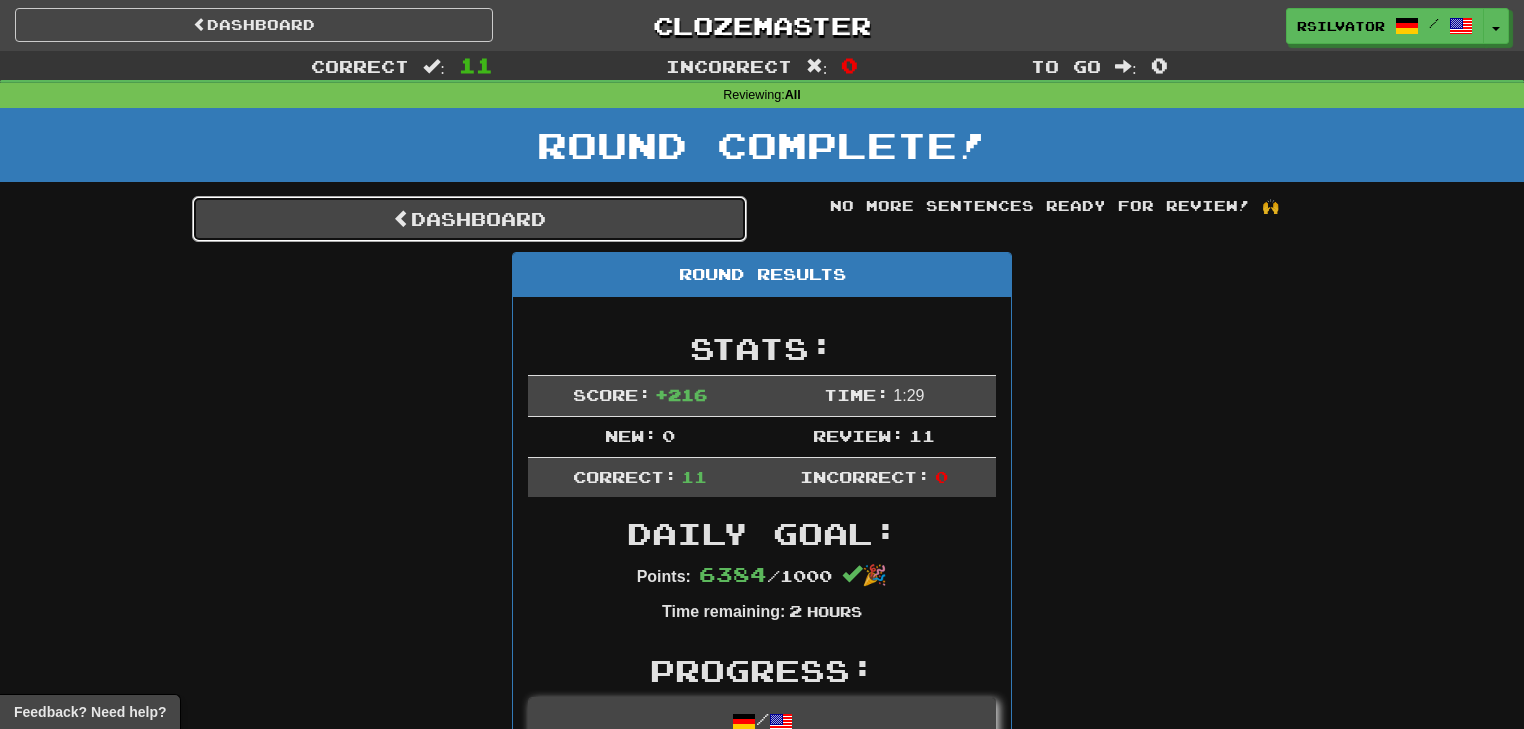 click on "Dashboard" at bounding box center [469, 219] 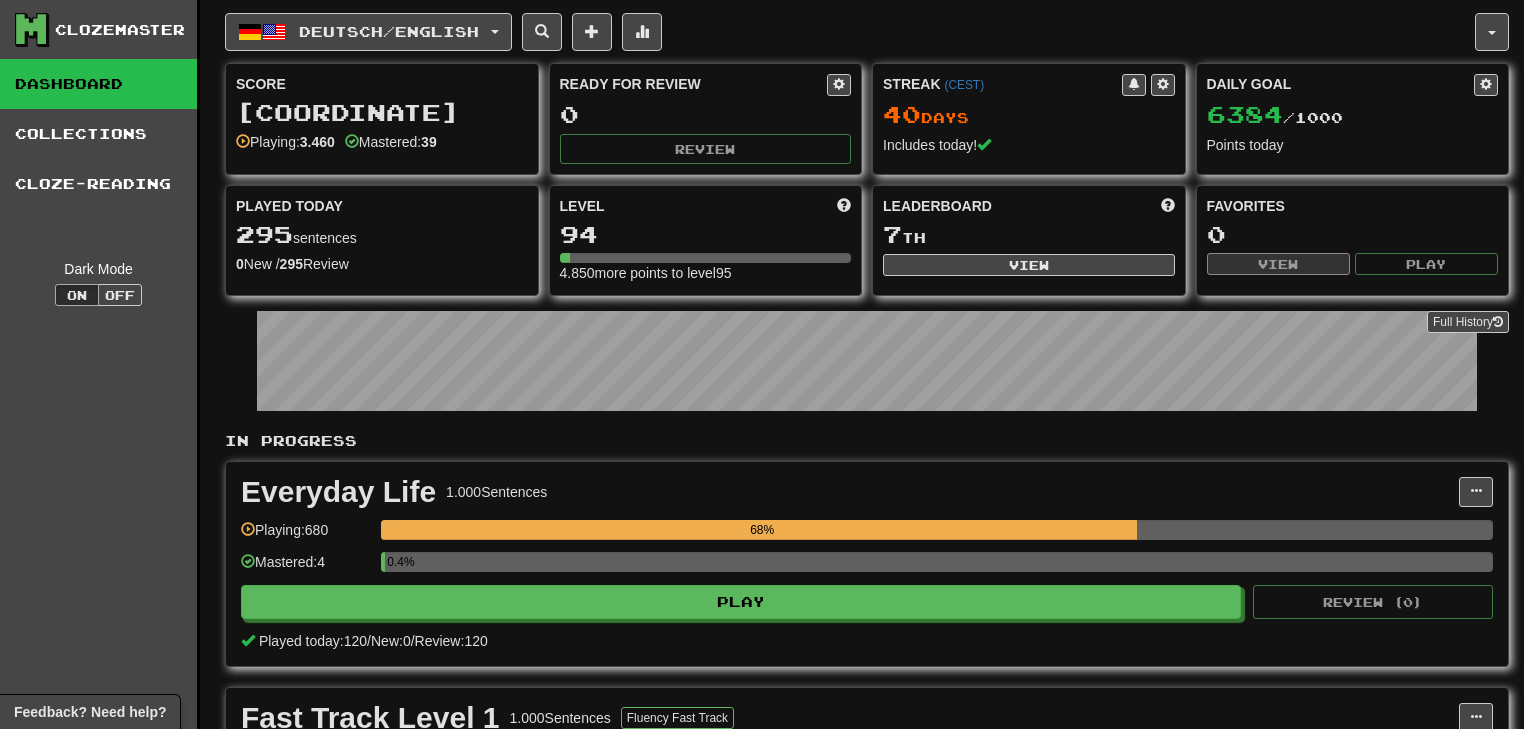 scroll, scrollTop: 0, scrollLeft: 0, axis: both 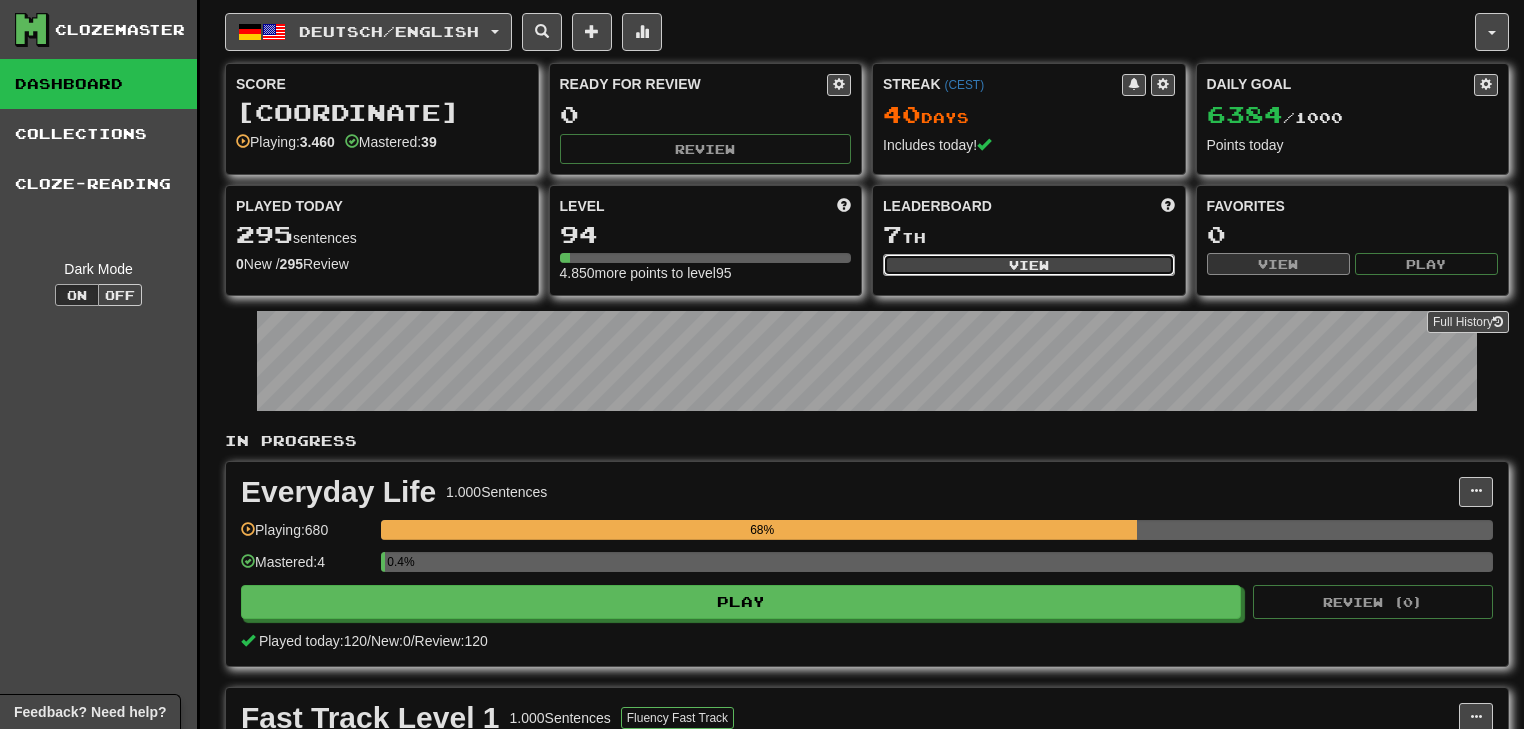 click on "View" at bounding box center (1029, 265) 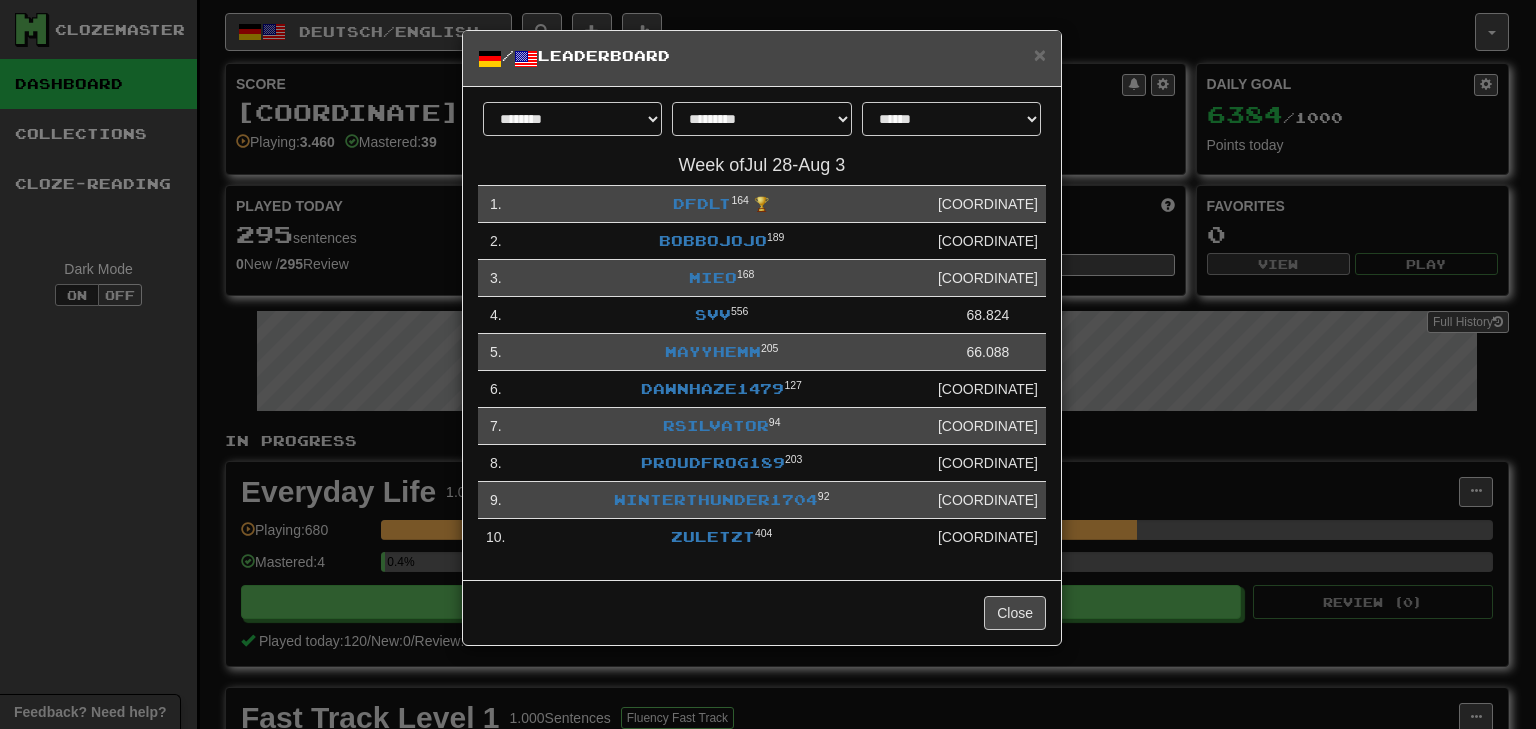 click on "**********" at bounding box center [768, 364] 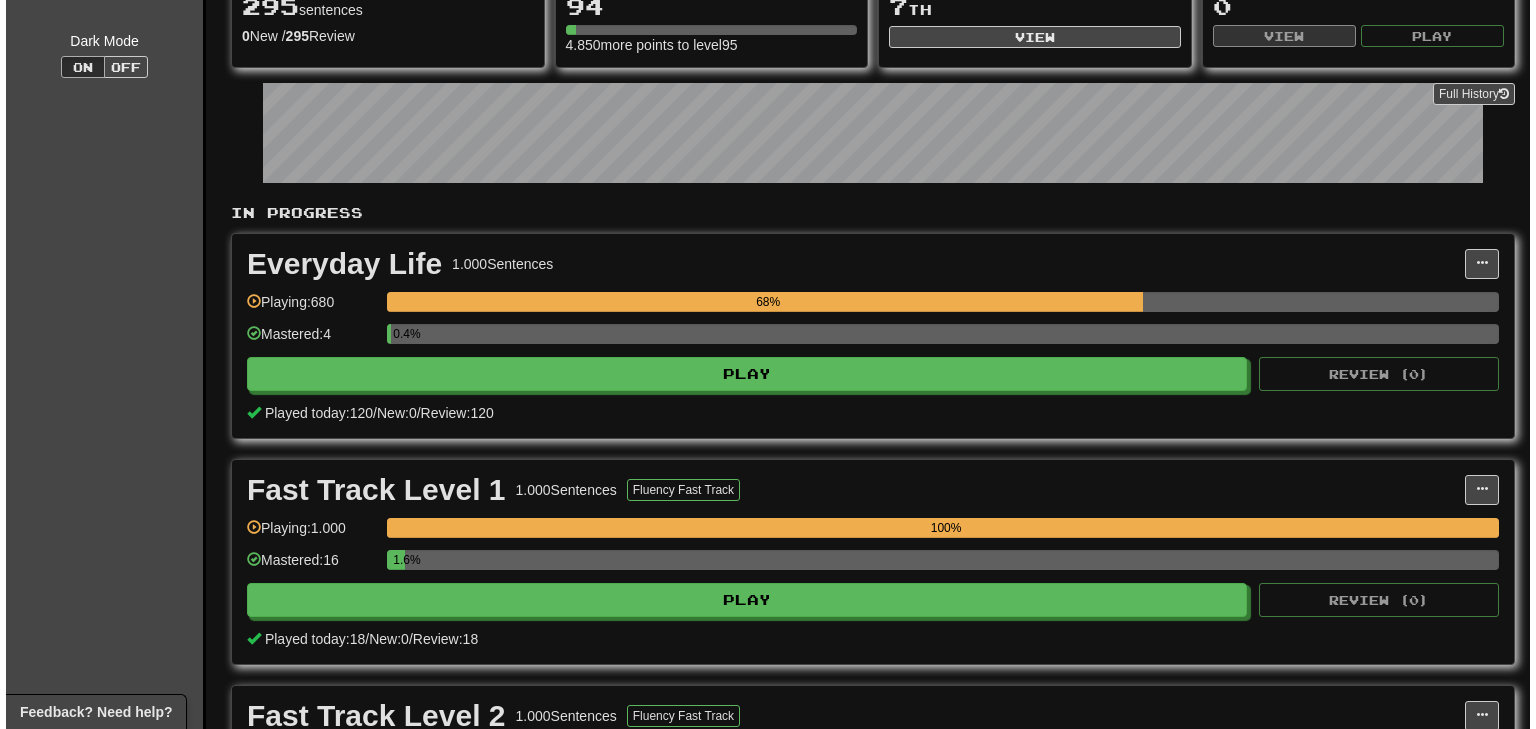 scroll, scrollTop: 400, scrollLeft: 0, axis: vertical 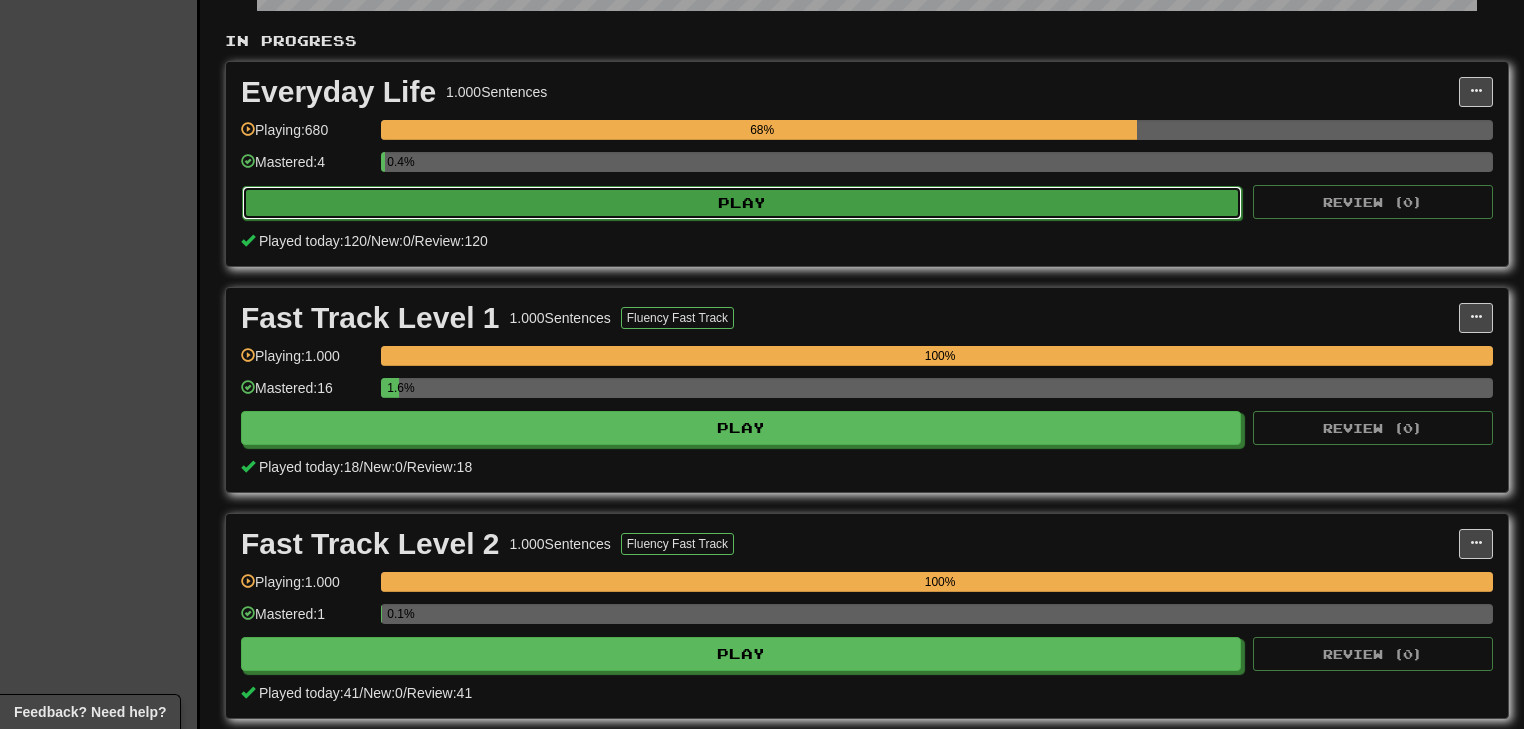 click on "Play" at bounding box center (742, 203) 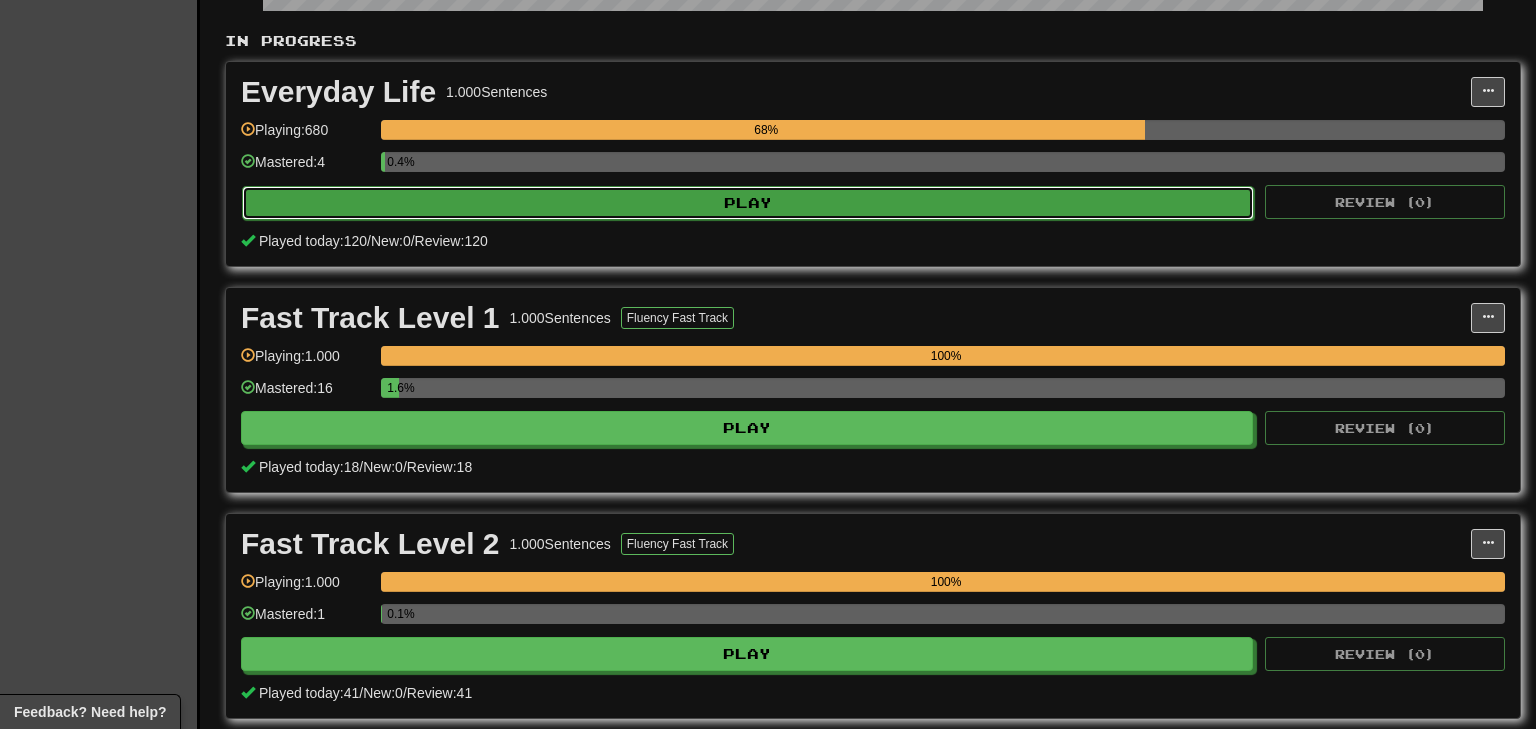 select on "**" 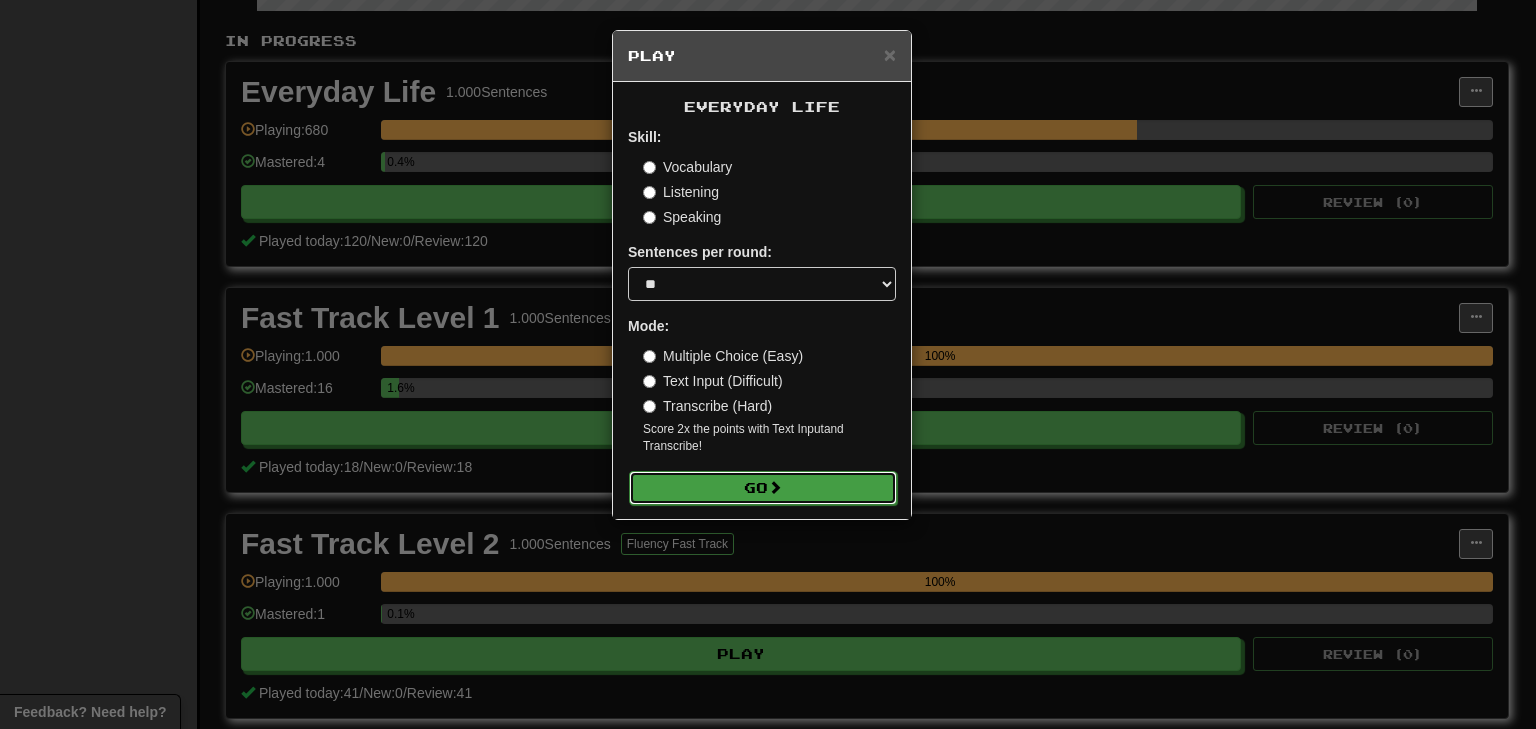 click on "Go" at bounding box center [763, 488] 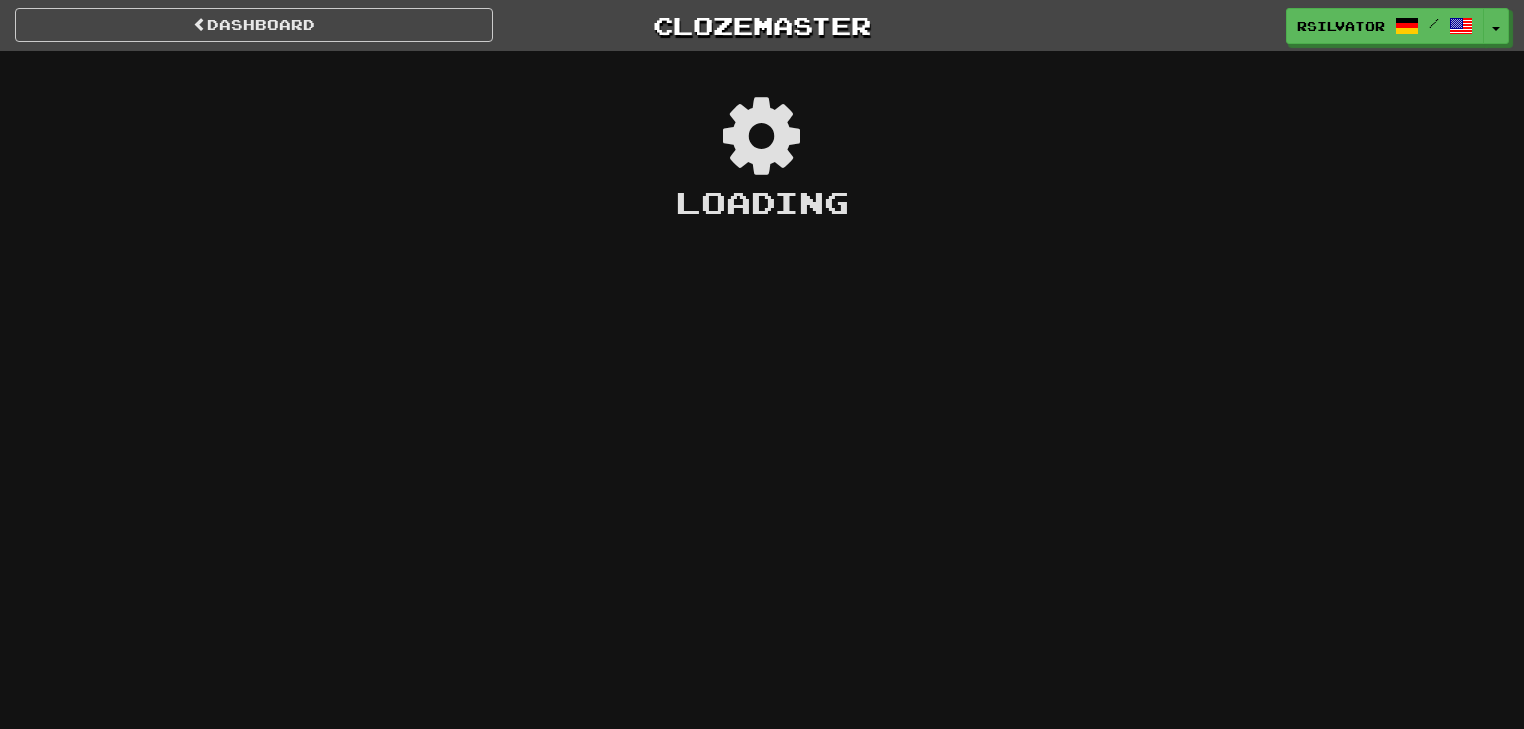 scroll, scrollTop: 0, scrollLeft: 0, axis: both 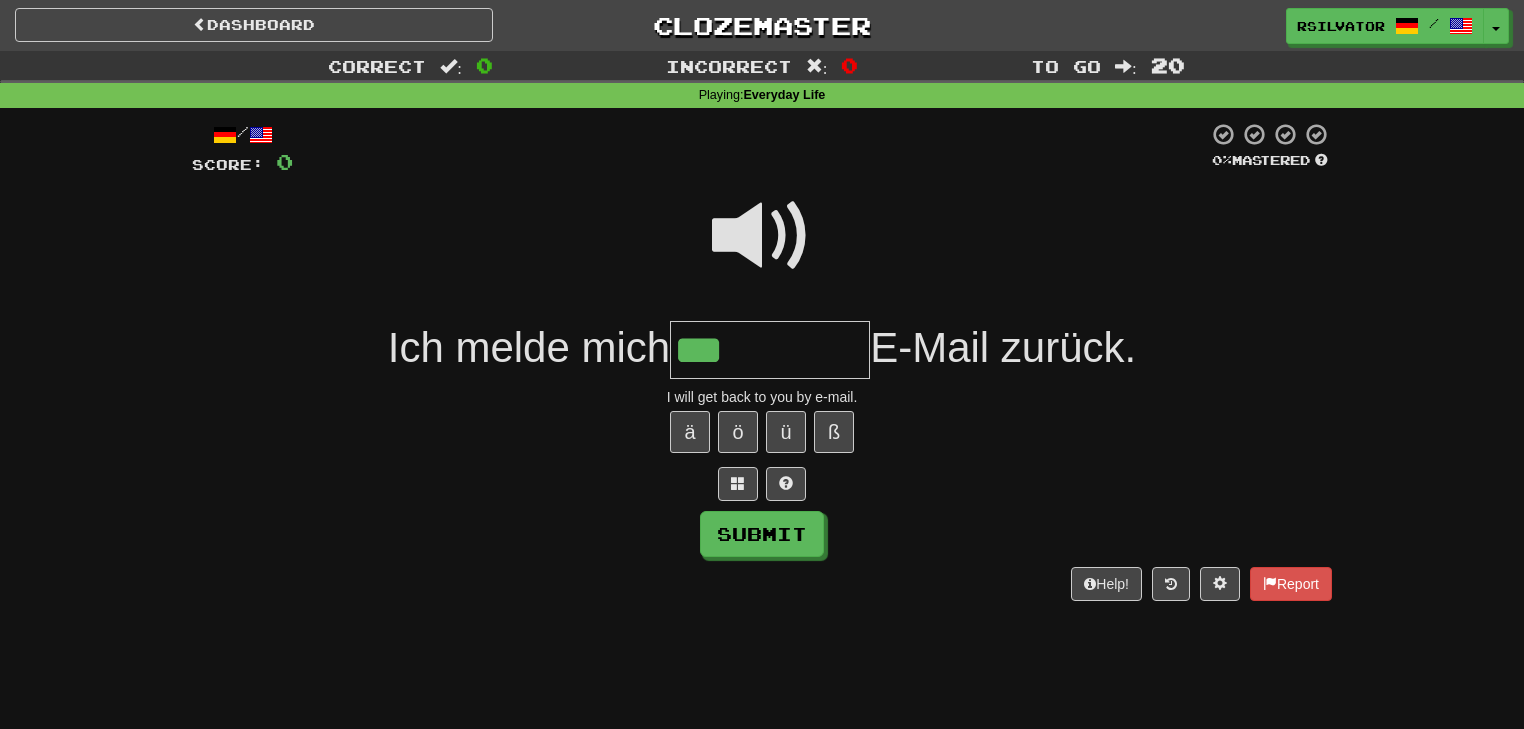 type on "***" 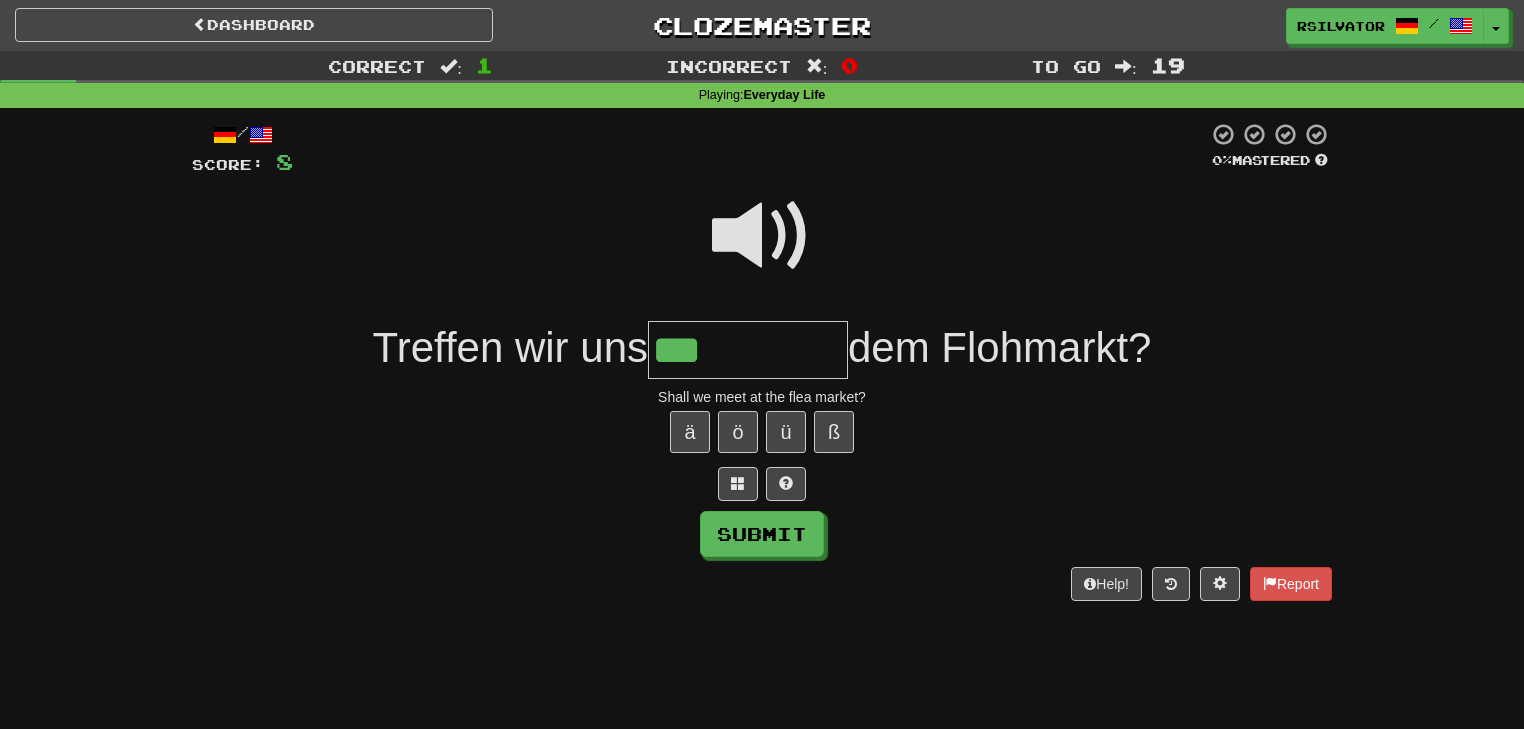 type on "***" 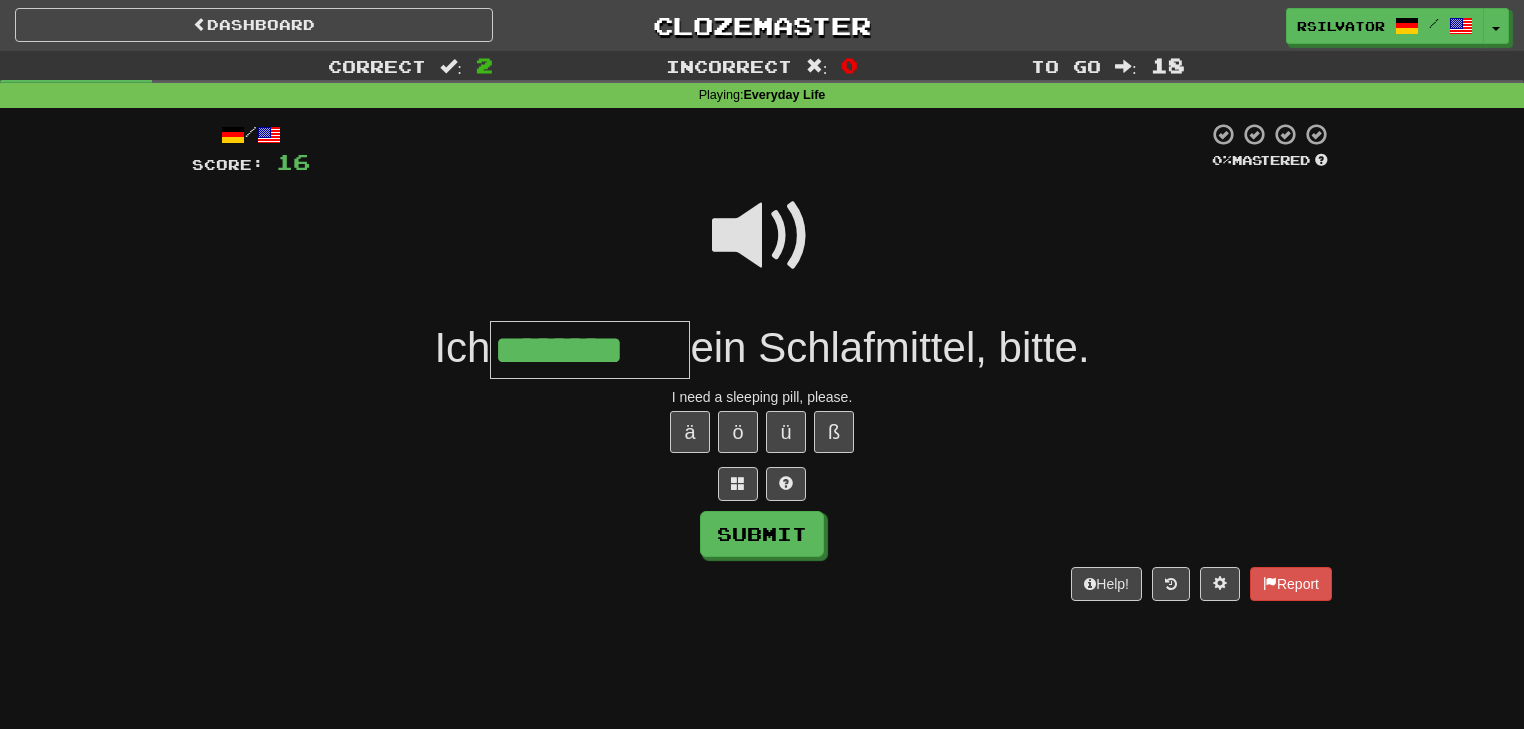 type on "********" 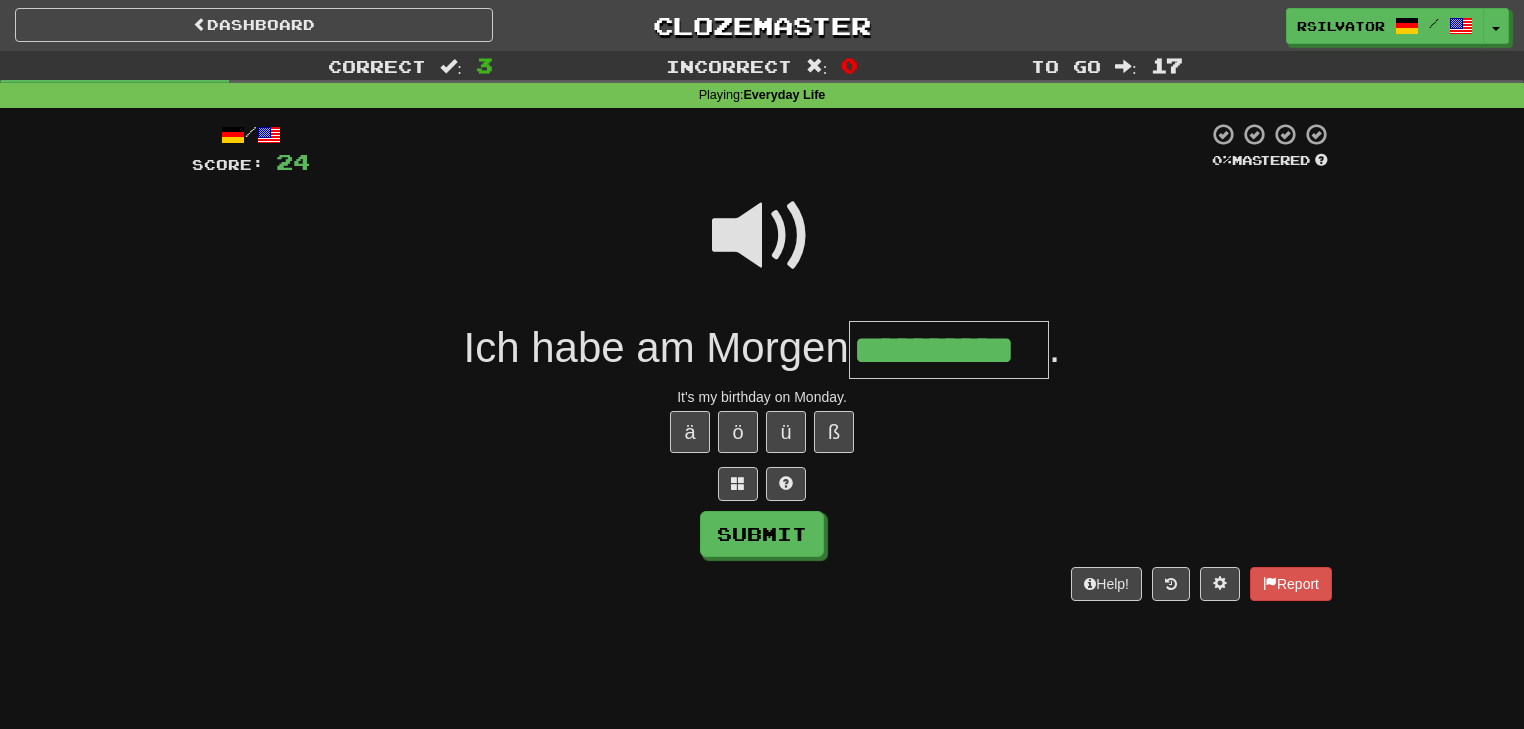scroll, scrollTop: 0, scrollLeft: 15, axis: horizontal 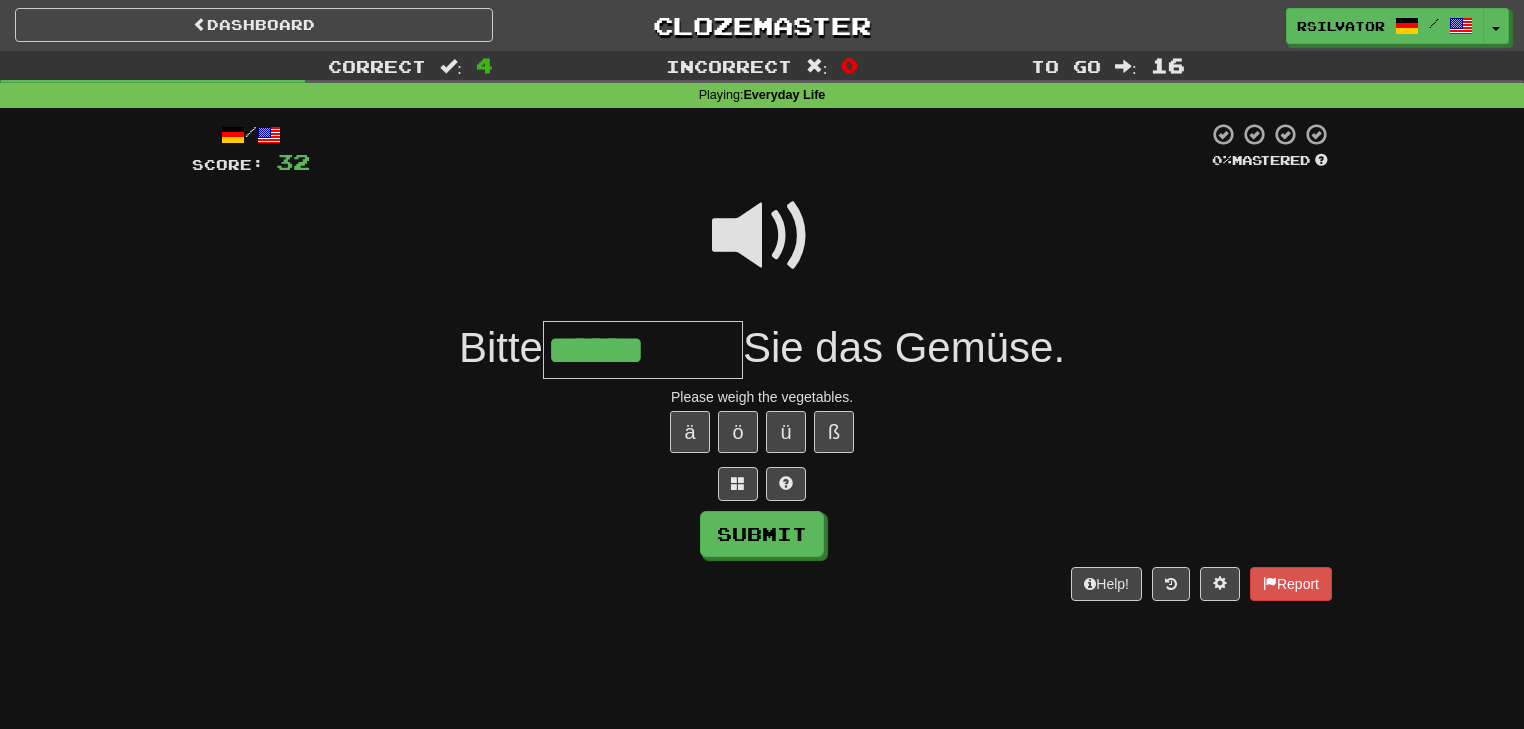 type on "******" 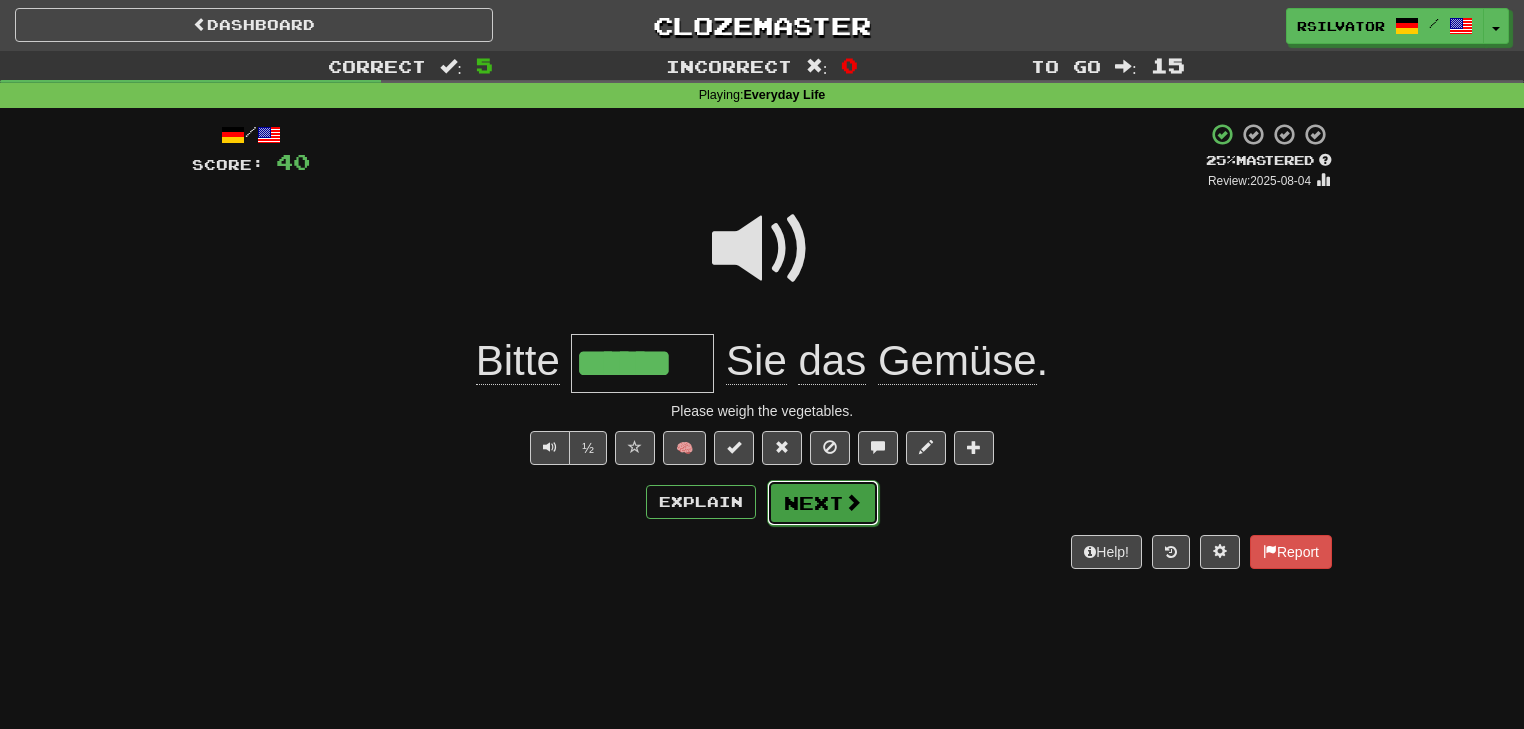 click on "Next" at bounding box center [823, 503] 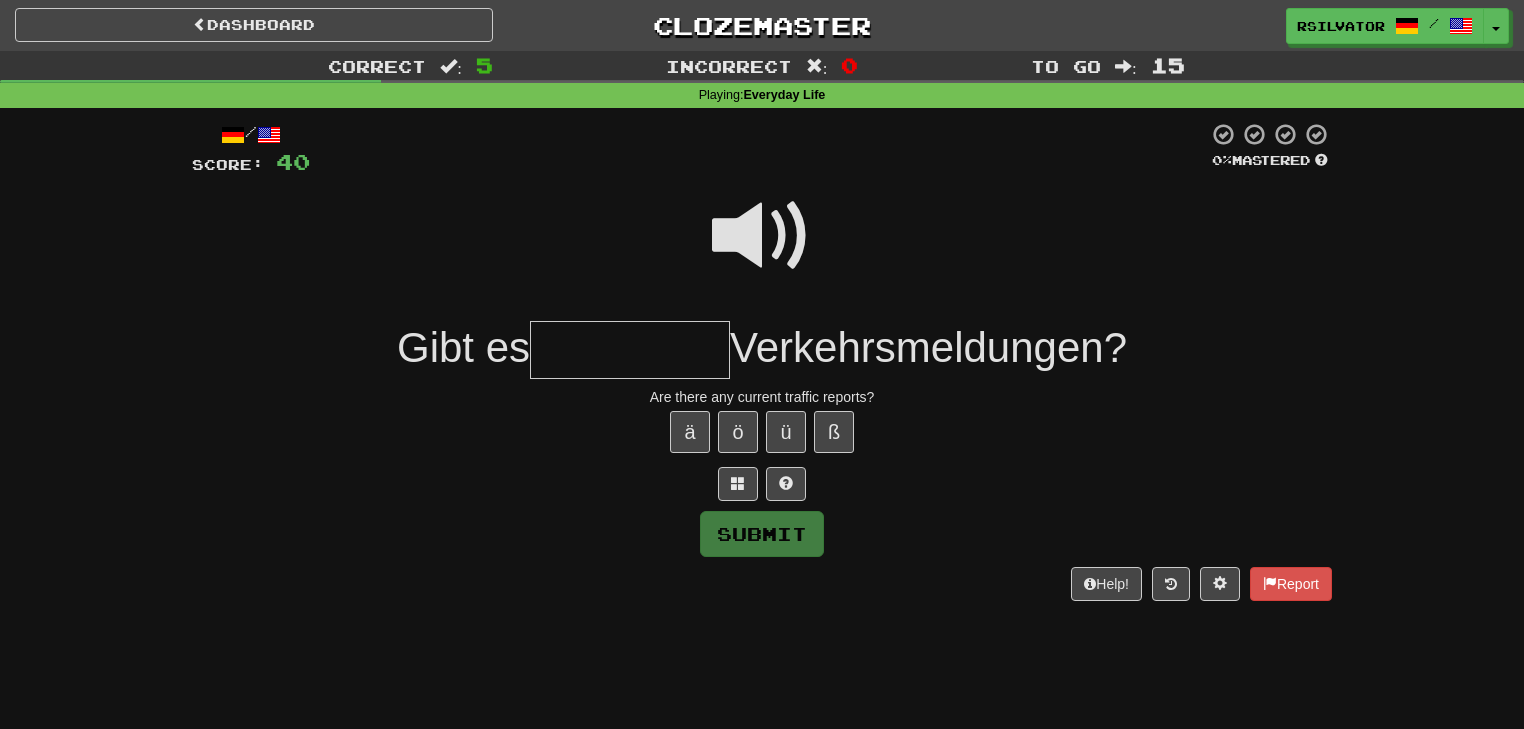 type on "*" 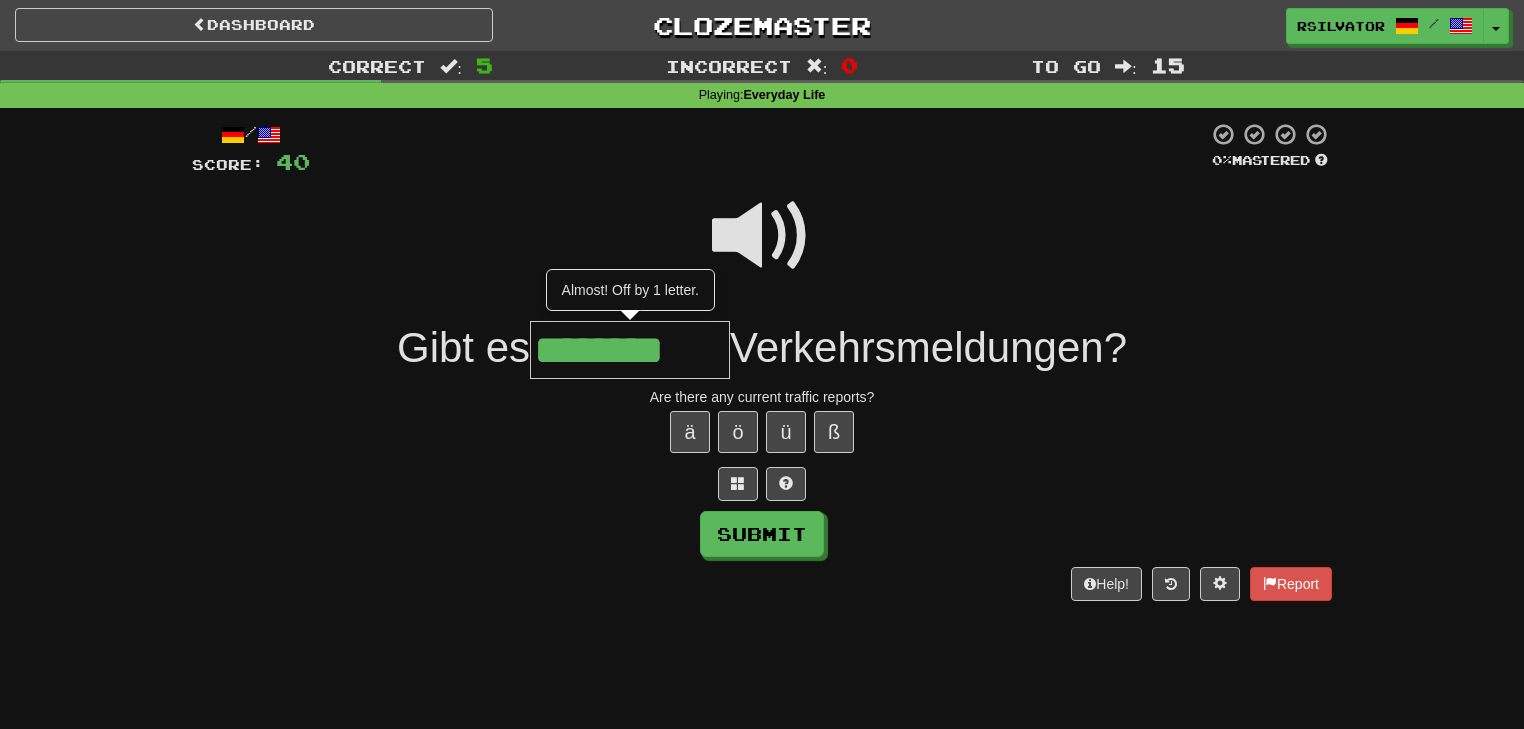 type on "********" 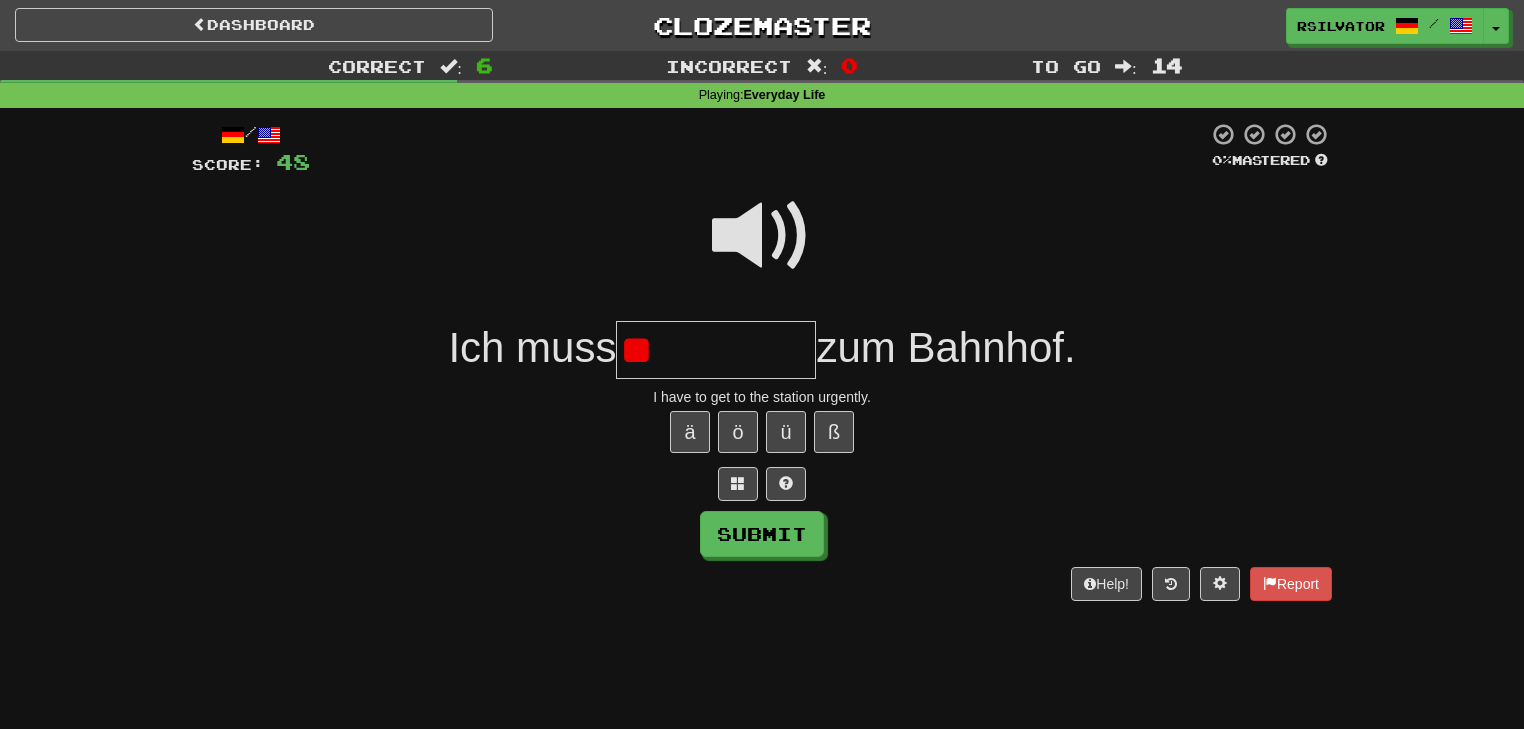 type on "*" 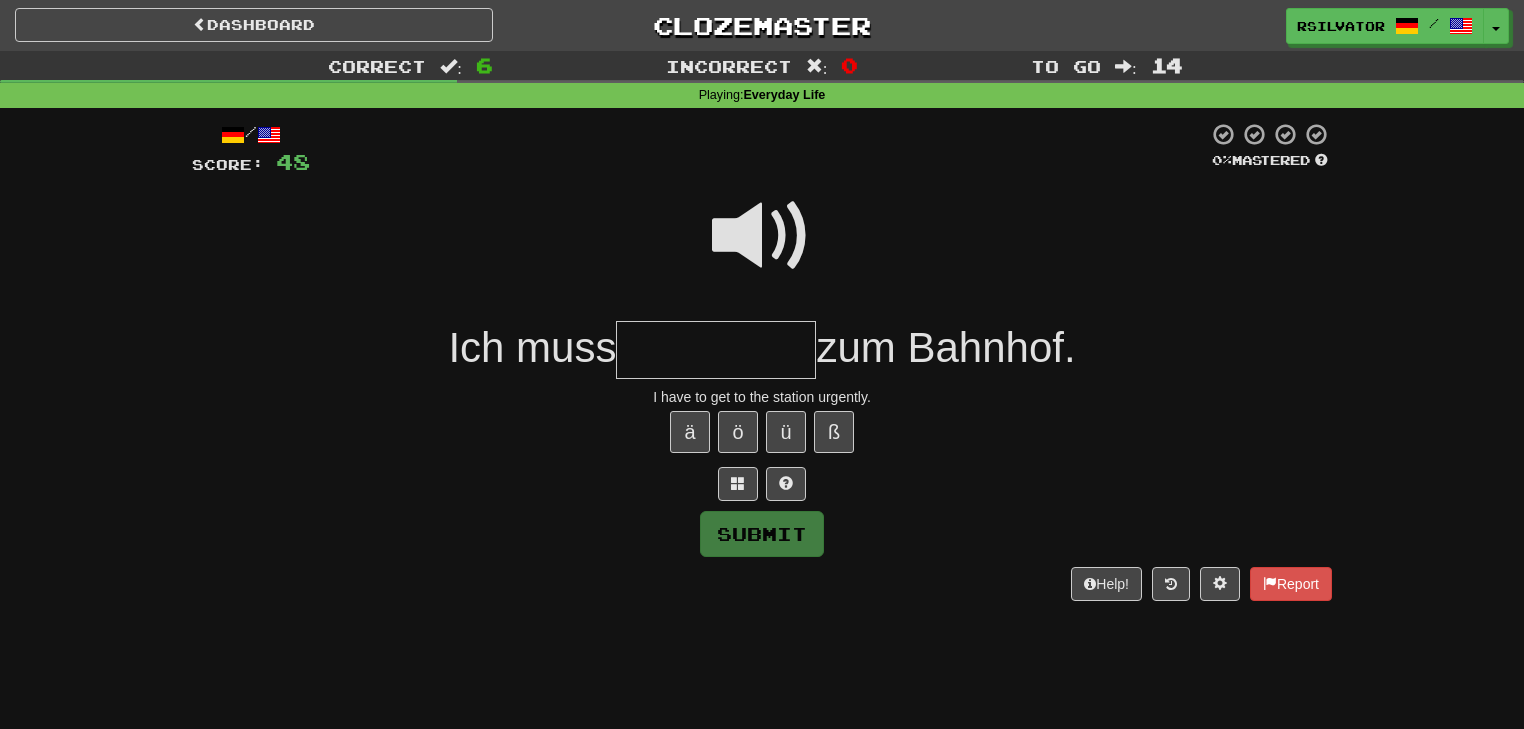 type on "*" 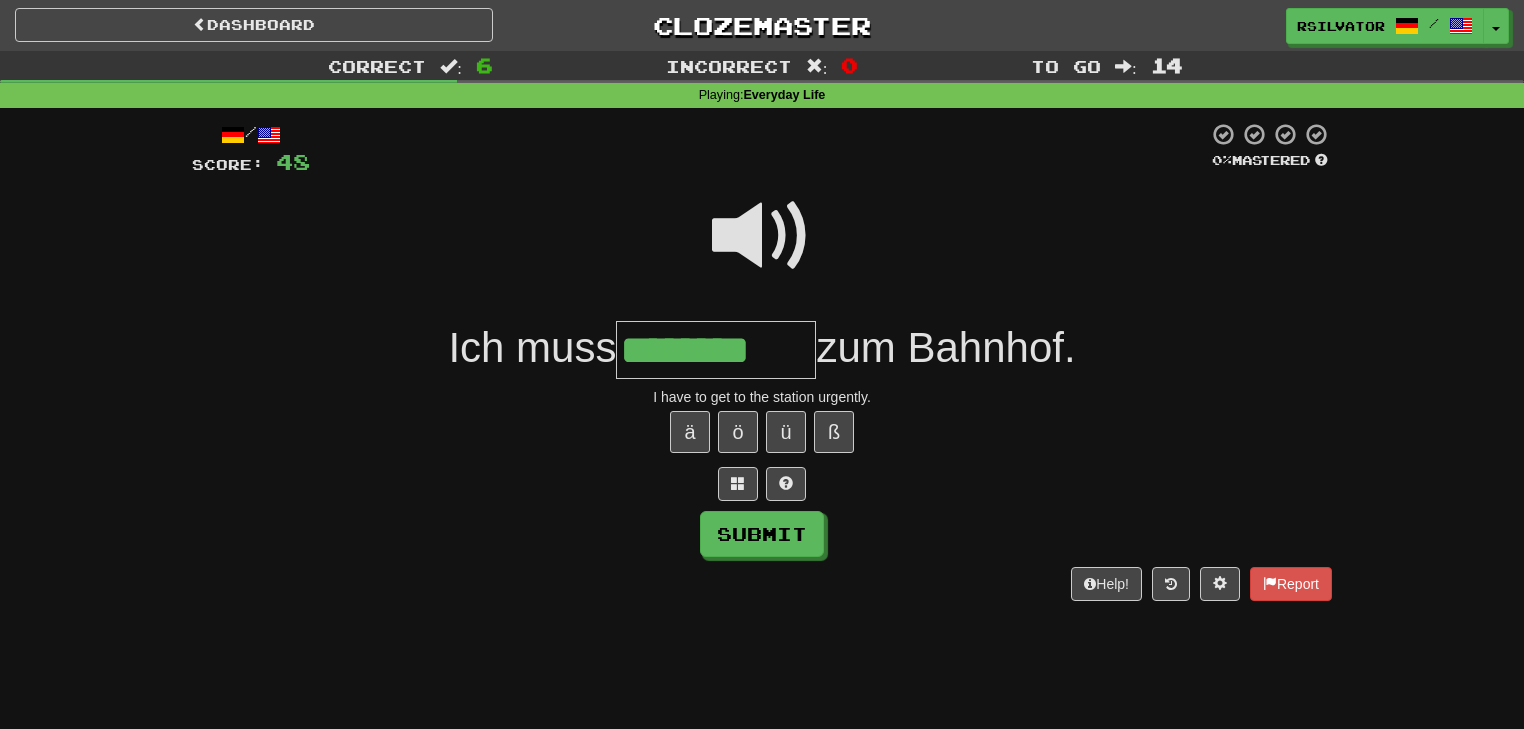 type on "********" 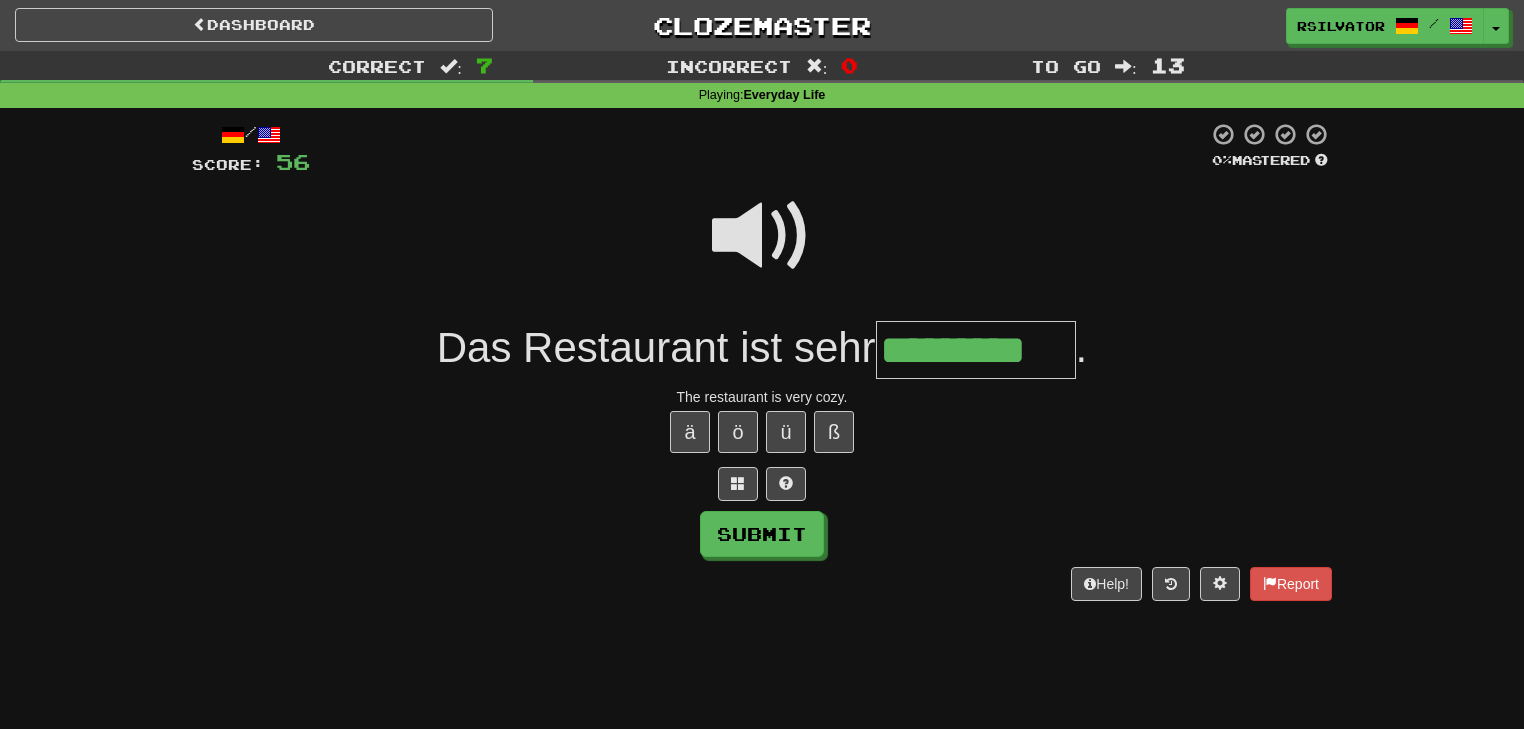 type on "*********" 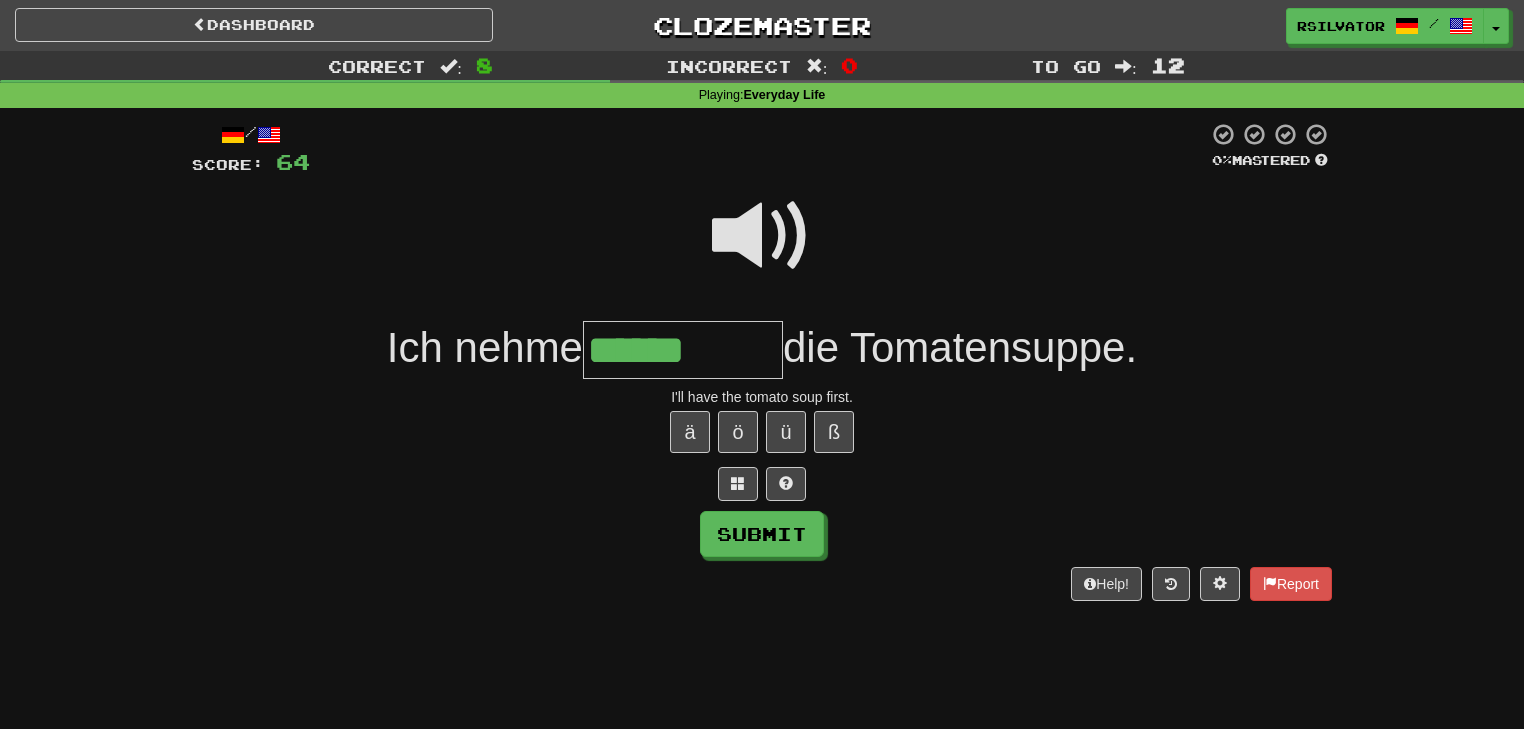 type on "******" 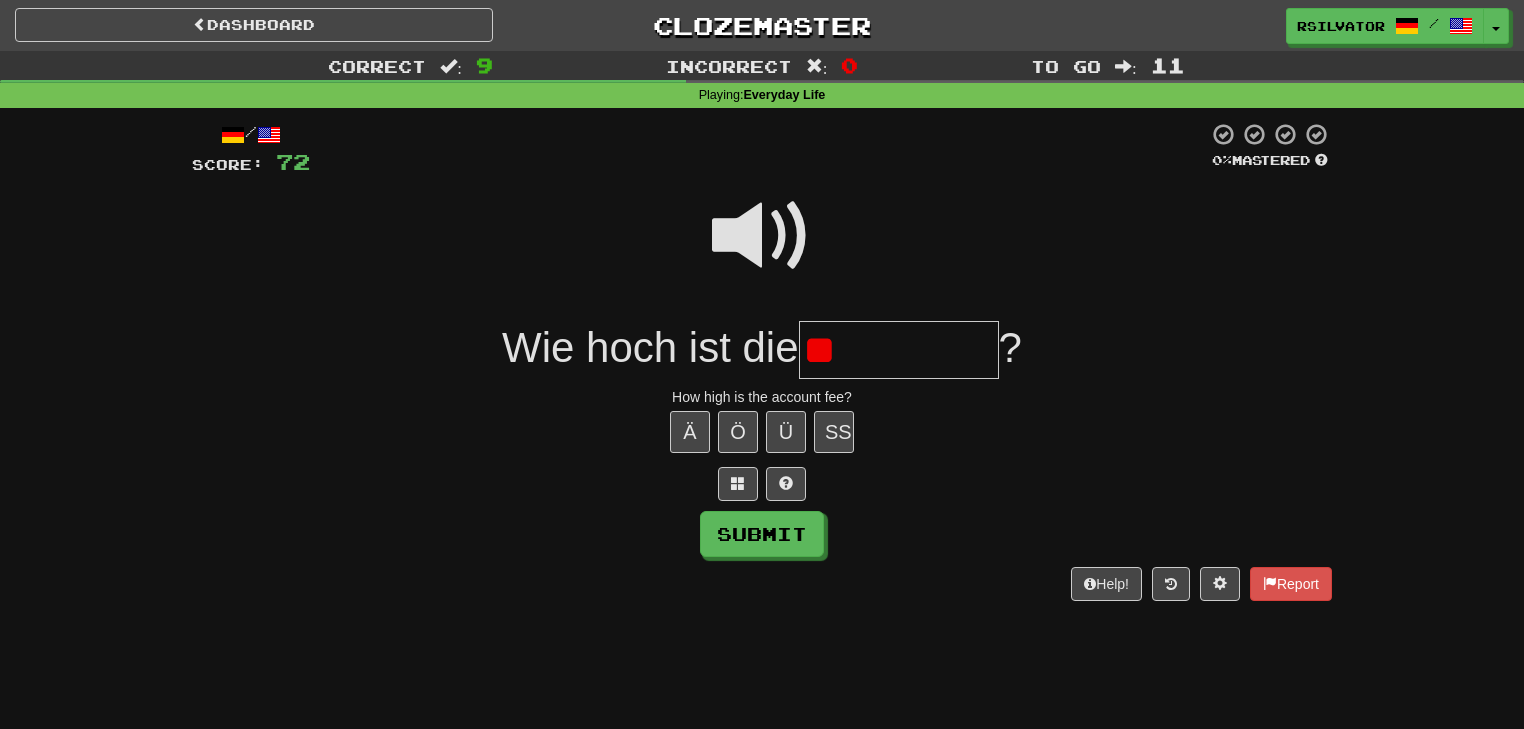 type on "*" 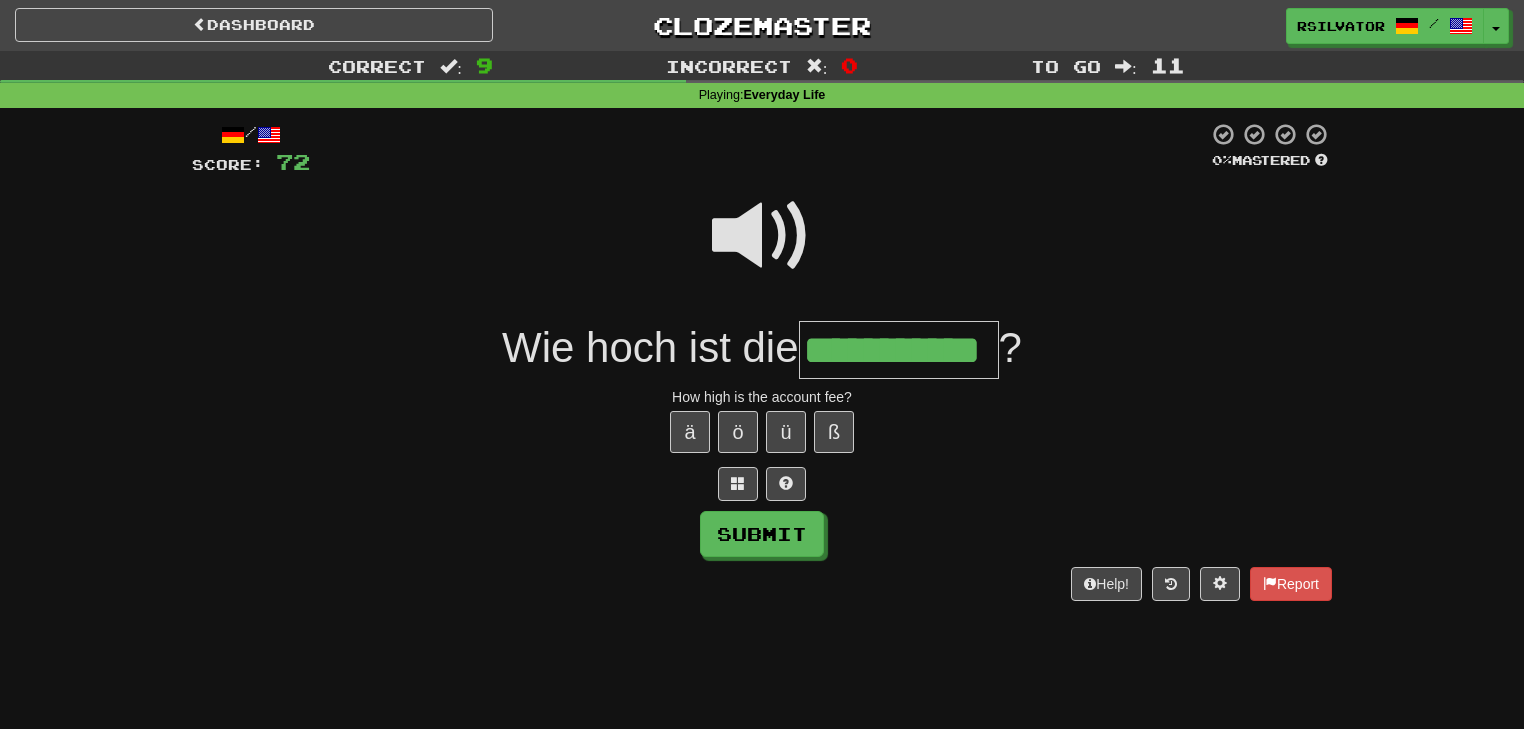 scroll, scrollTop: 0, scrollLeft: 48, axis: horizontal 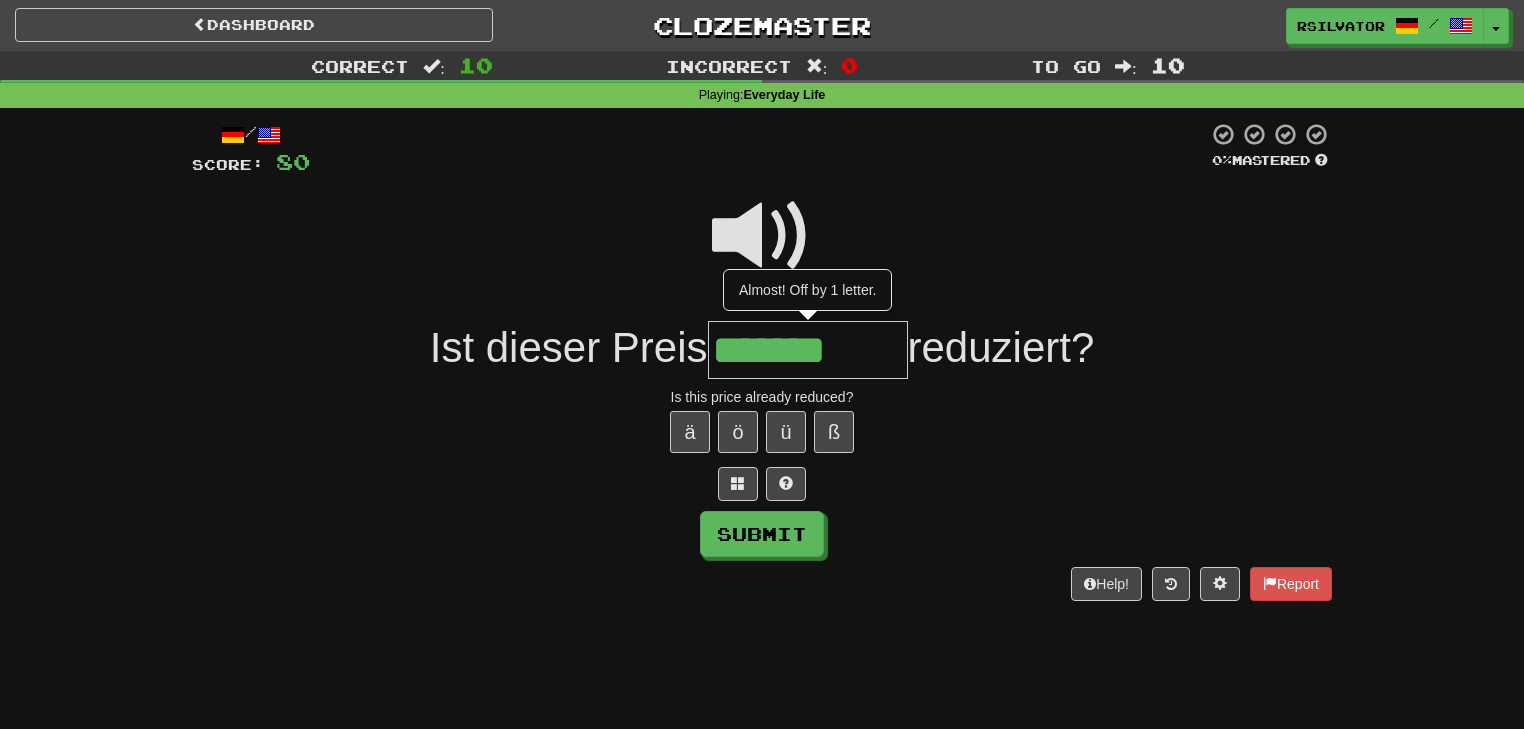 type on "*******" 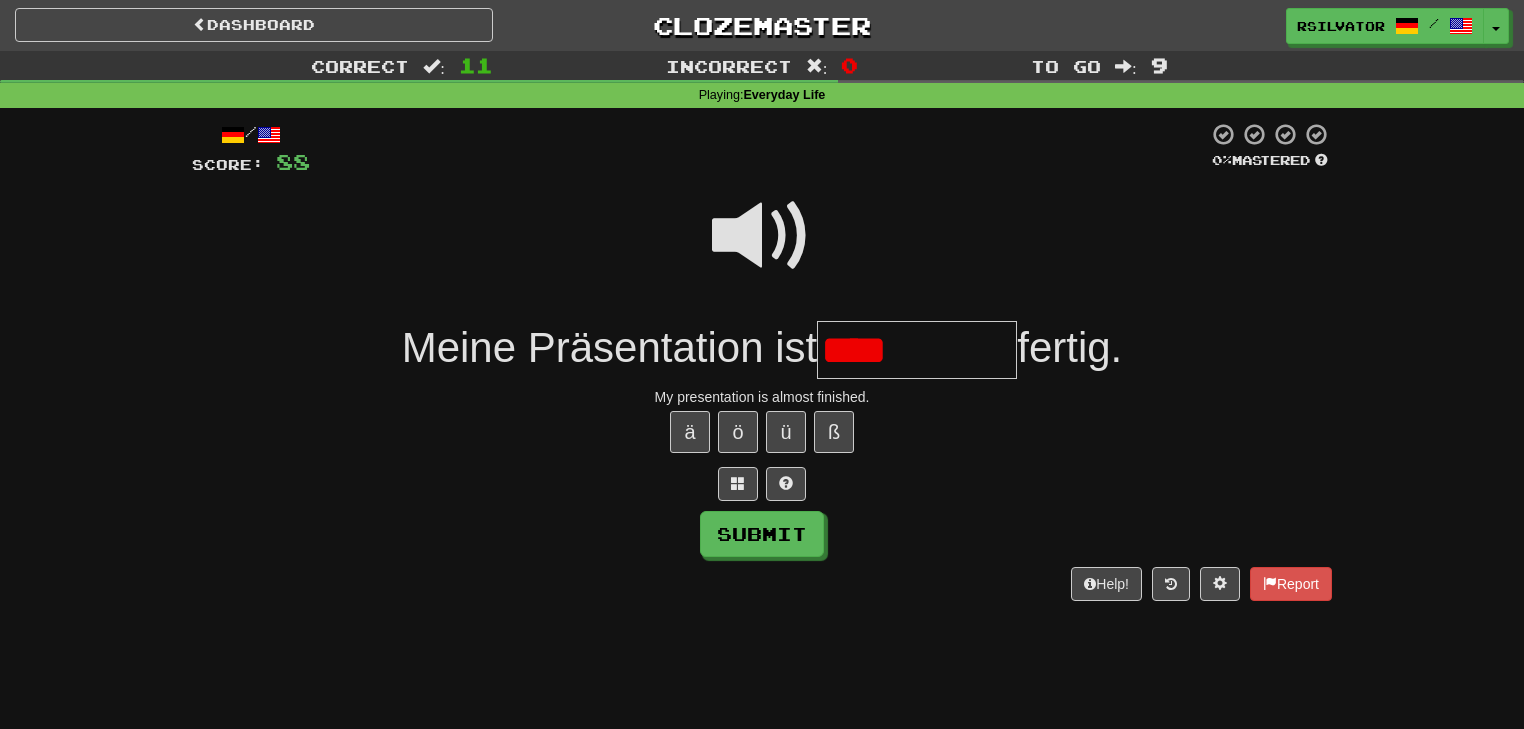 type on "****" 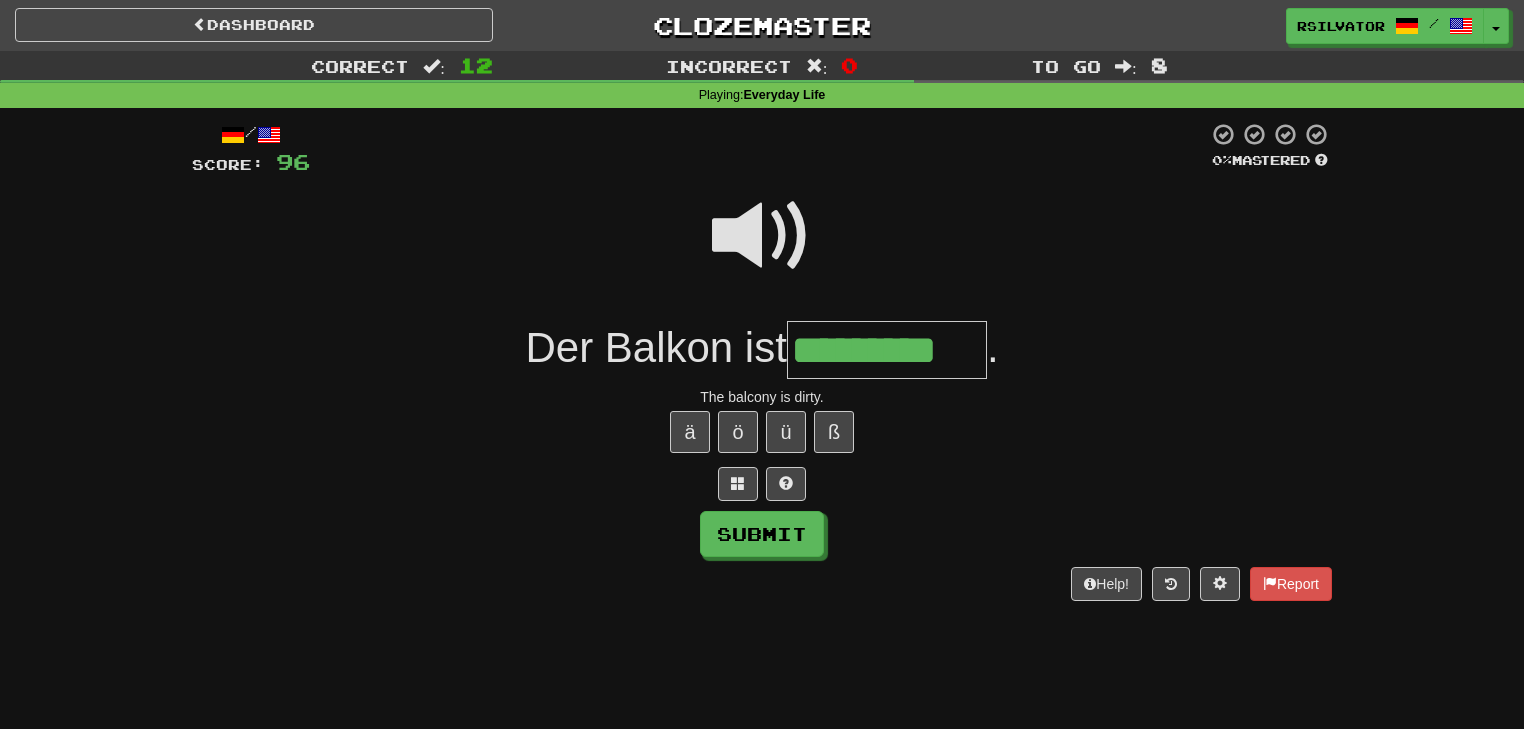 type on "*********" 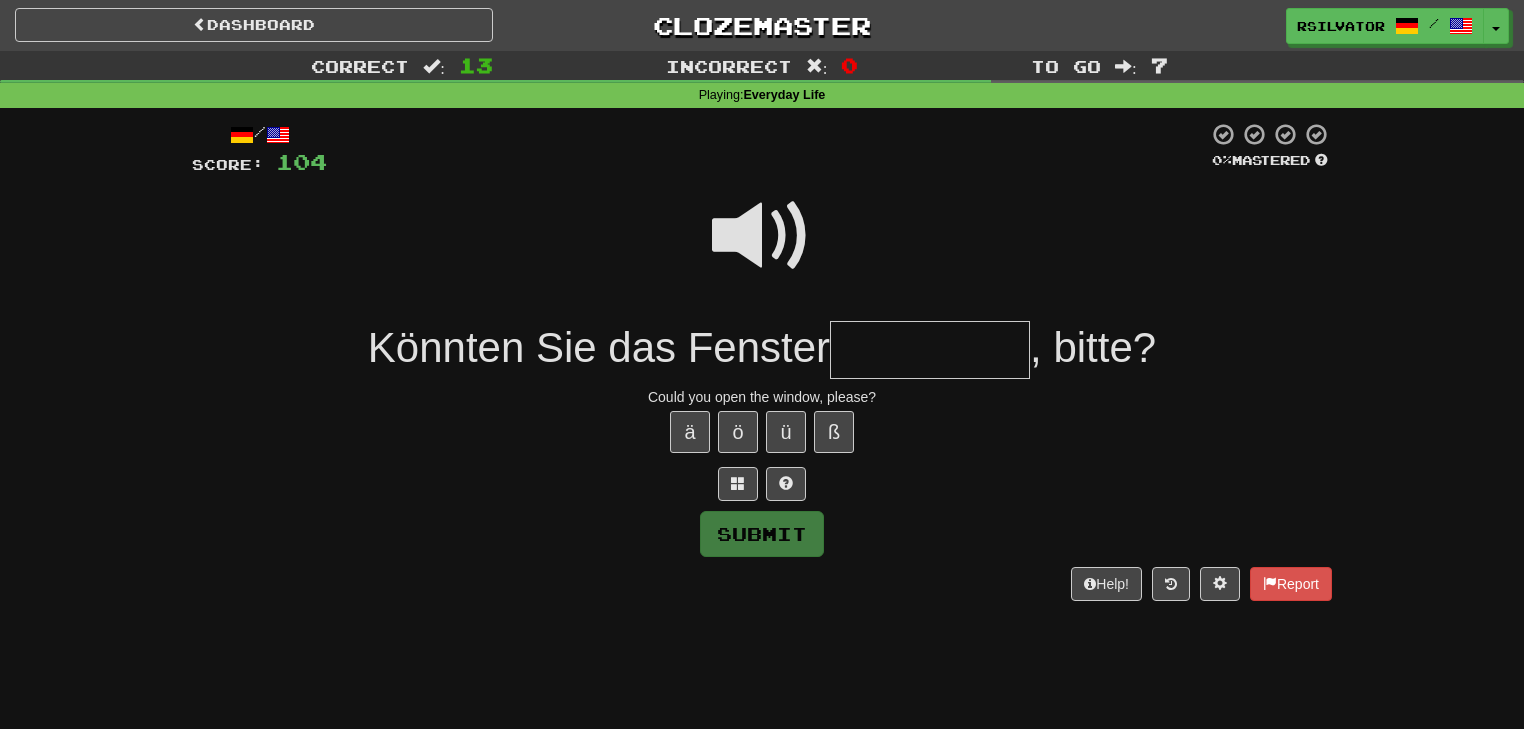 type on "*" 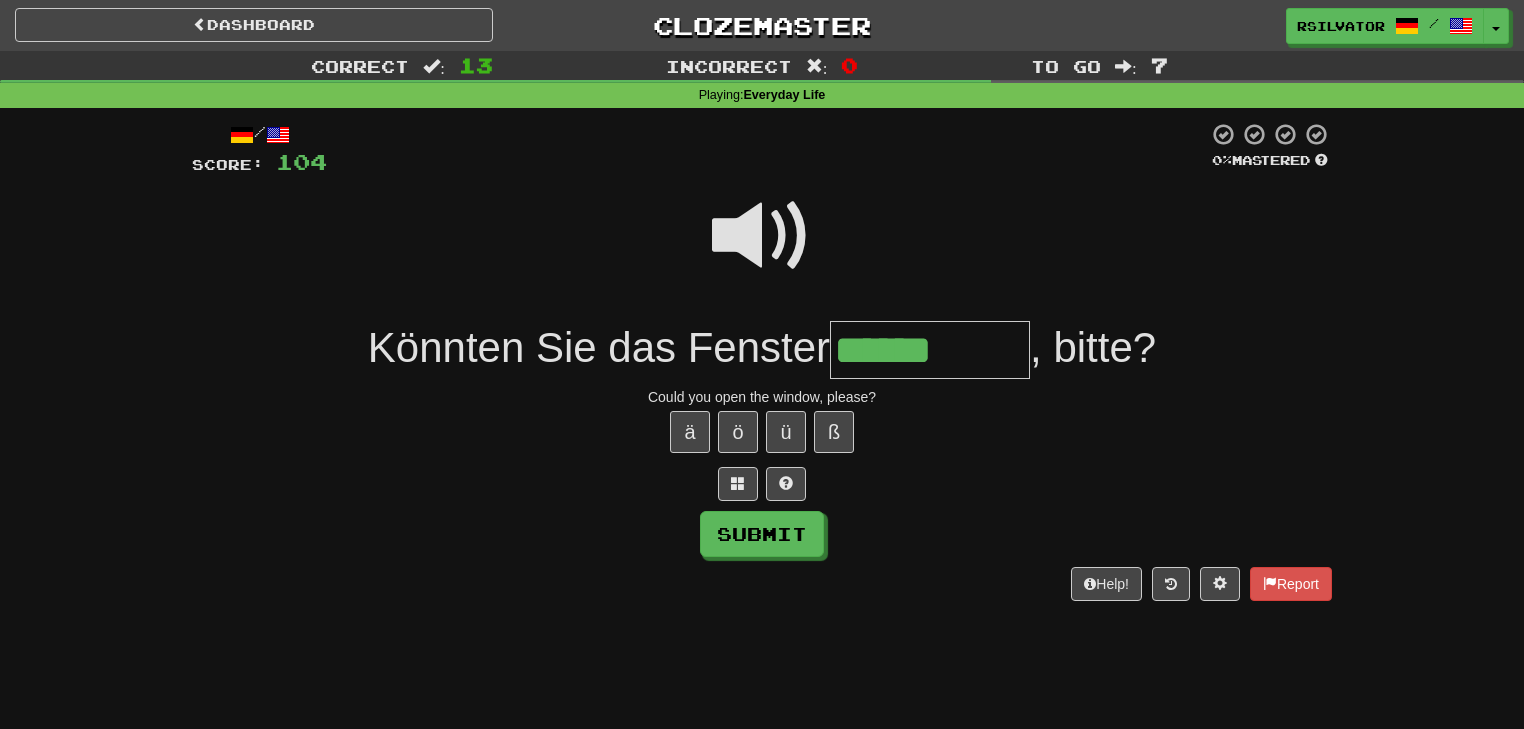 type on "******" 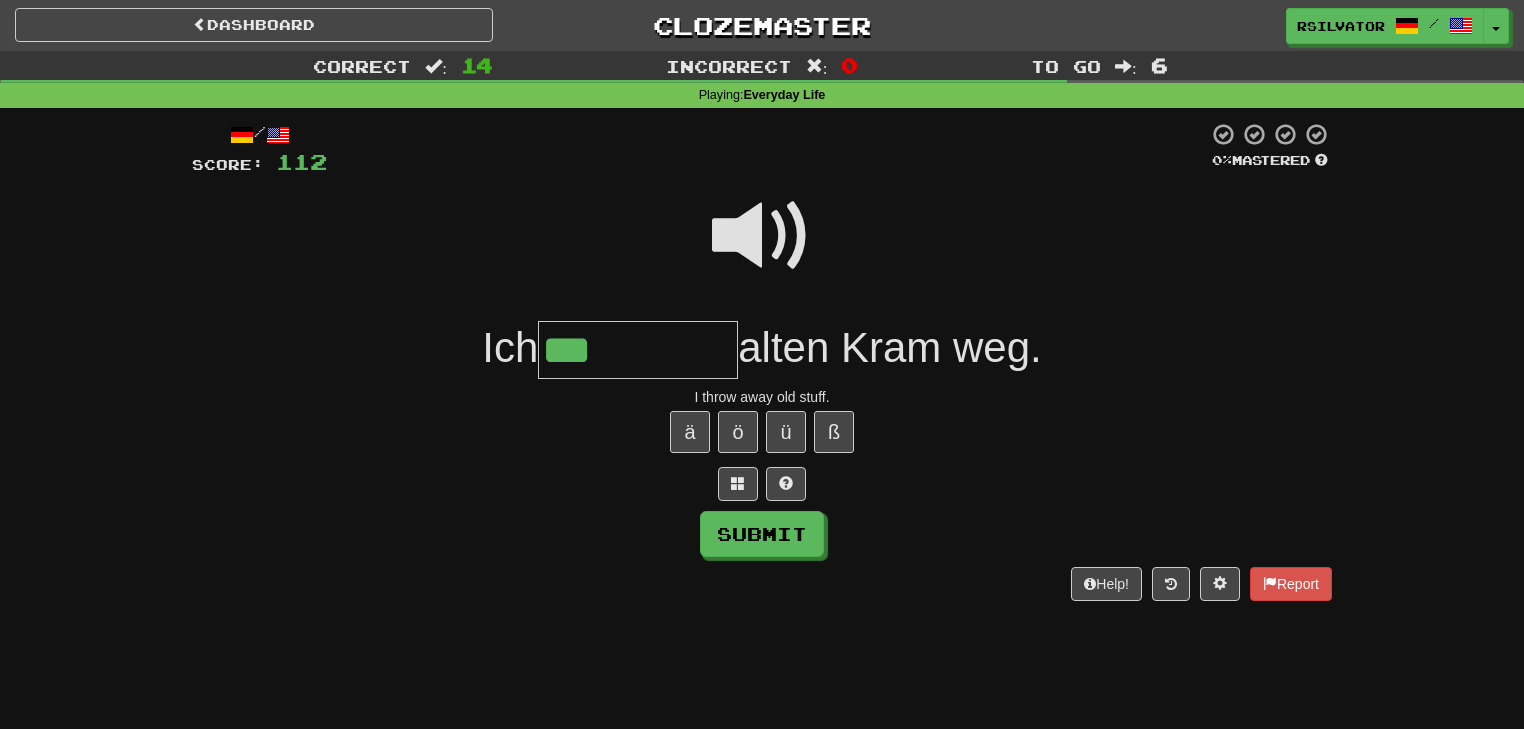 click at bounding box center (762, 236) 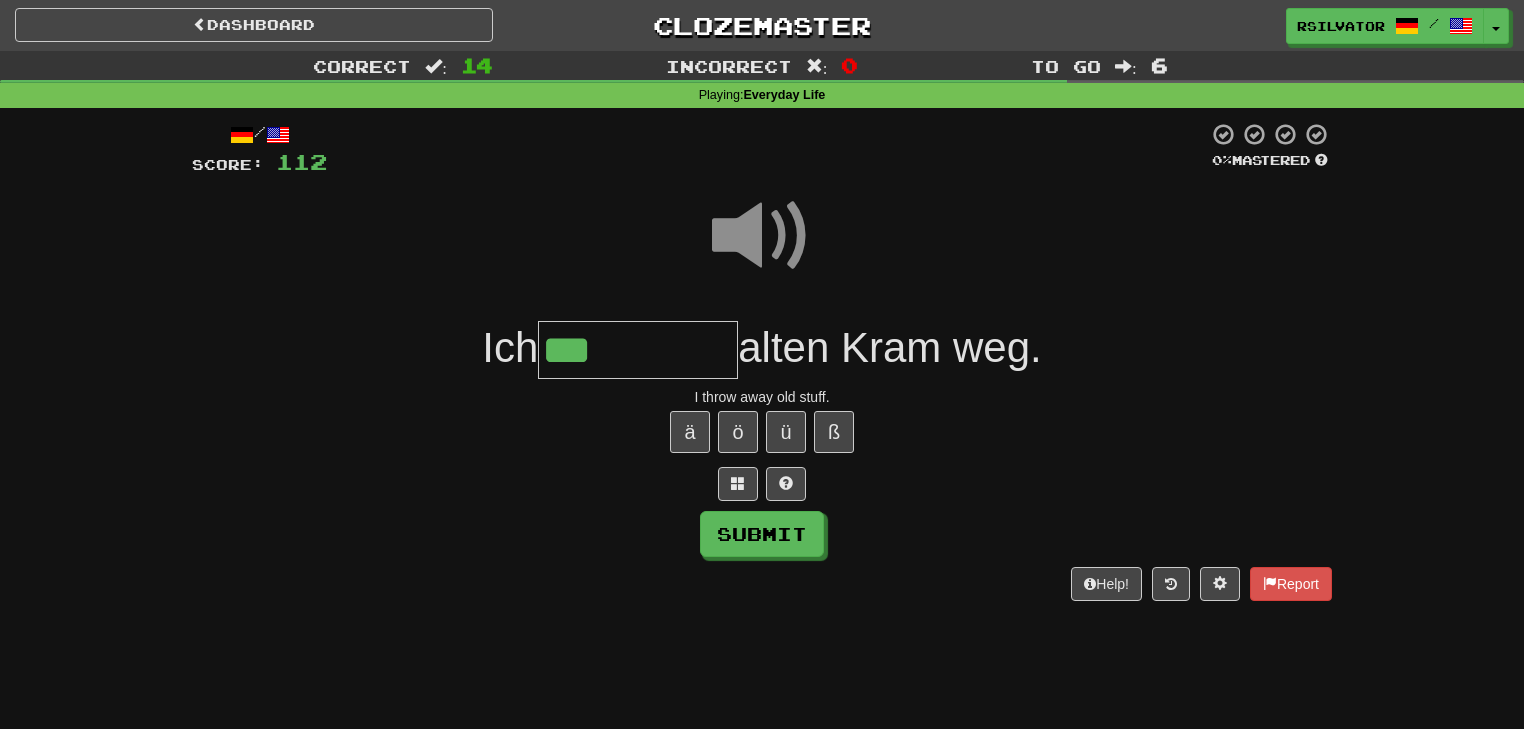click on "***" at bounding box center [638, 350] 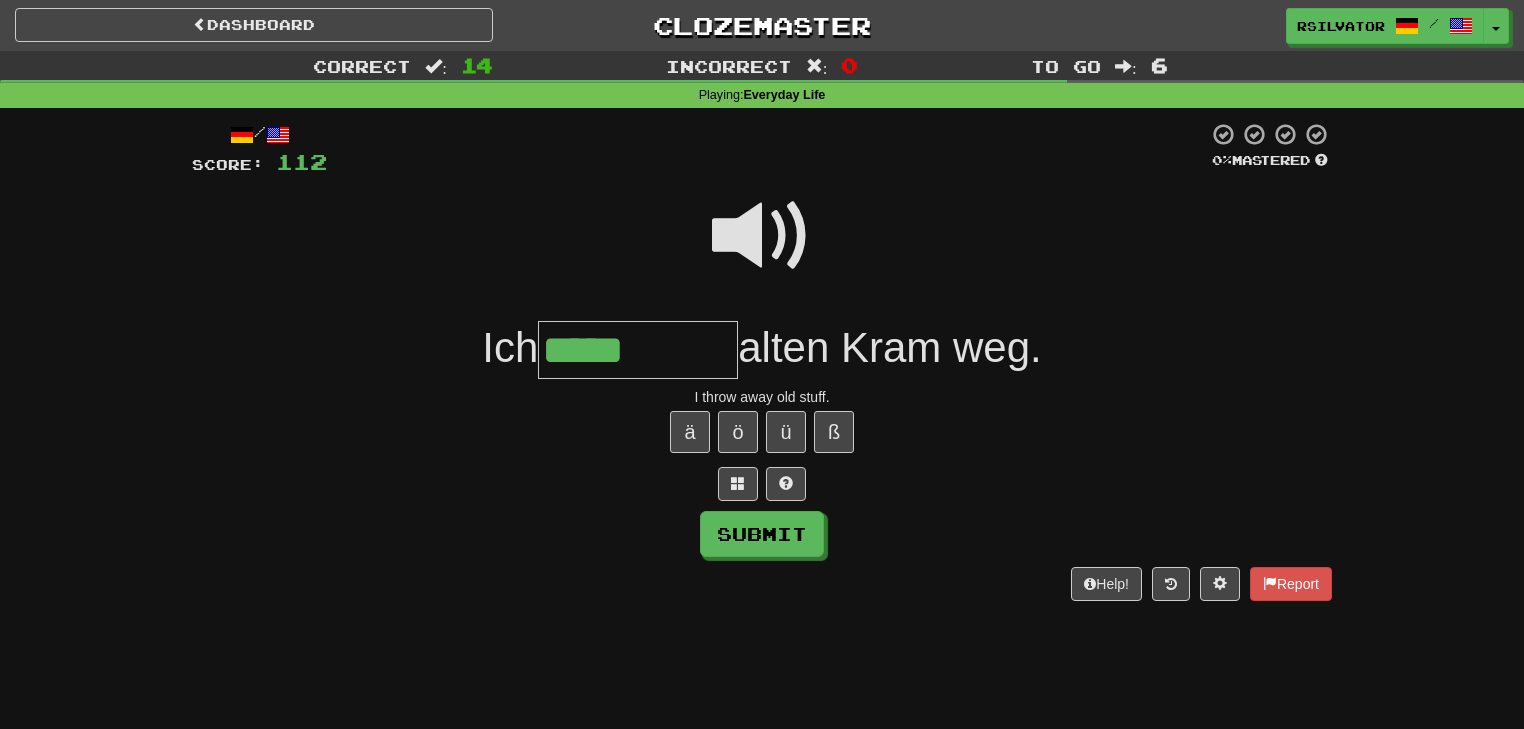 type on "*****" 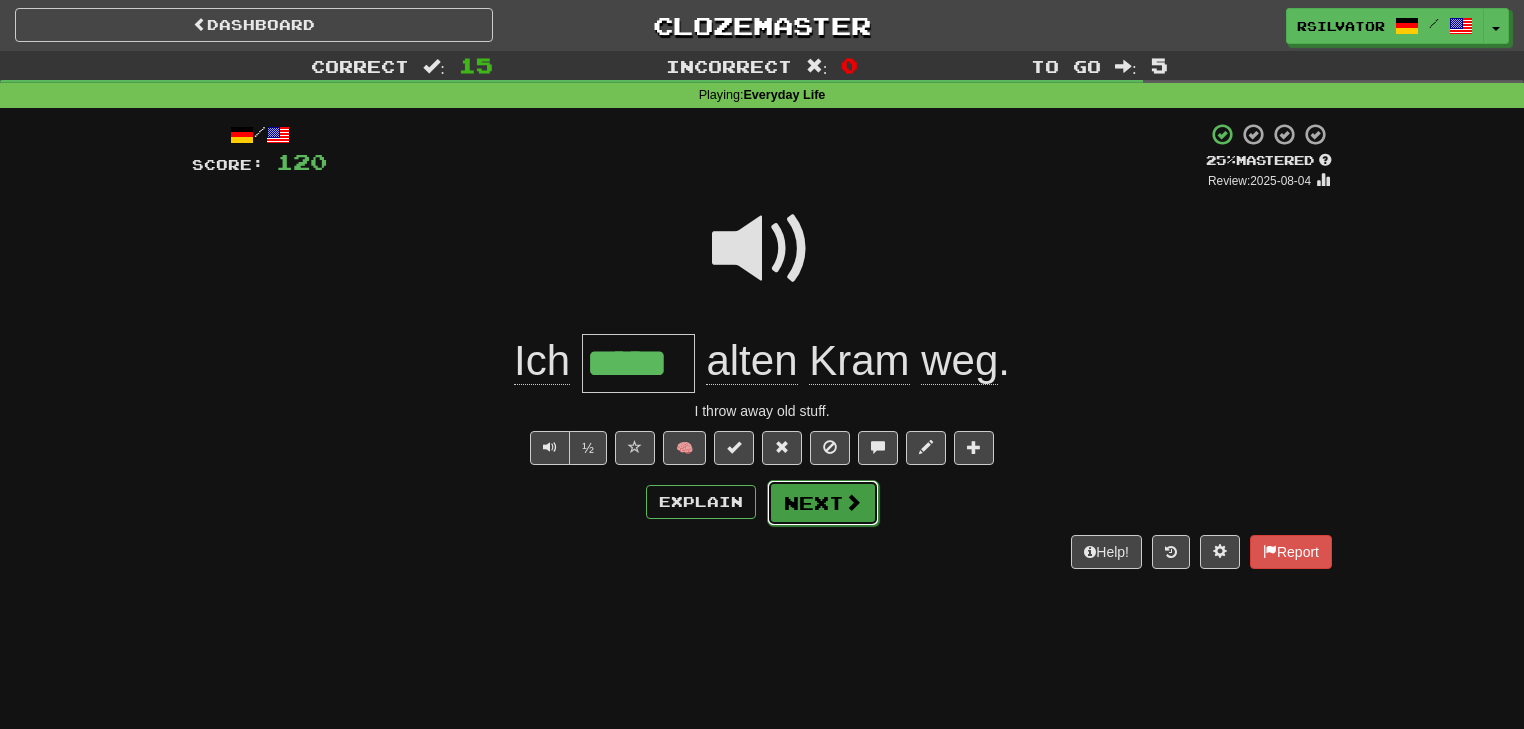 click at bounding box center [853, 502] 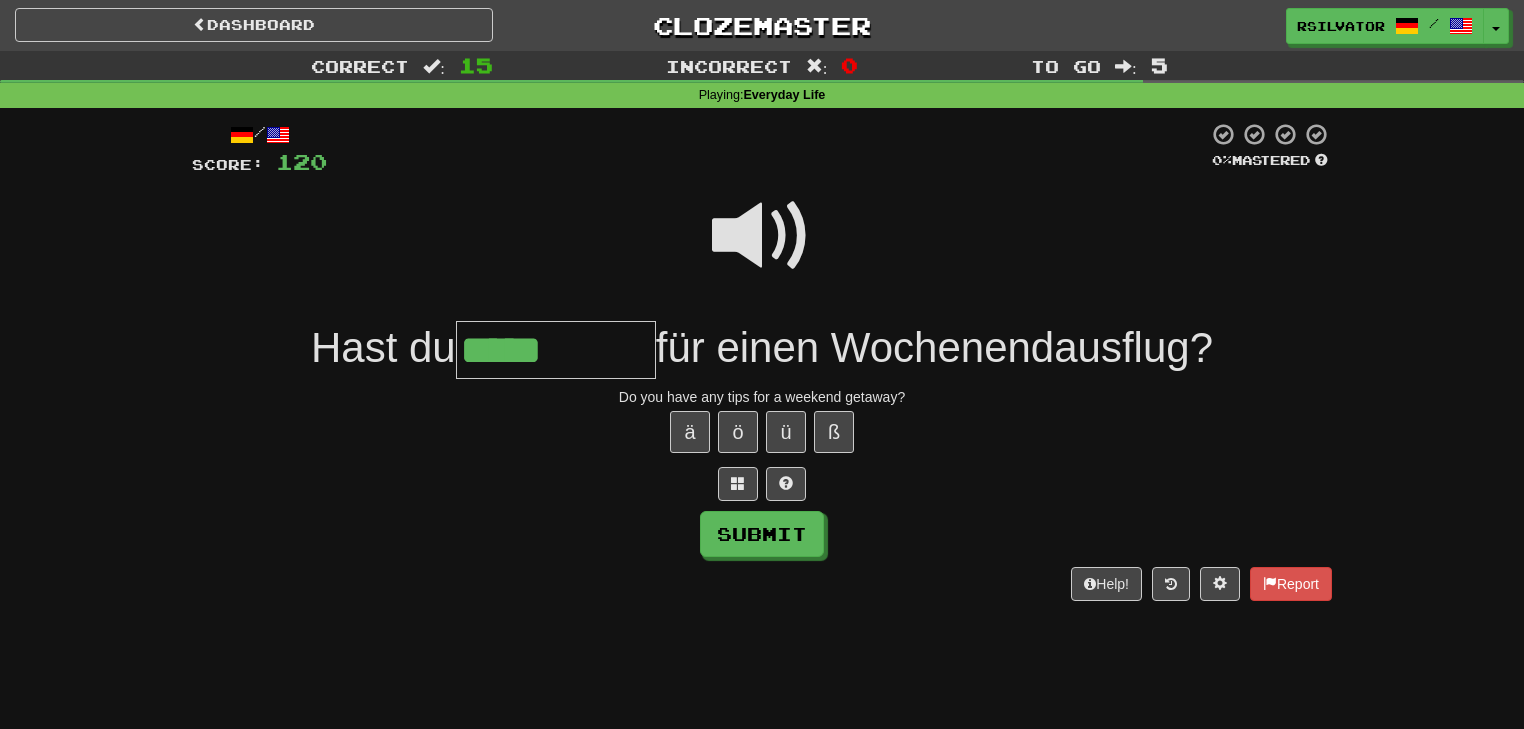 type on "*****" 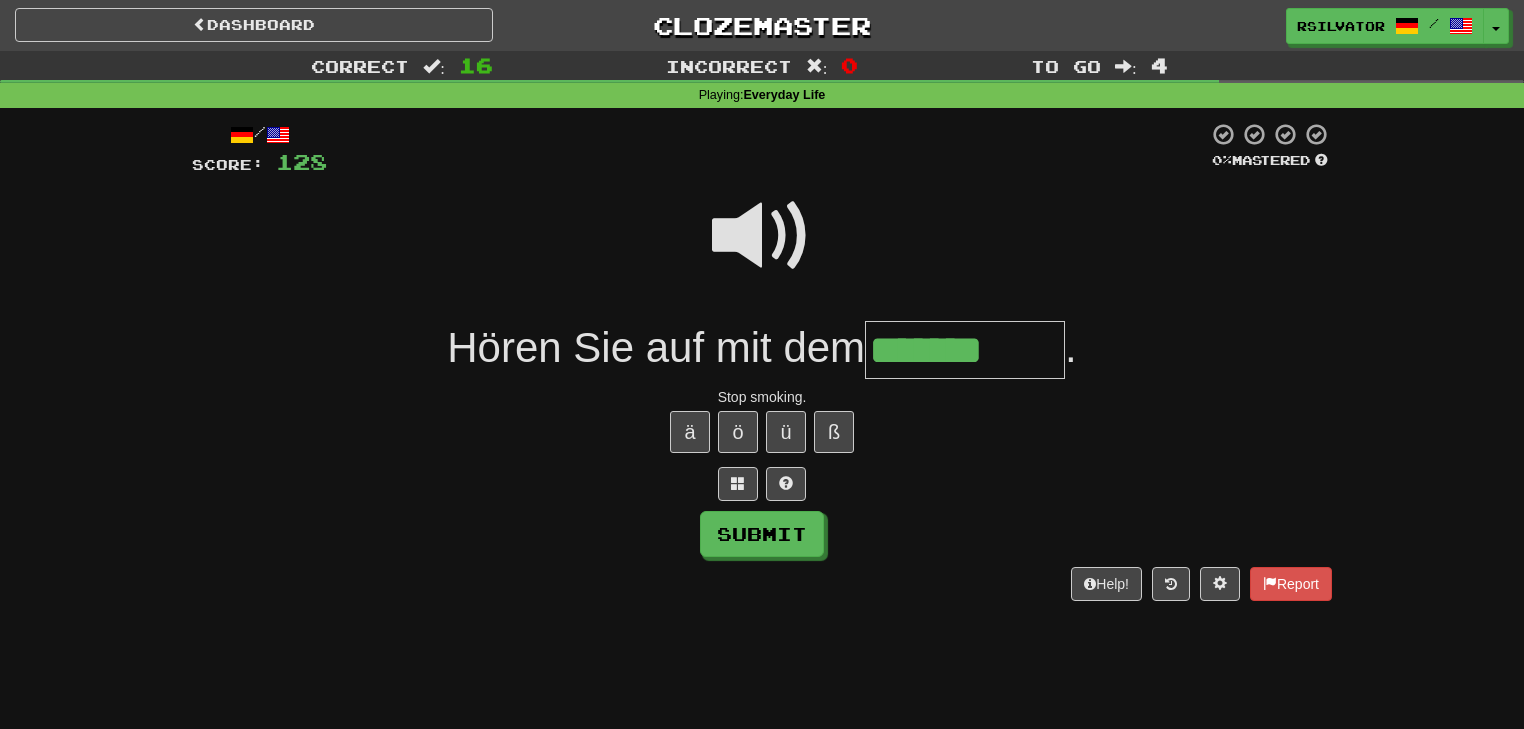 type on "*******" 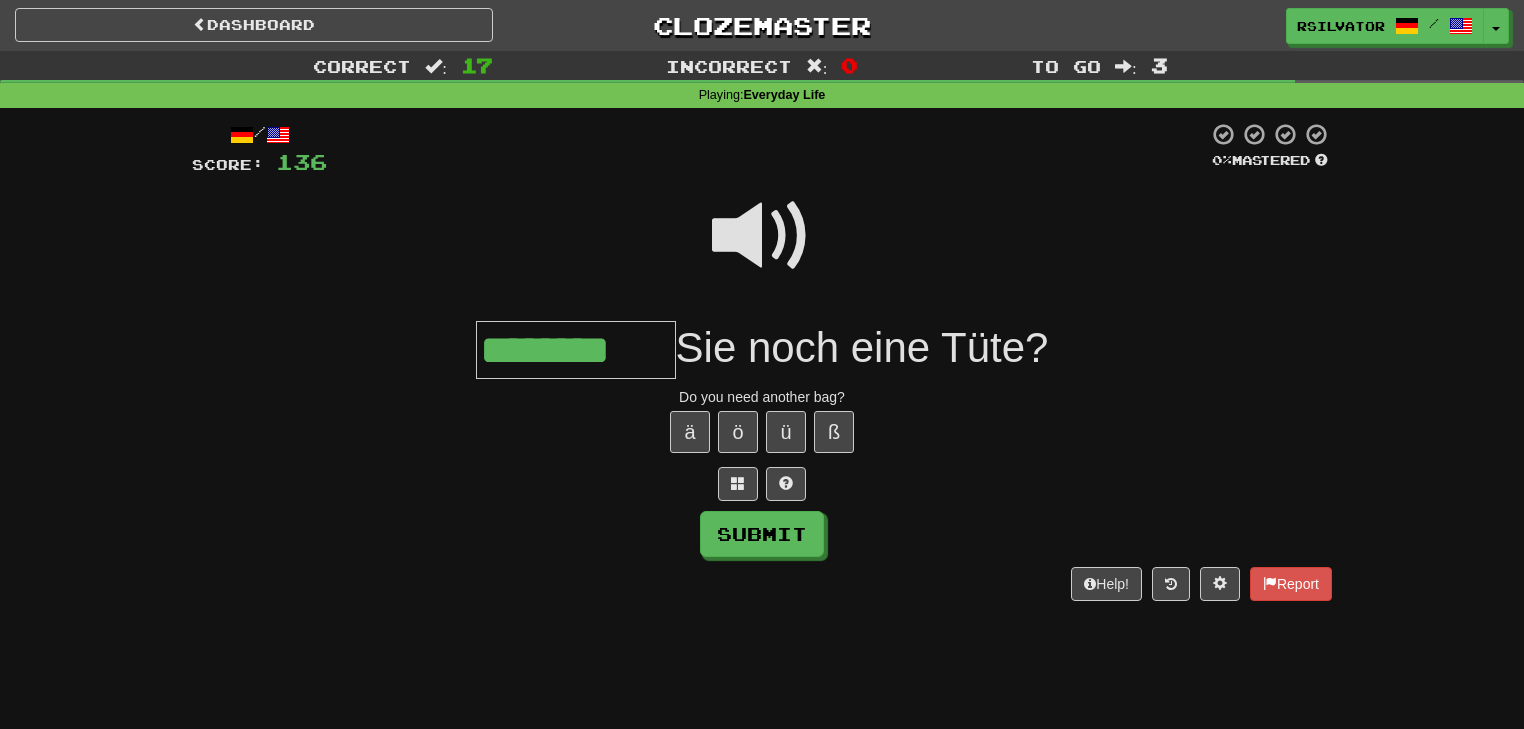 type on "********" 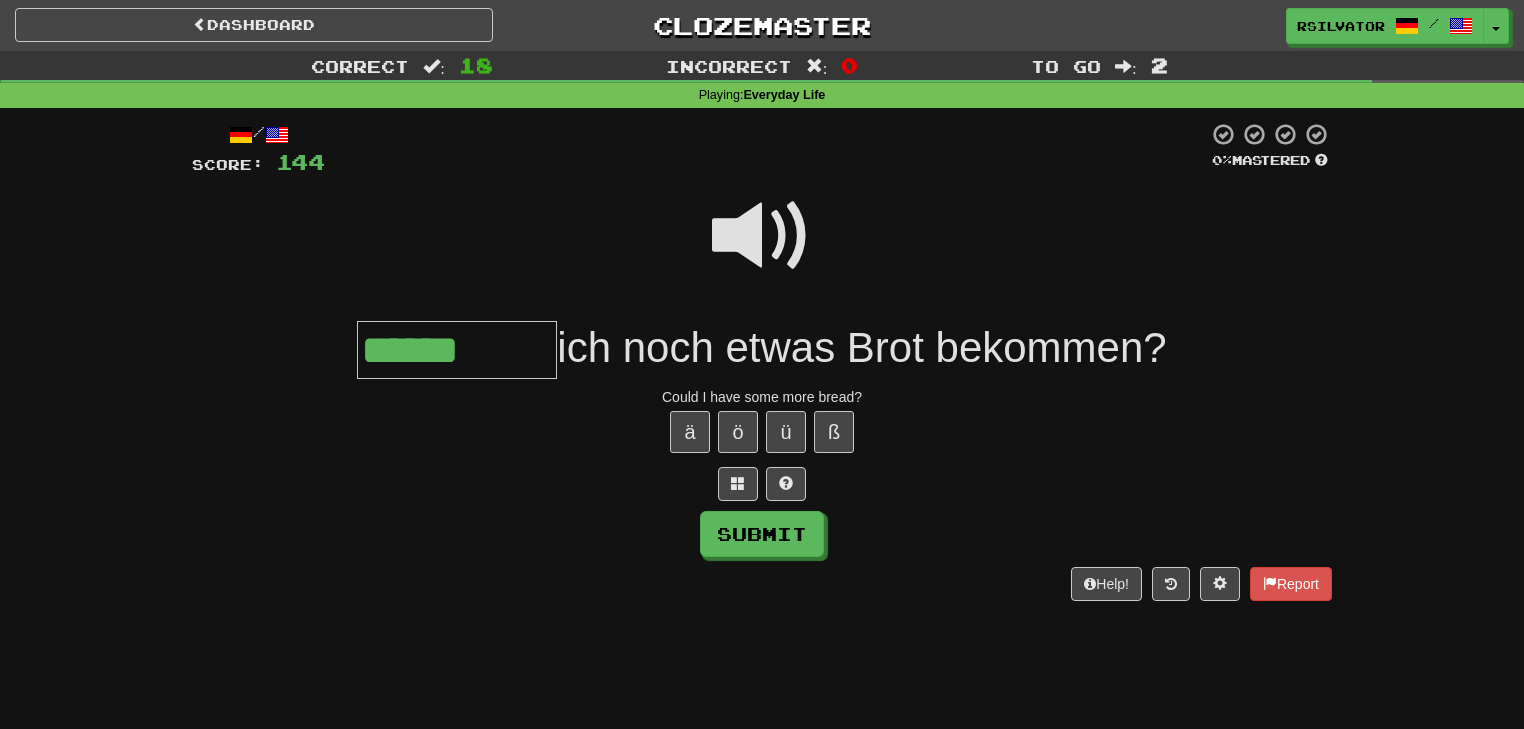 type on "******" 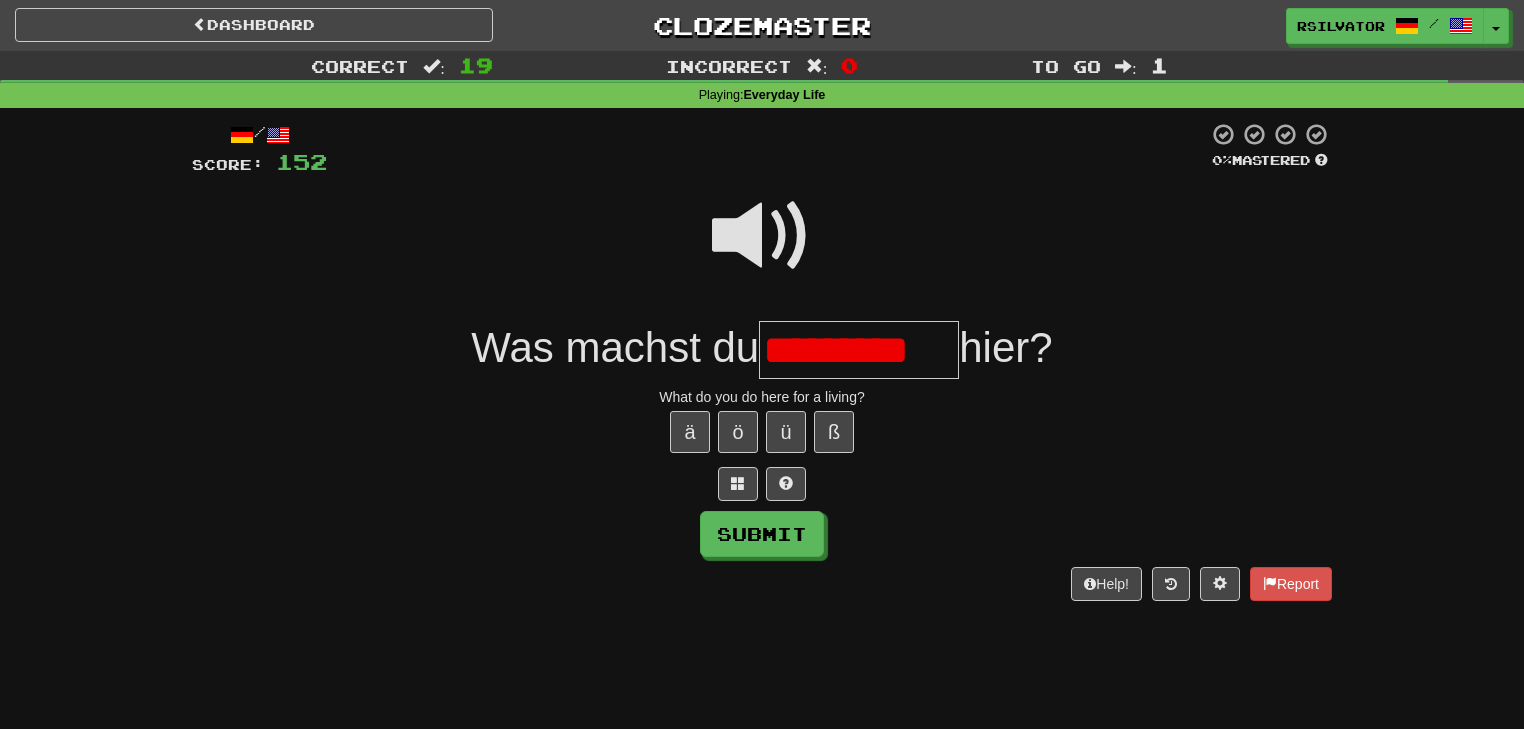 type on "*********" 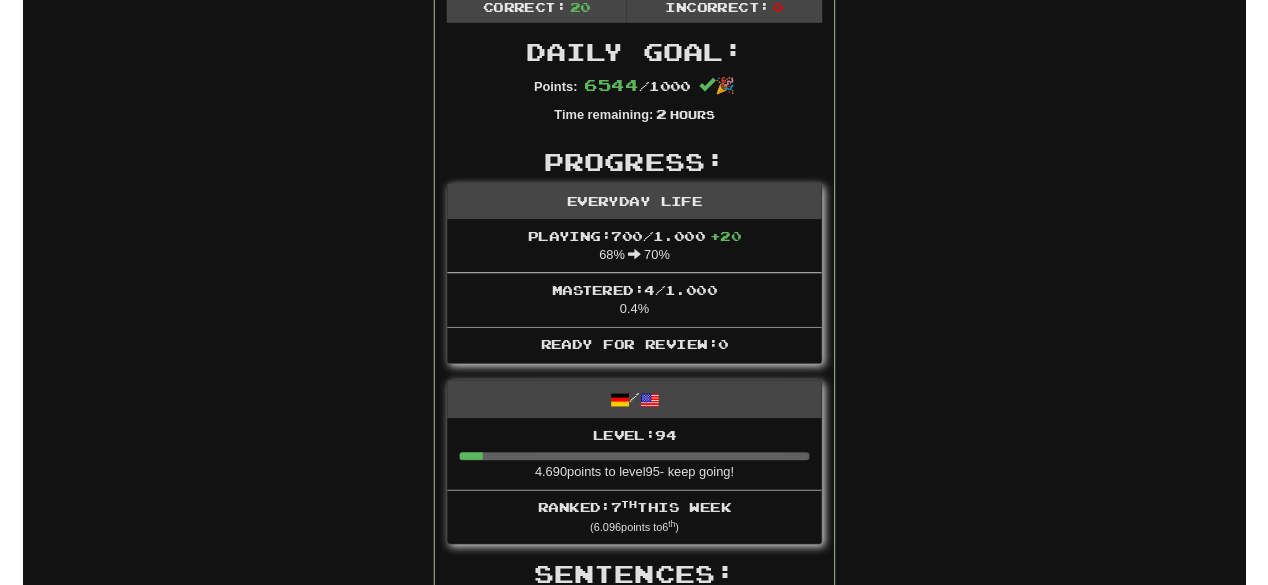 scroll, scrollTop: 0, scrollLeft: 0, axis: both 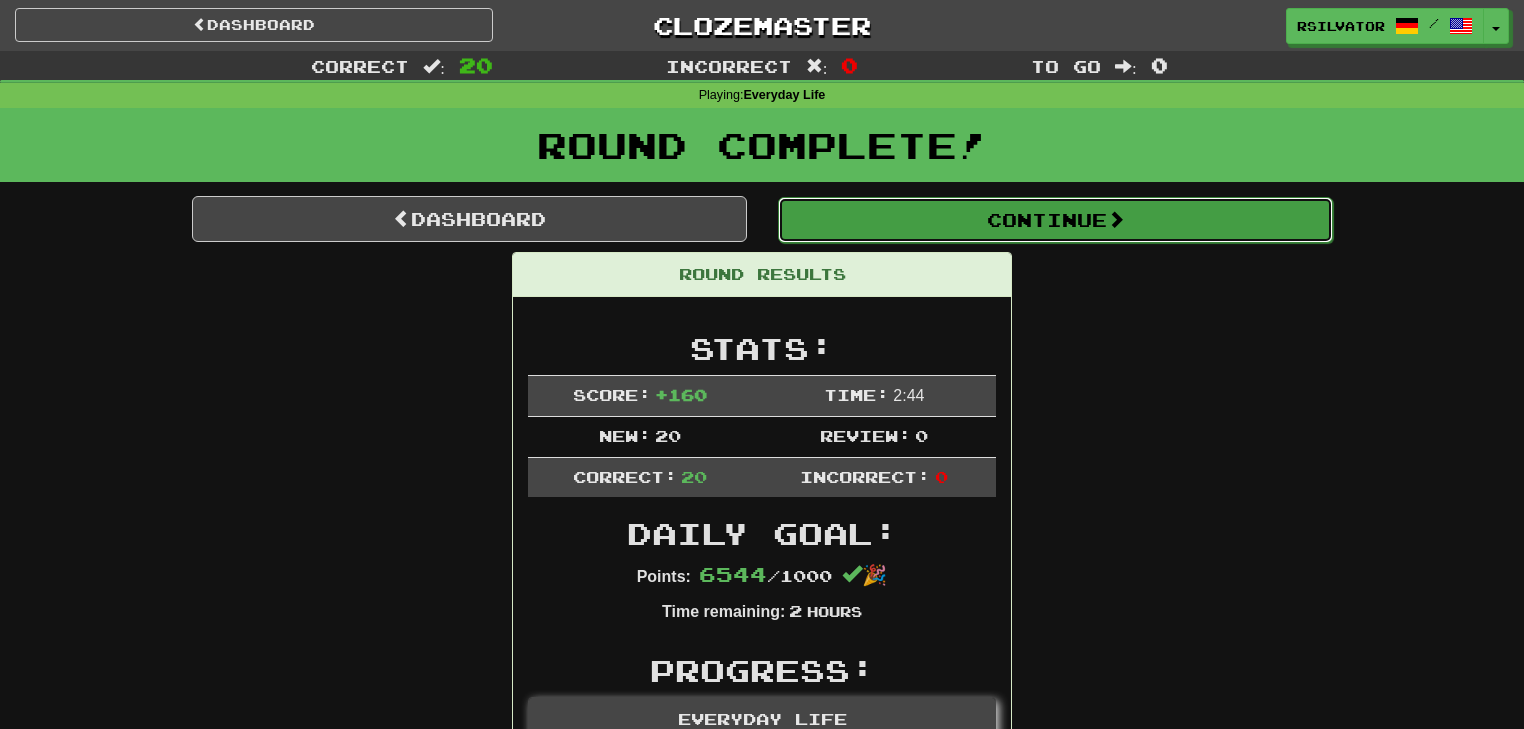 click on "Continue" at bounding box center (1055, 220) 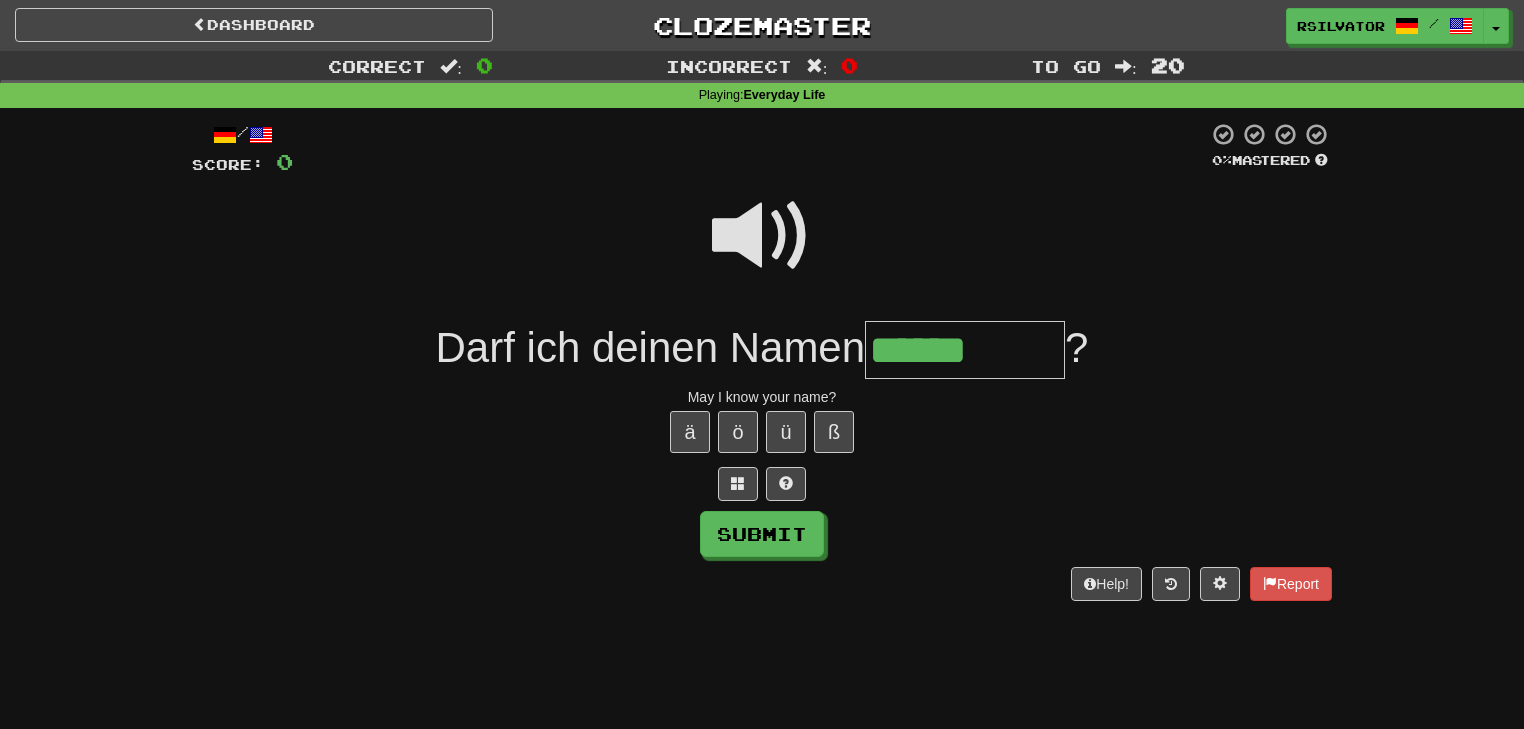 type on "******" 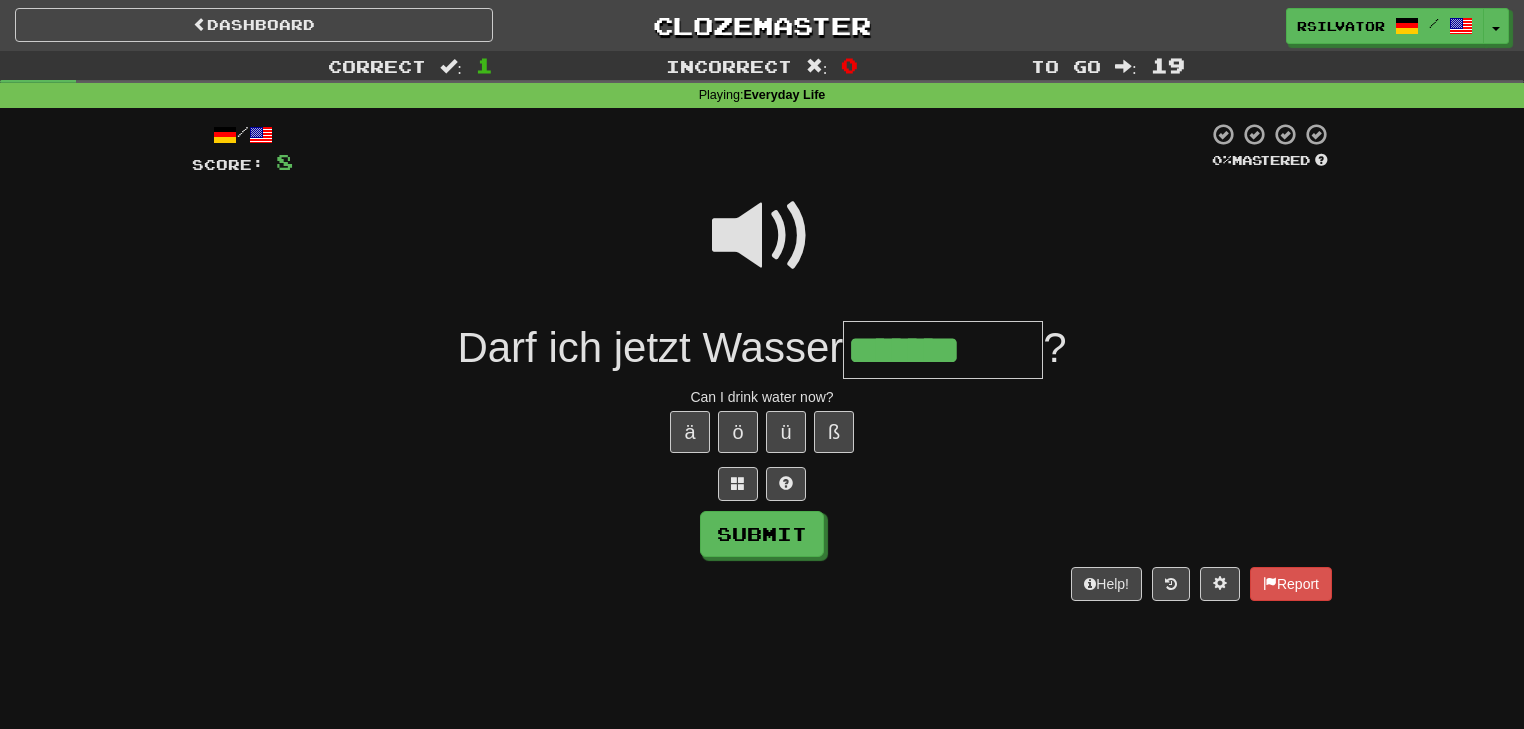 type on "*******" 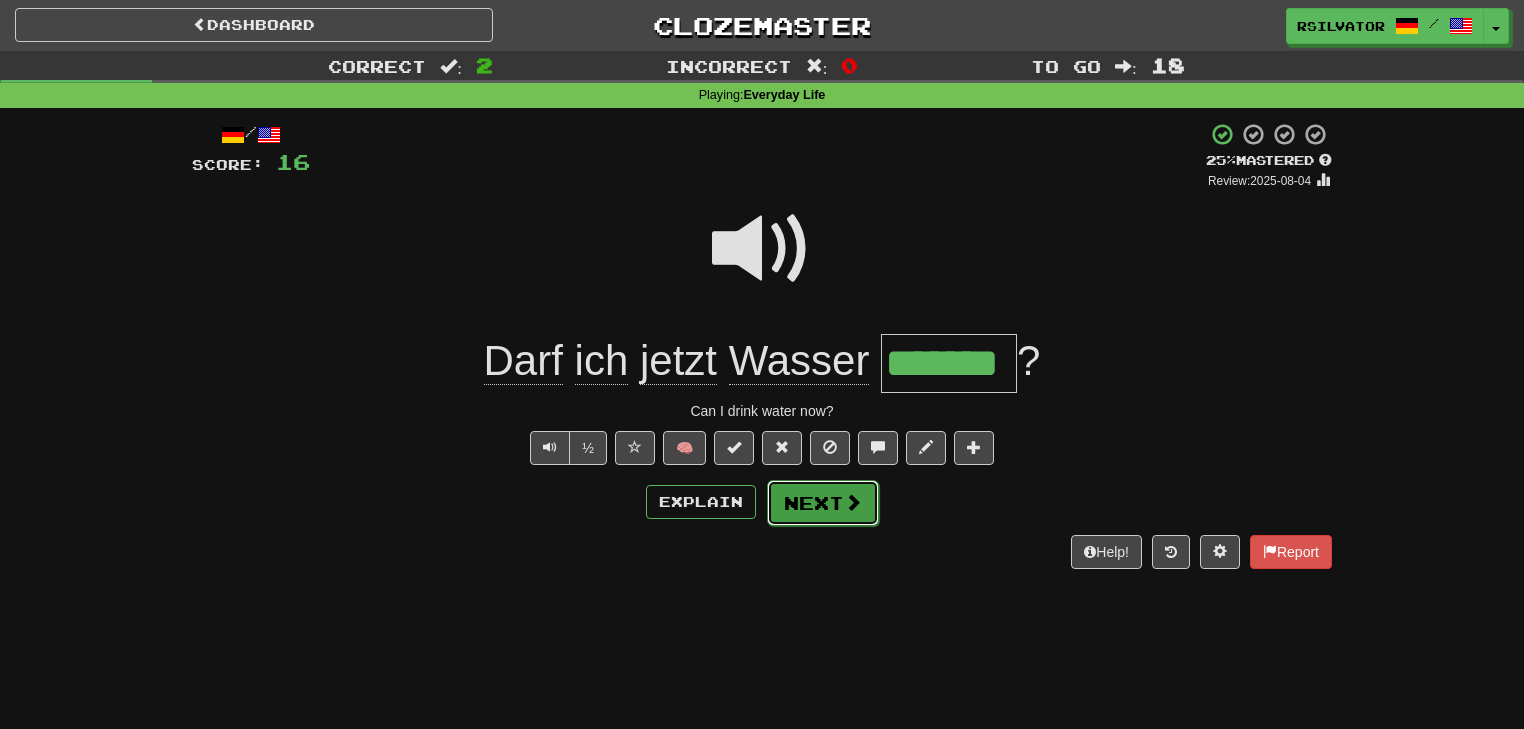 click on "Next" at bounding box center (823, 503) 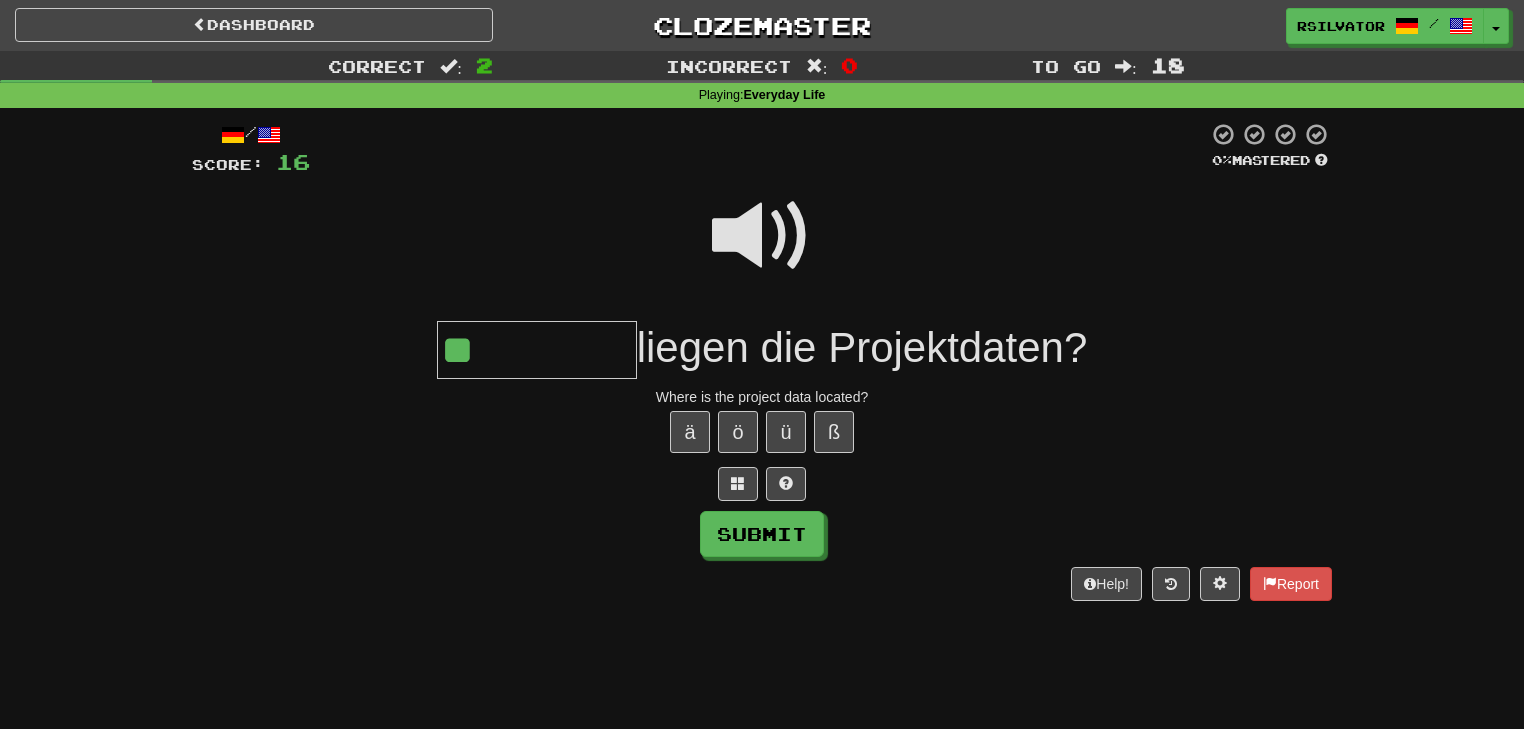 type on "**" 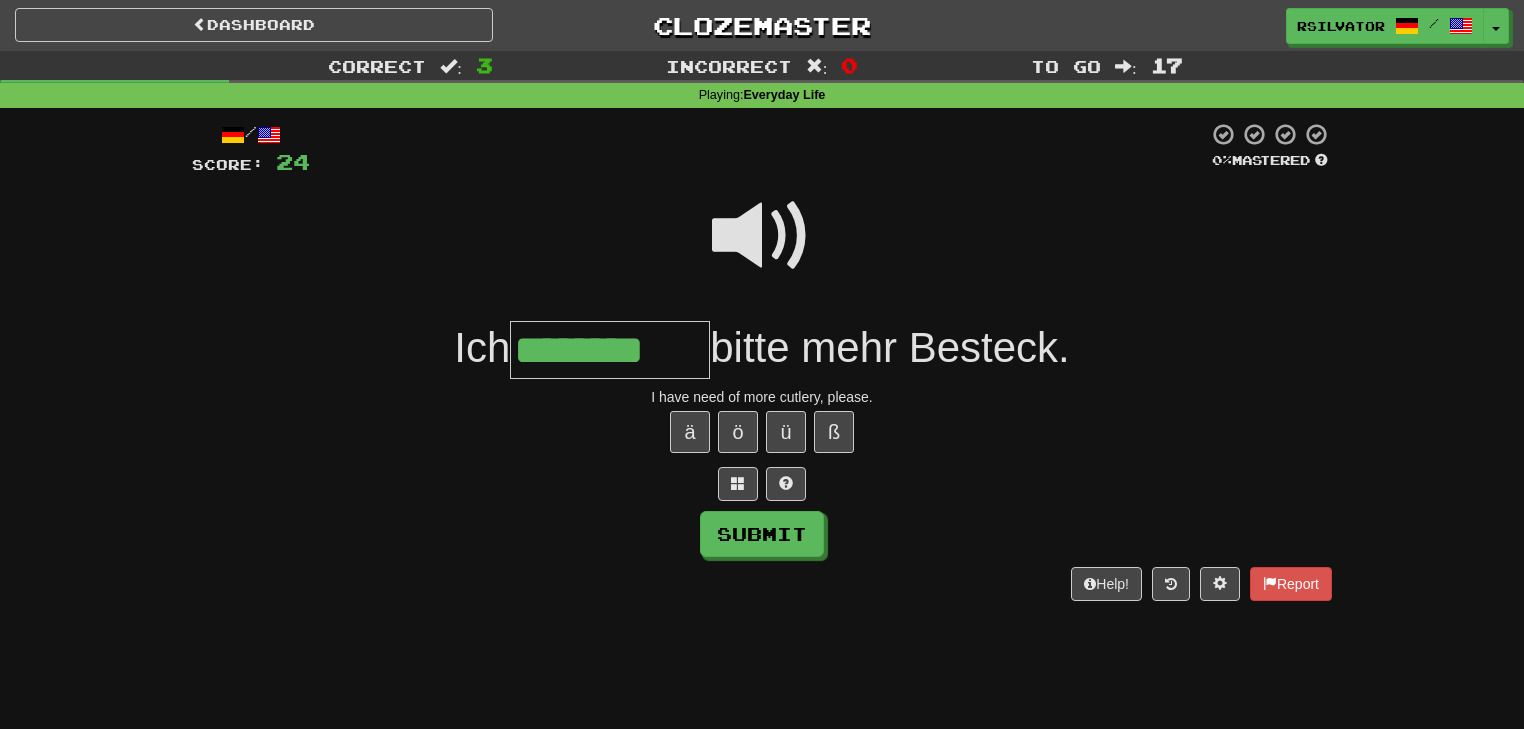 type on "********" 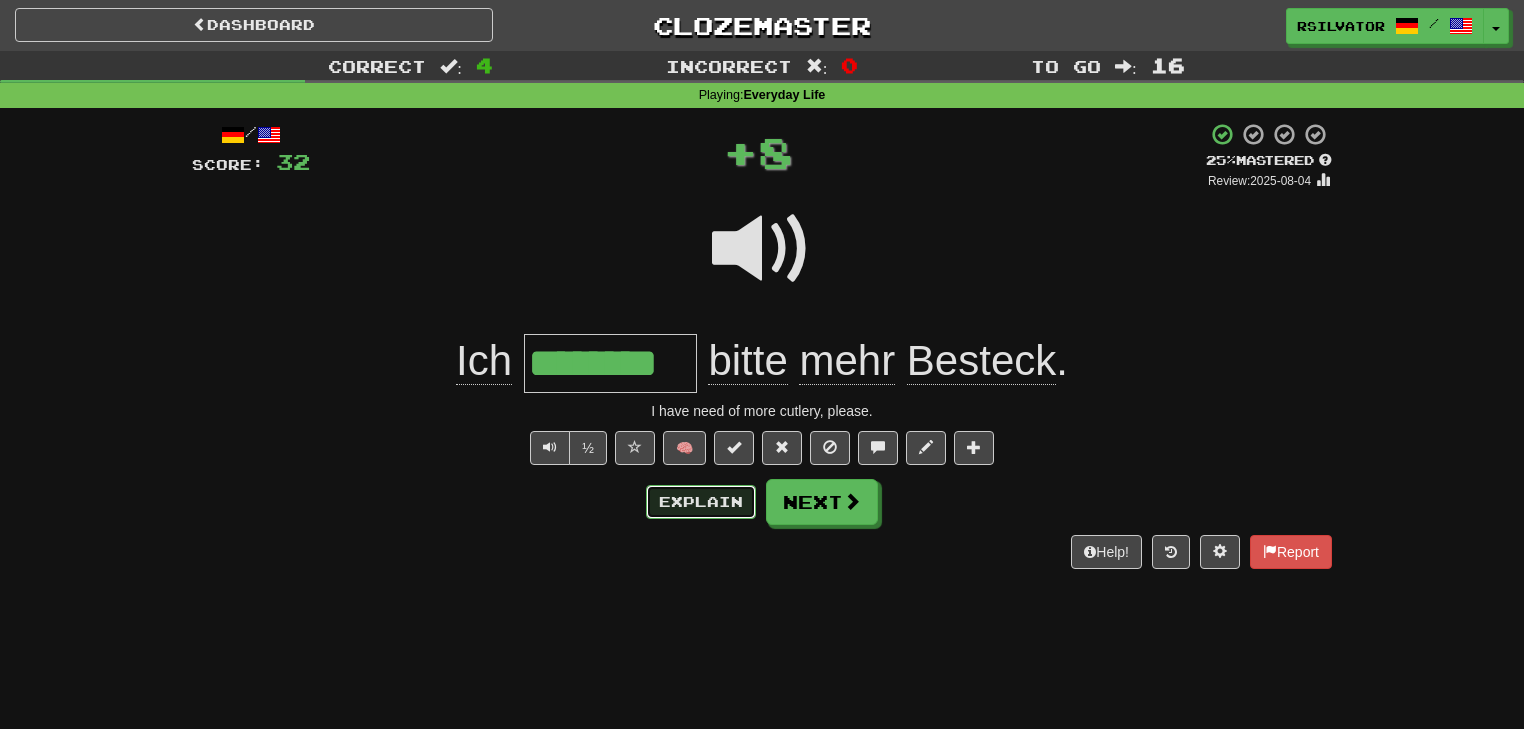 click on "Explain" at bounding box center (701, 502) 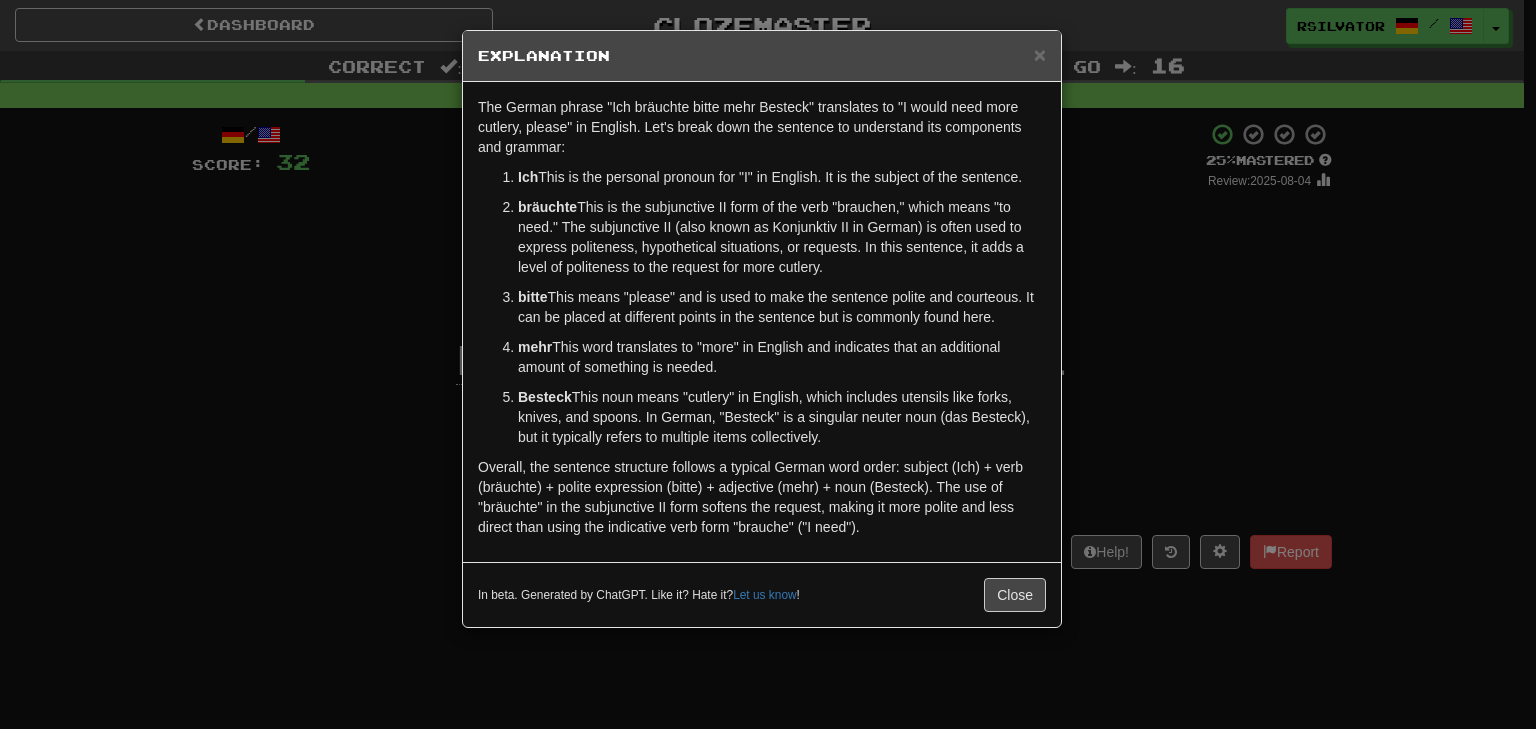 click on "× Explanation The German phrase "Ich bräuchte bitte mehr Besteck" translates to "I would need more cutlery, please" in English. Let's break down the sentence to understand its components and grammar:
Ich : This is the personal pronoun for "I" in English. It is the subject of the sentence.
bräuchte : This is the subjunctive II form of the verb "brauchen," which means "to need." The subjunctive II (also known as Konjunktiv II in German) is often used to express politeness, hypothetical situations, or requests. In this sentence, it adds a level of politeness to the request for more cutlery.
bitte : This means "please" and is used to make the sentence polite and courteous. It can be placed at different points in the sentence but is commonly found here.
mehr : This word translates to "more" in English and indicates that an additional amount of something is needed.
Besteck
In beta. Generated by ChatGPT. Like it? Hate it?  Let us know ! Close" at bounding box center [768, 364] 